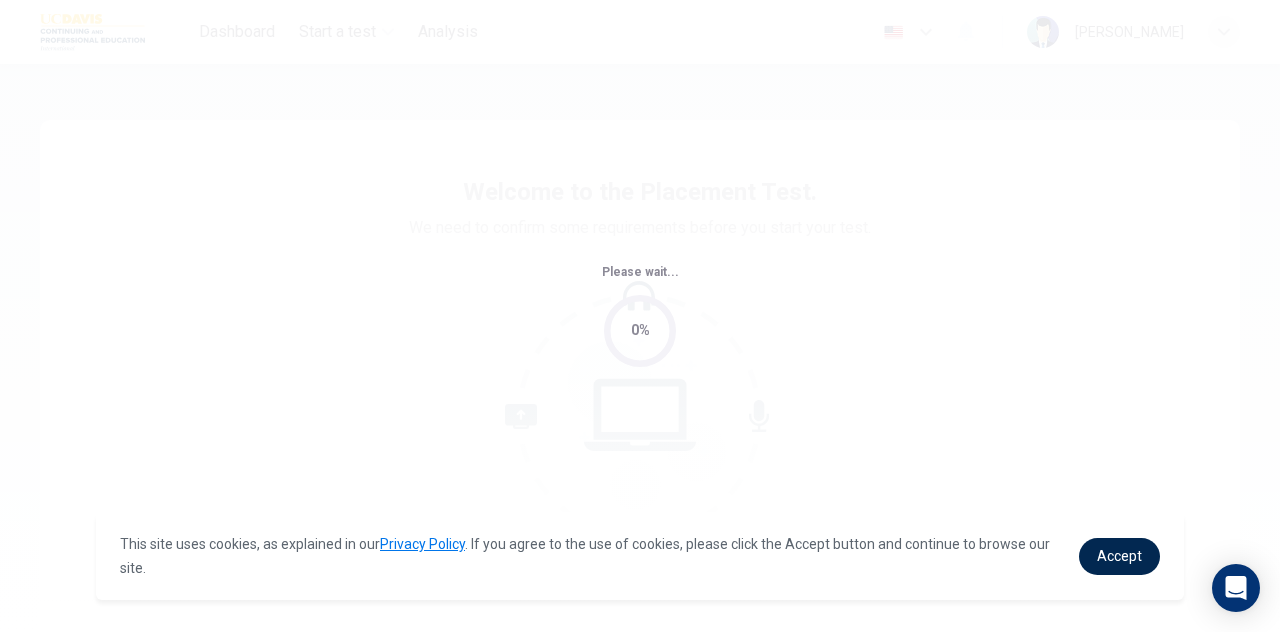 scroll, scrollTop: 0, scrollLeft: 0, axis: both 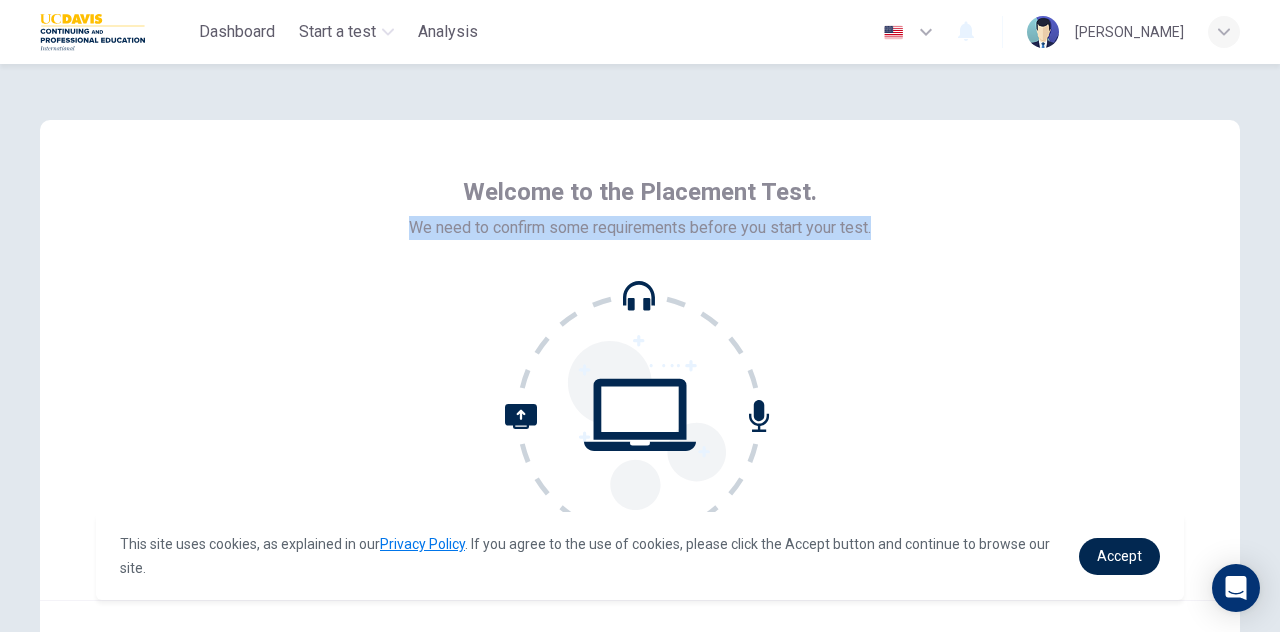 drag, startPoint x: 404, startPoint y: 227, endPoint x: 861, endPoint y: 222, distance: 457.02734 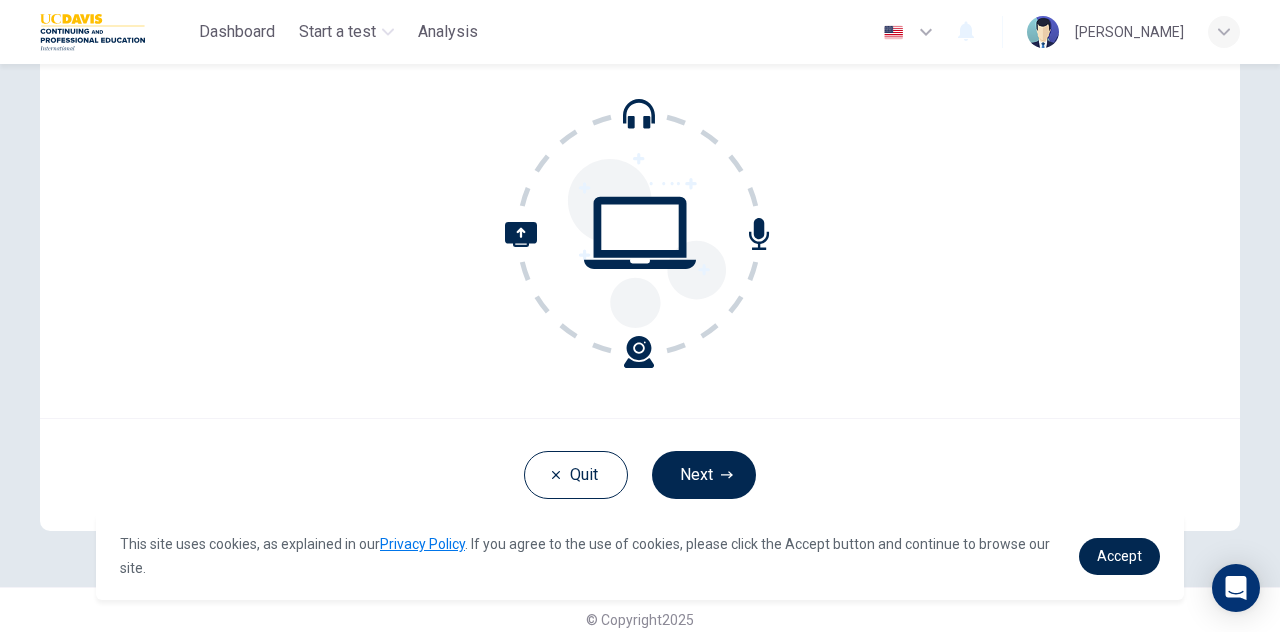 scroll, scrollTop: 200, scrollLeft: 0, axis: vertical 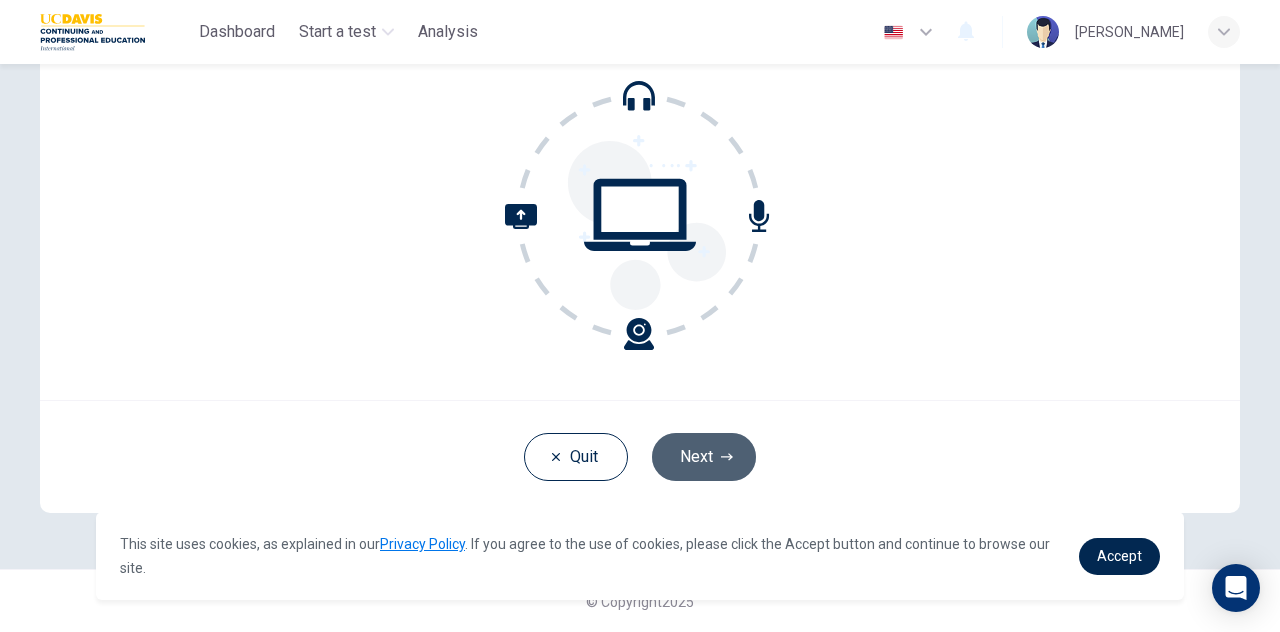 click on "Next" at bounding box center [704, 457] 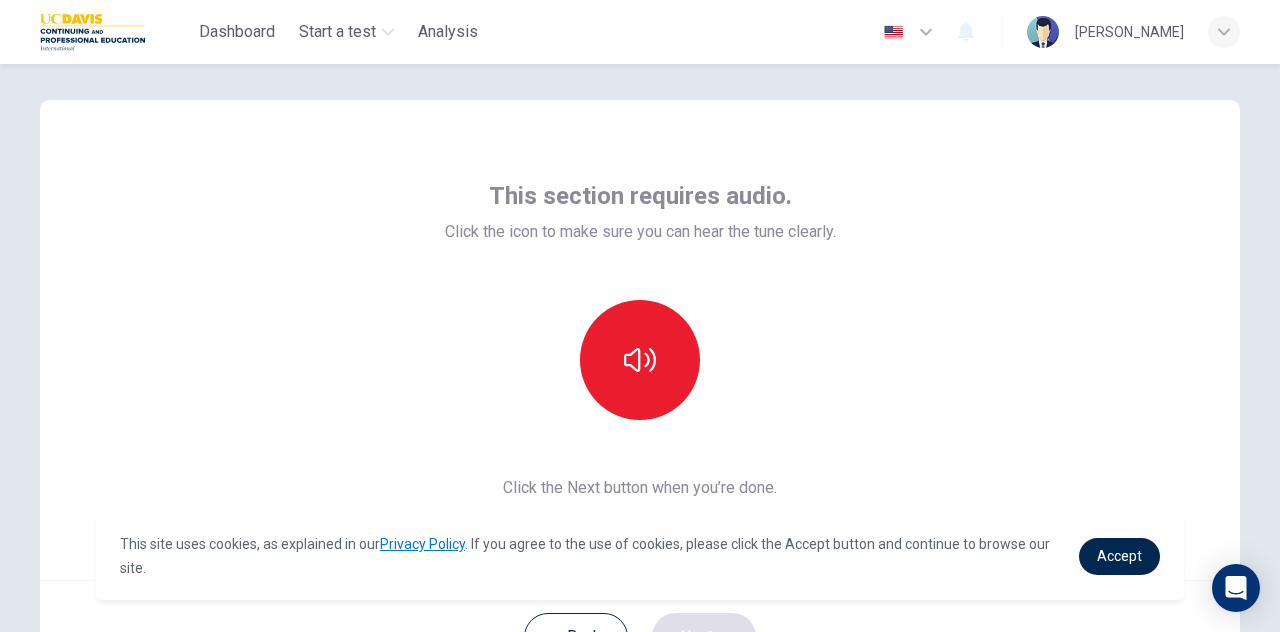 scroll, scrollTop: 0, scrollLeft: 0, axis: both 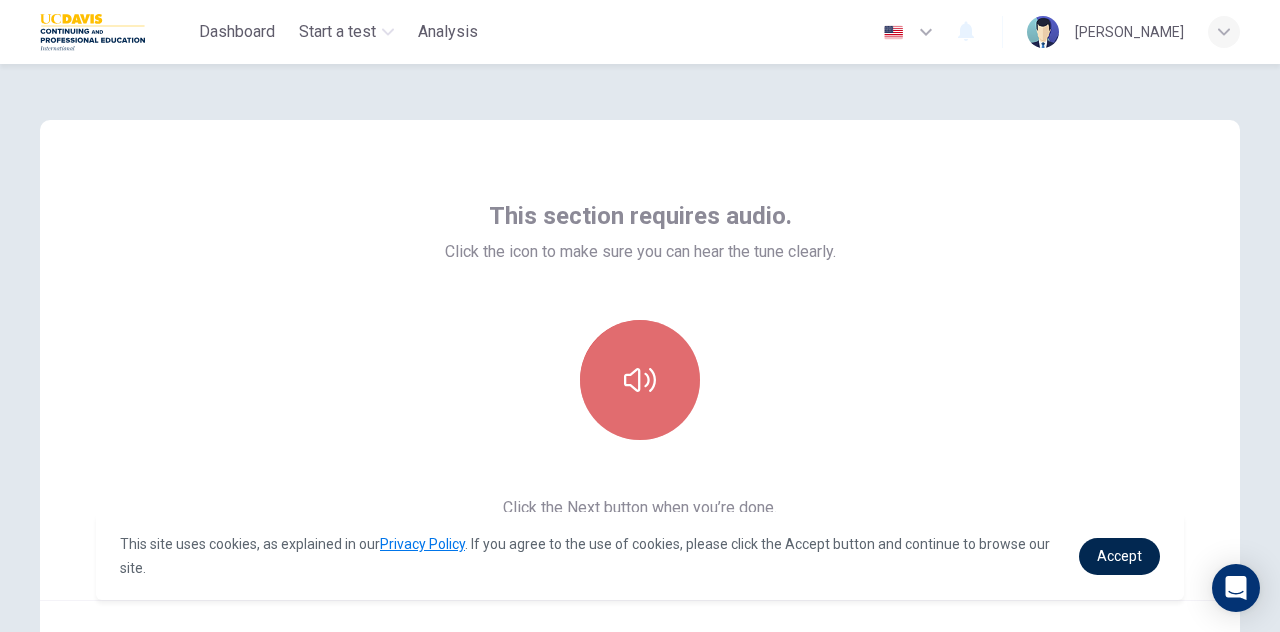 click at bounding box center (640, 380) 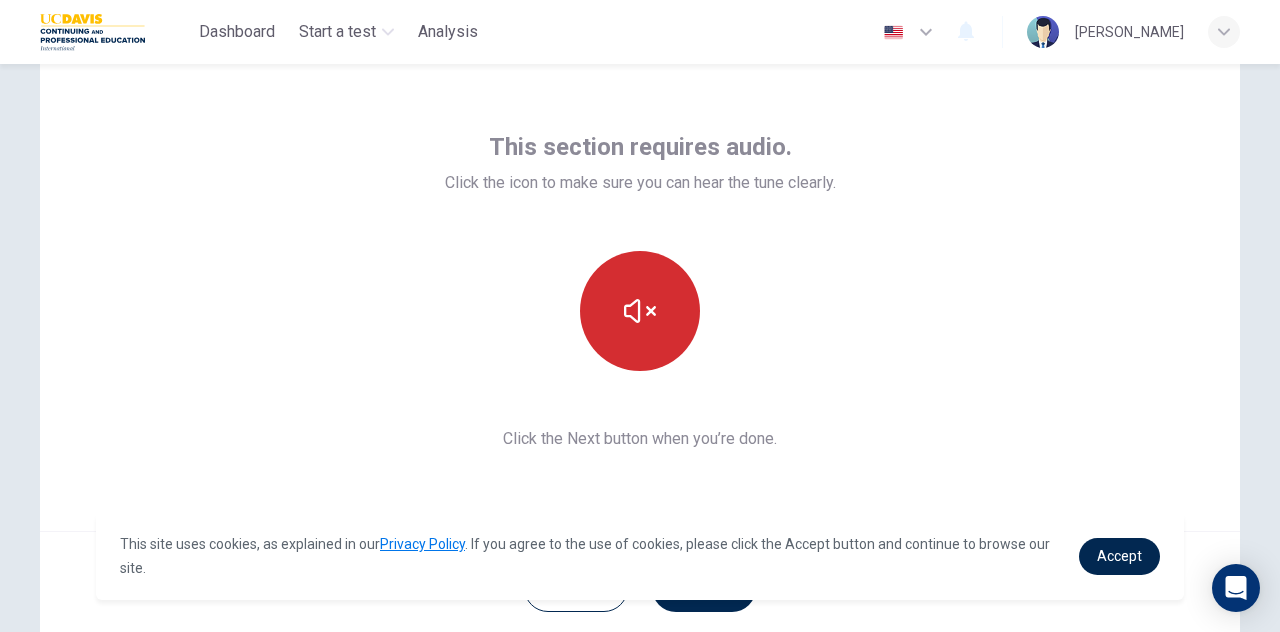 scroll, scrollTop: 100, scrollLeft: 0, axis: vertical 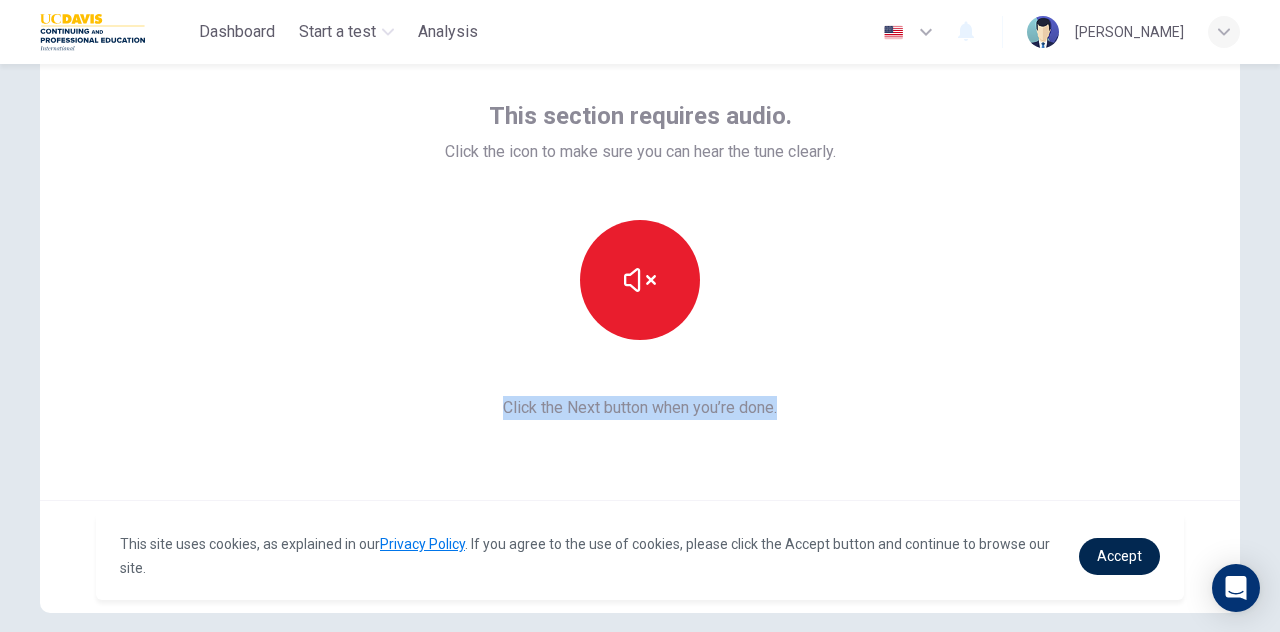 drag, startPoint x: 507, startPoint y: 413, endPoint x: 791, endPoint y: 403, distance: 284.176 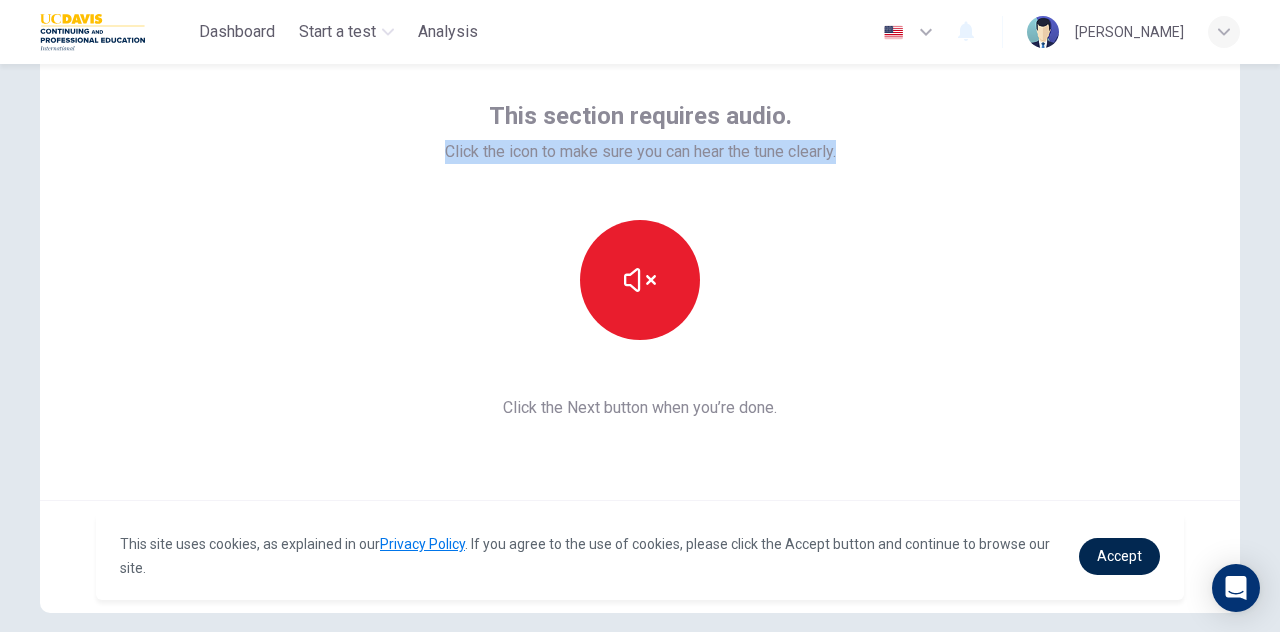 drag, startPoint x: 471, startPoint y: 161, endPoint x: 856, endPoint y: 141, distance: 385.51913 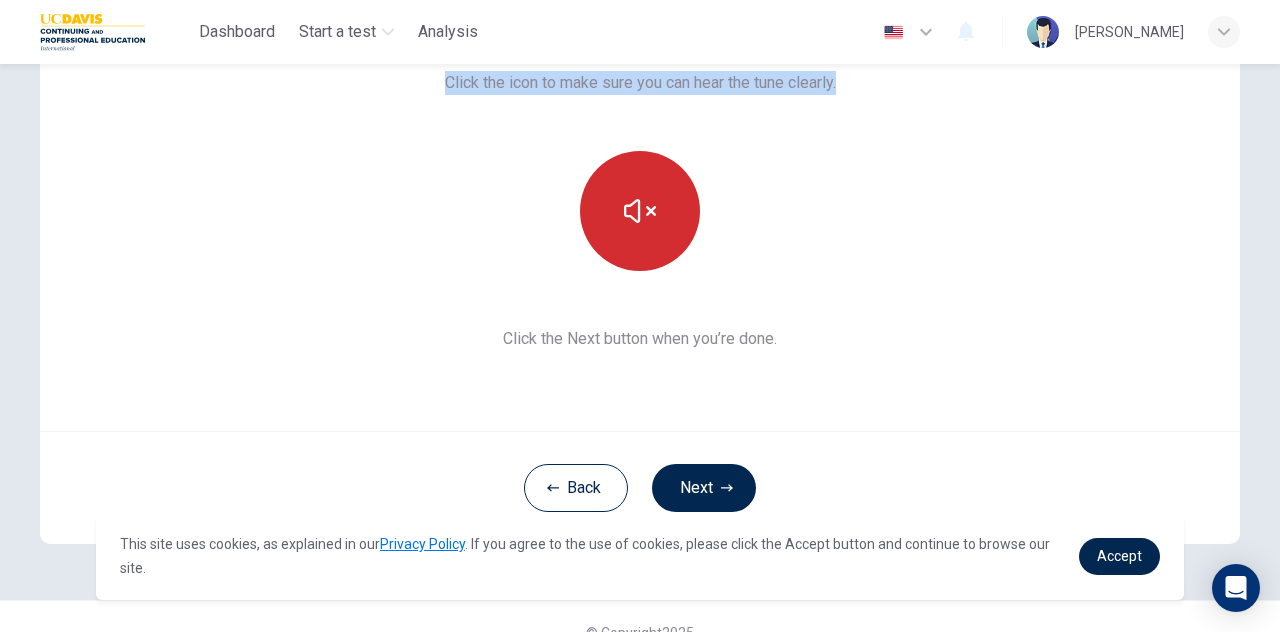 scroll, scrollTop: 200, scrollLeft: 0, axis: vertical 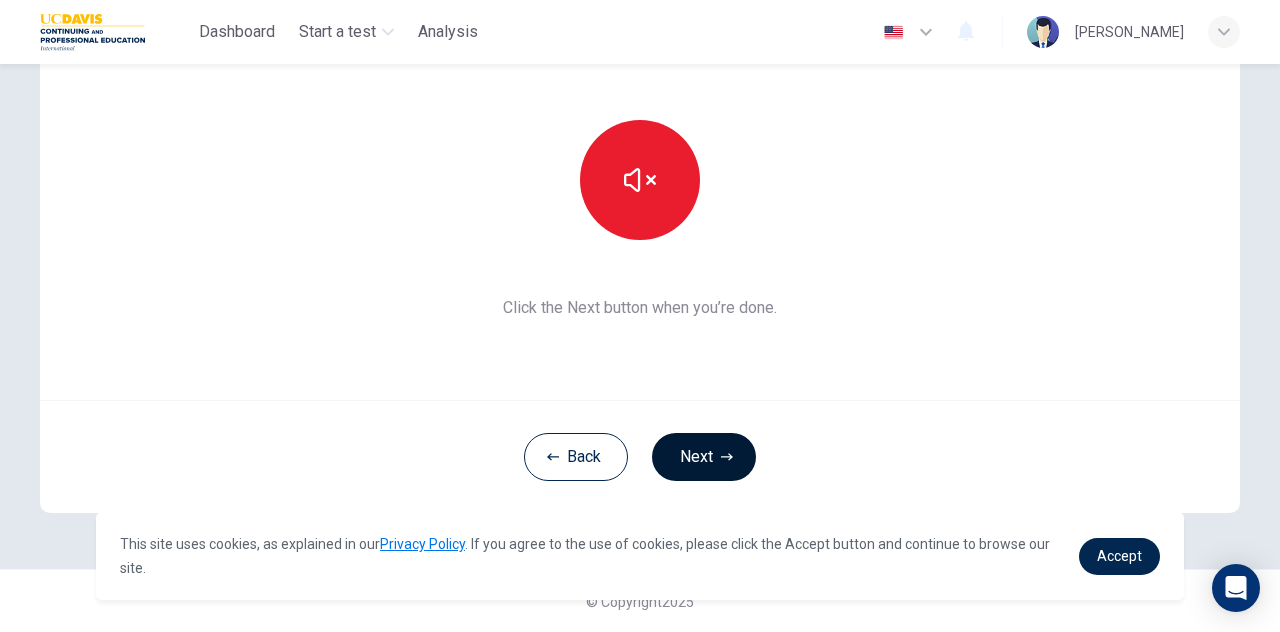 click on "Next" at bounding box center (704, 457) 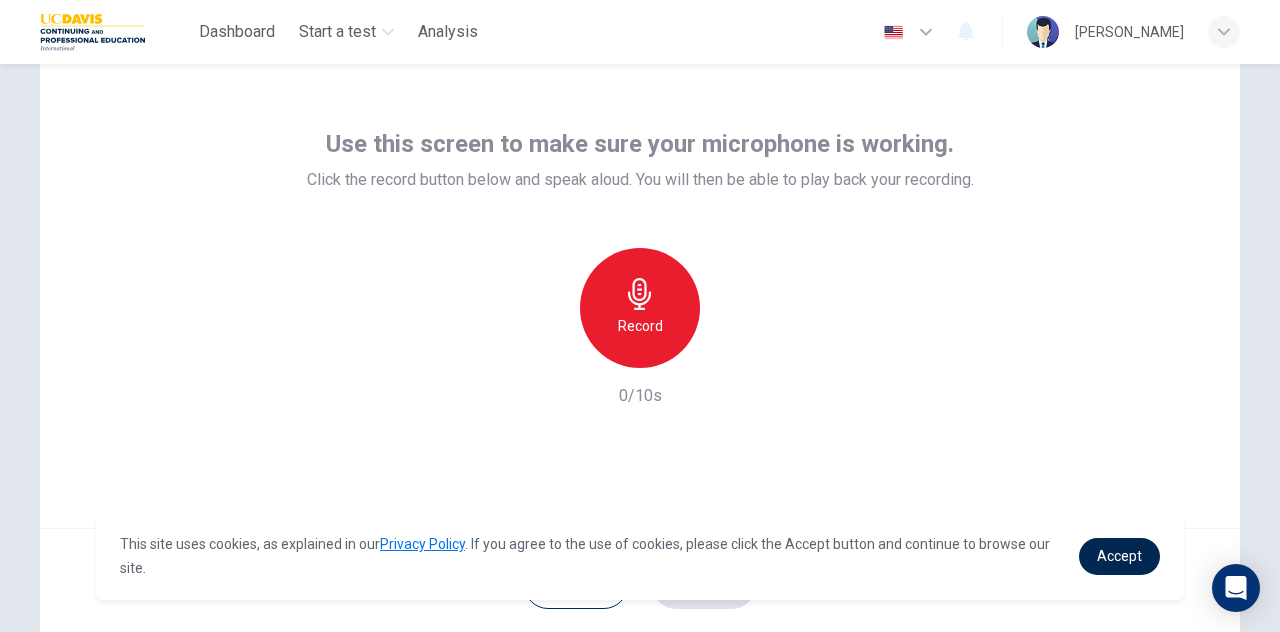 scroll, scrollTop: 0, scrollLeft: 0, axis: both 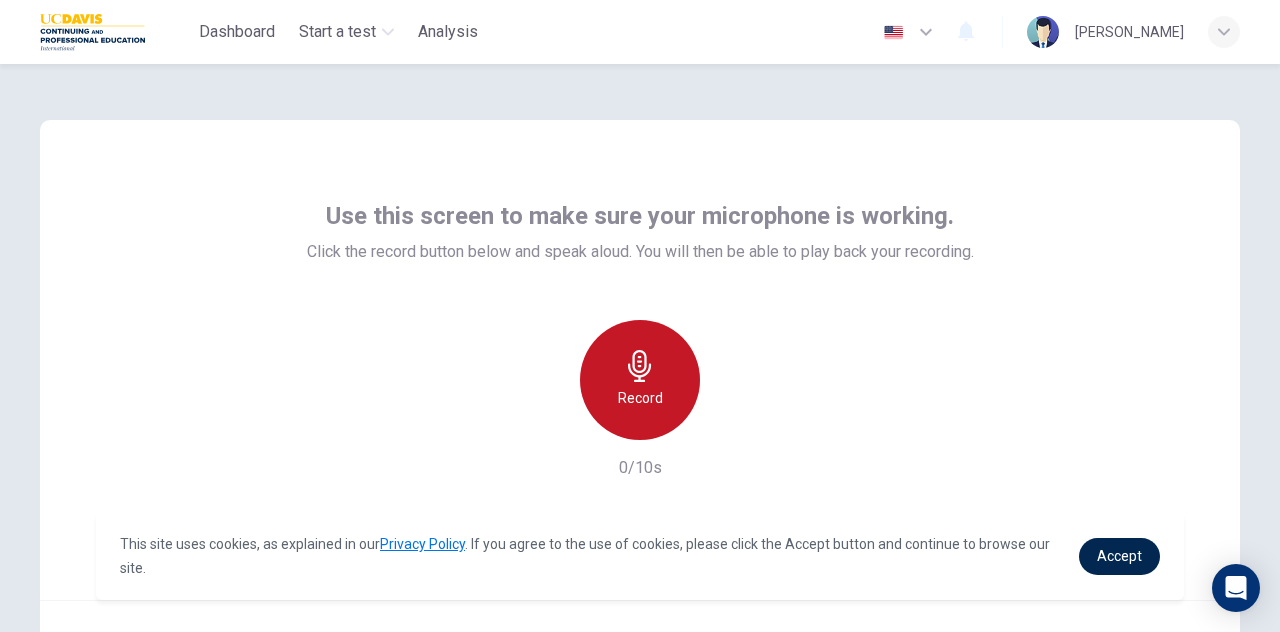 click 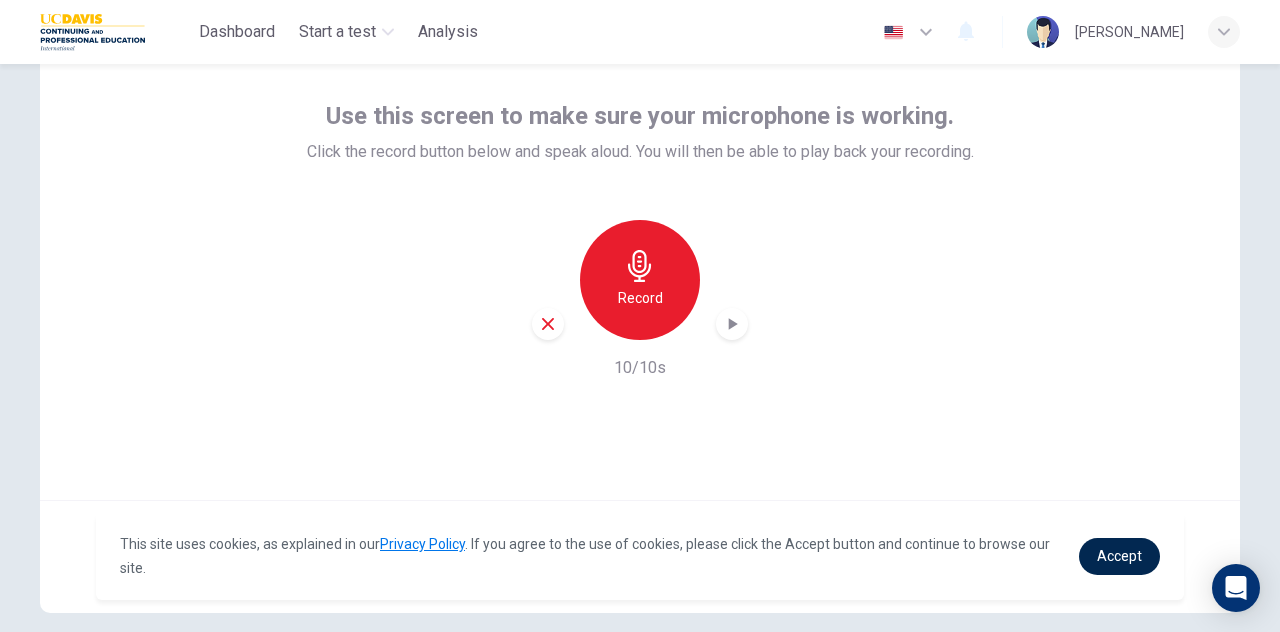 scroll, scrollTop: 200, scrollLeft: 0, axis: vertical 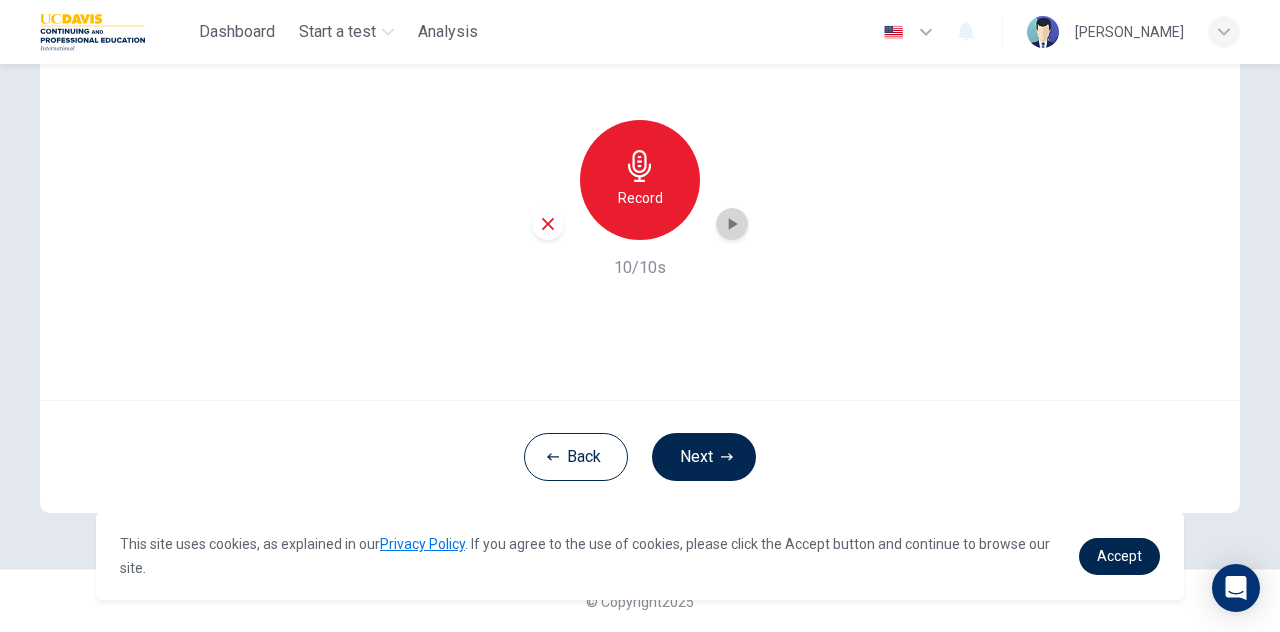 click at bounding box center (732, 224) 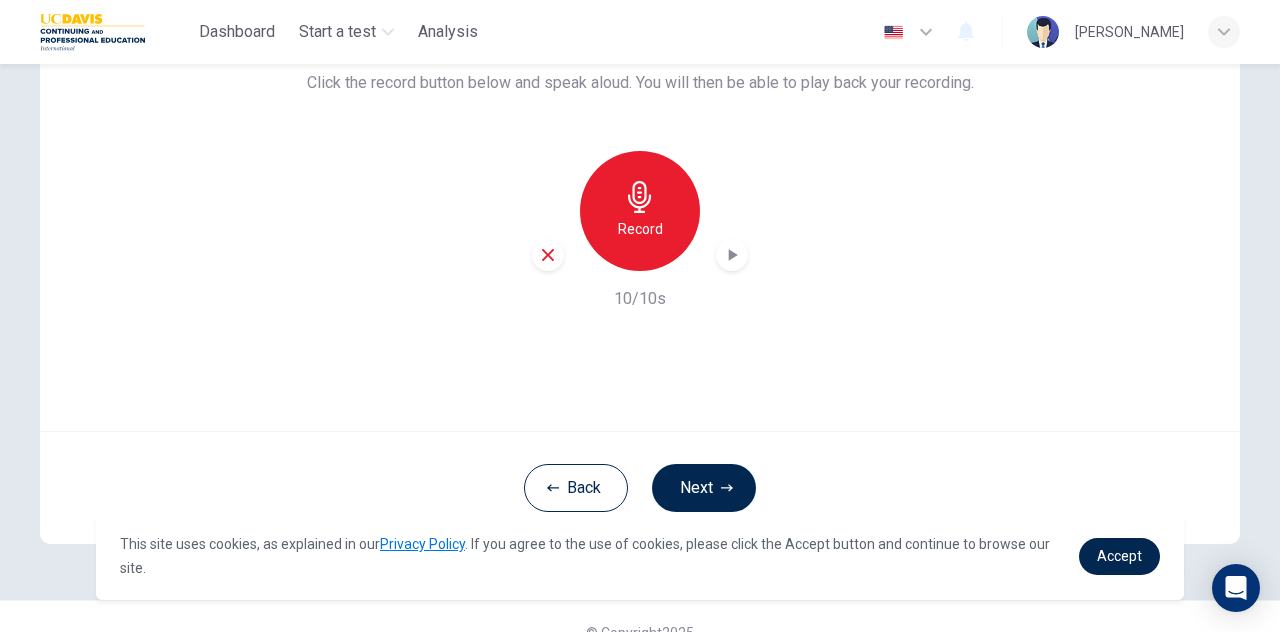 scroll, scrollTop: 200, scrollLeft: 0, axis: vertical 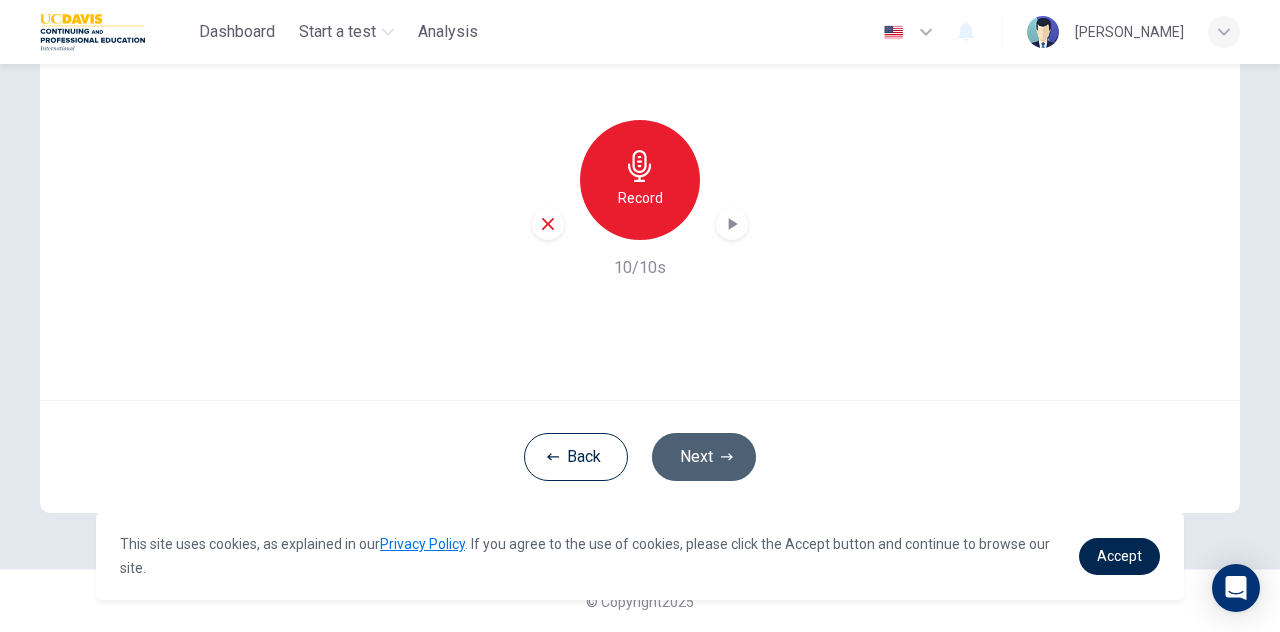 click on "Next" at bounding box center (704, 457) 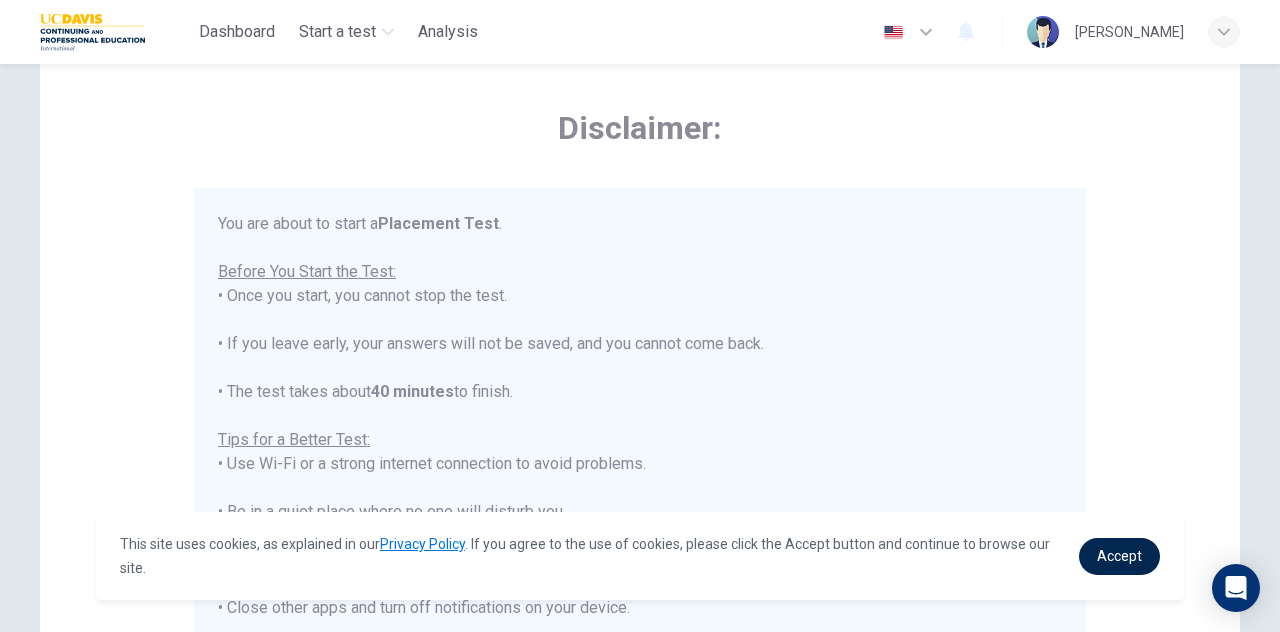 scroll, scrollTop: 0, scrollLeft: 0, axis: both 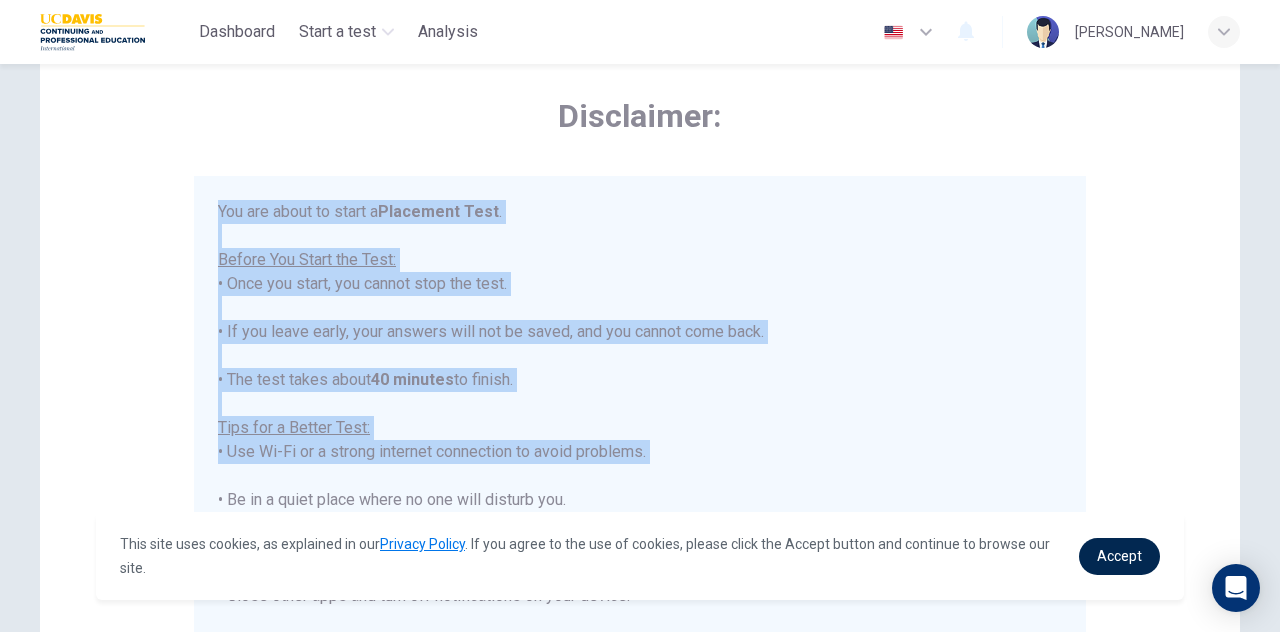 drag, startPoint x: 212, startPoint y: 207, endPoint x: 474, endPoint y: 479, distance: 377.66122 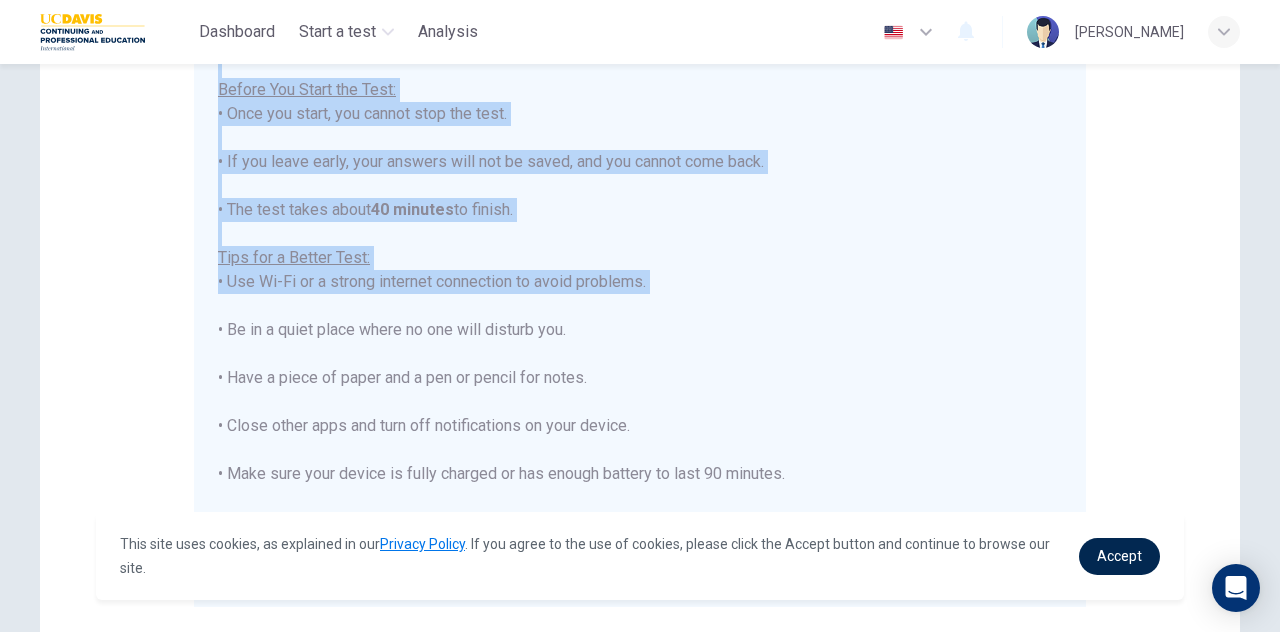 scroll, scrollTop: 380, scrollLeft: 0, axis: vertical 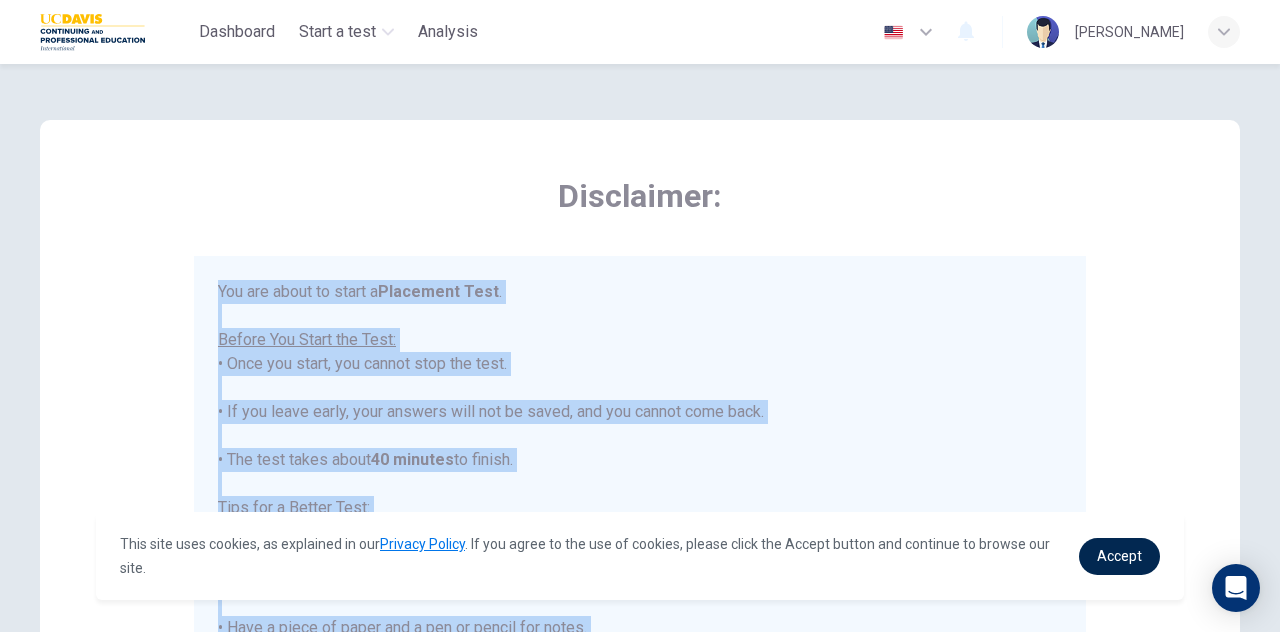 drag, startPoint x: 730, startPoint y: 372, endPoint x: 221, endPoint y: 283, distance: 516.72235 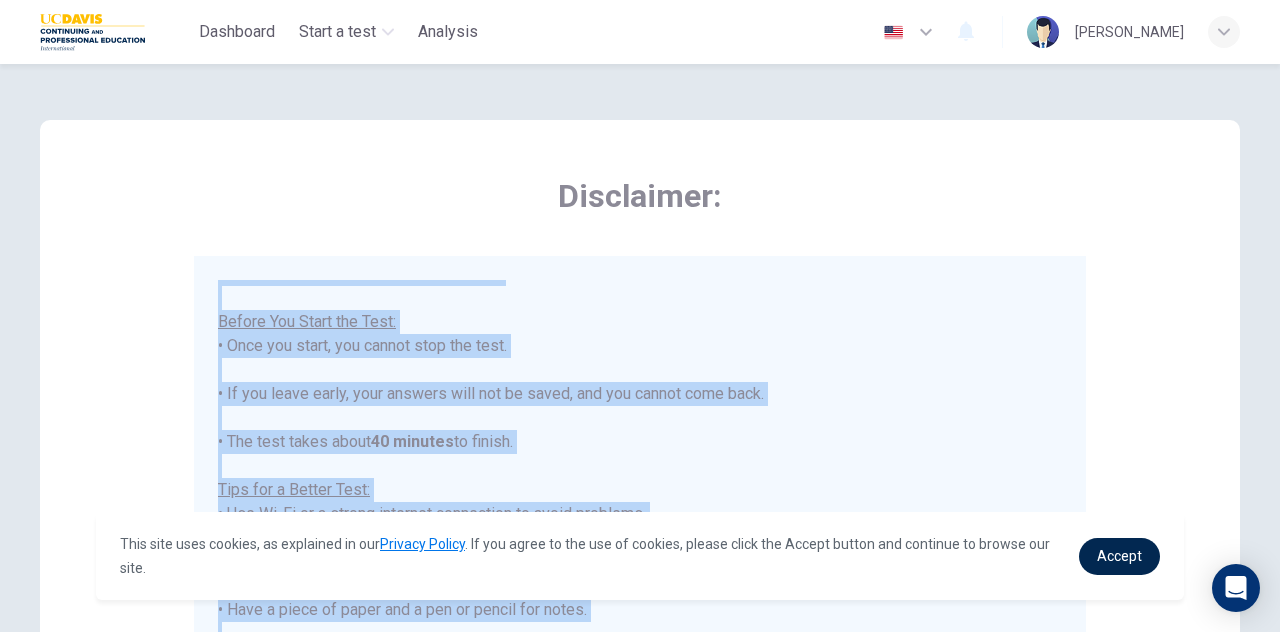 scroll, scrollTop: 22, scrollLeft: 0, axis: vertical 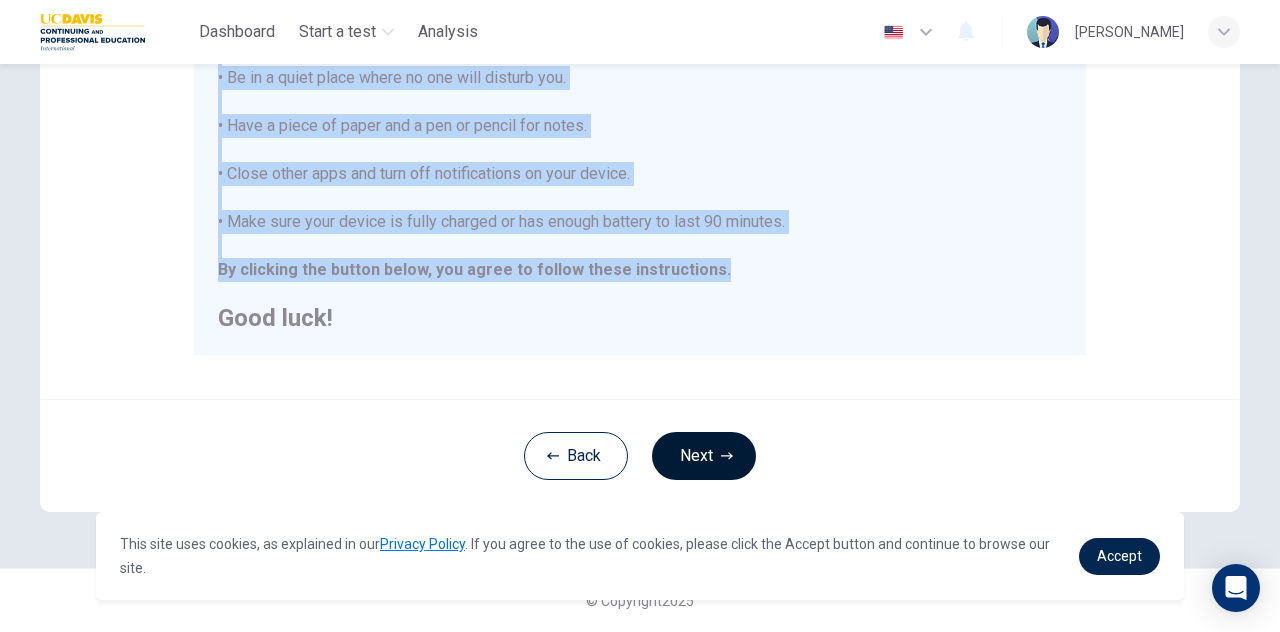 click on "Next" at bounding box center (704, 456) 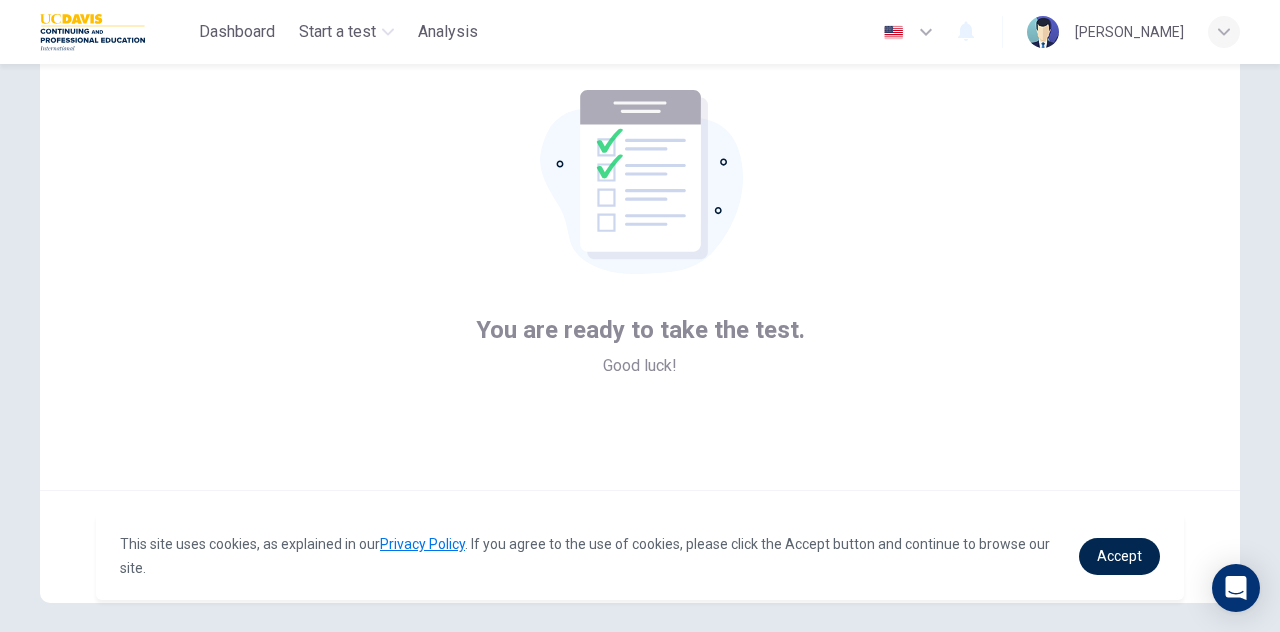 scroll, scrollTop: 200, scrollLeft: 0, axis: vertical 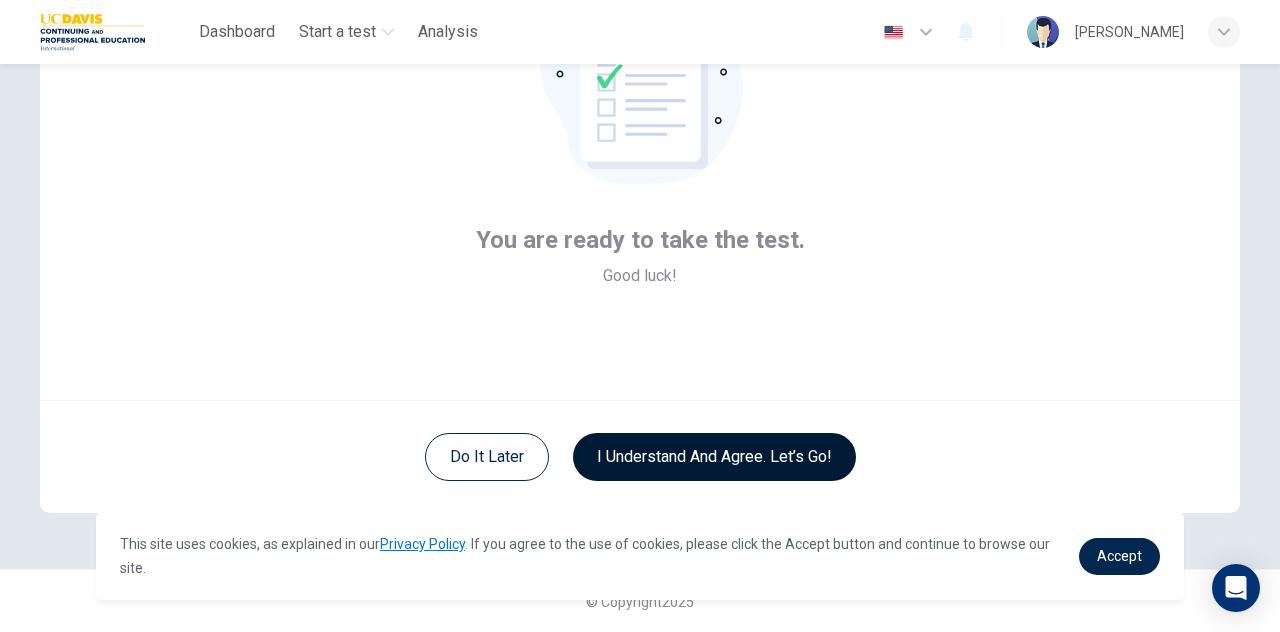 click on "I understand and agree. Let’s go!" at bounding box center (714, 457) 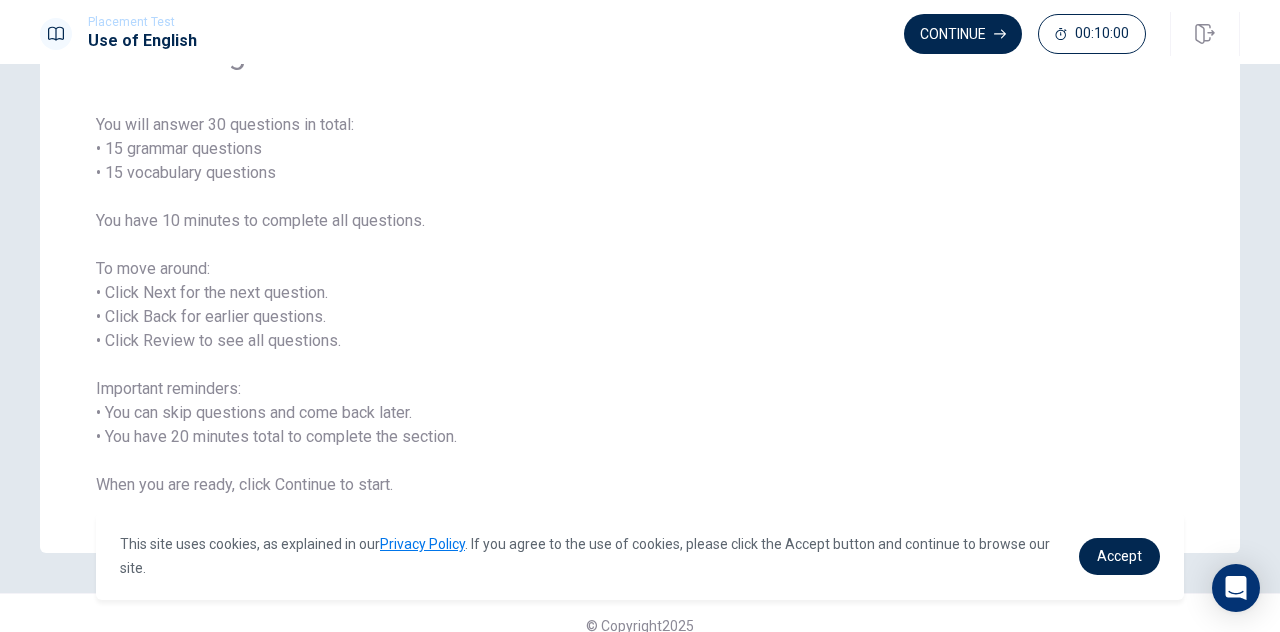 scroll, scrollTop: 152, scrollLeft: 0, axis: vertical 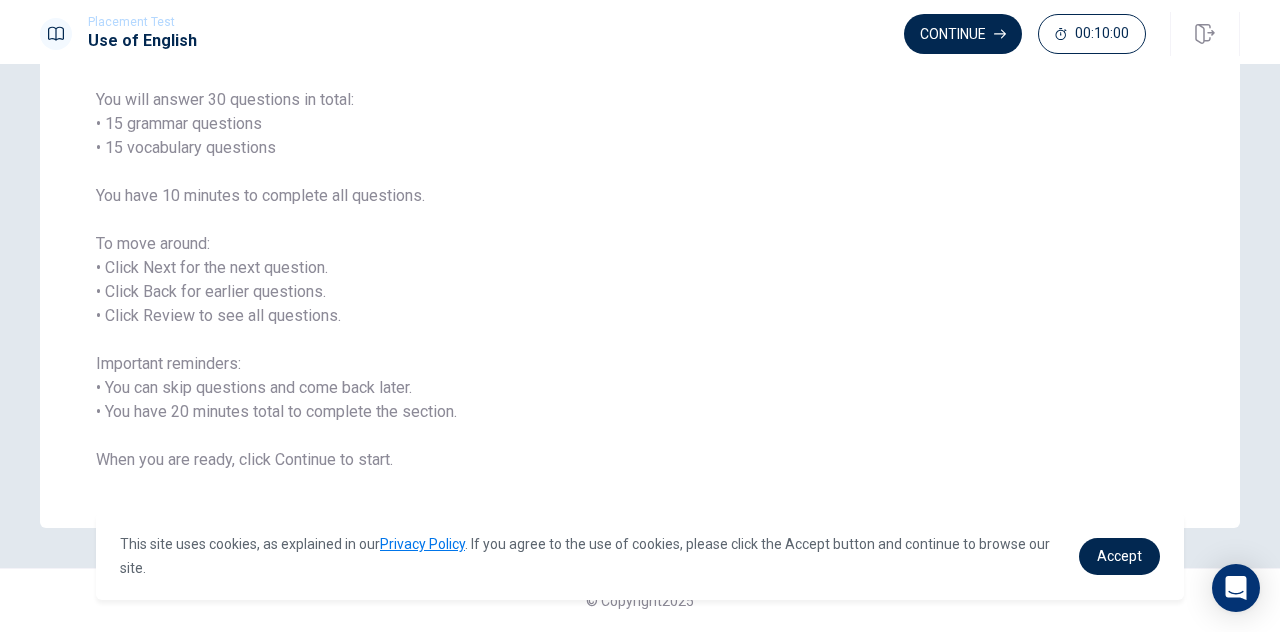 click on "You will answer 30 questions in total:
• 15 grammar questions
• 15 vocabulary questions
You have 10 minutes to complete all questions.
To move around:
• Click Next for the next question.
• Click Back for earlier questions.
• Click Review to see all questions.
Important reminders:
• You can skip questions and come back later.
• You have 20 minutes total to complete the section.
When you are ready, click Continue to start." at bounding box center (640, 280) 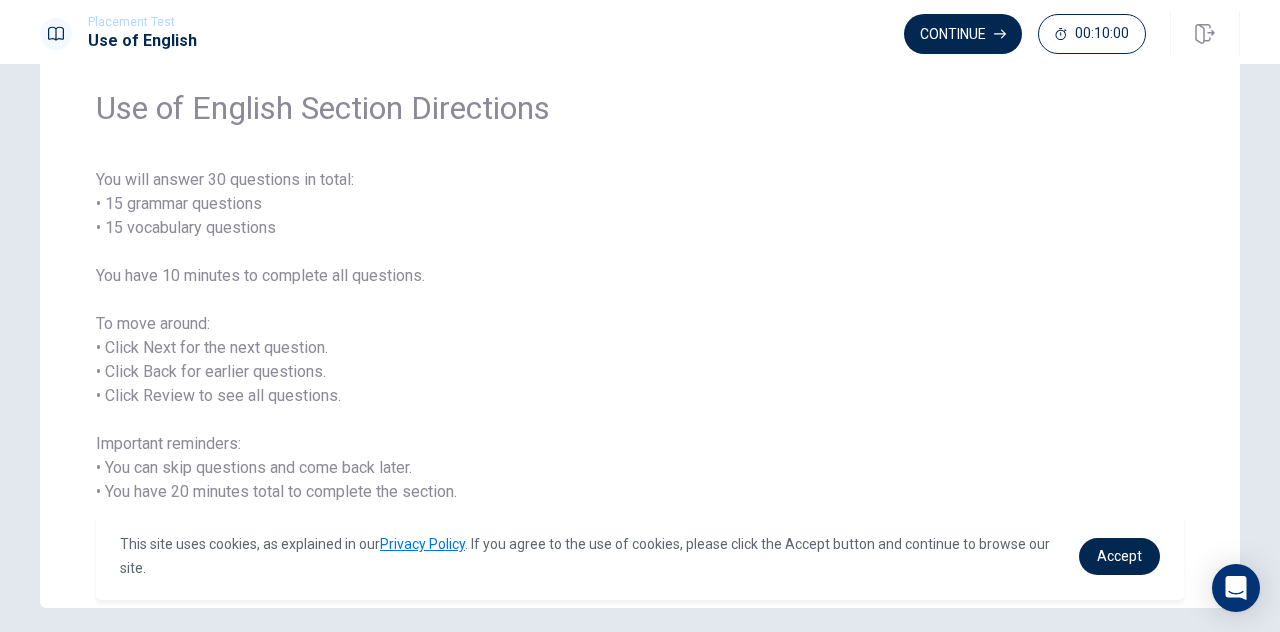 scroll, scrollTop: 0, scrollLeft: 0, axis: both 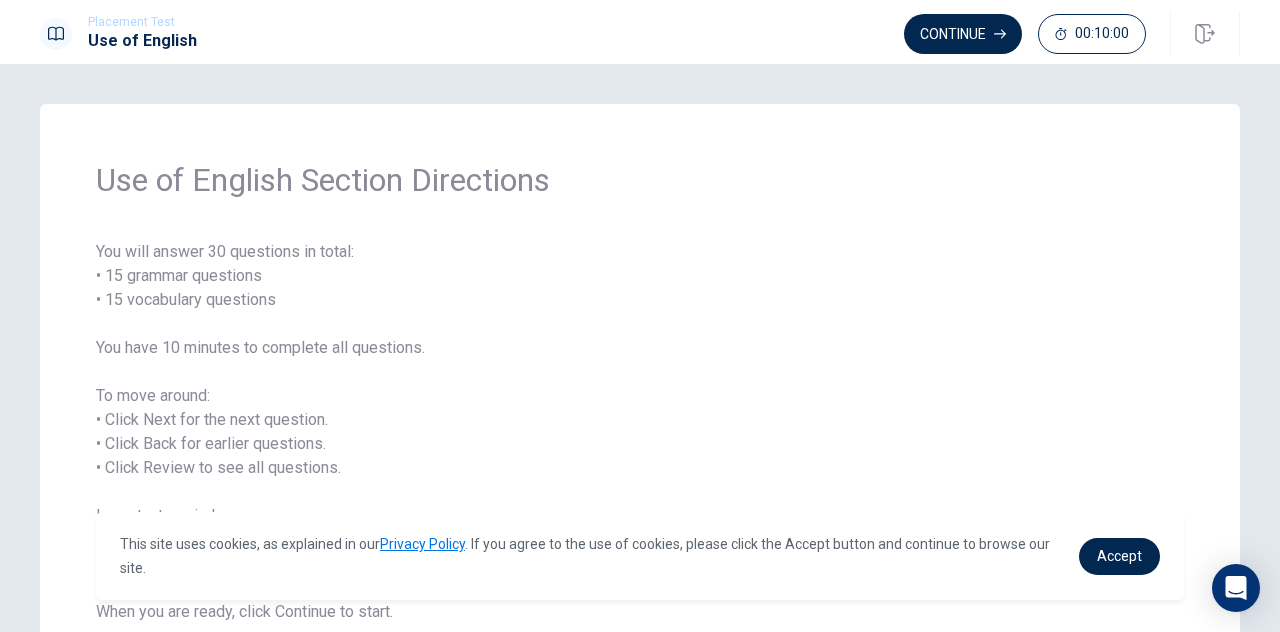 drag, startPoint x: 87, startPoint y: 246, endPoint x: 84, endPoint y: 222, distance: 24.186773 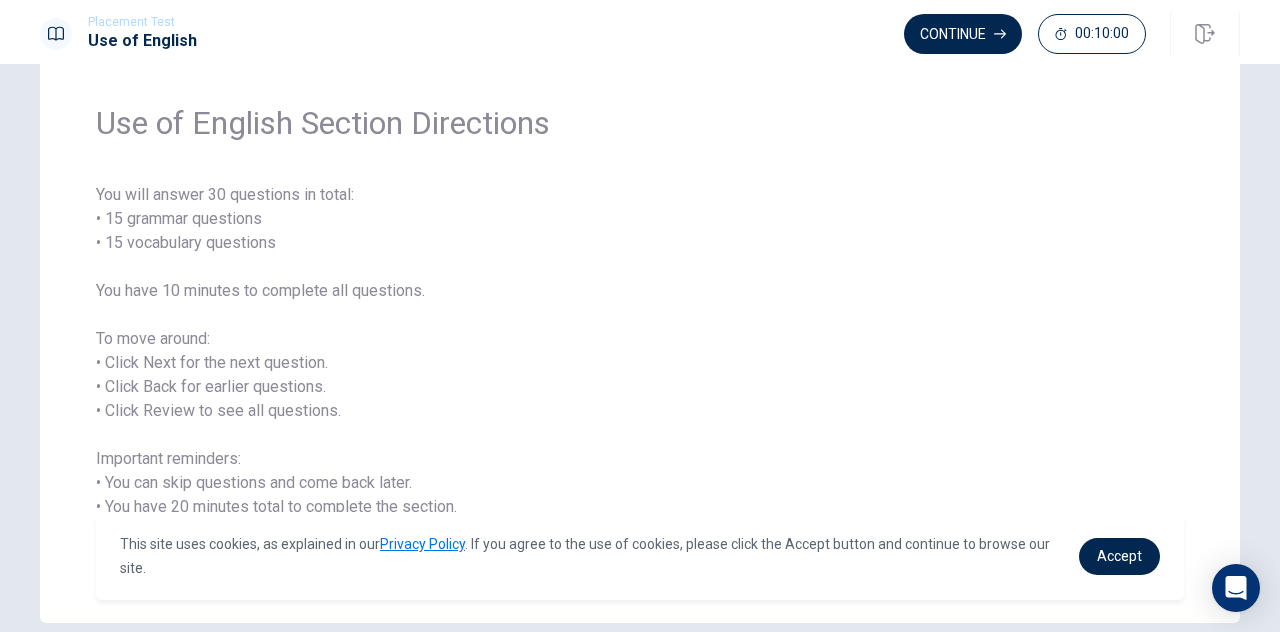 scroll, scrollTop: 0, scrollLeft: 0, axis: both 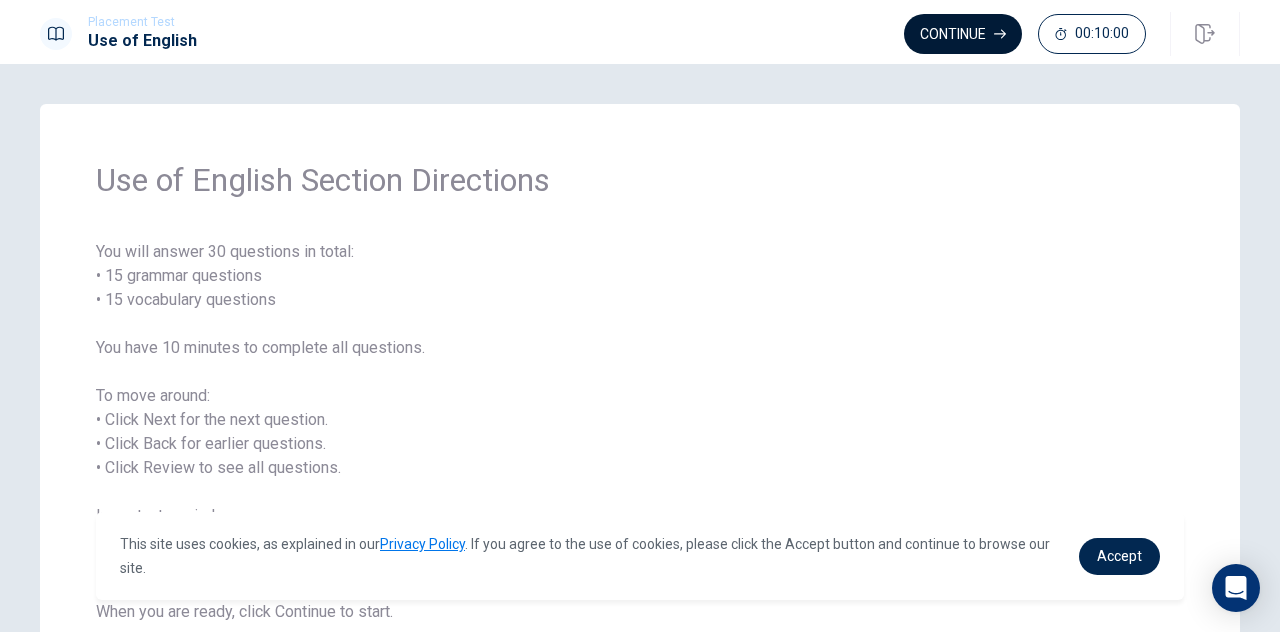 click on "Continue" at bounding box center [963, 34] 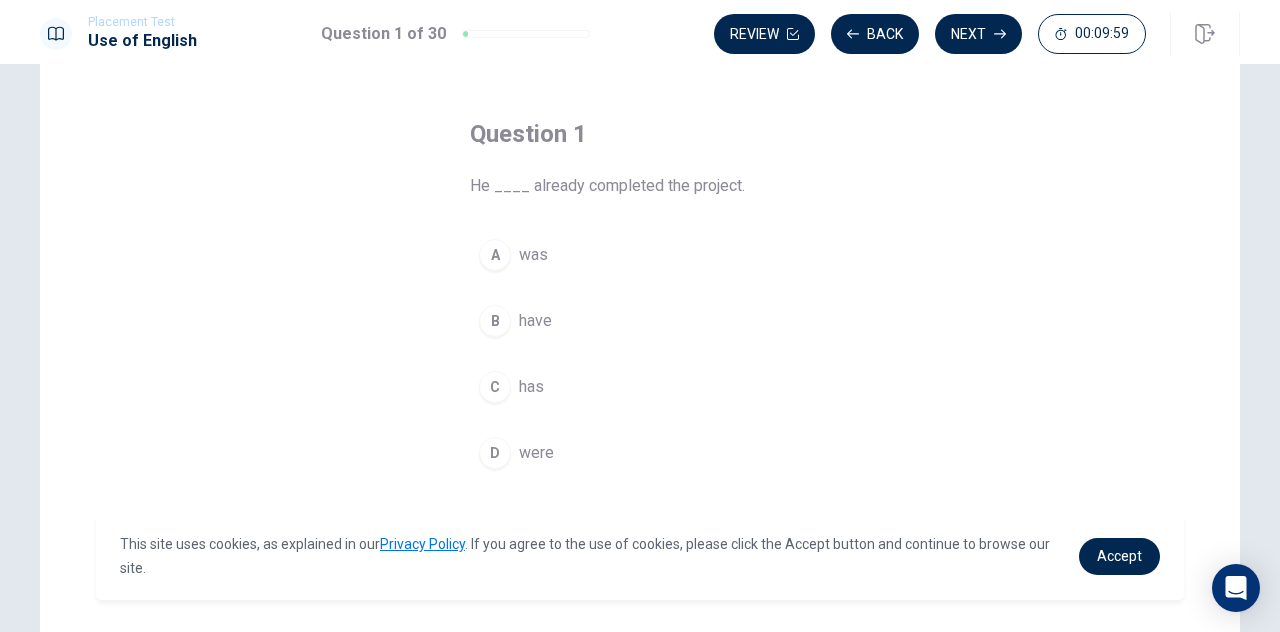 scroll, scrollTop: 100, scrollLeft: 0, axis: vertical 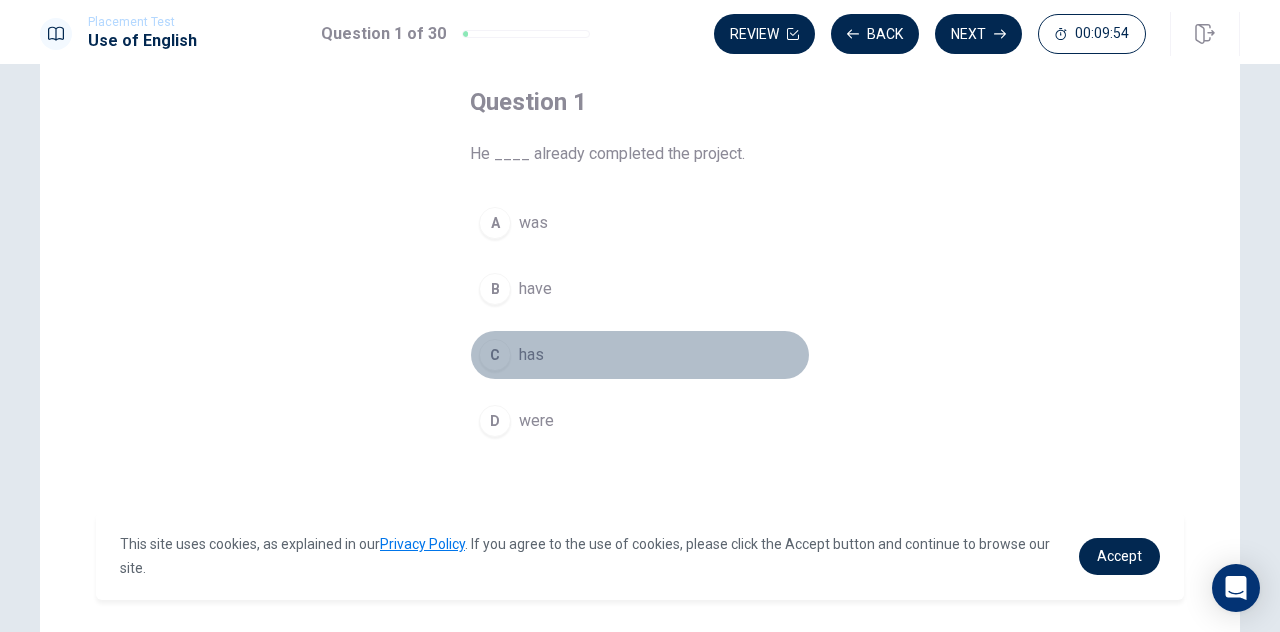 click on "C" at bounding box center [495, 355] 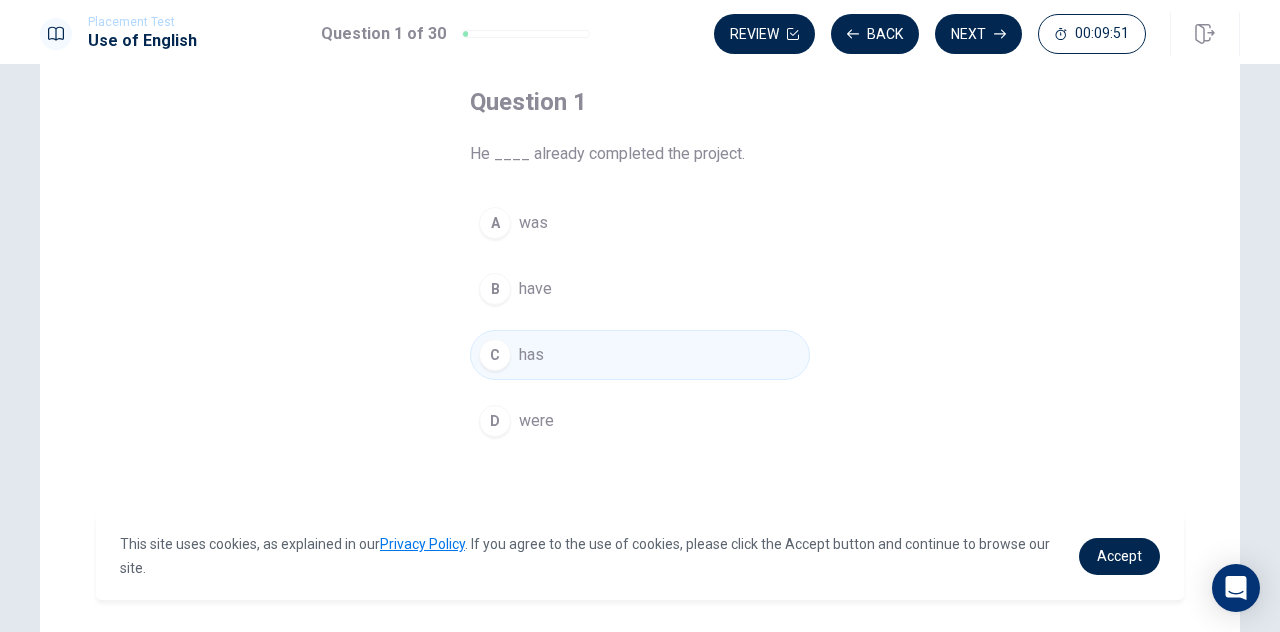scroll, scrollTop: 200, scrollLeft: 0, axis: vertical 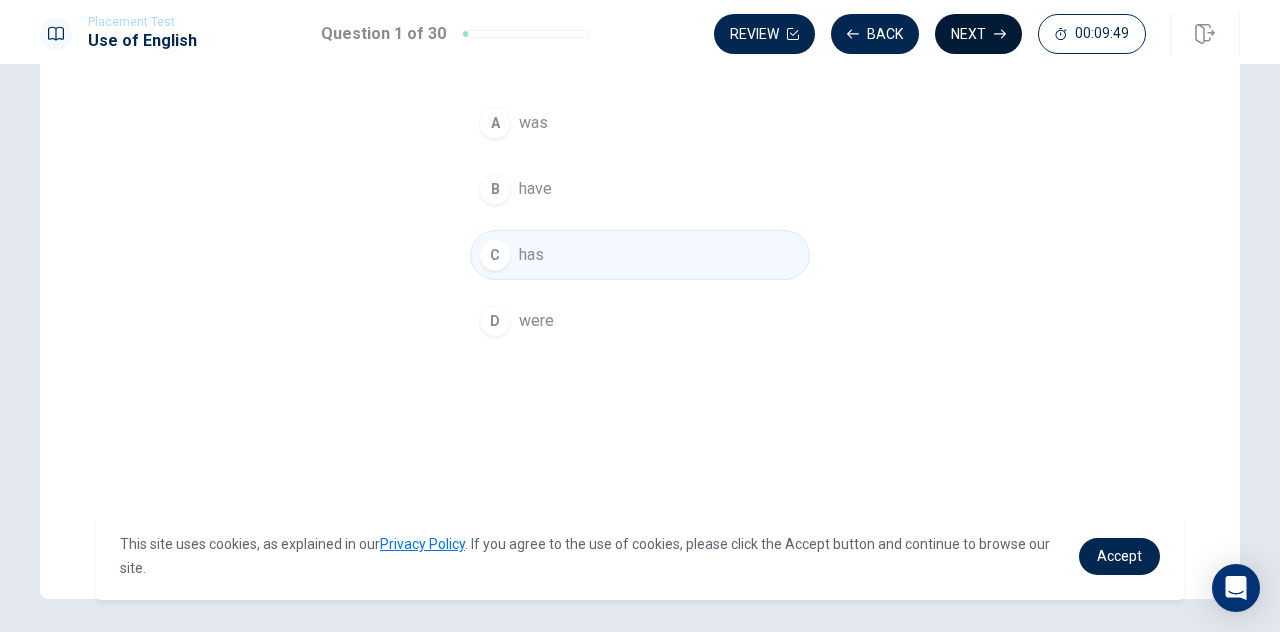 click on "Next" at bounding box center [978, 34] 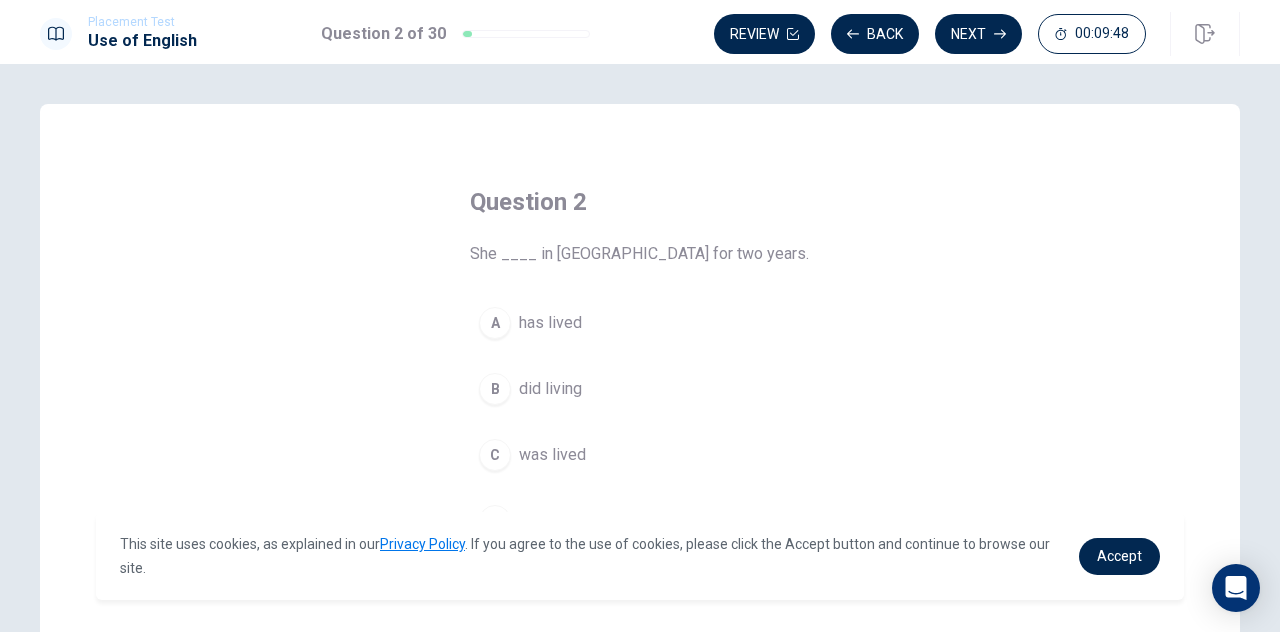 scroll, scrollTop: 100, scrollLeft: 0, axis: vertical 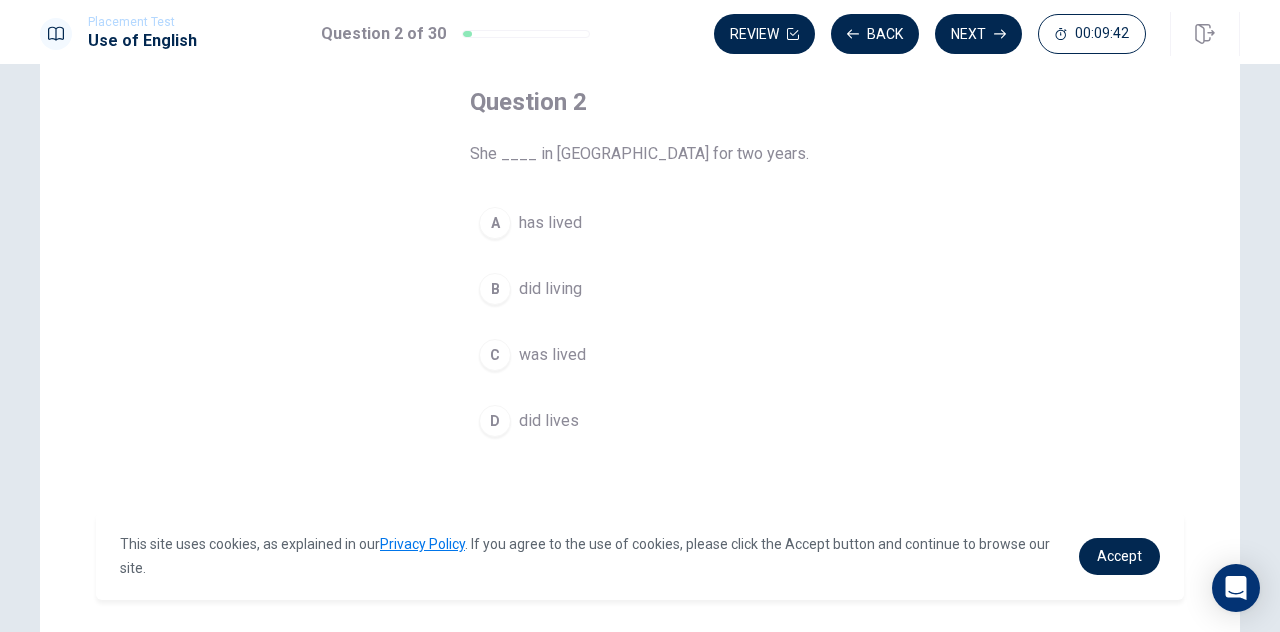 click on "A has lived" at bounding box center [640, 223] 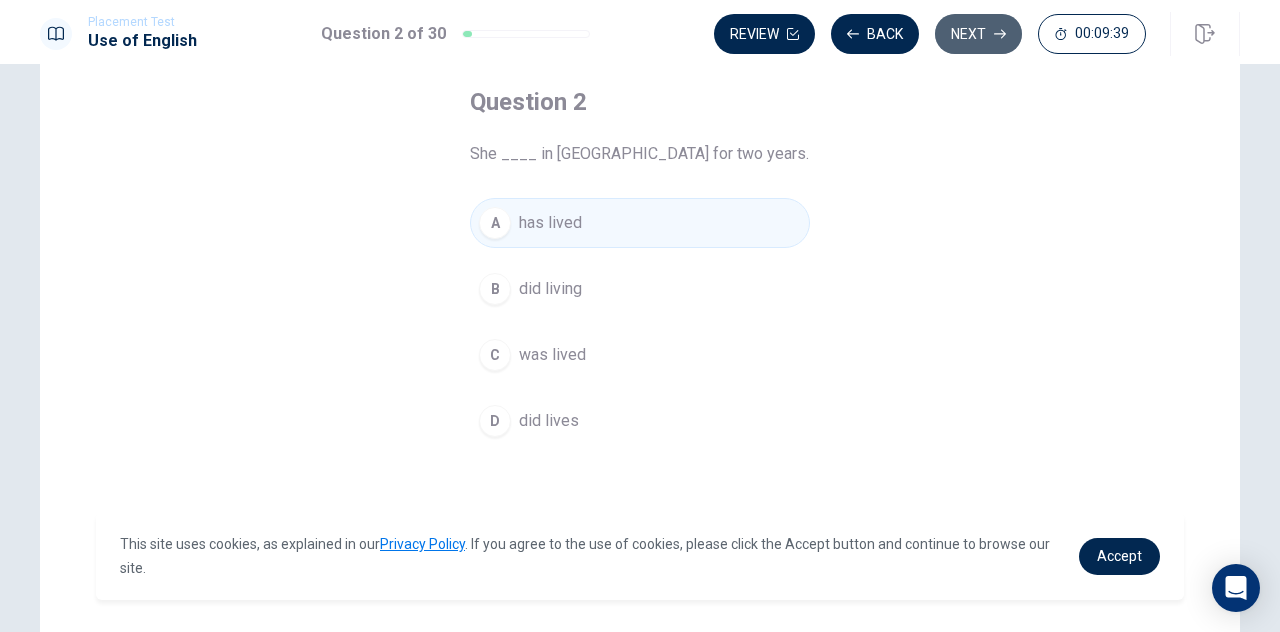 click on "Next" at bounding box center [978, 34] 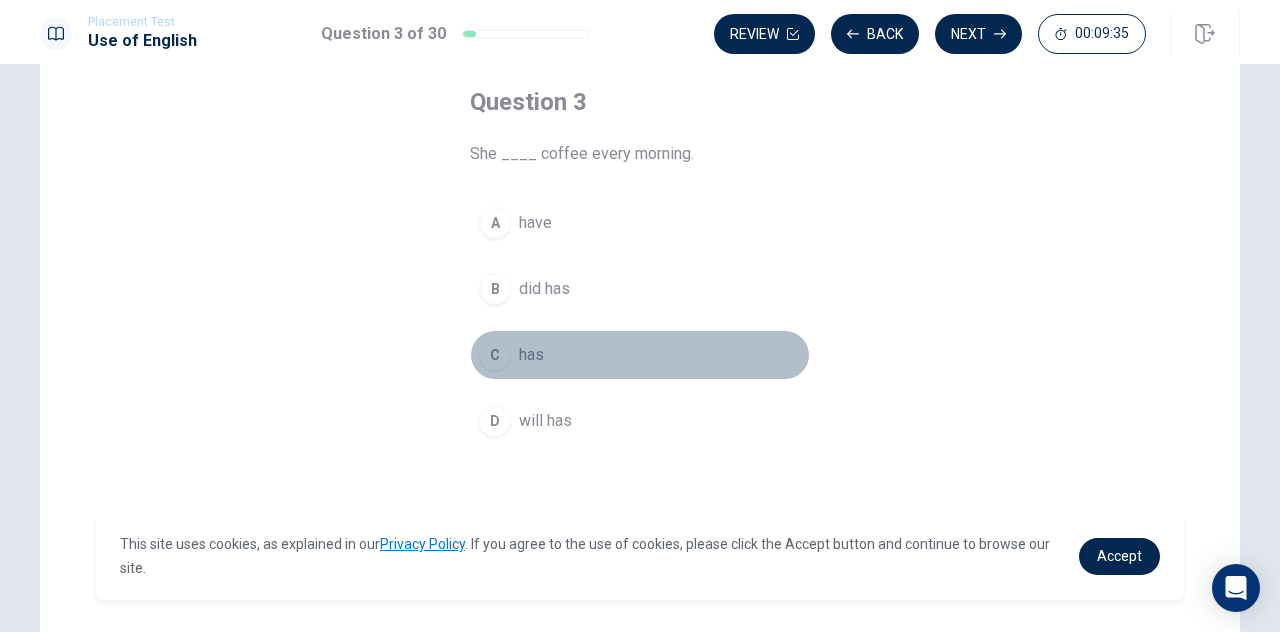 click on "C has" at bounding box center (640, 355) 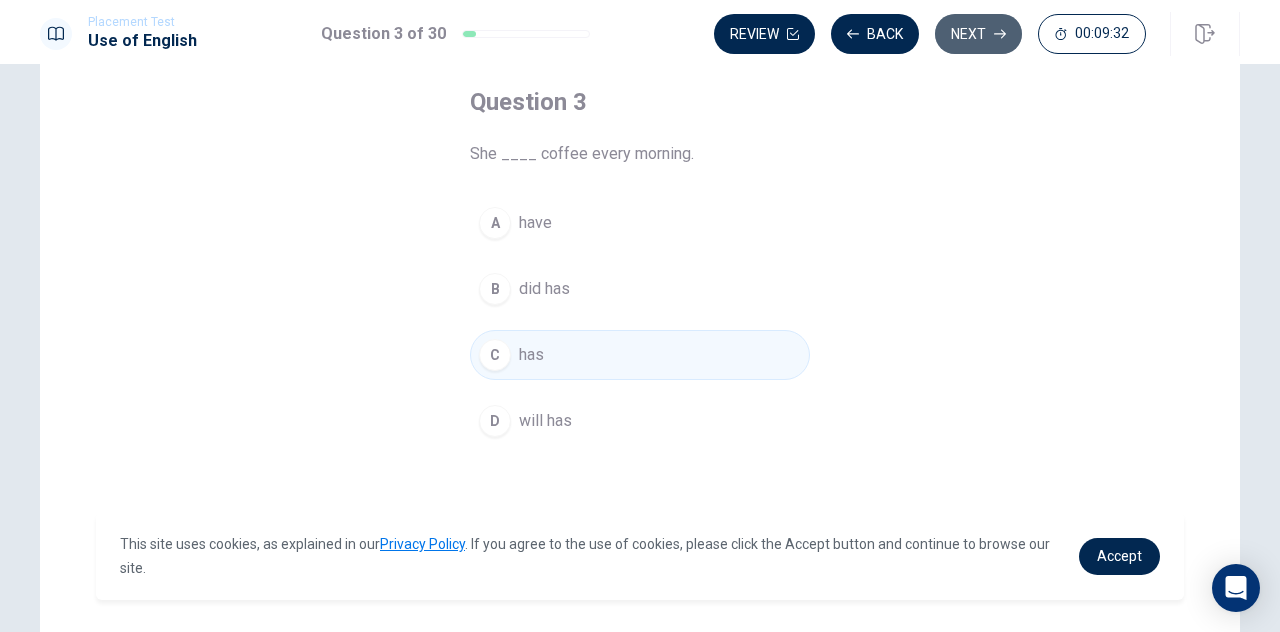 click on "Next" at bounding box center [978, 34] 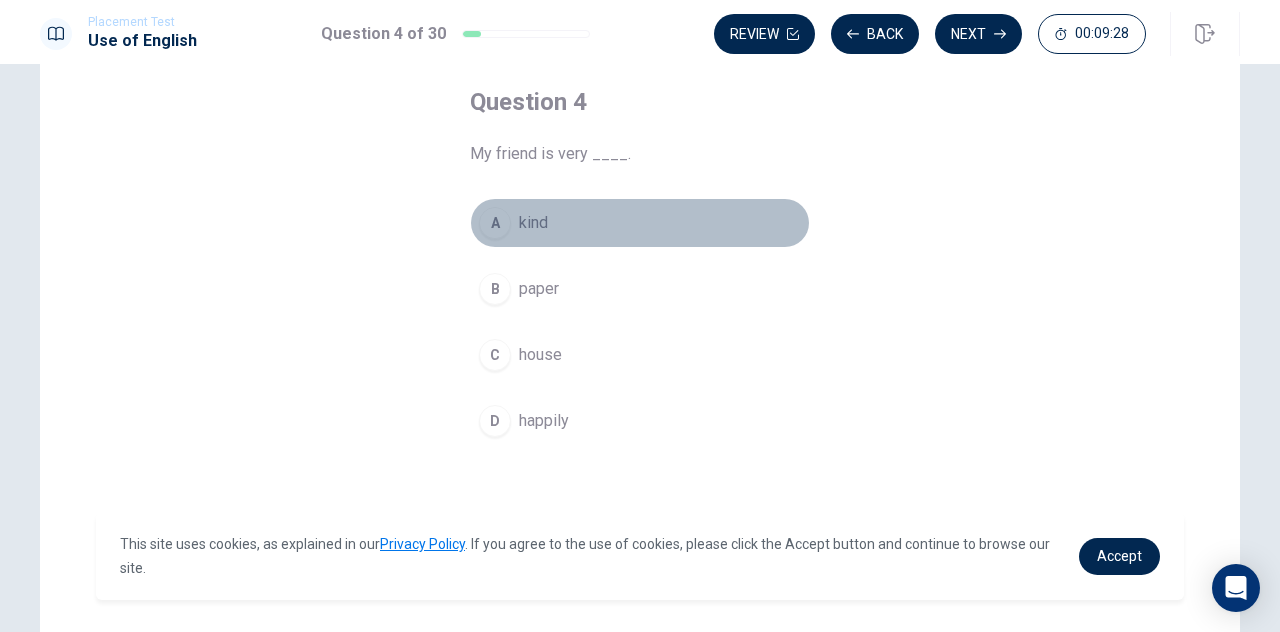 click on "A kind" at bounding box center (640, 223) 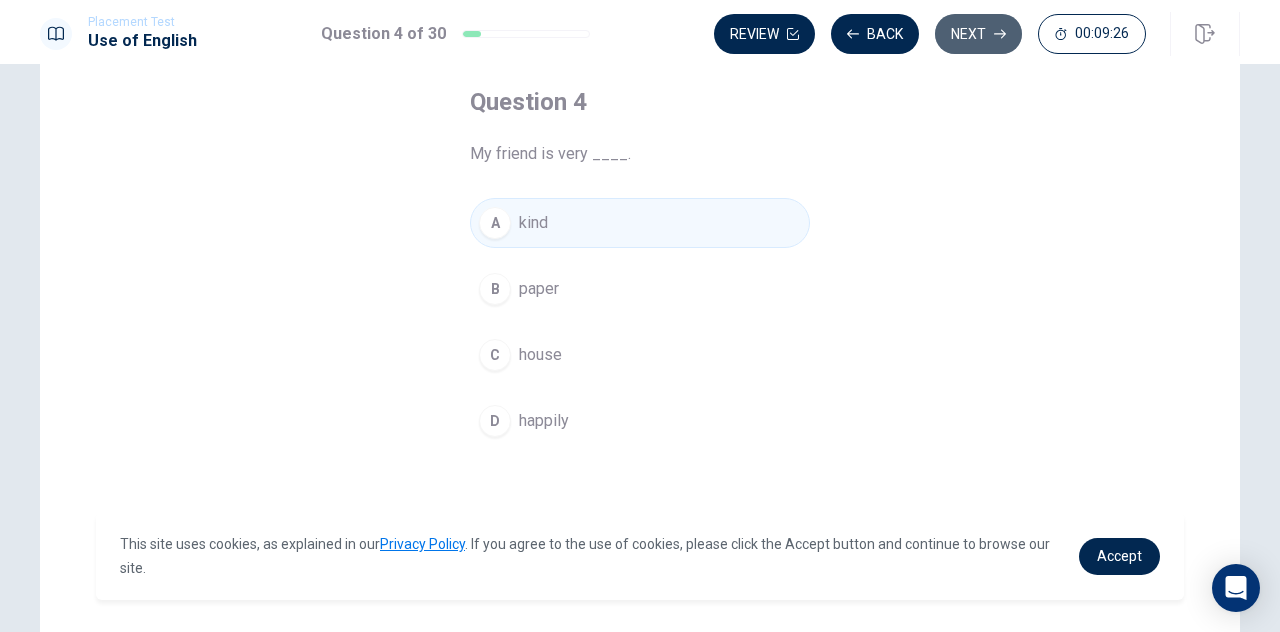 click on "Next" at bounding box center (978, 34) 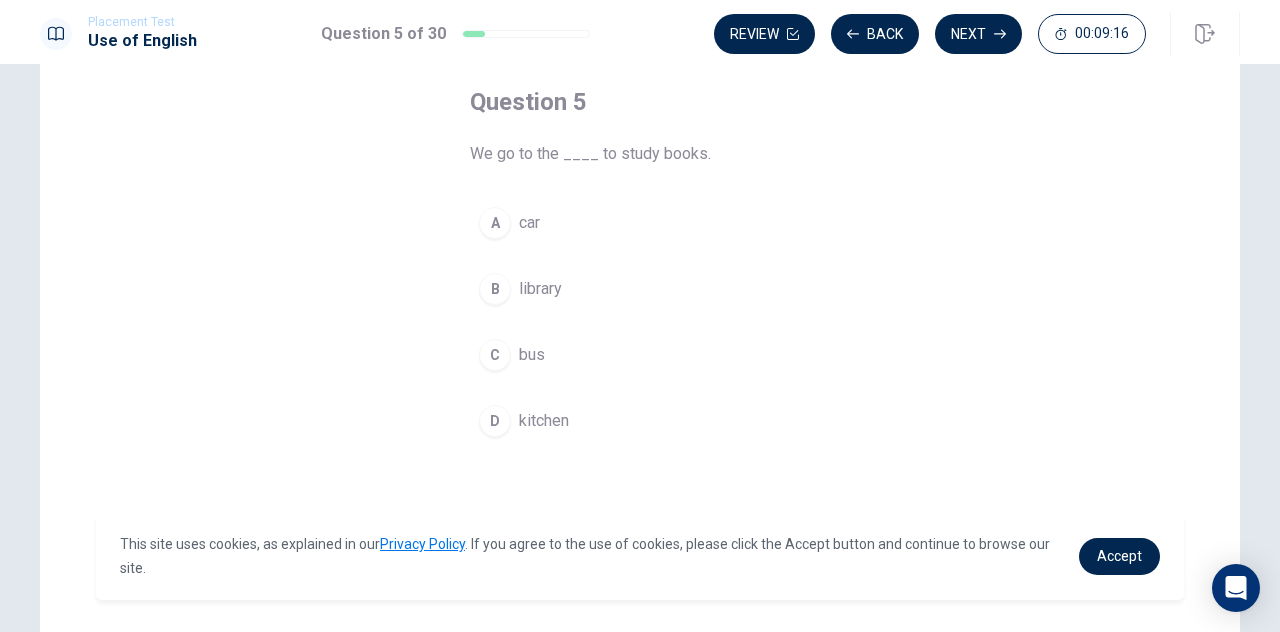 click on "B library" at bounding box center (640, 289) 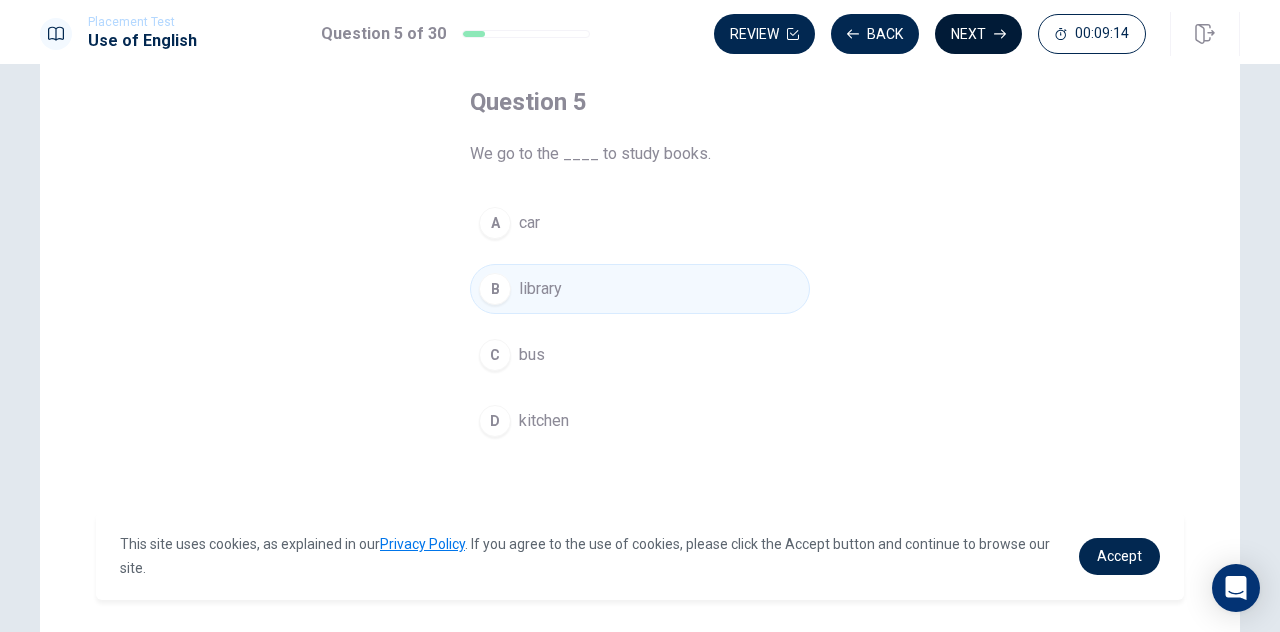 click on "Next" at bounding box center [978, 34] 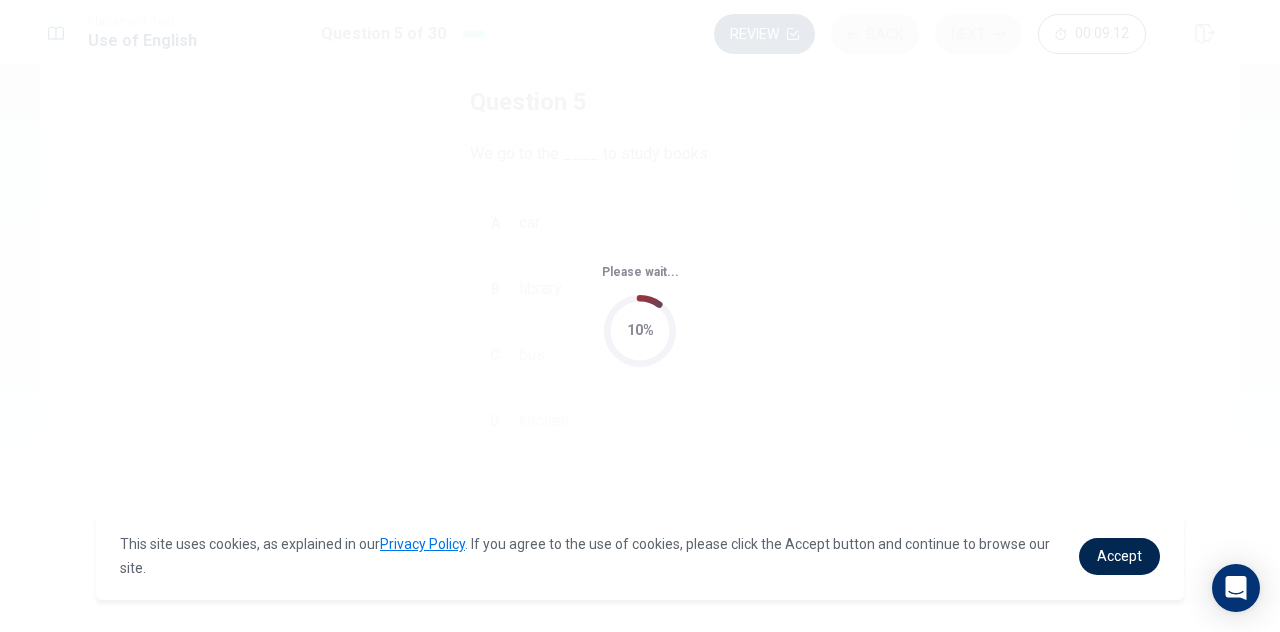 scroll, scrollTop: 0, scrollLeft: 0, axis: both 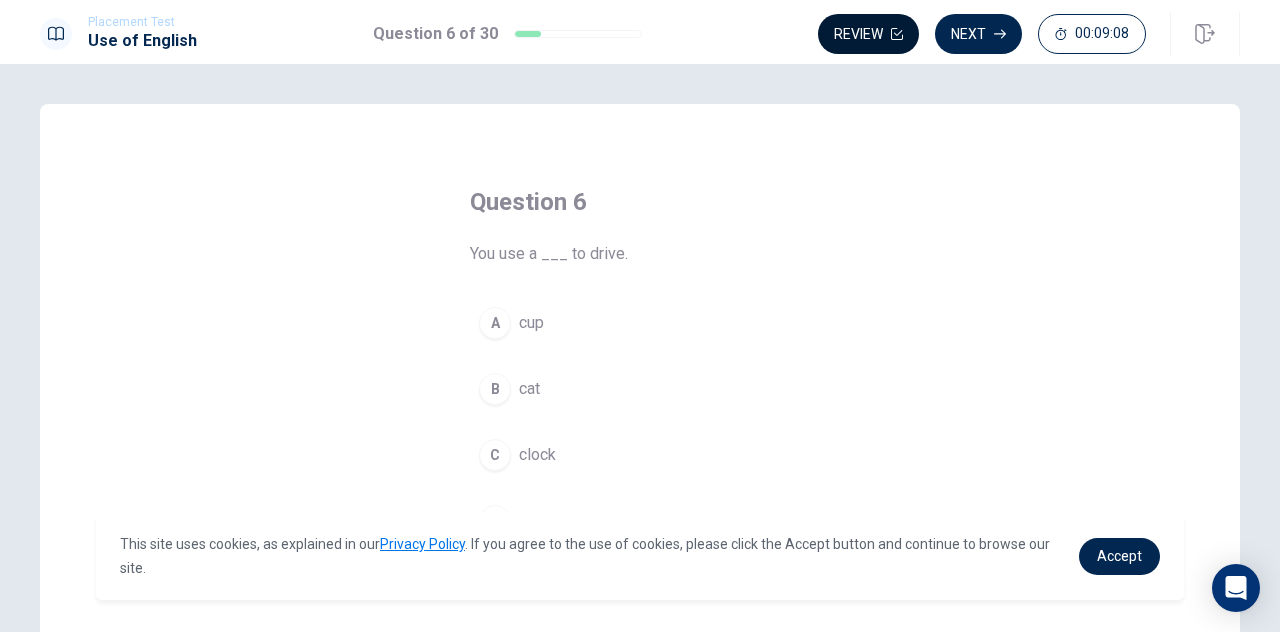 click on "Review" at bounding box center (868, 34) 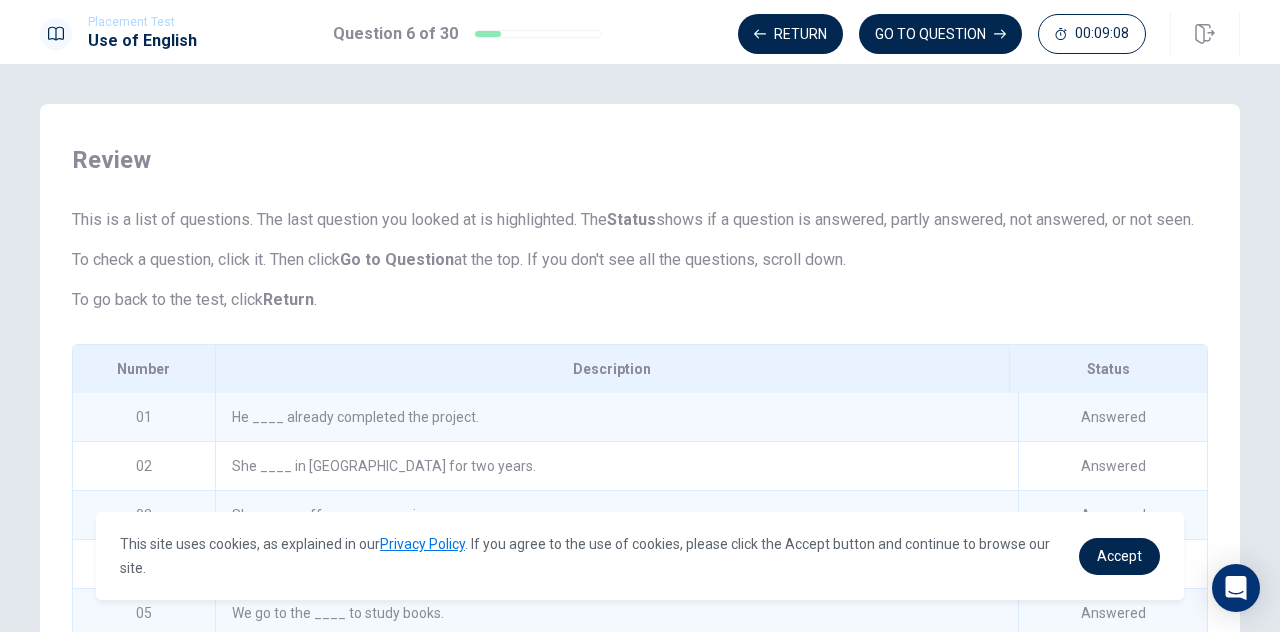 scroll, scrollTop: 245, scrollLeft: 0, axis: vertical 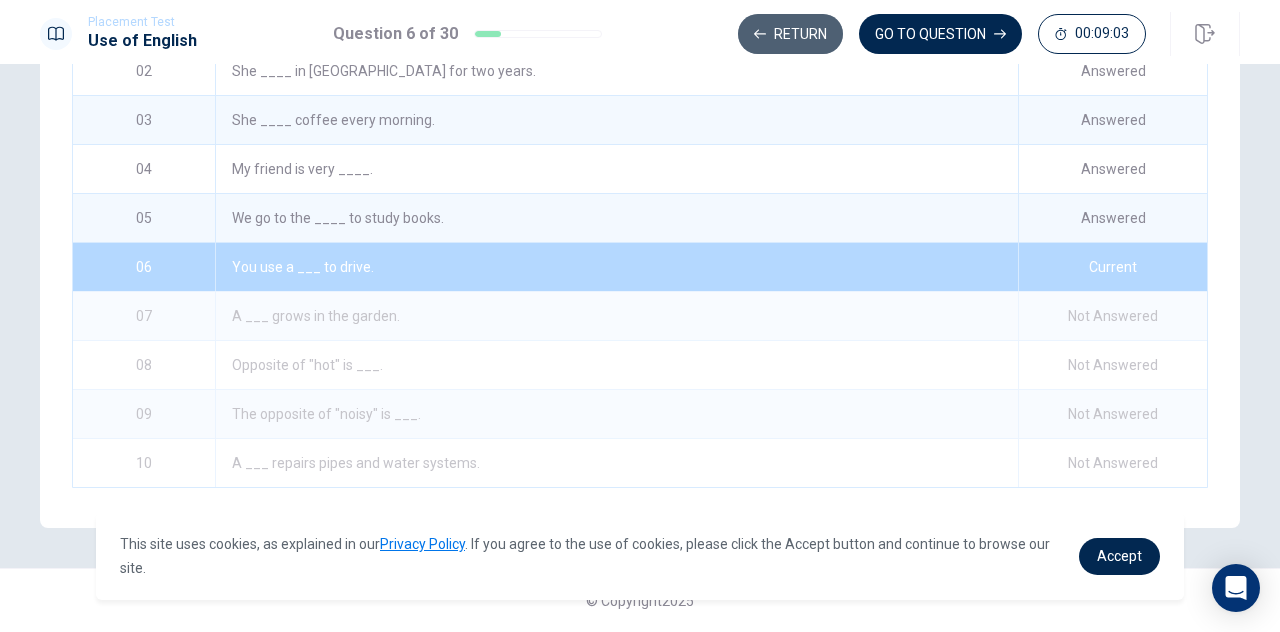 click on "Return" at bounding box center (790, 34) 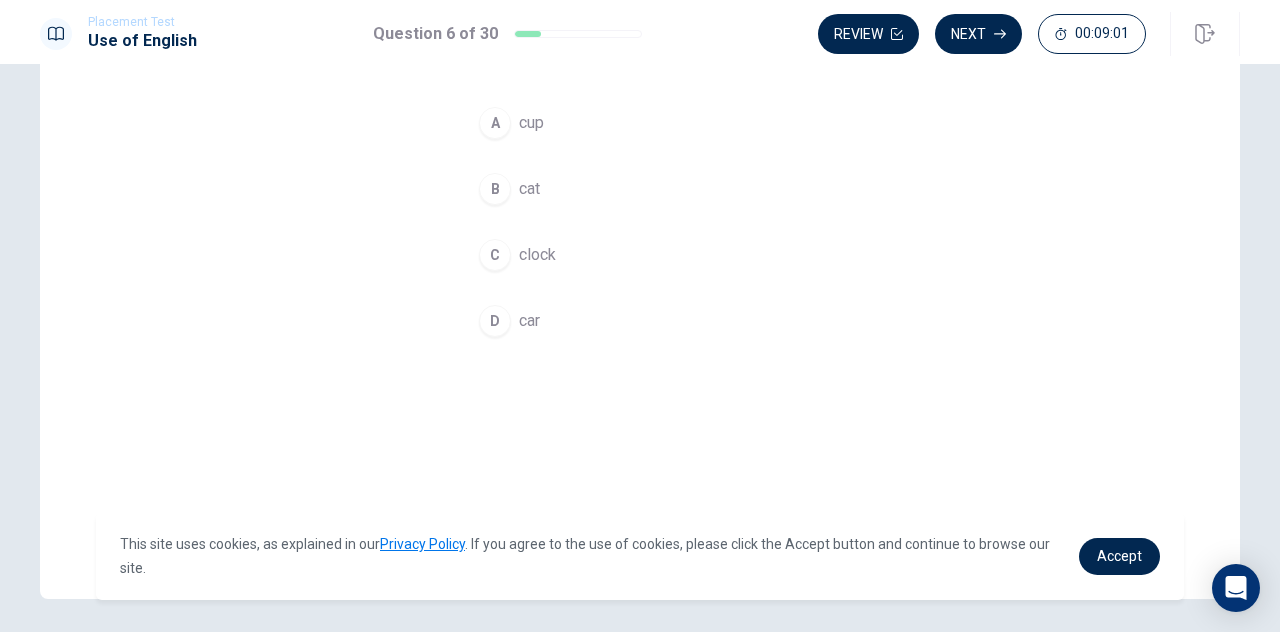 scroll, scrollTop: 100, scrollLeft: 0, axis: vertical 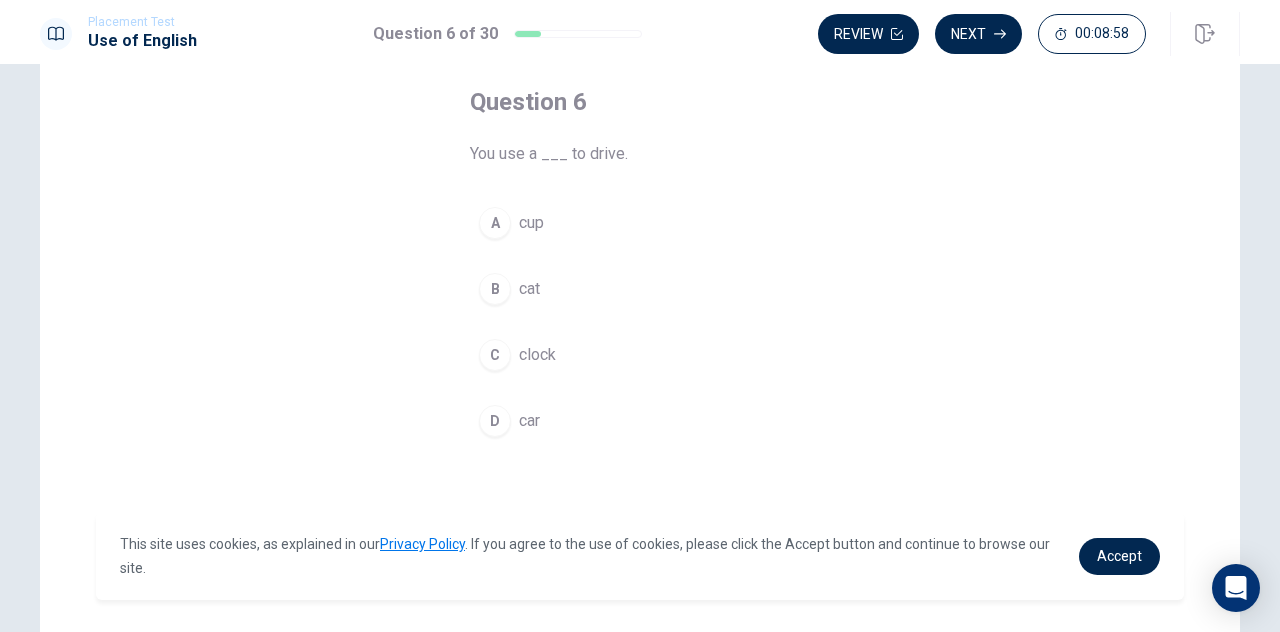 click on "D car" at bounding box center [640, 421] 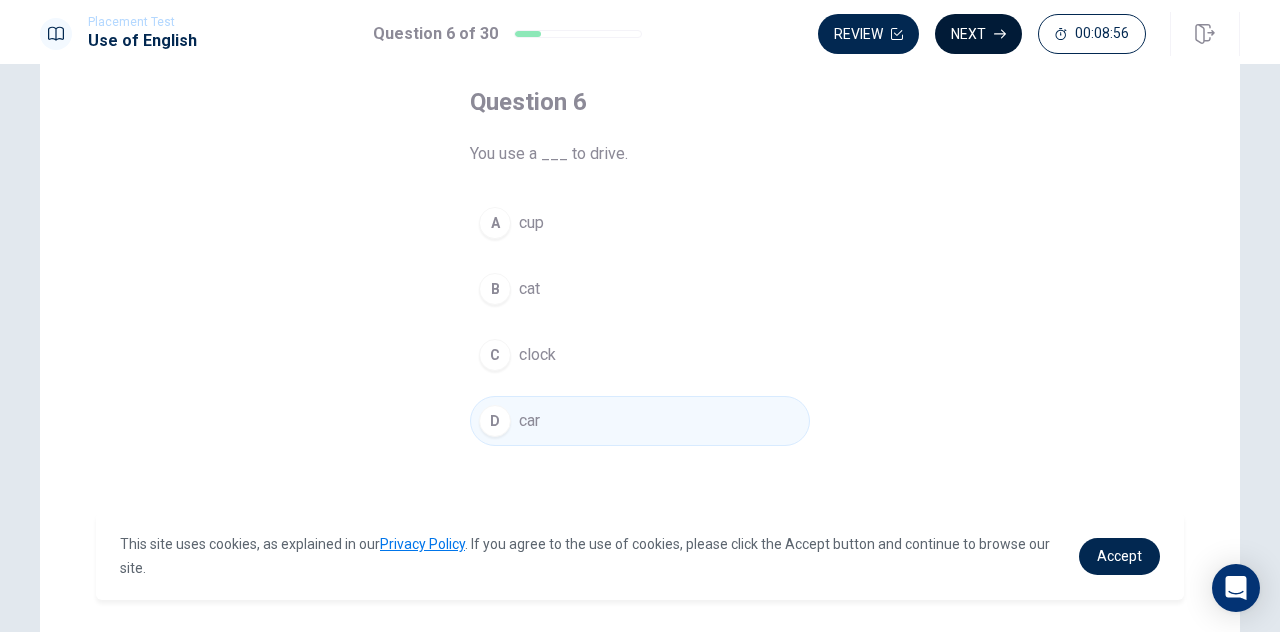 click on "Next" at bounding box center [978, 34] 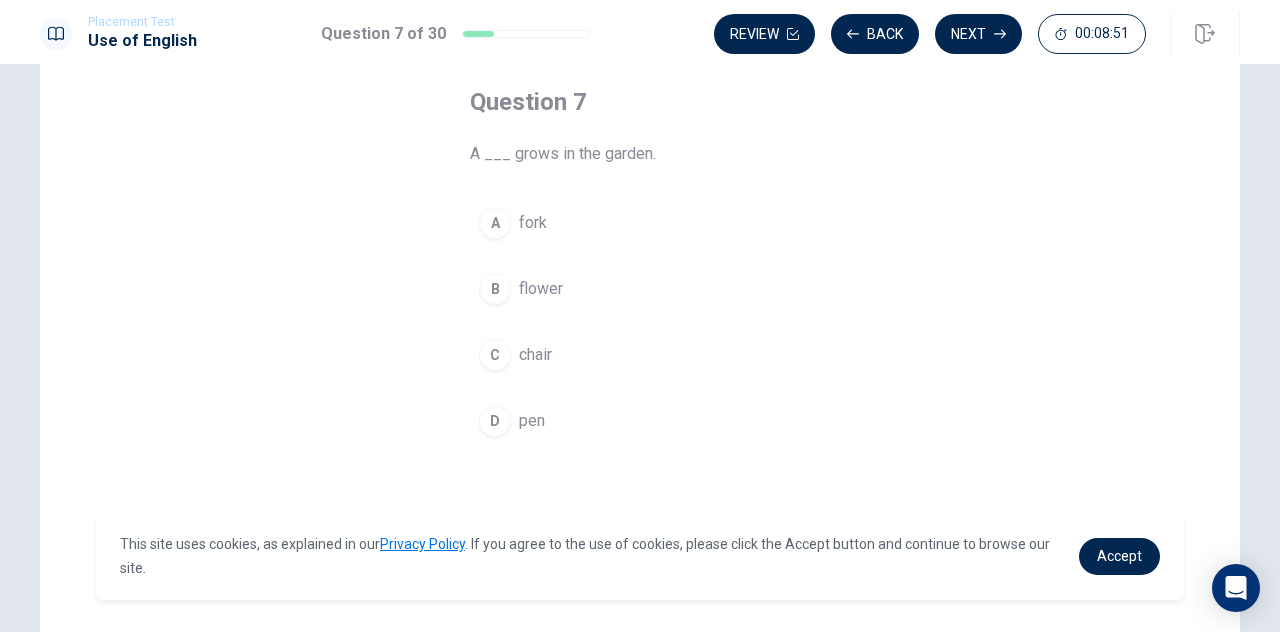 click on "B flower" at bounding box center [640, 289] 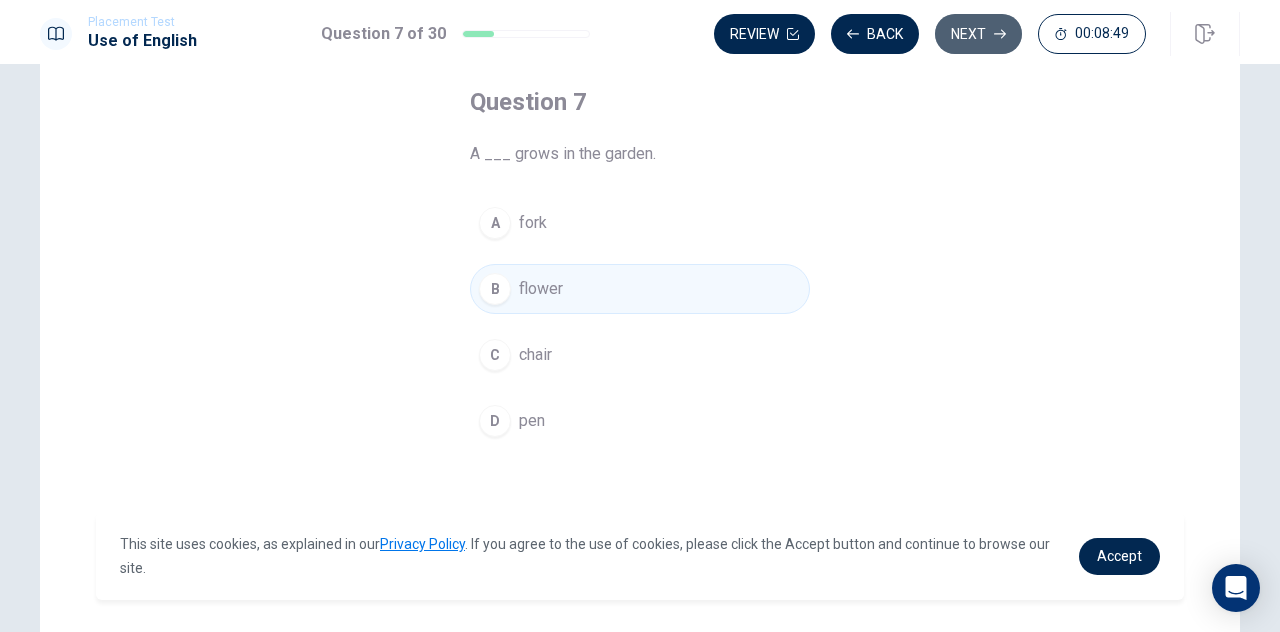 click on "Next" at bounding box center (978, 34) 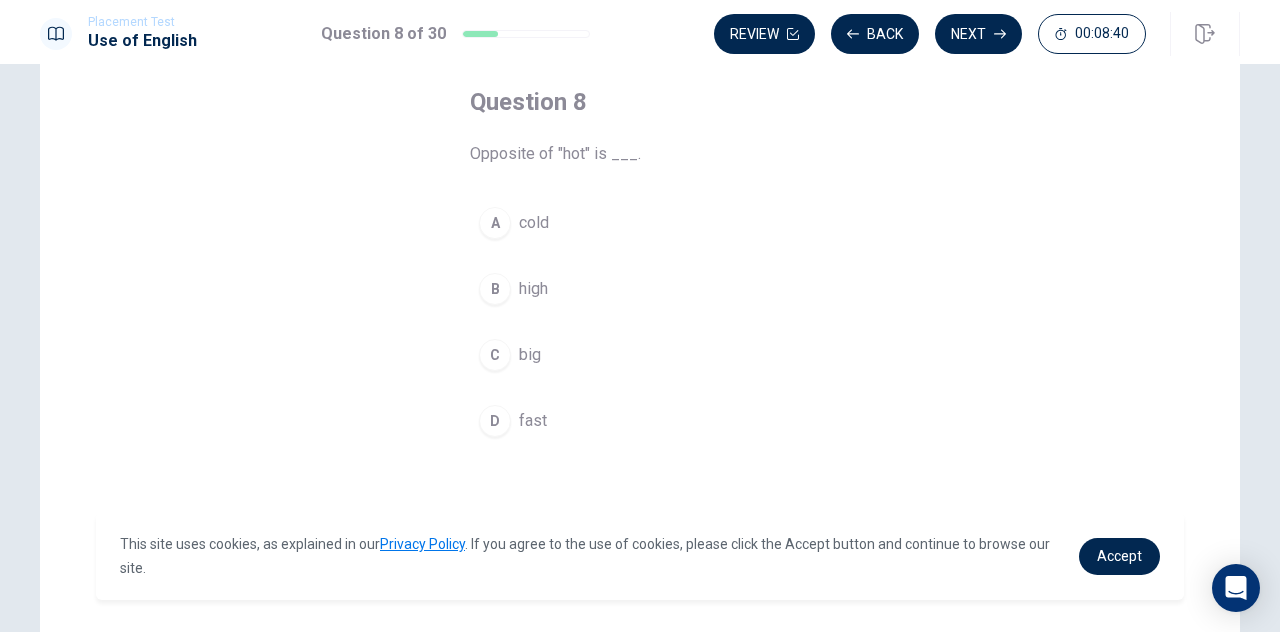 click on "A cold" at bounding box center [640, 223] 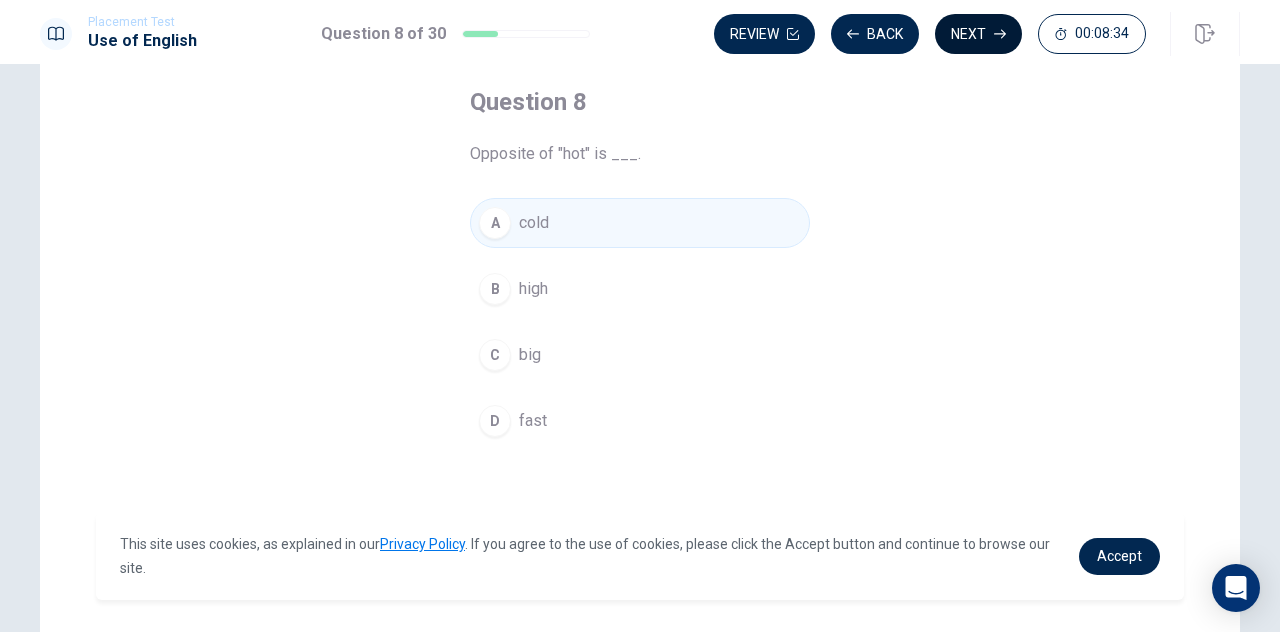 click on "Next" at bounding box center [978, 34] 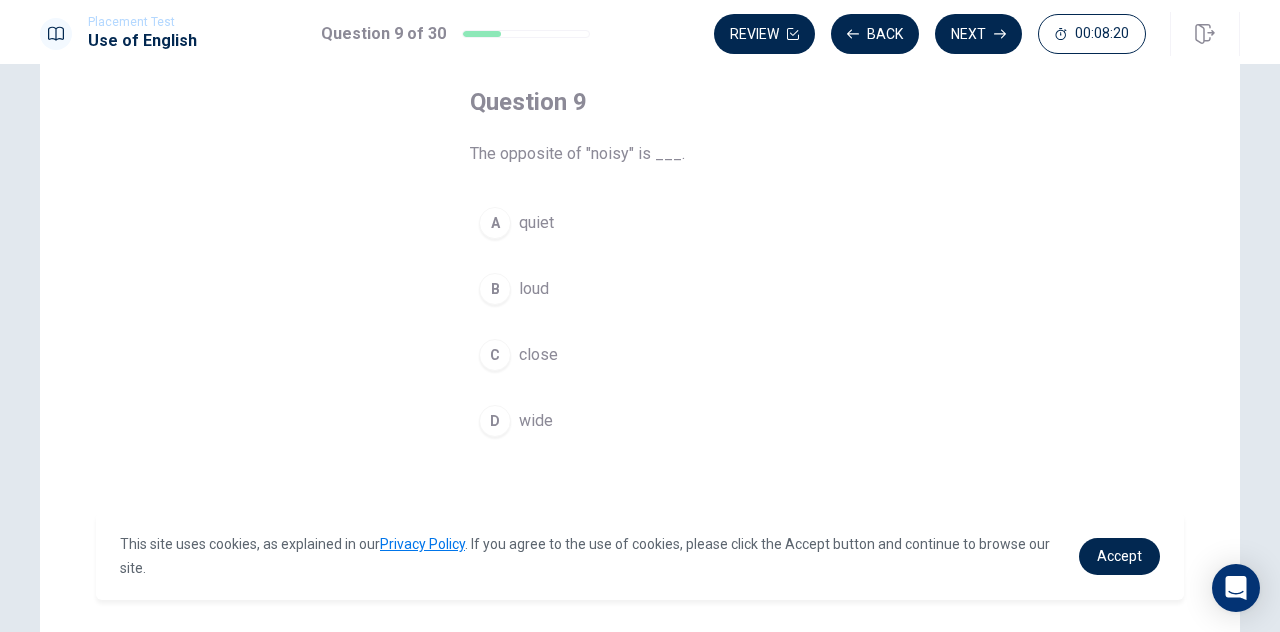 click on "A quiet" at bounding box center [640, 223] 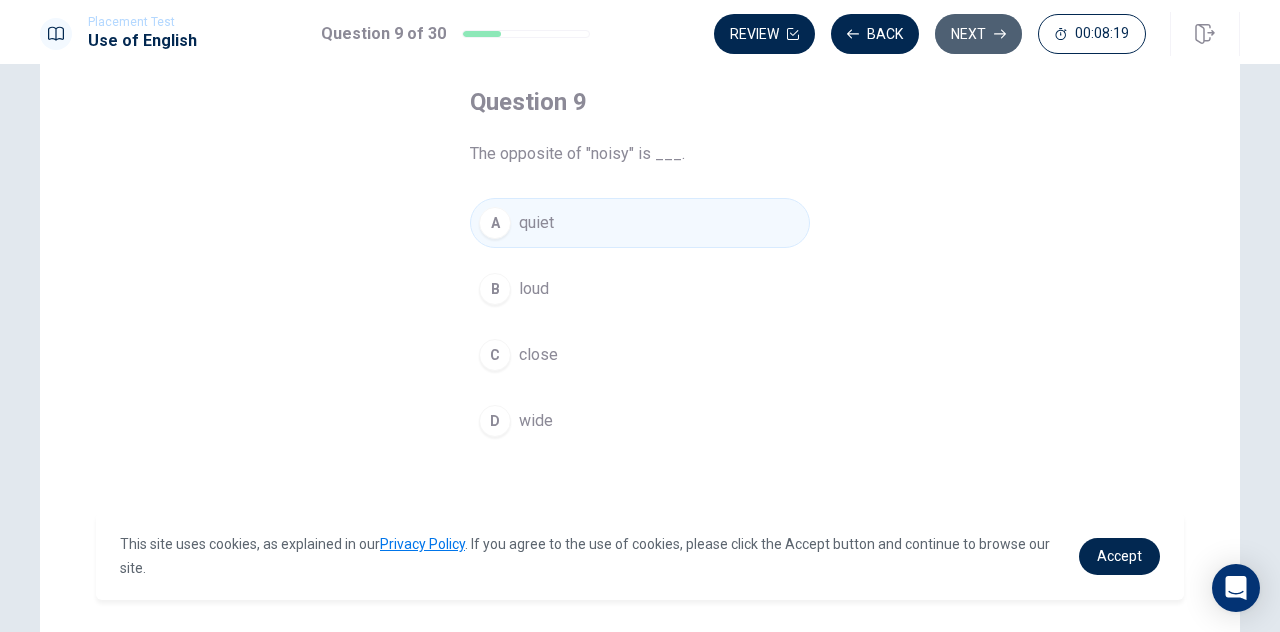 click on "Next" at bounding box center (978, 34) 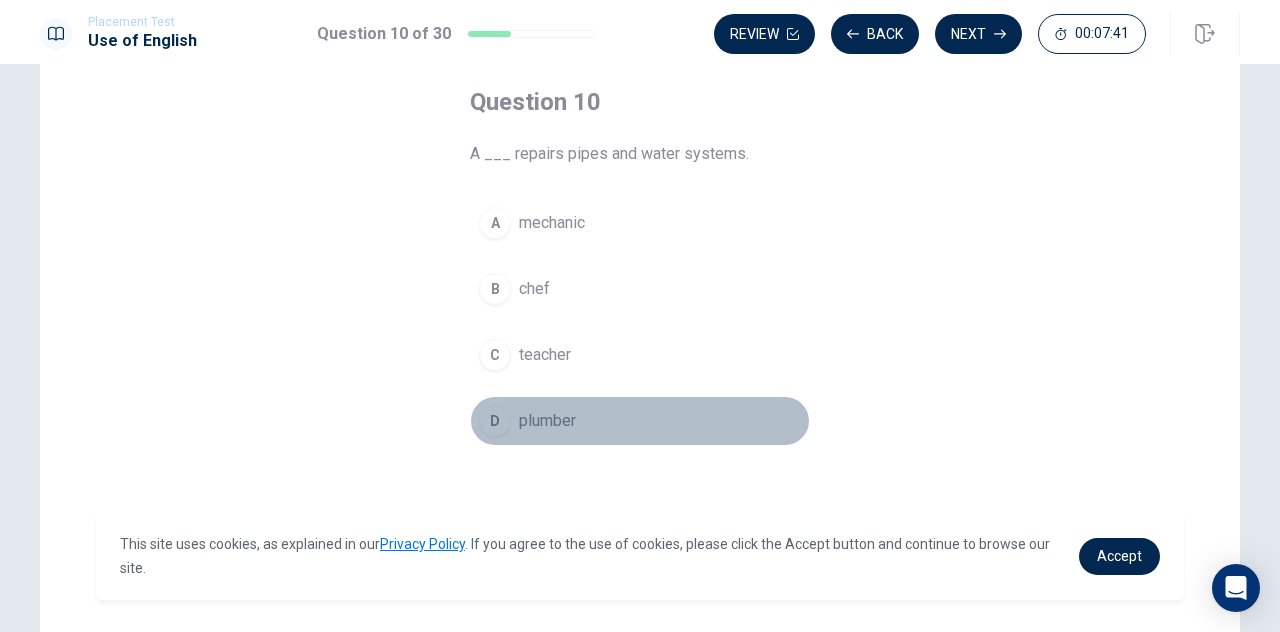 click on "D plumber" at bounding box center [640, 421] 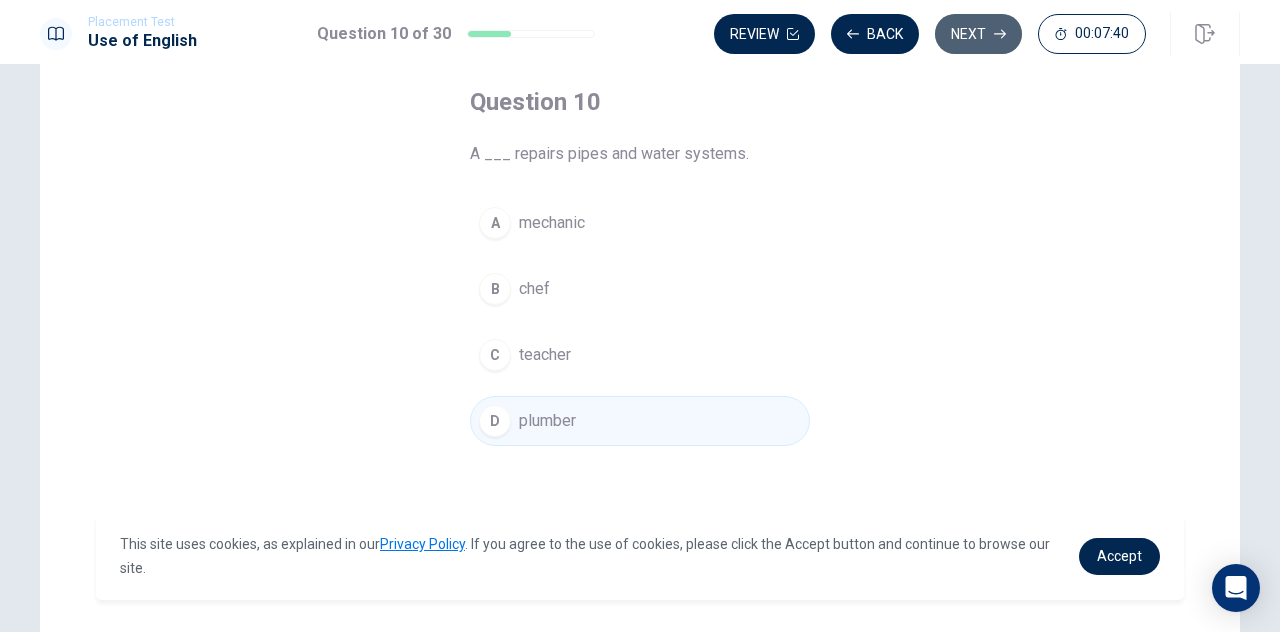click on "Next" at bounding box center [978, 34] 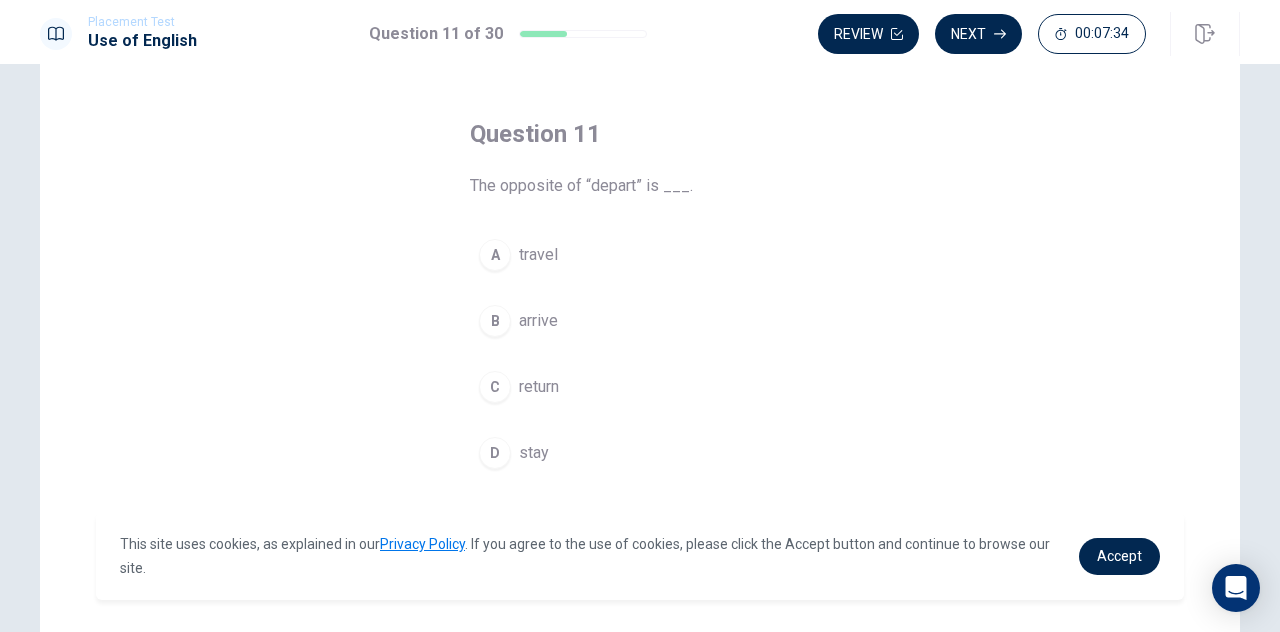 scroll, scrollTop: 100, scrollLeft: 0, axis: vertical 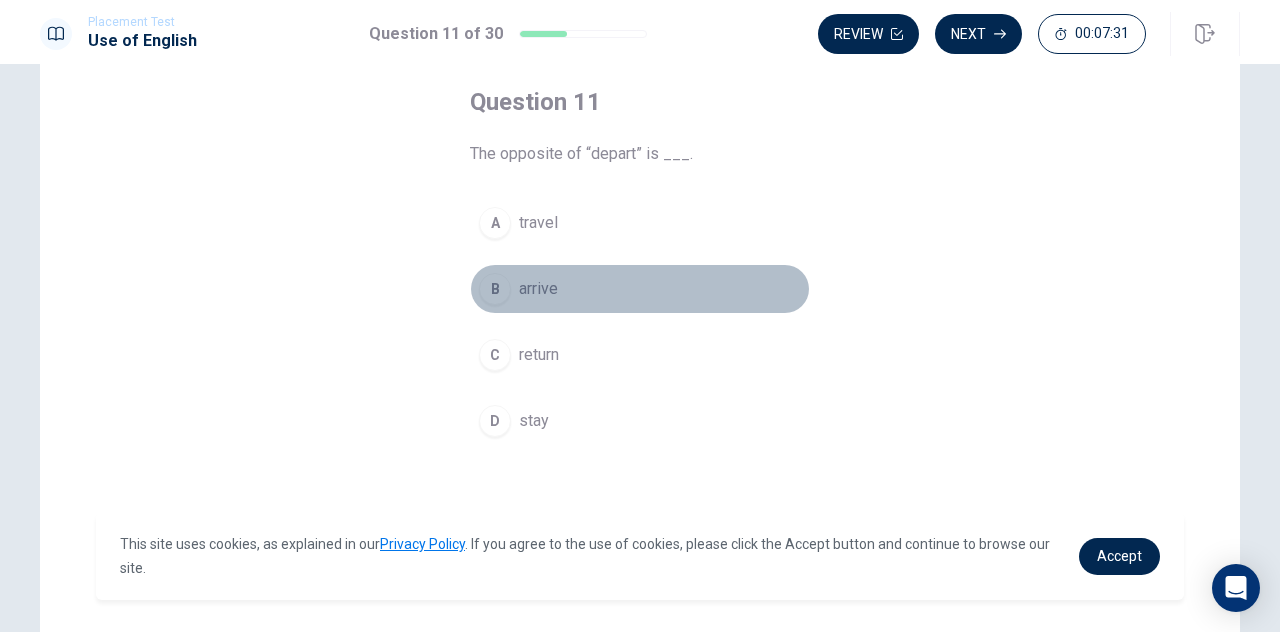 click on "B arrive" at bounding box center (640, 289) 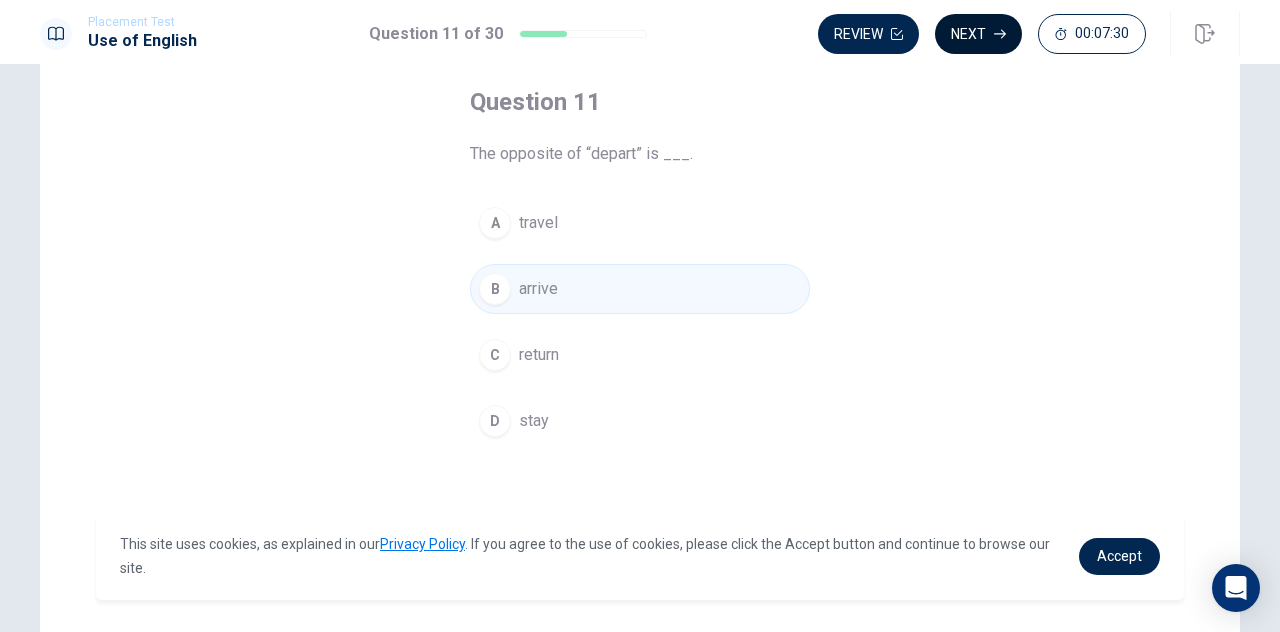 click on "Next" at bounding box center (978, 34) 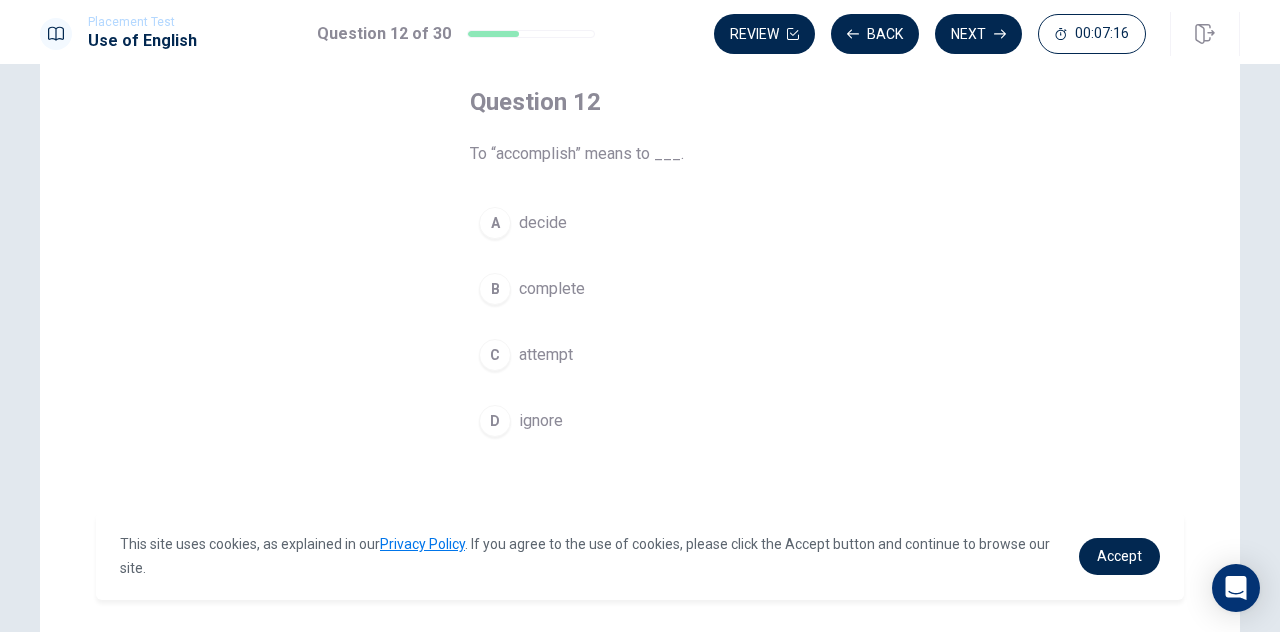 click on "B complete" at bounding box center (640, 289) 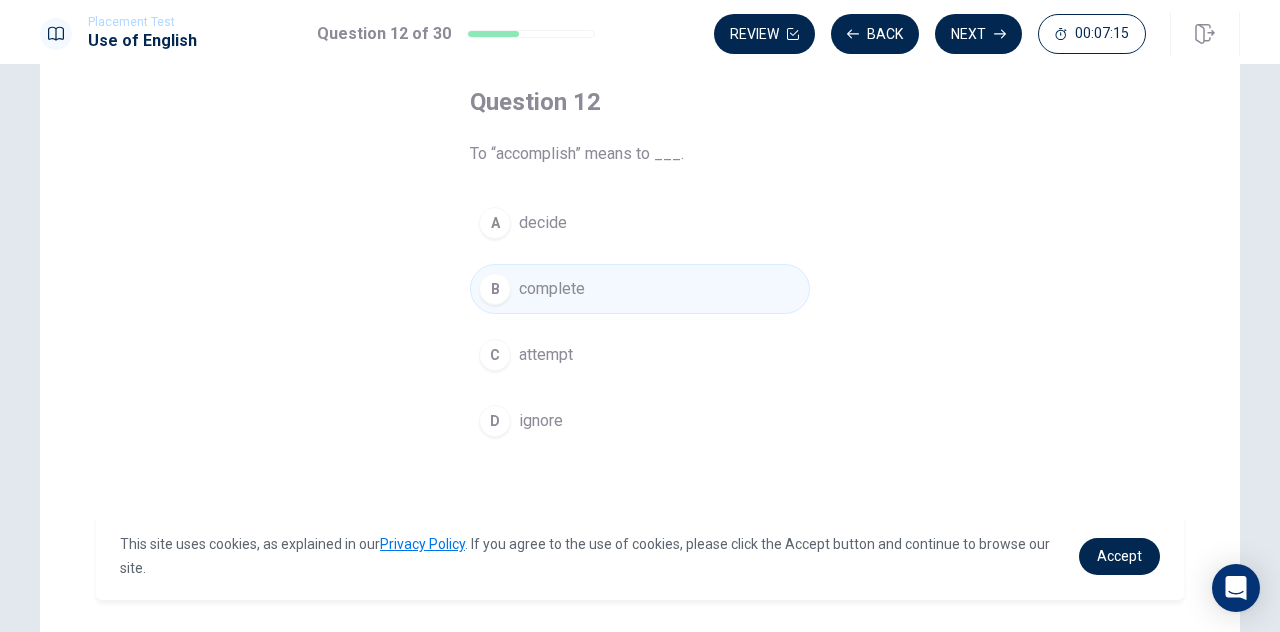click on "Next" at bounding box center [978, 34] 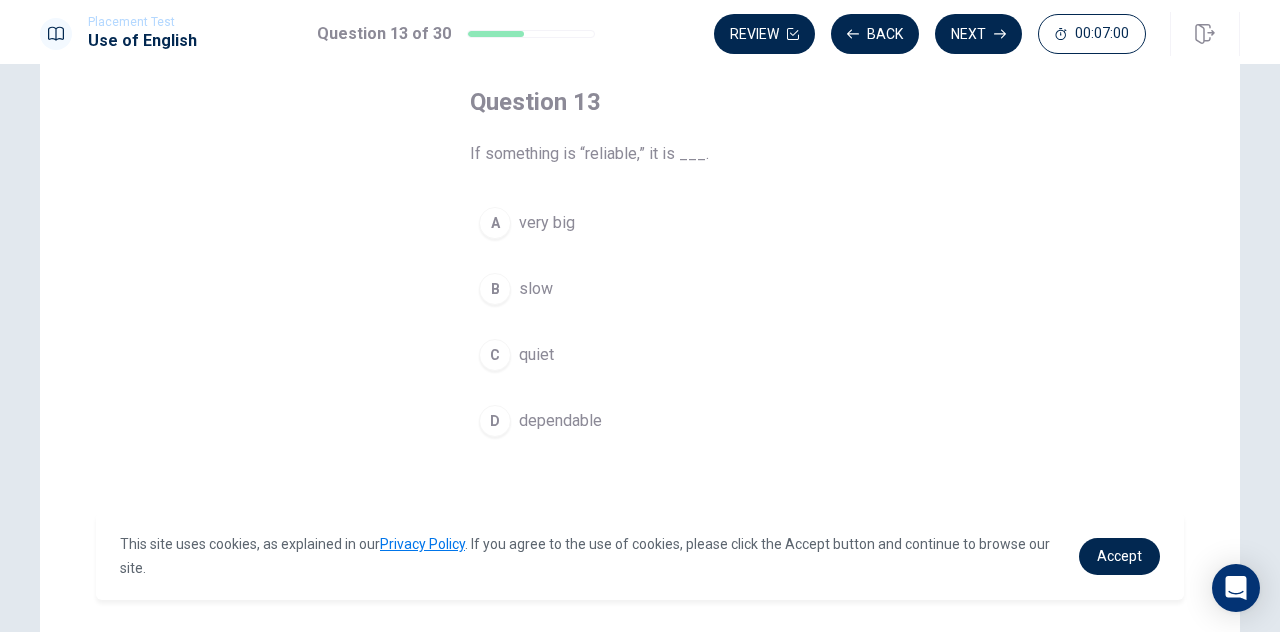 click on "dependable" at bounding box center [560, 421] 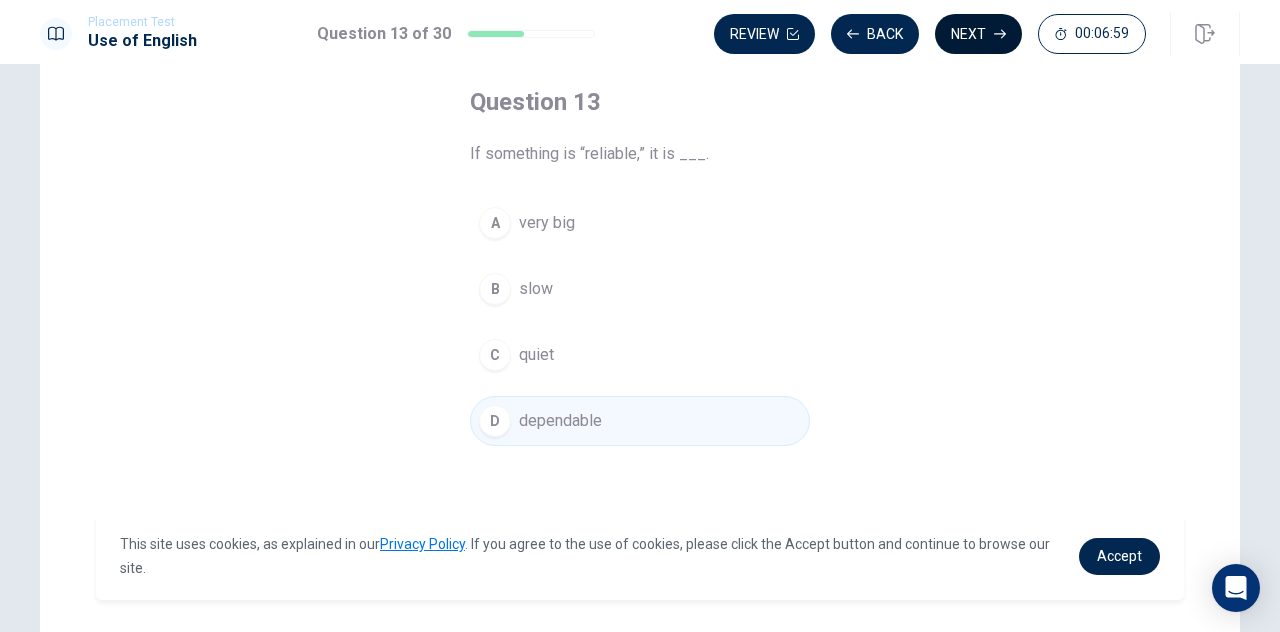 click on "Next" at bounding box center (978, 34) 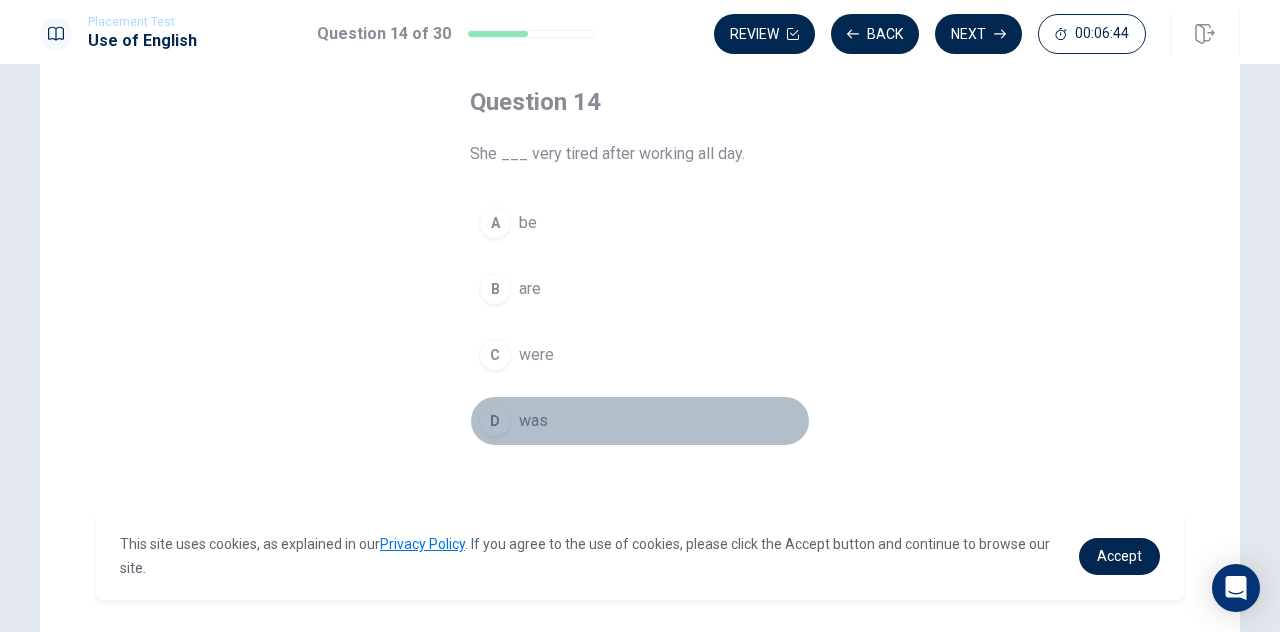 click on "D was" at bounding box center [640, 421] 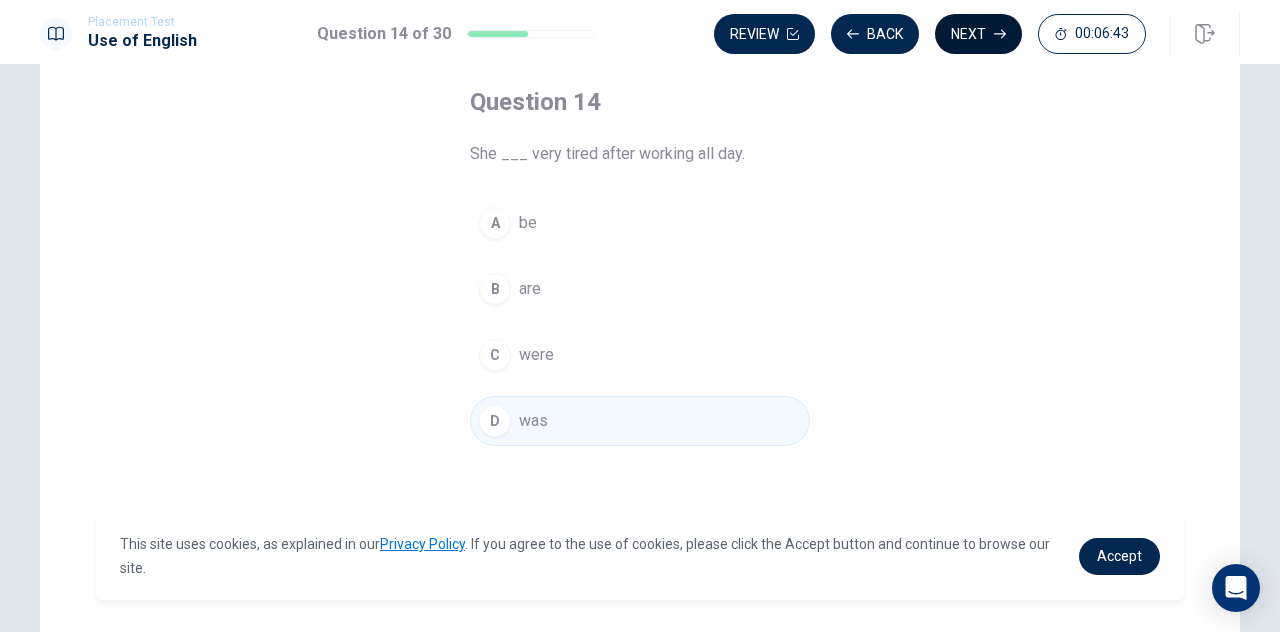 click on "Next" at bounding box center [978, 34] 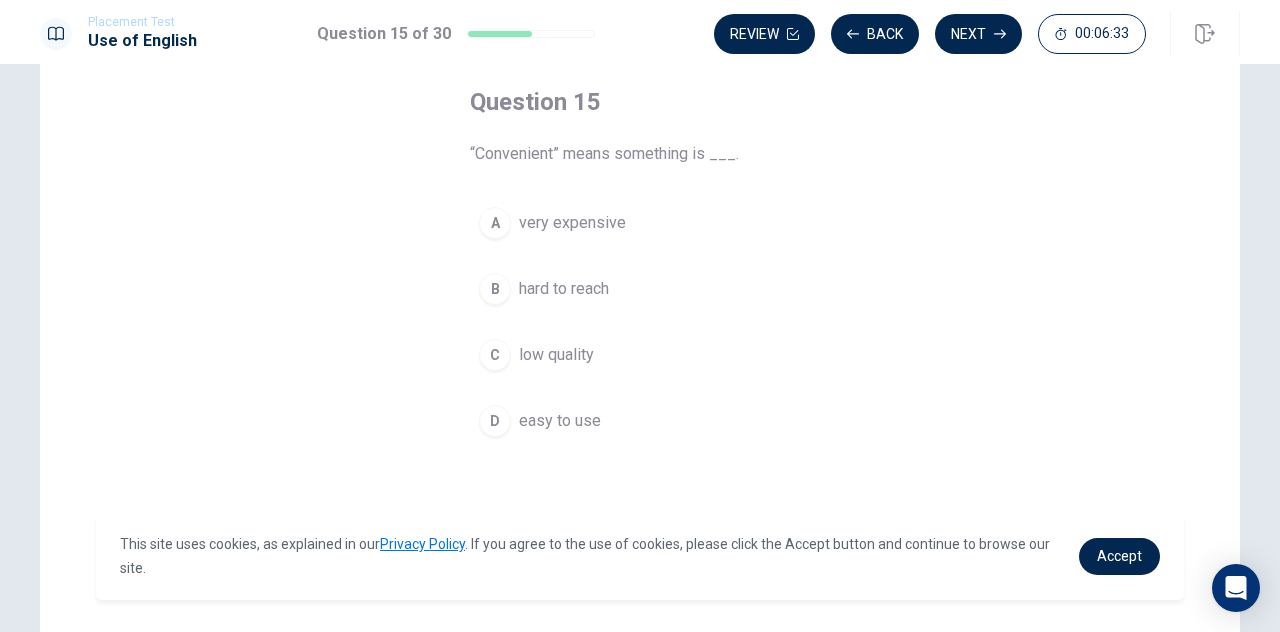 click on "easy to use" at bounding box center (560, 421) 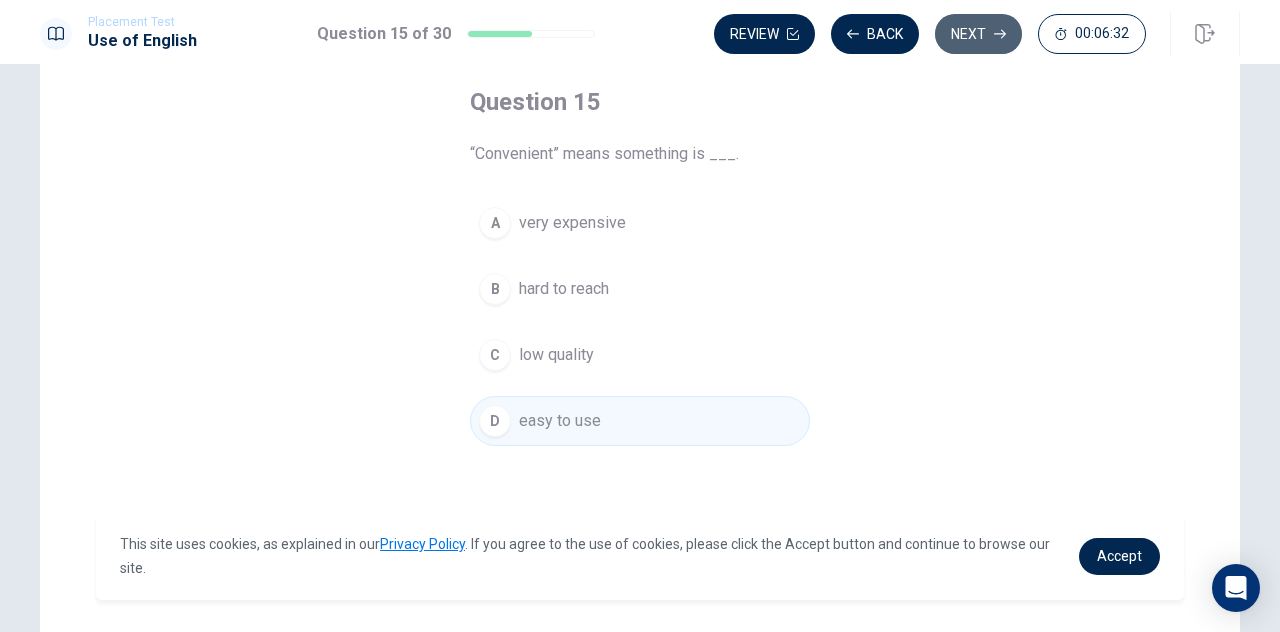 click on "Next" at bounding box center [978, 34] 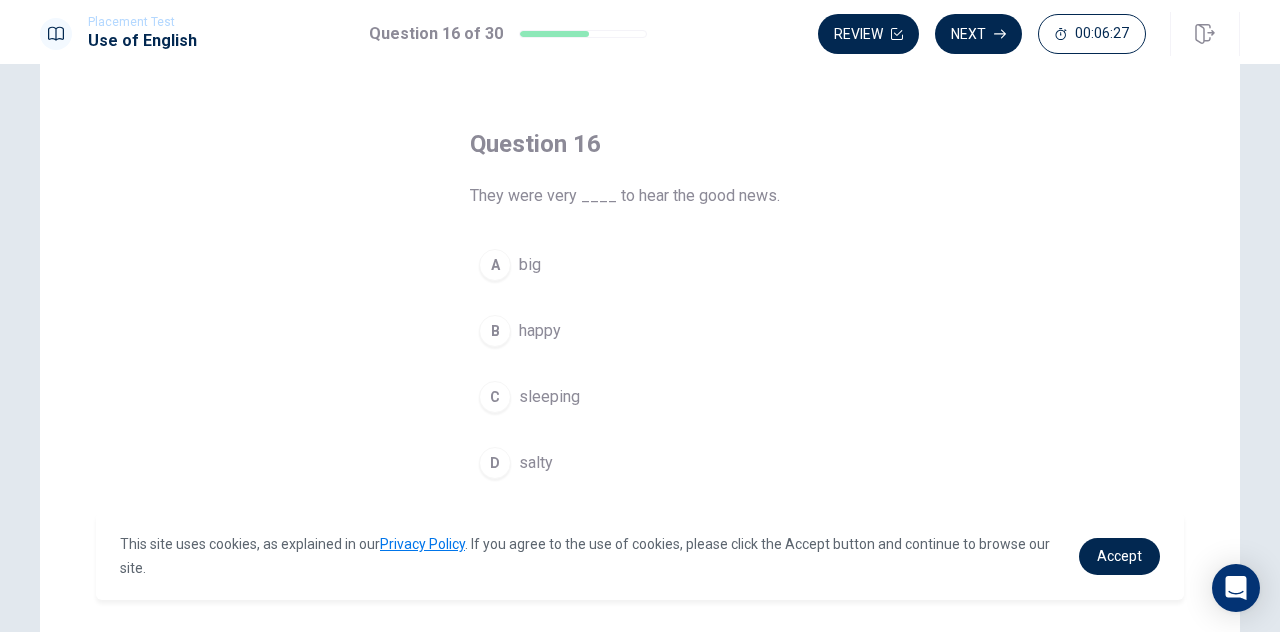 scroll, scrollTop: 100, scrollLeft: 0, axis: vertical 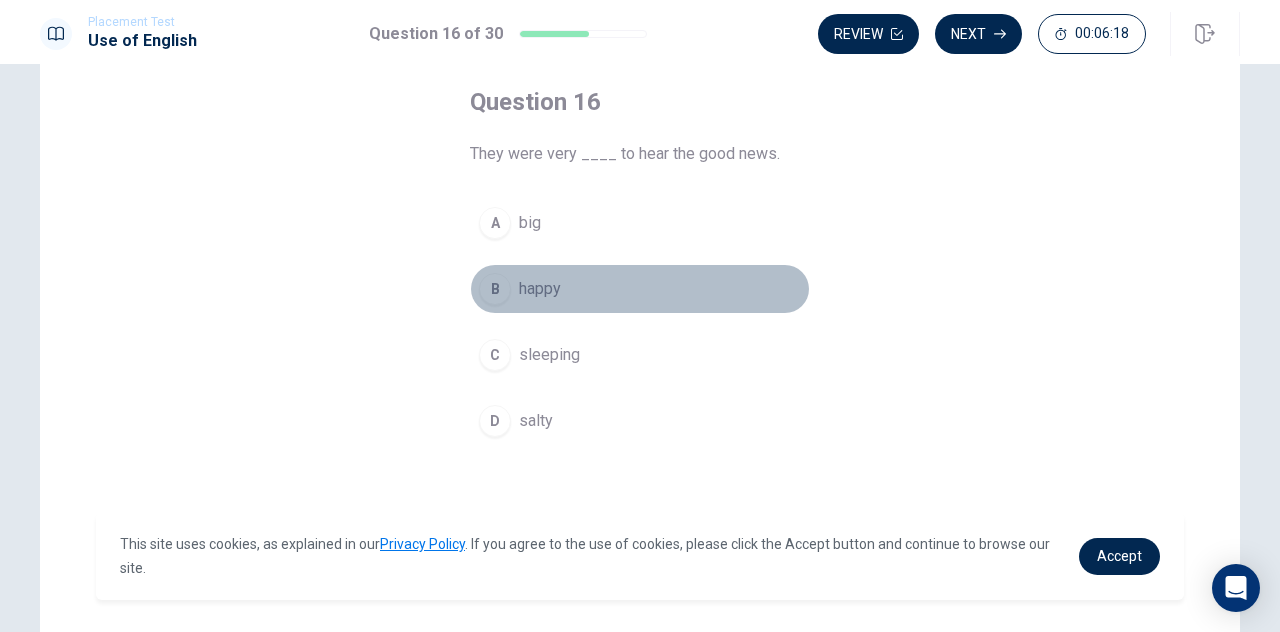 click on "B happy" at bounding box center (640, 289) 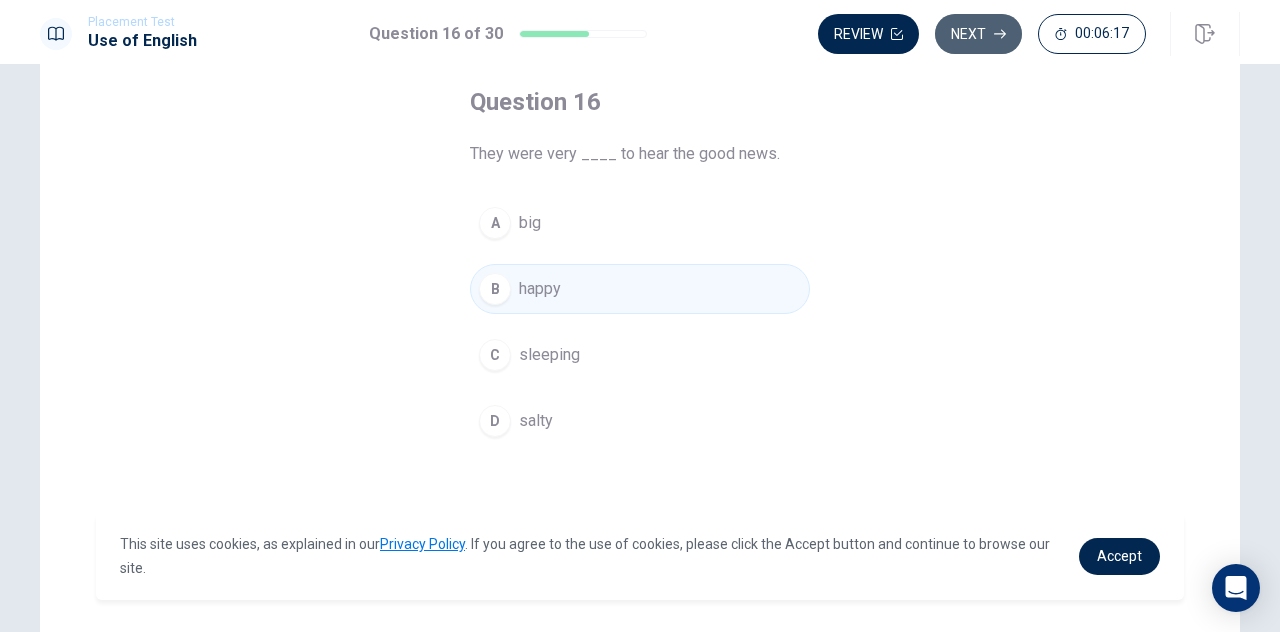 click on "Next" at bounding box center (978, 34) 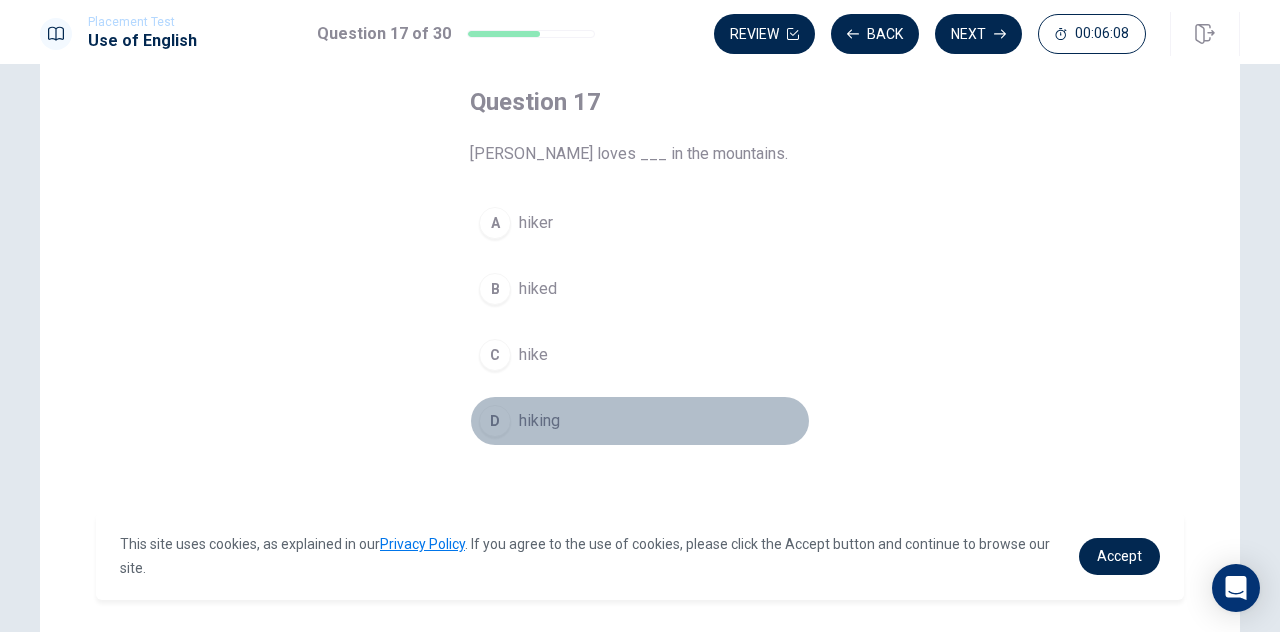 click on "D hiking" at bounding box center (640, 421) 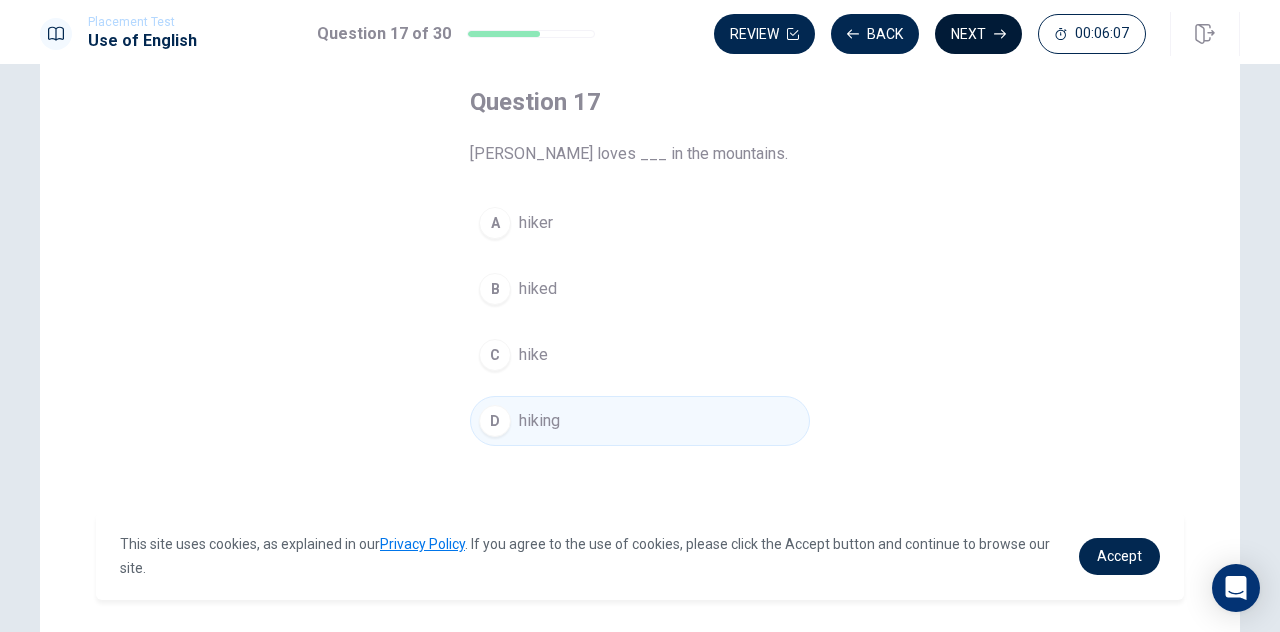 click on "Next" at bounding box center (978, 34) 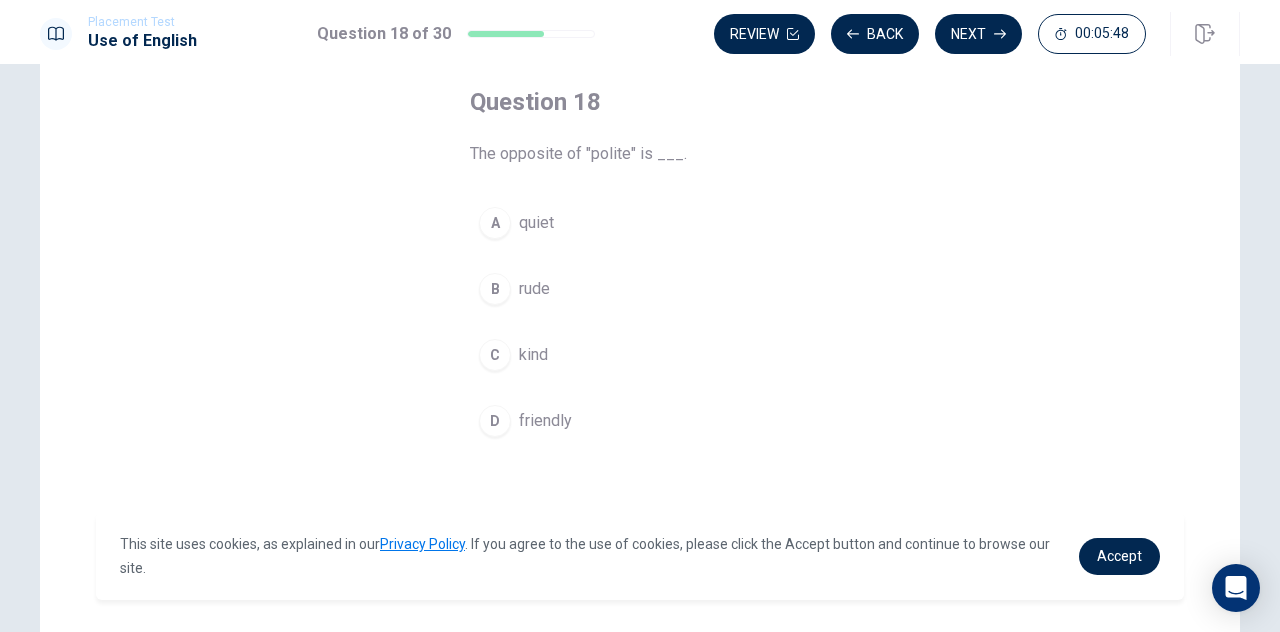 click on "B rude" at bounding box center [640, 289] 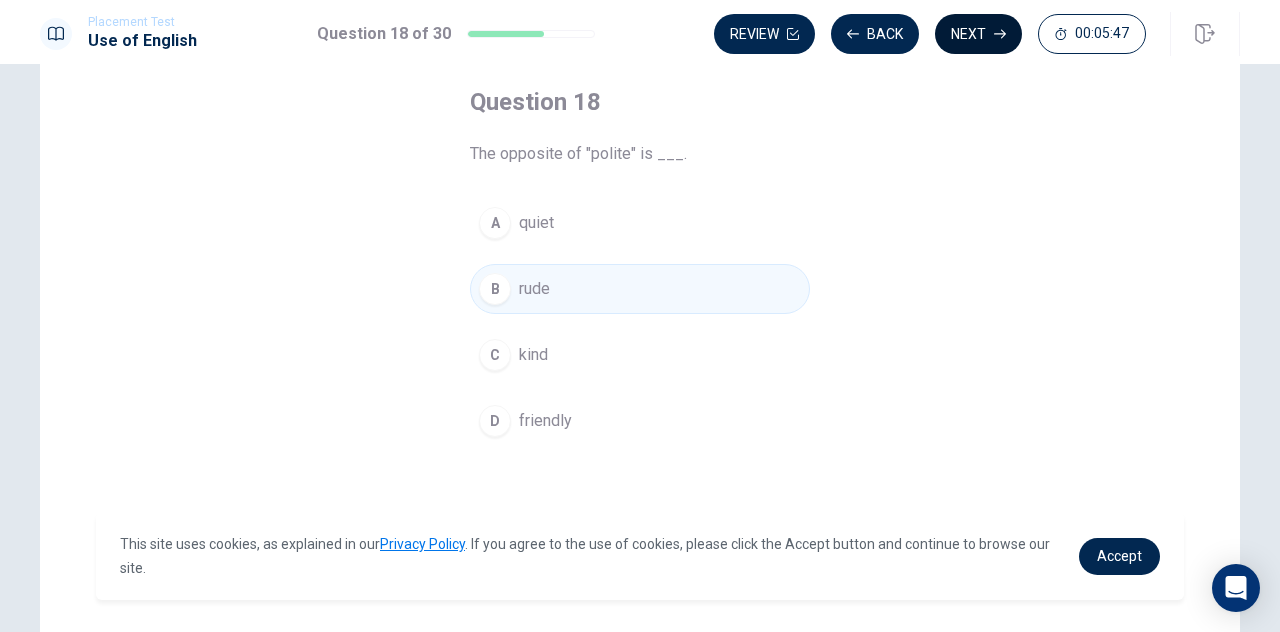 click on "Next" at bounding box center (978, 34) 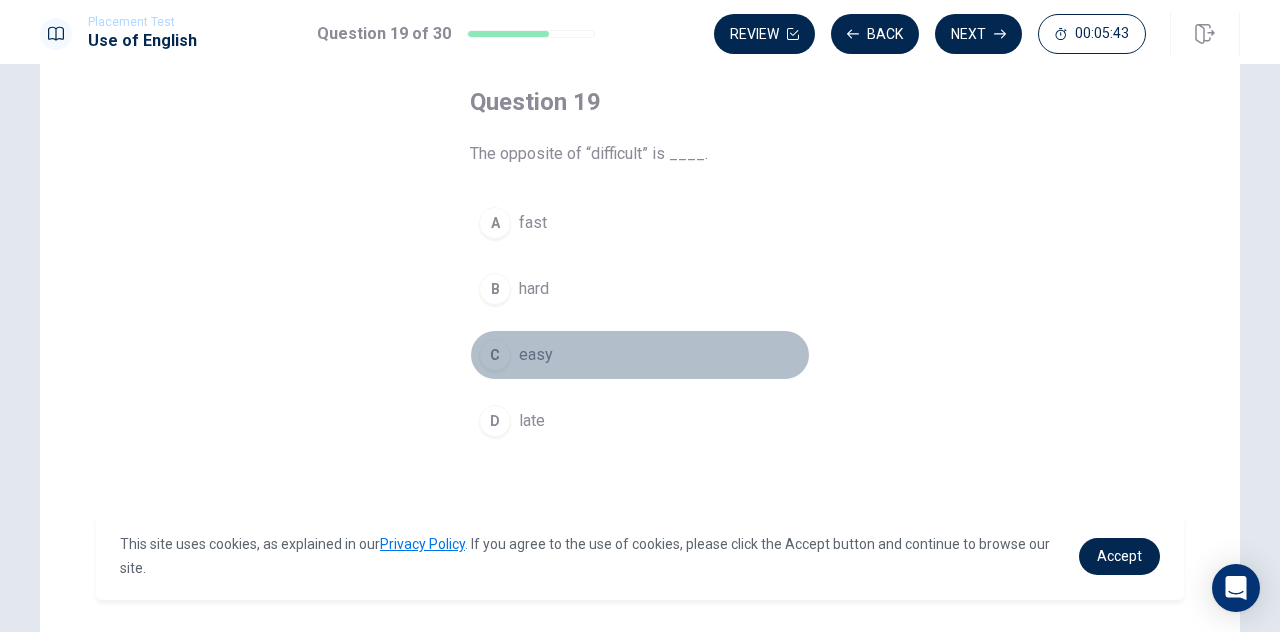 click on "C easy" at bounding box center [640, 355] 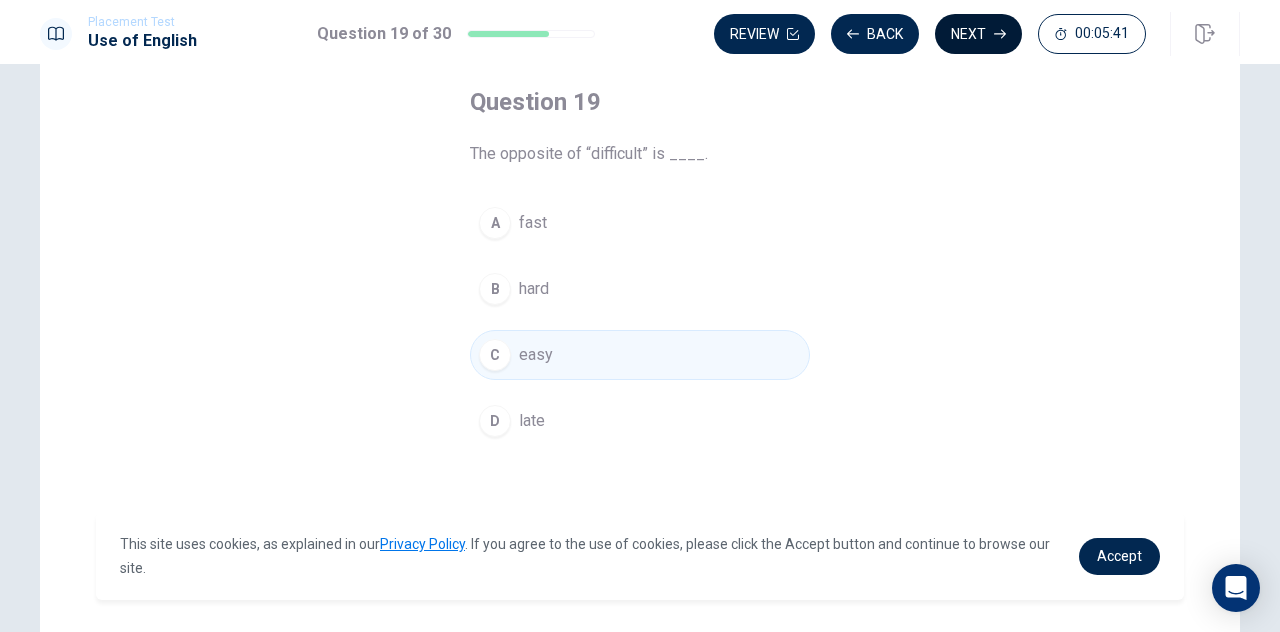 click on "Next" at bounding box center [978, 34] 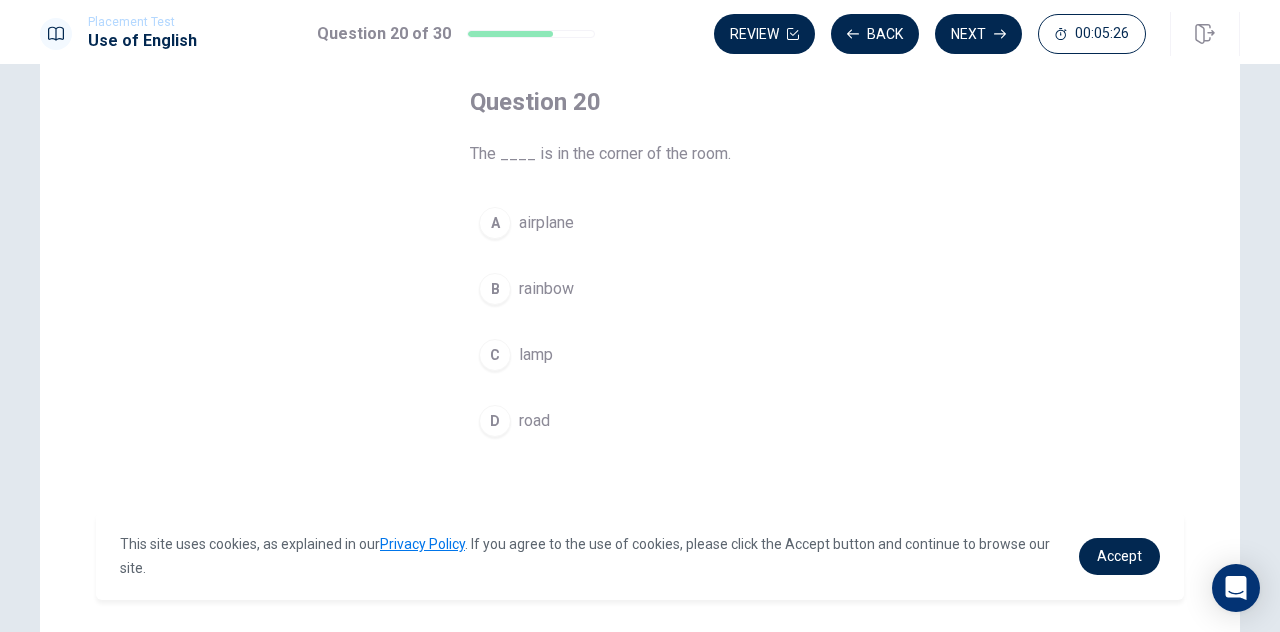 click on "C lamp" at bounding box center [640, 355] 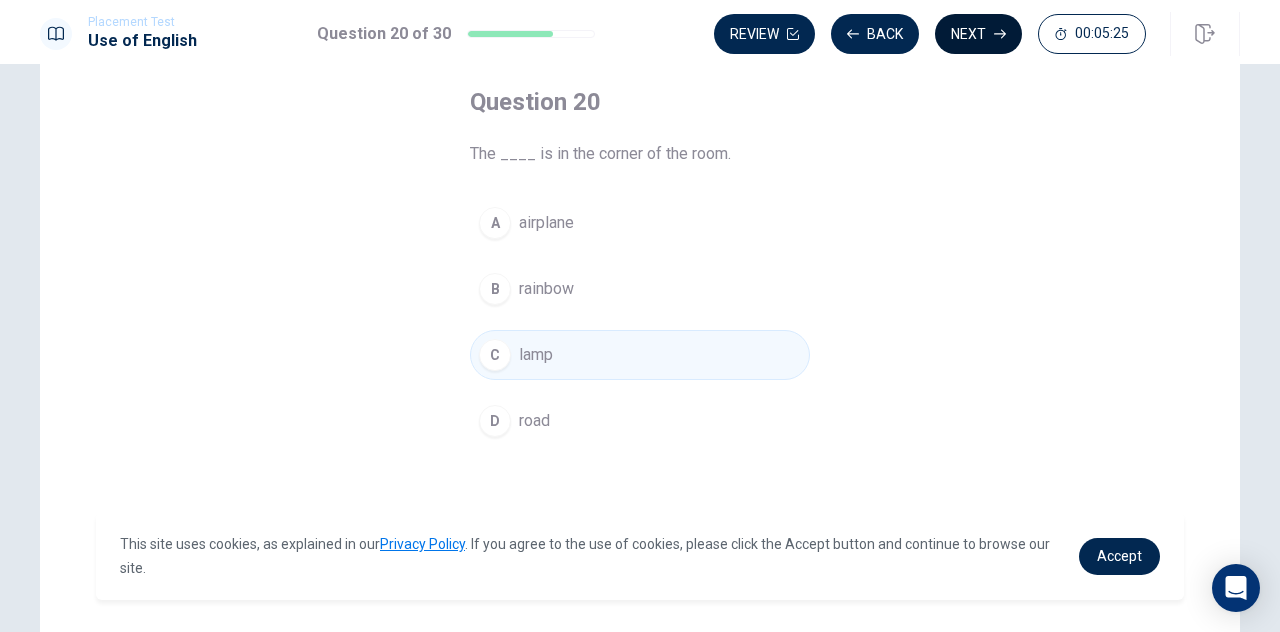 click 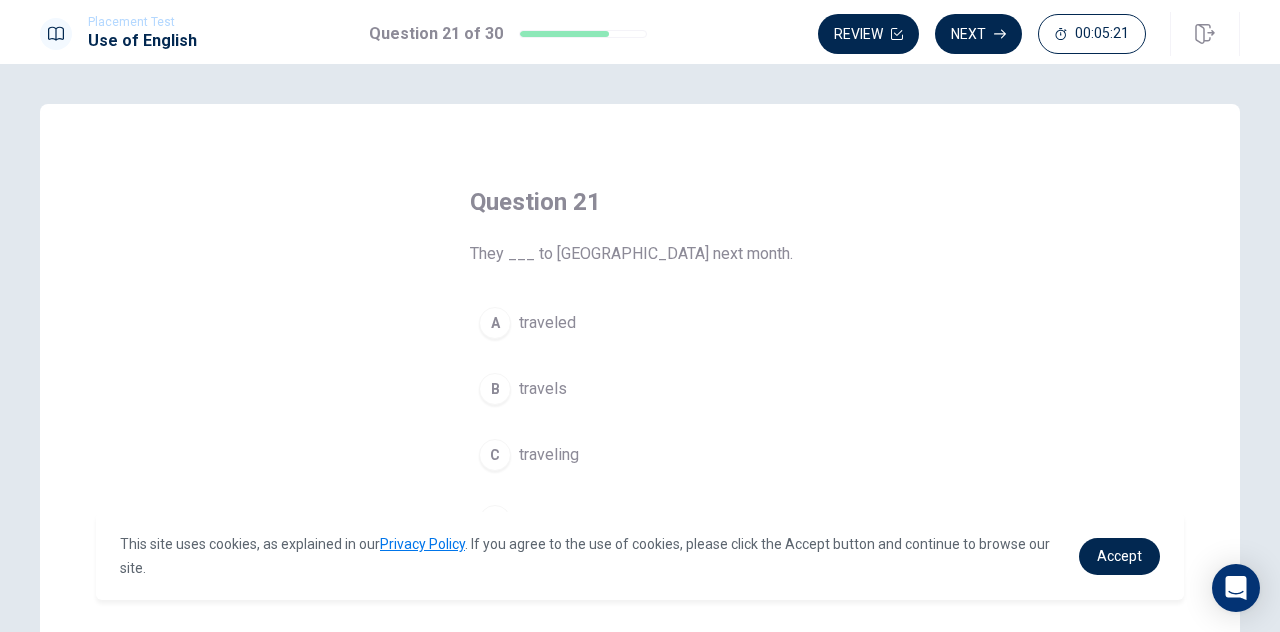 scroll, scrollTop: 100, scrollLeft: 0, axis: vertical 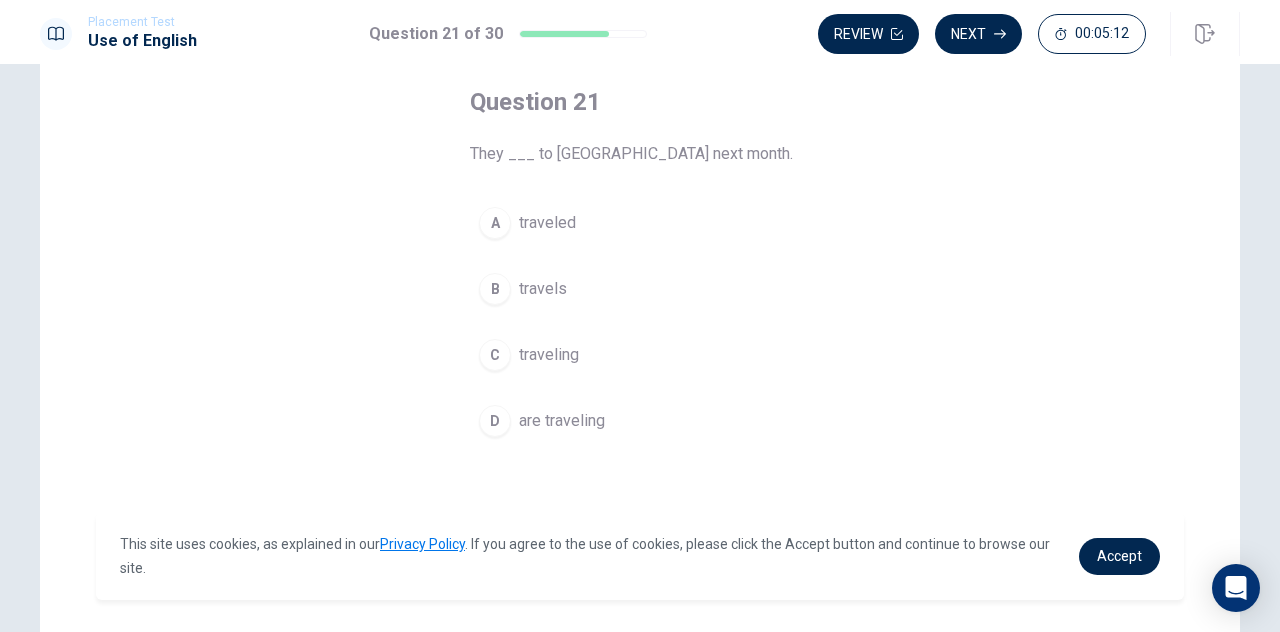 click on "D are traveling" at bounding box center (640, 421) 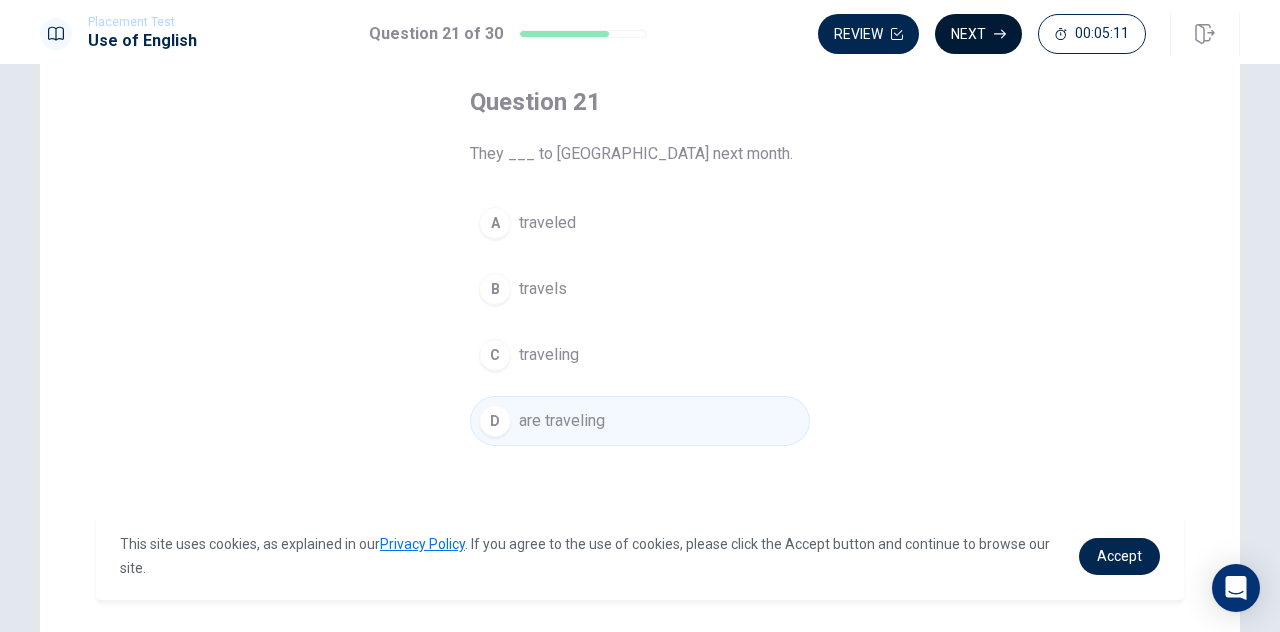 click on "Next" at bounding box center [978, 34] 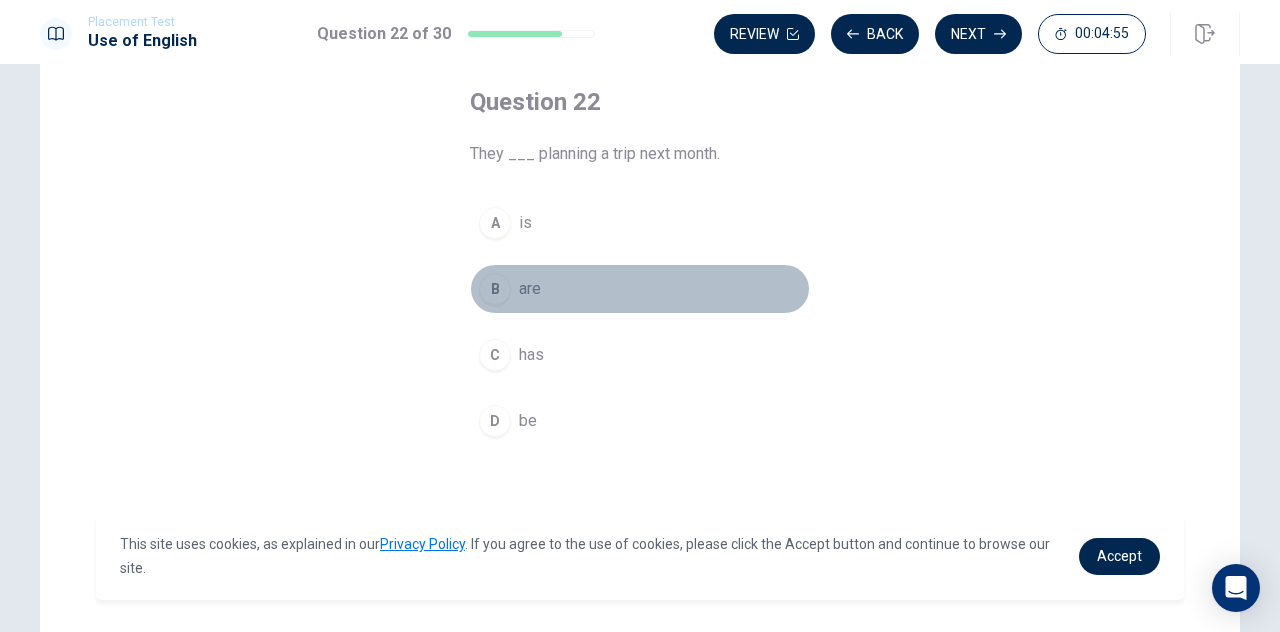 click on "B are" at bounding box center [640, 289] 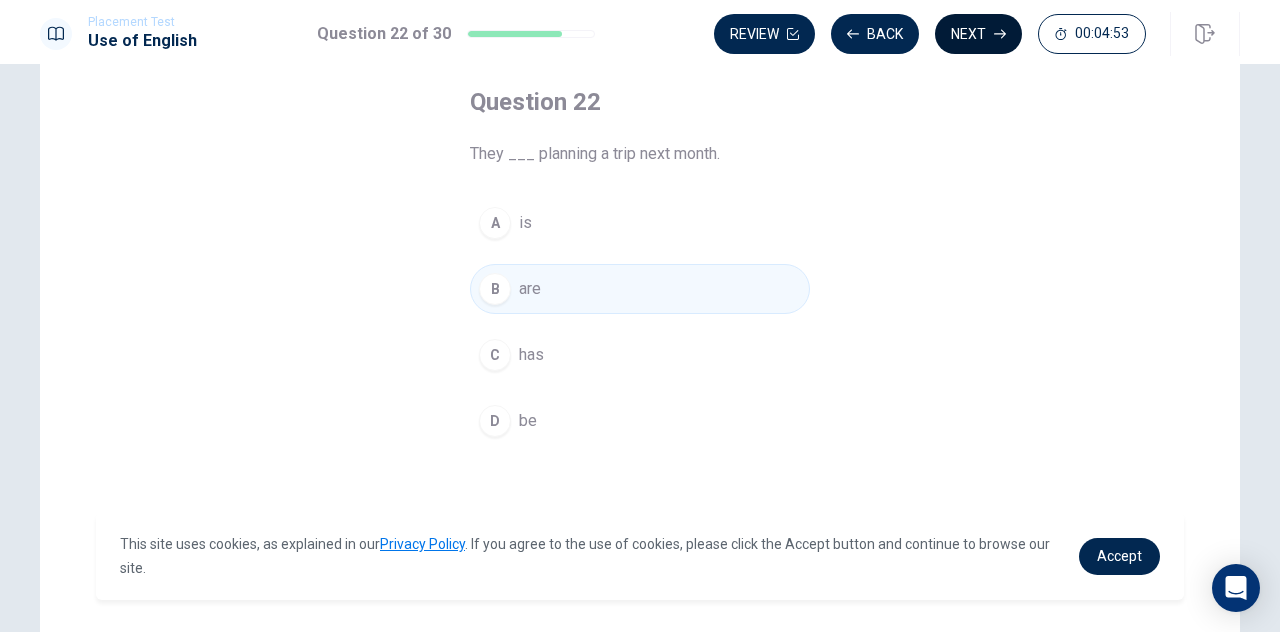 click on "Next" at bounding box center [978, 34] 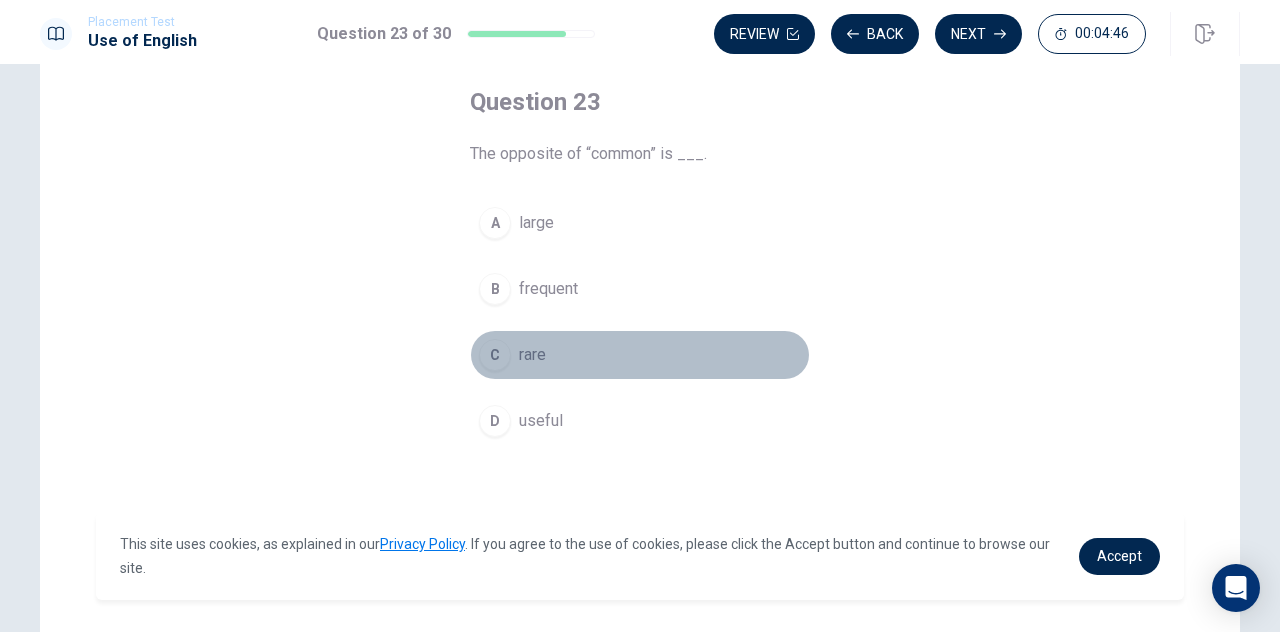 click on "C rare" at bounding box center [640, 355] 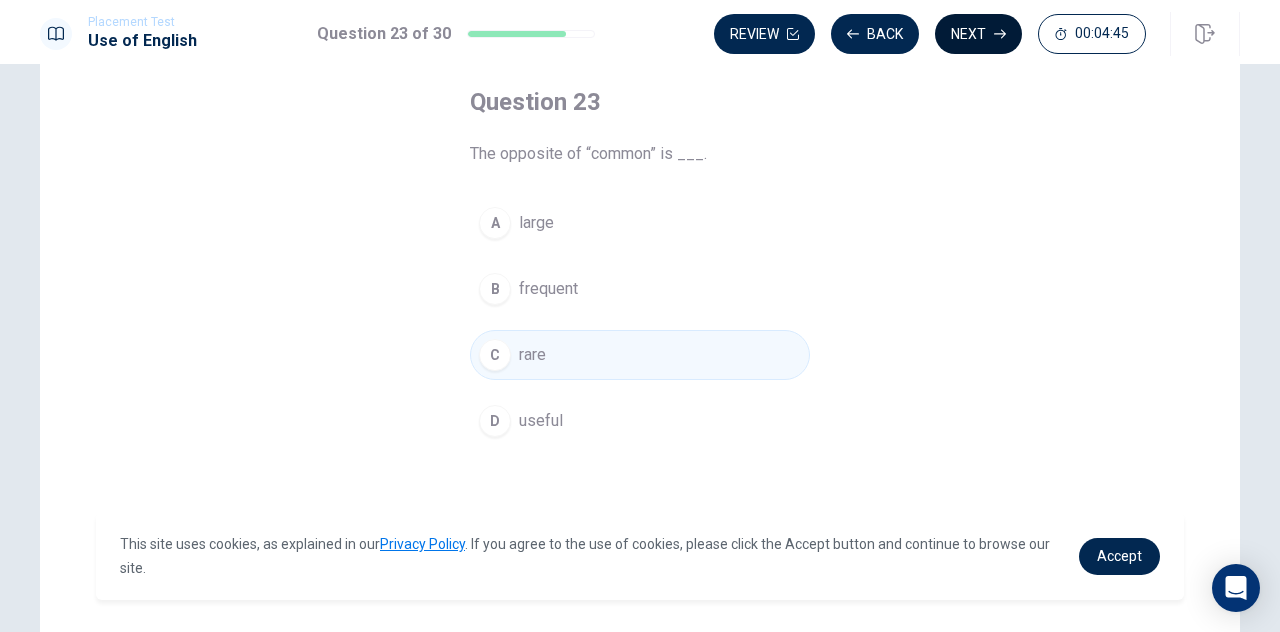 click on "Next" at bounding box center [978, 34] 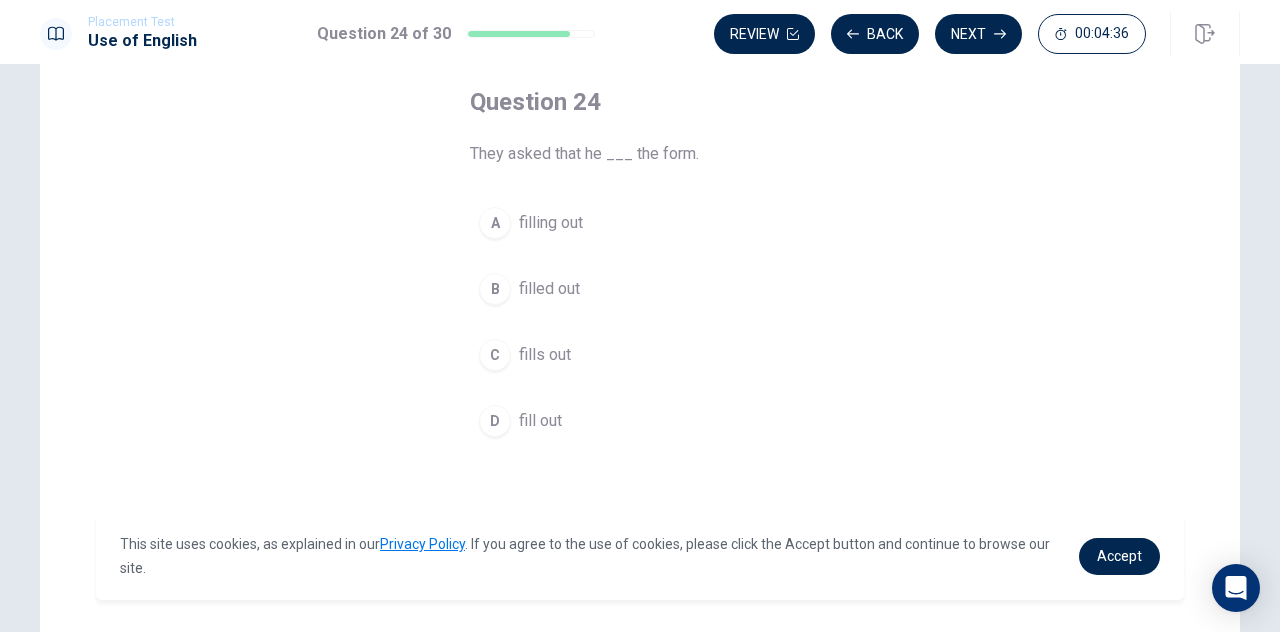 click on "B filled out" at bounding box center [640, 289] 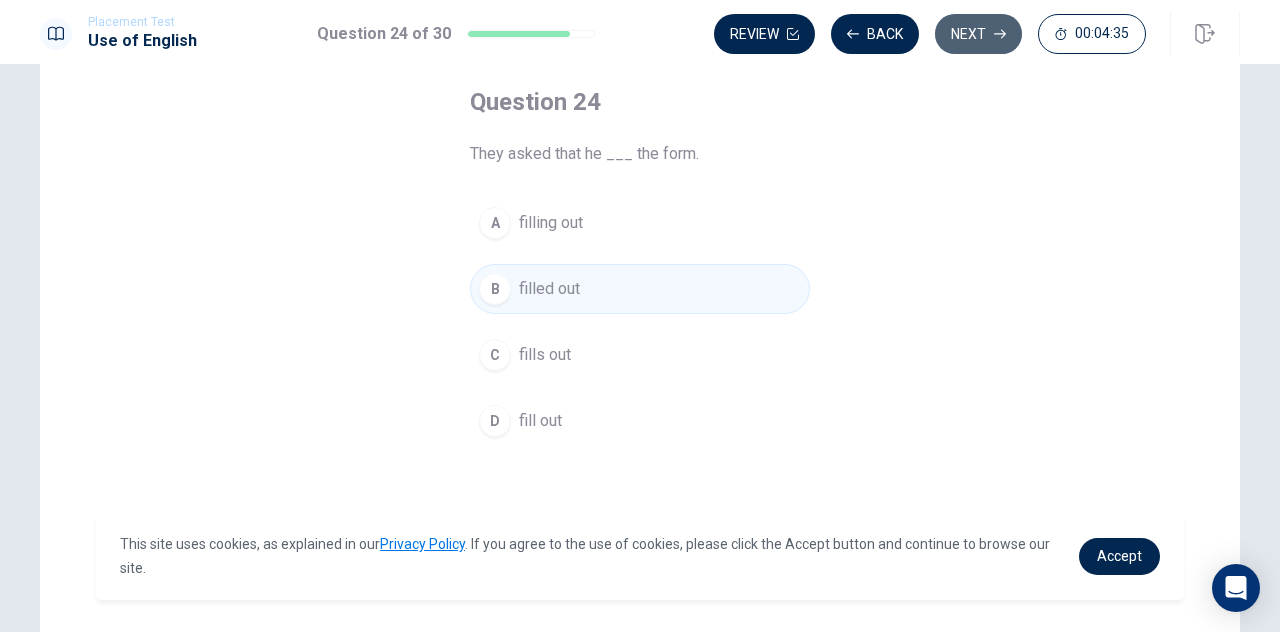 click on "Next" at bounding box center [978, 34] 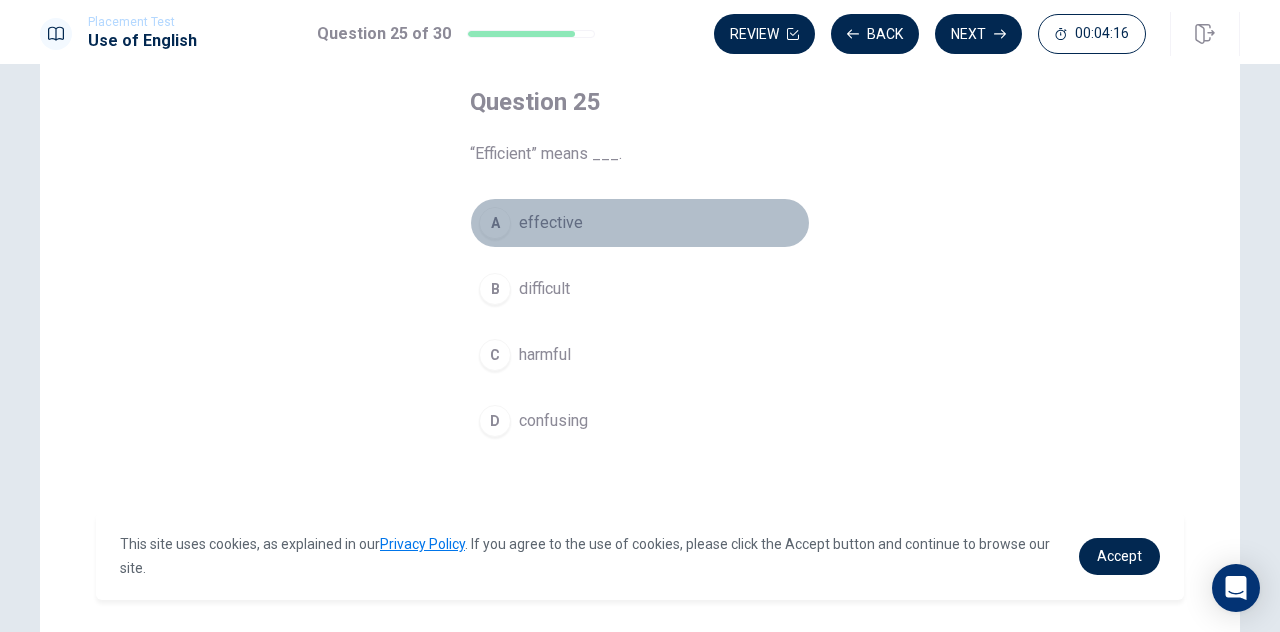 click on "A effective" at bounding box center [640, 223] 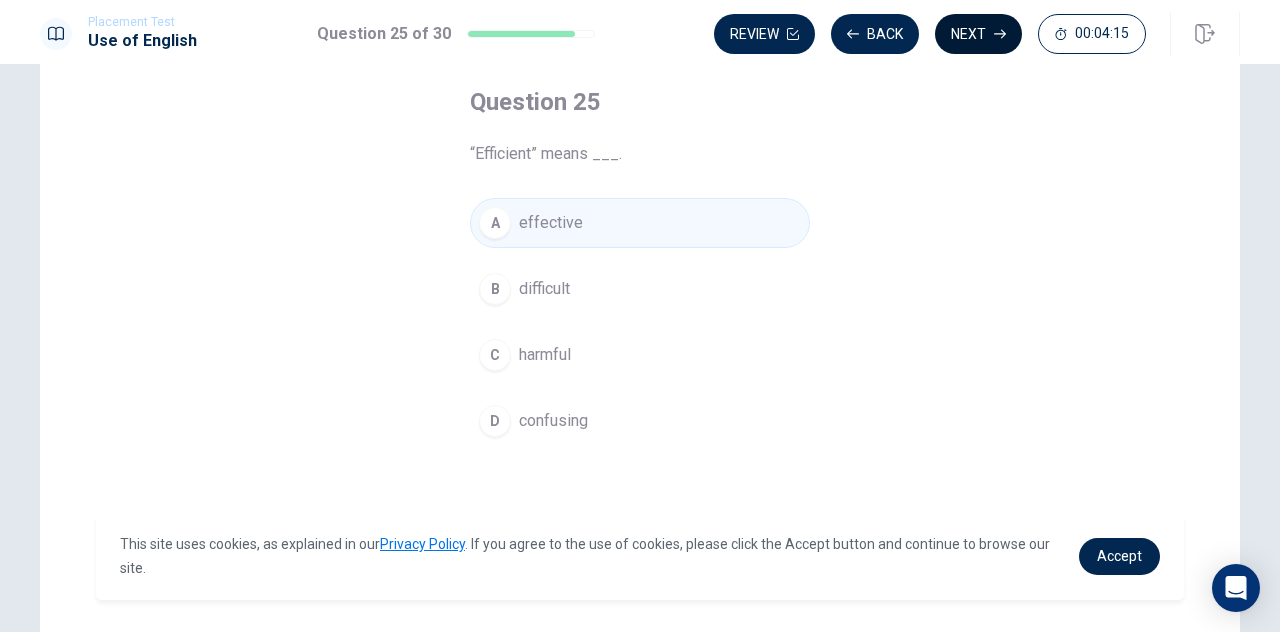 click on "Next" at bounding box center (978, 34) 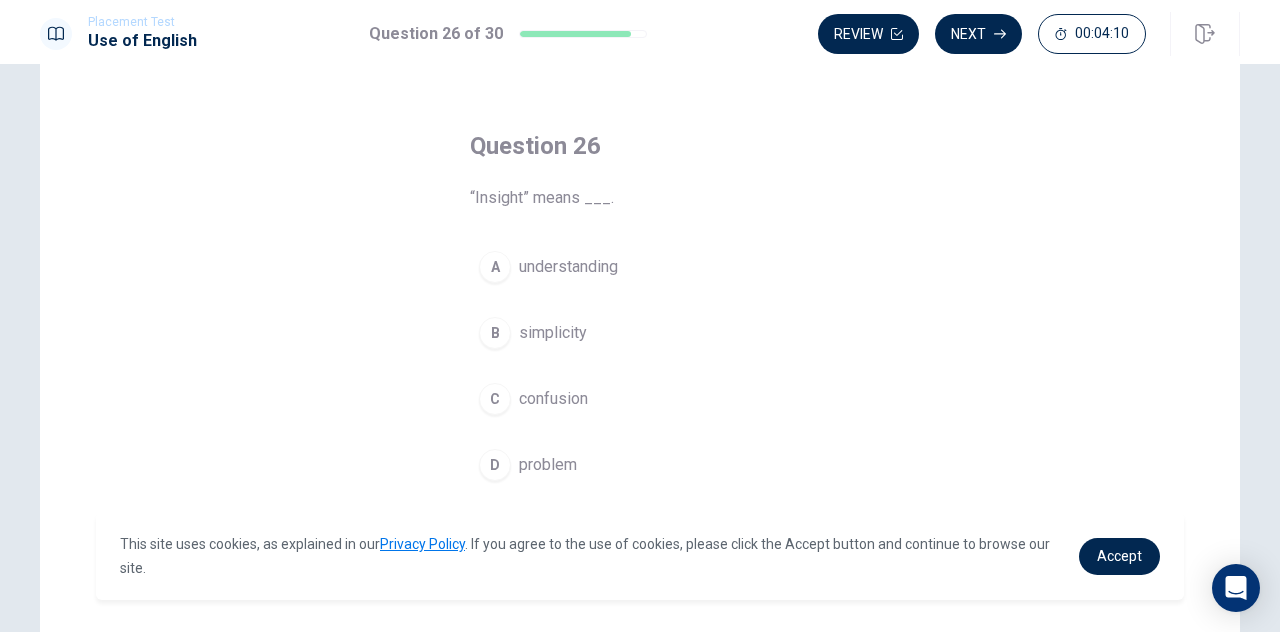 scroll, scrollTop: 100, scrollLeft: 0, axis: vertical 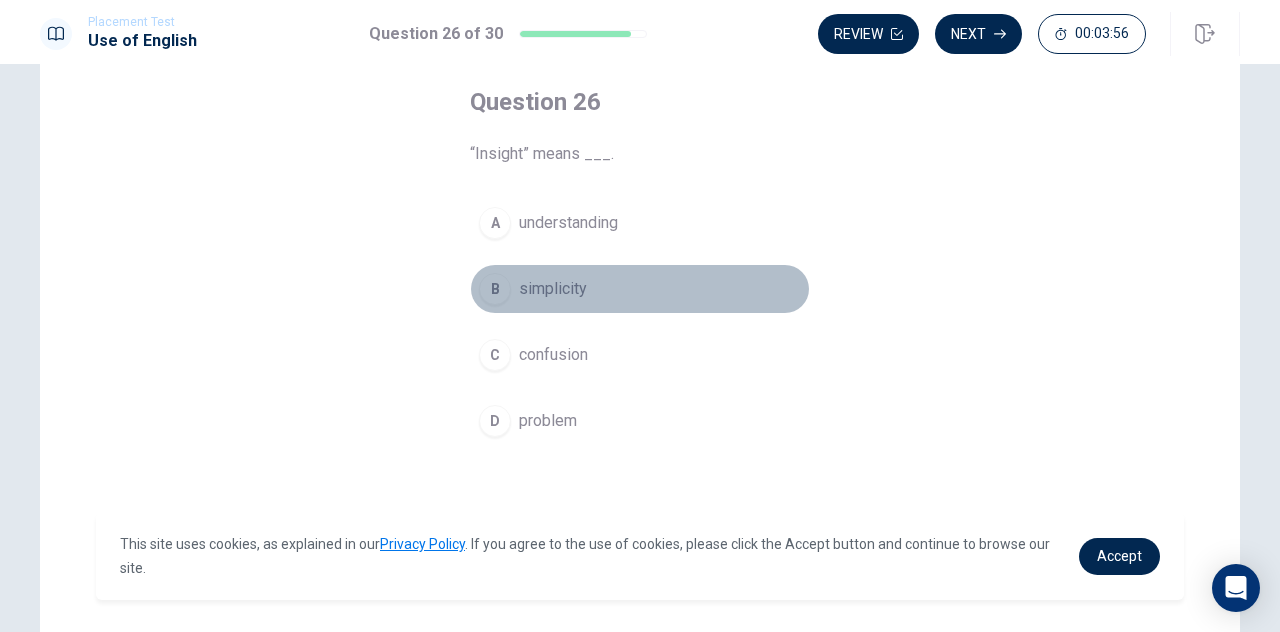 click on "B simplicity" at bounding box center (640, 289) 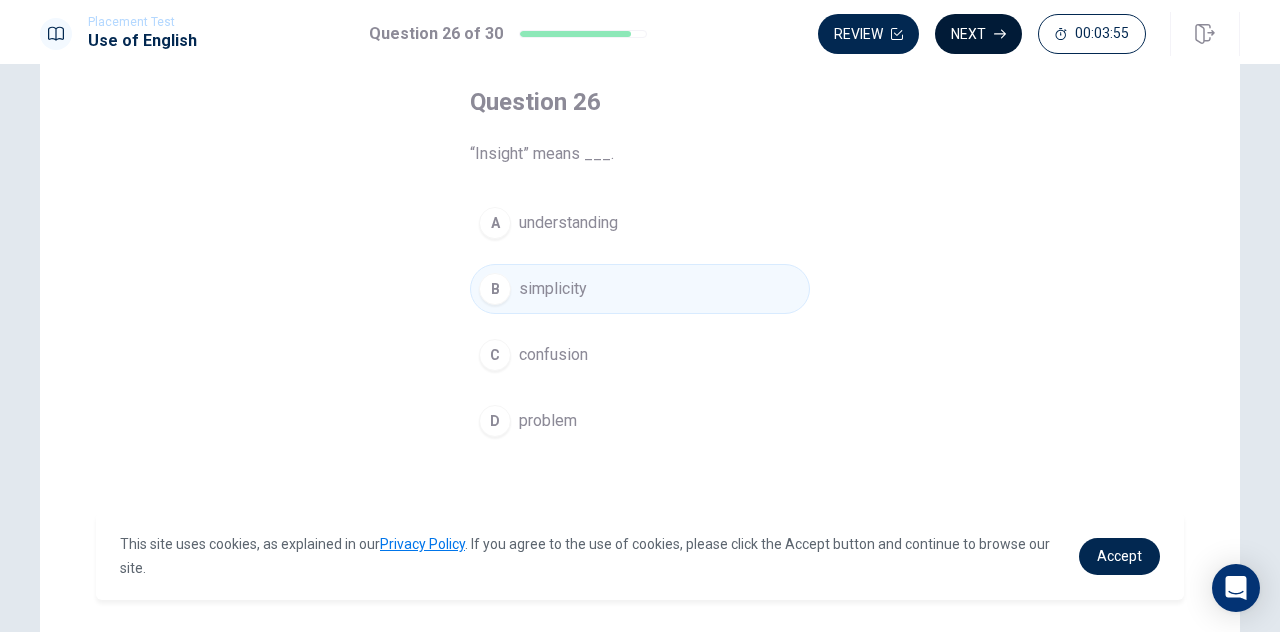 click on "Next" at bounding box center (978, 34) 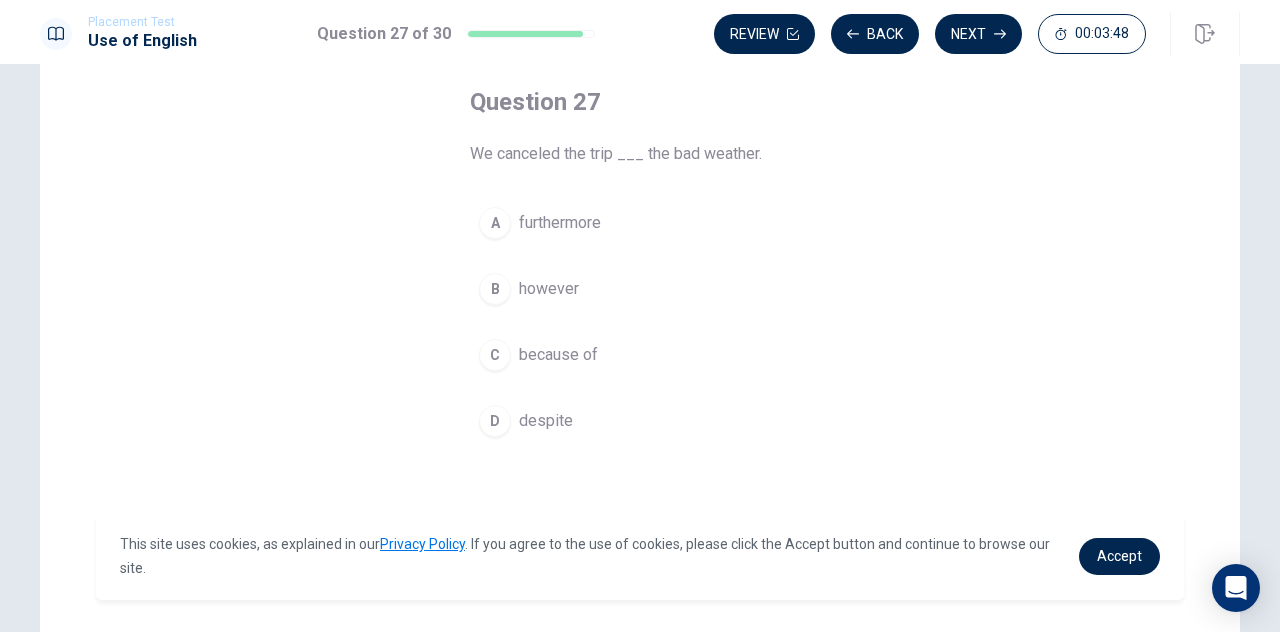 click on "C because of" at bounding box center (640, 355) 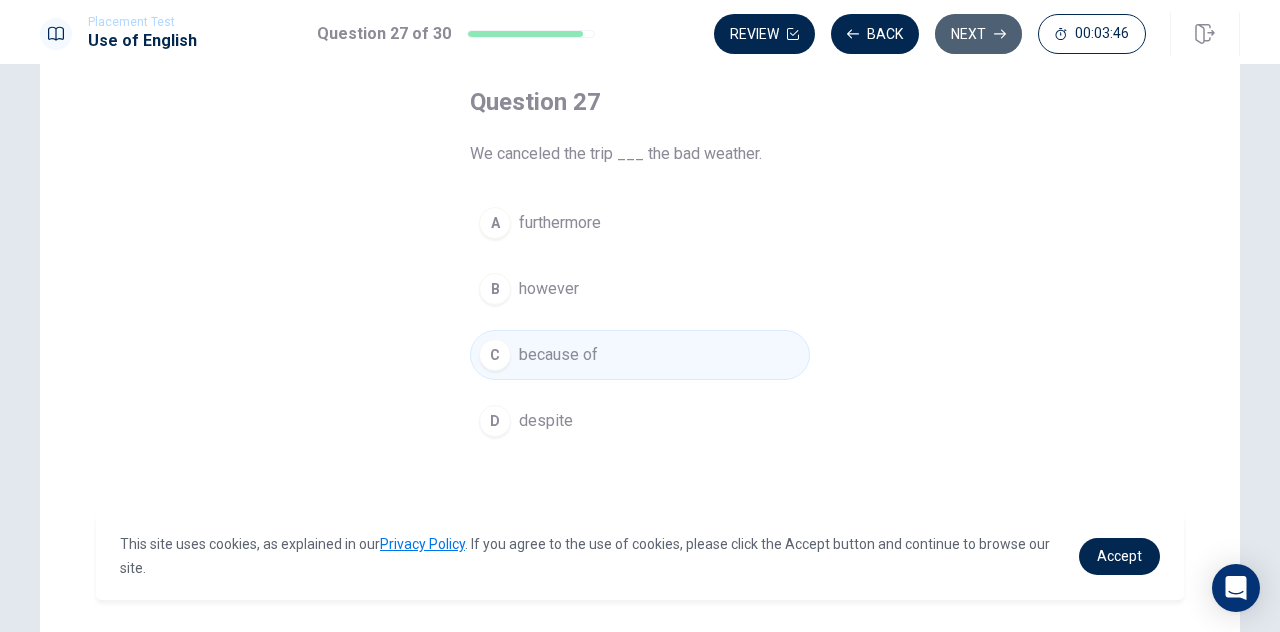 click on "Next" at bounding box center (978, 34) 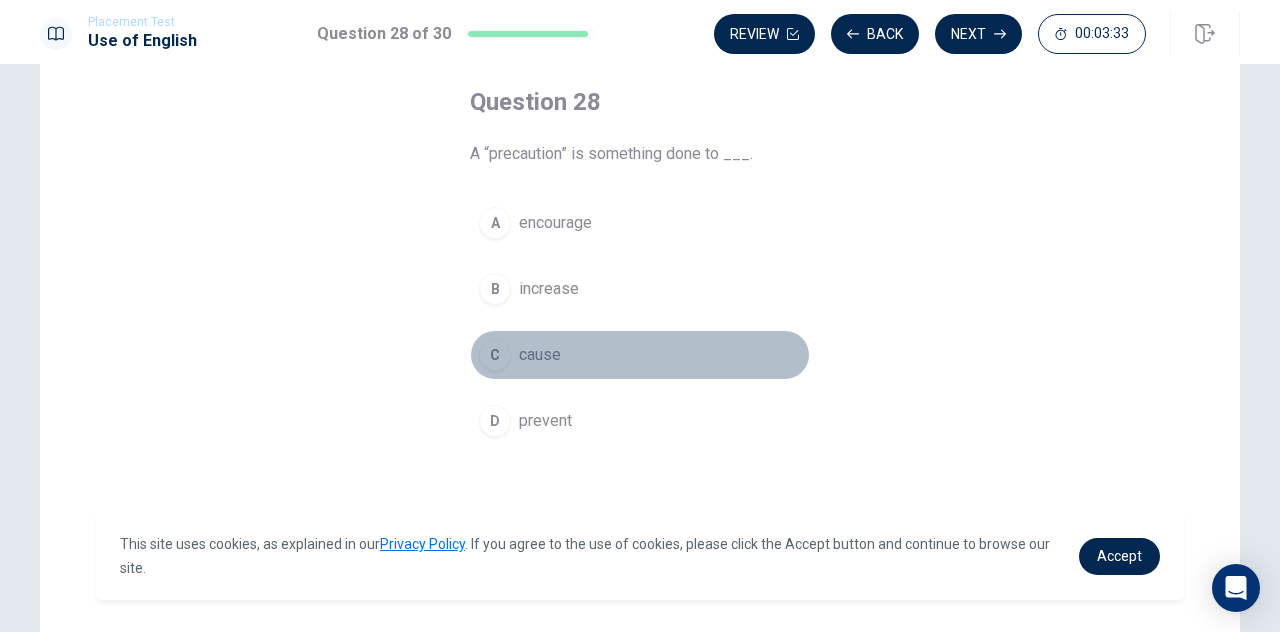 click on "C cause" at bounding box center (640, 355) 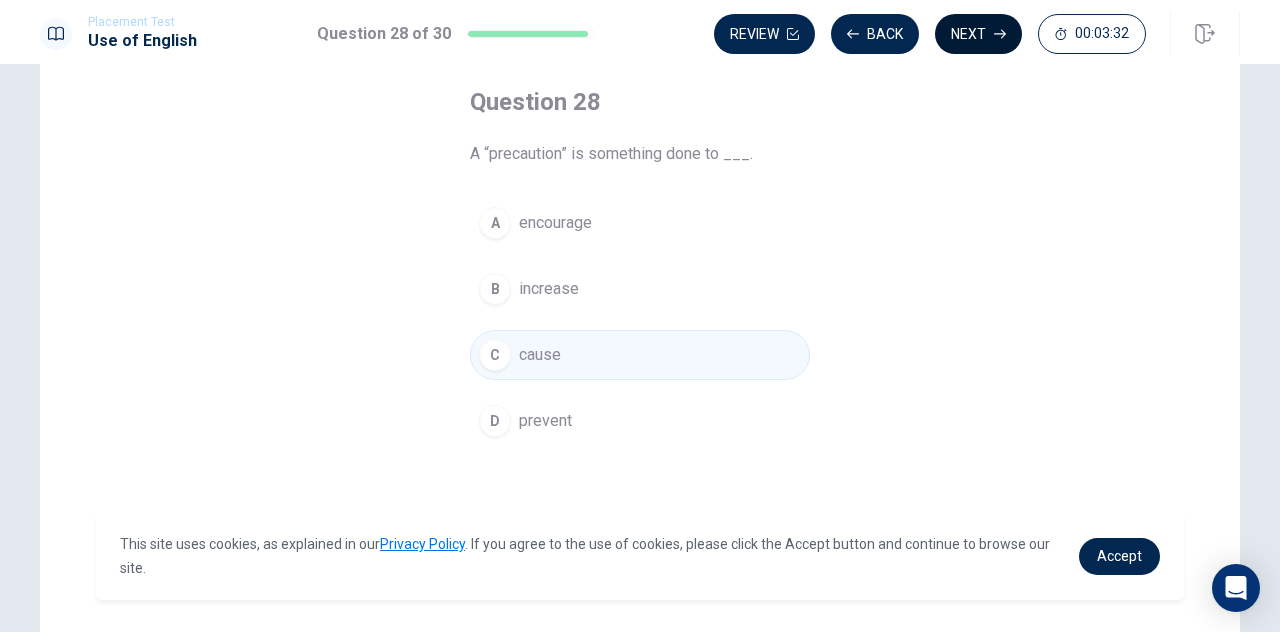 click on "Next" at bounding box center (978, 34) 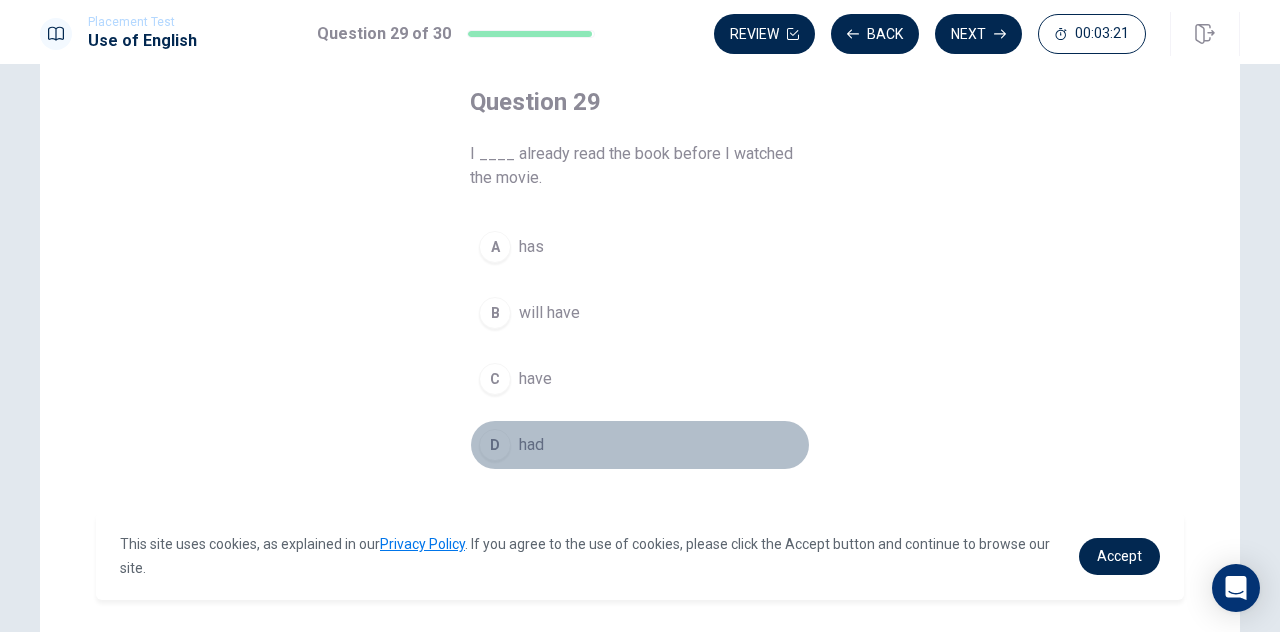 click on "D had" at bounding box center [640, 445] 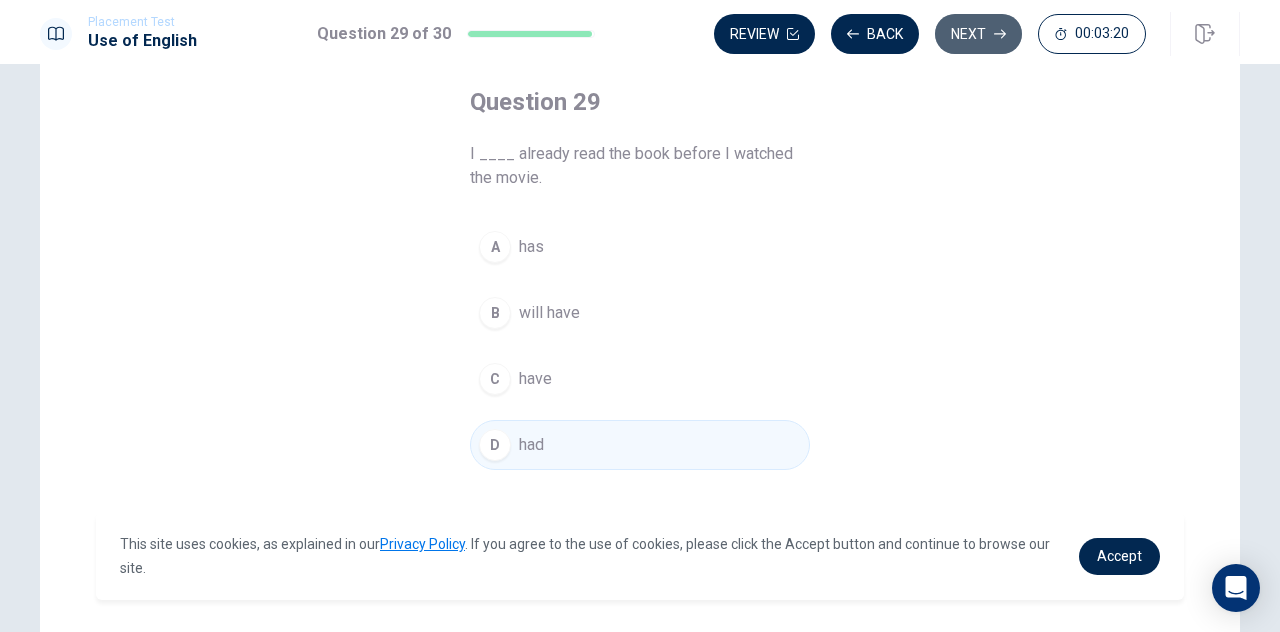 click on "Next" at bounding box center (978, 34) 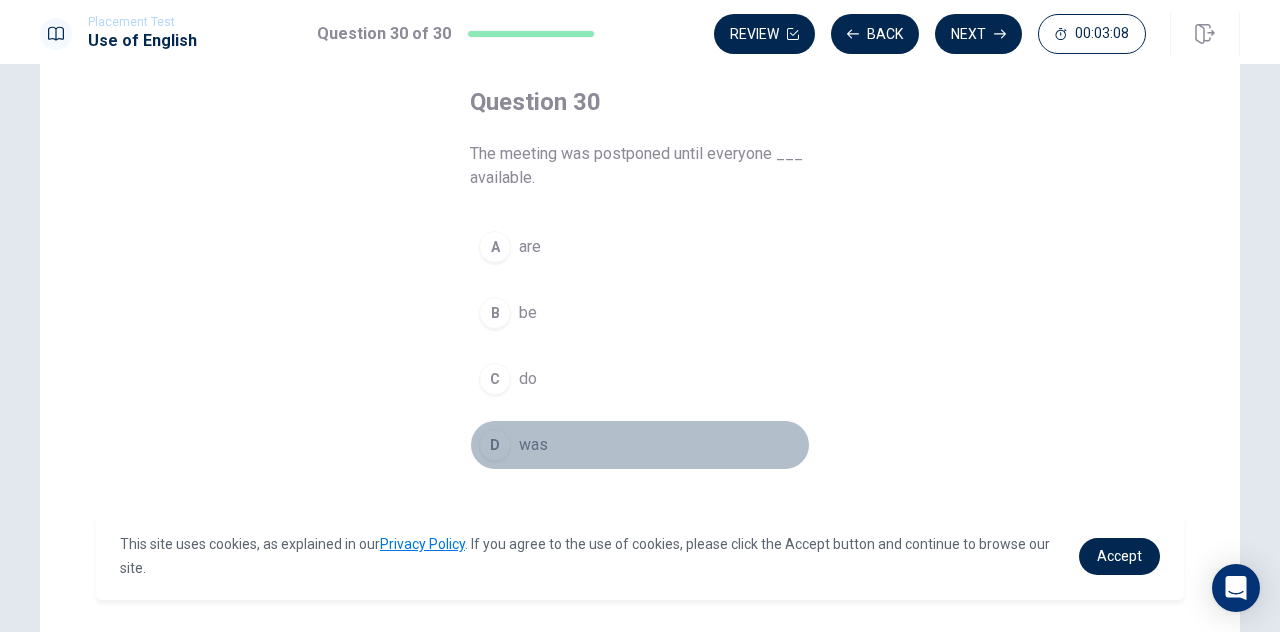 click on "D was" at bounding box center (640, 445) 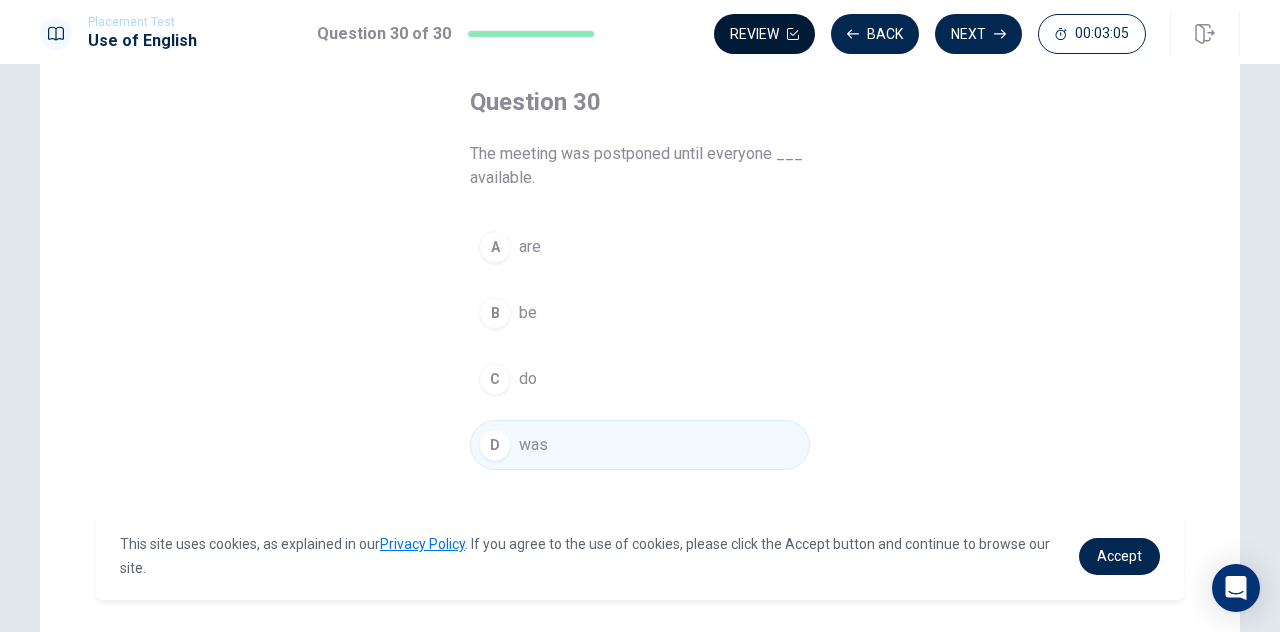 click on "Review" at bounding box center (764, 34) 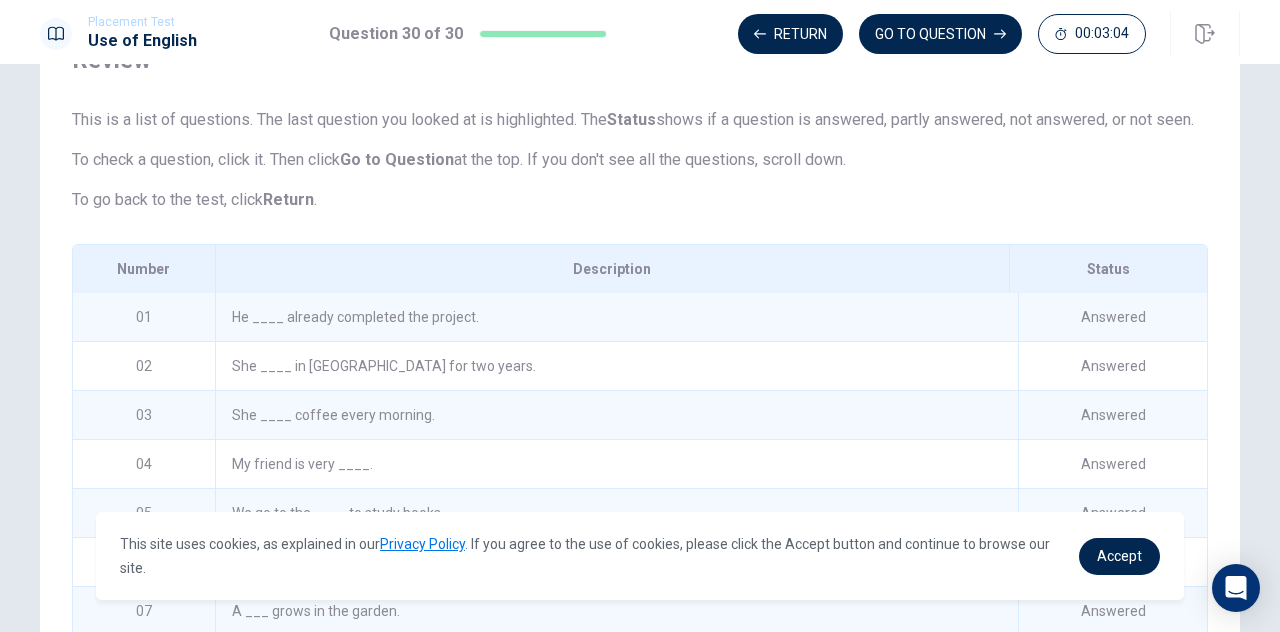 scroll, scrollTop: 320, scrollLeft: 0, axis: vertical 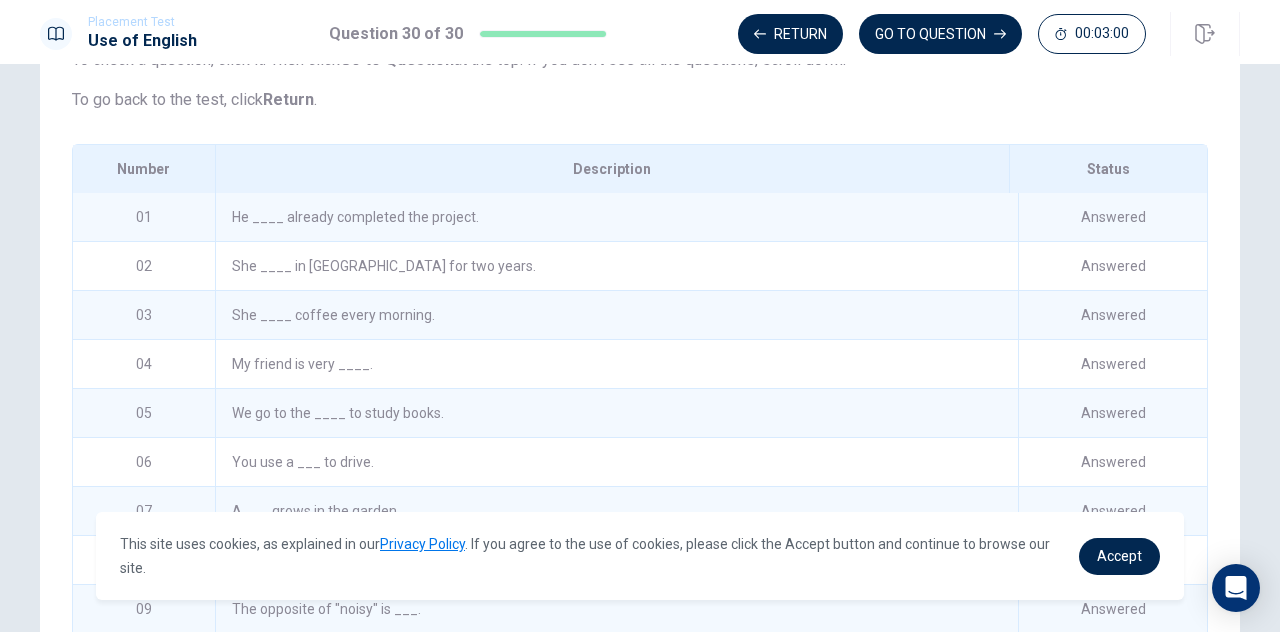 click on "He ____ already completed the project." at bounding box center (616, 217) 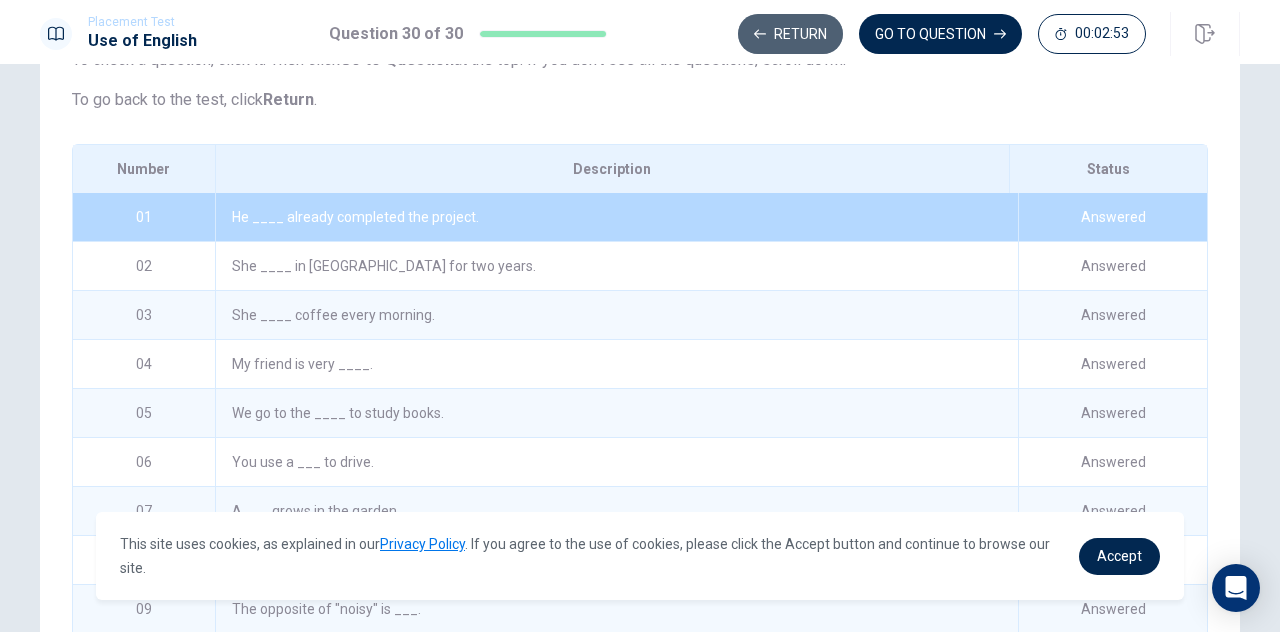 click on "Return" at bounding box center [790, 34] 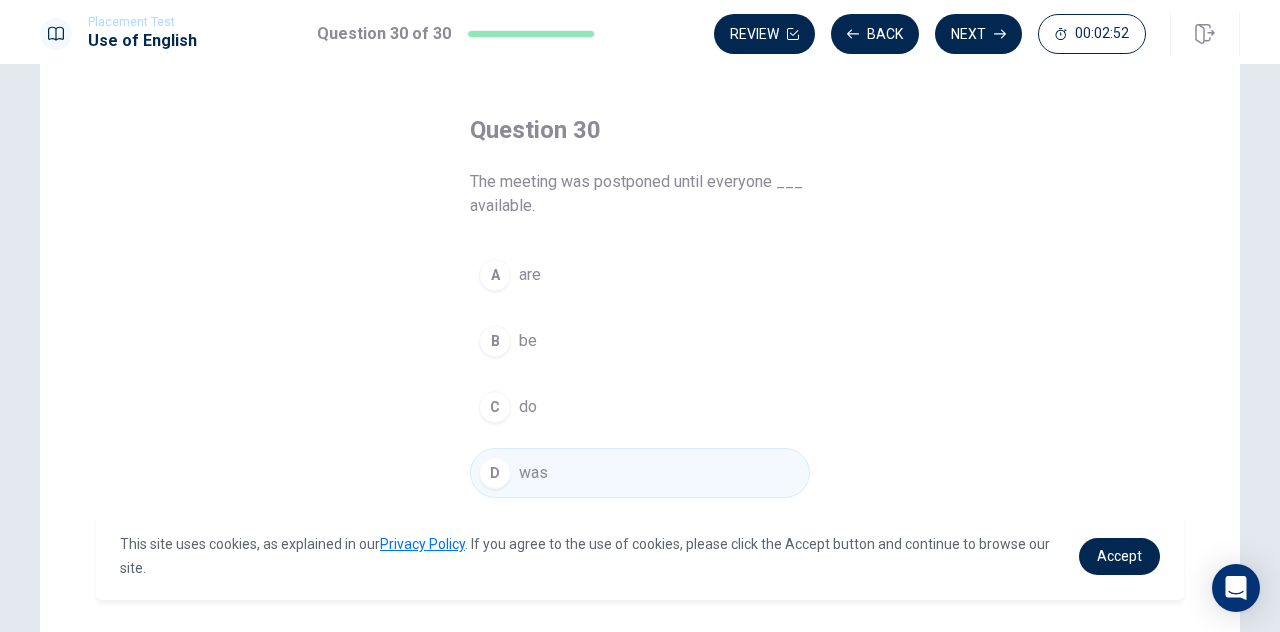 scroll, scrollTop: 0, scrollLeft: 0, axis: both 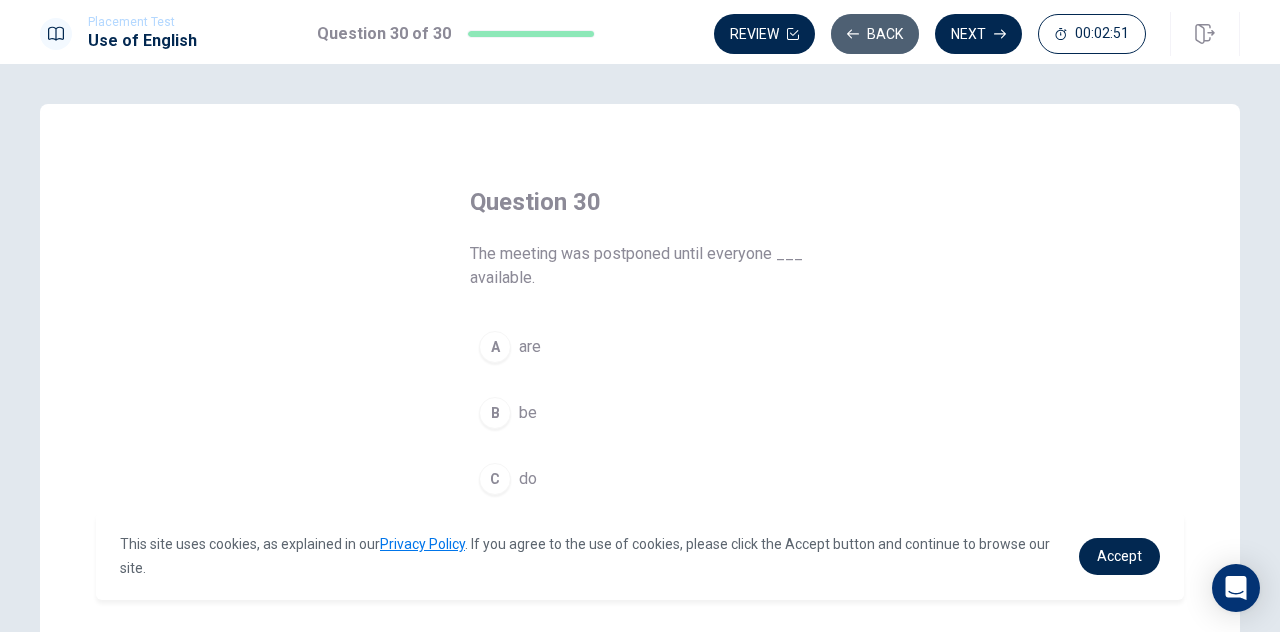click on "Back" at bounding box center (875, 34) 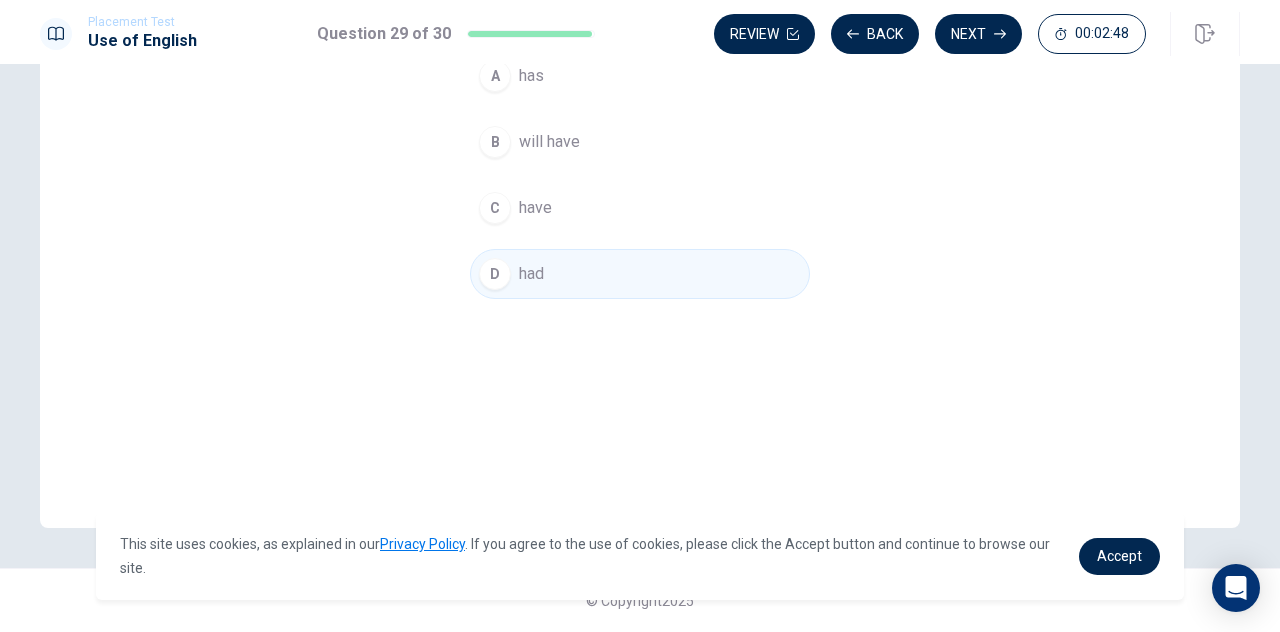 scroll, scrollTop: 0, scrollLeft: 0, axis: both 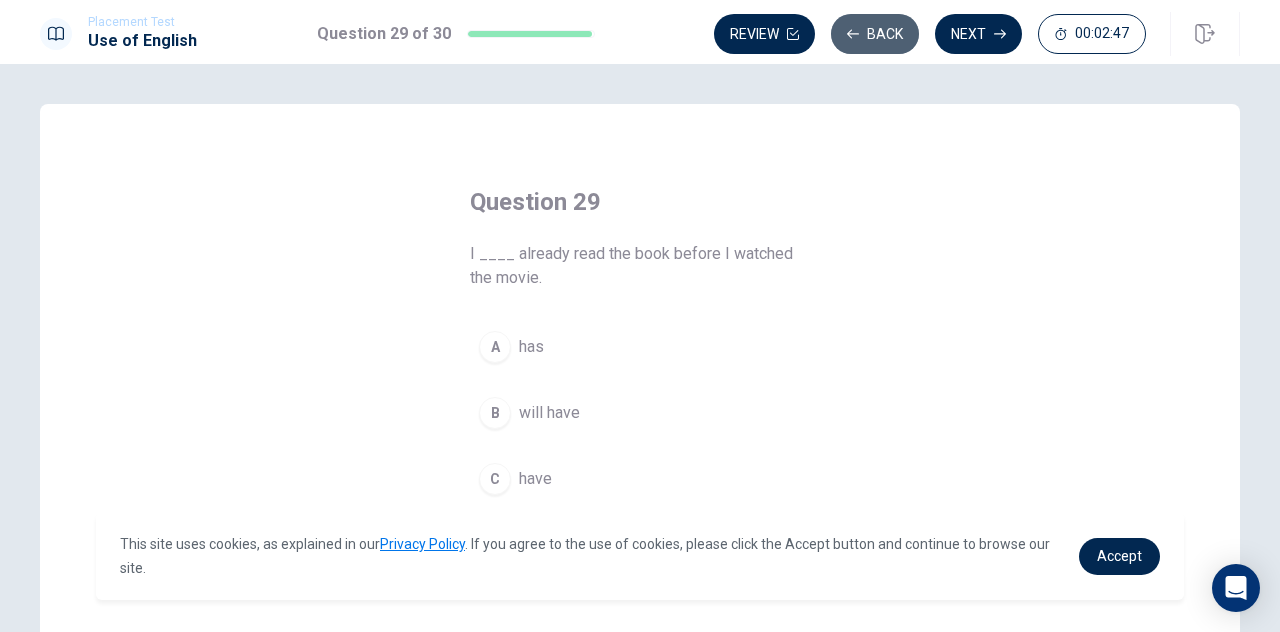 click on "Back" at bounding box center (875, 34) 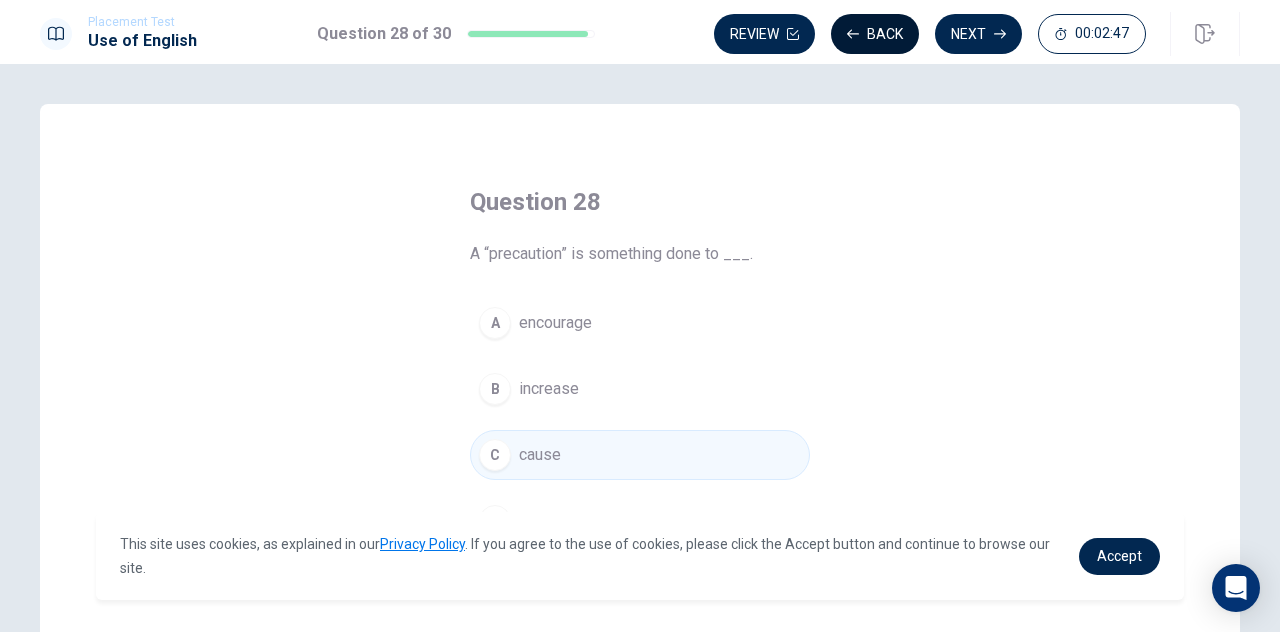 click 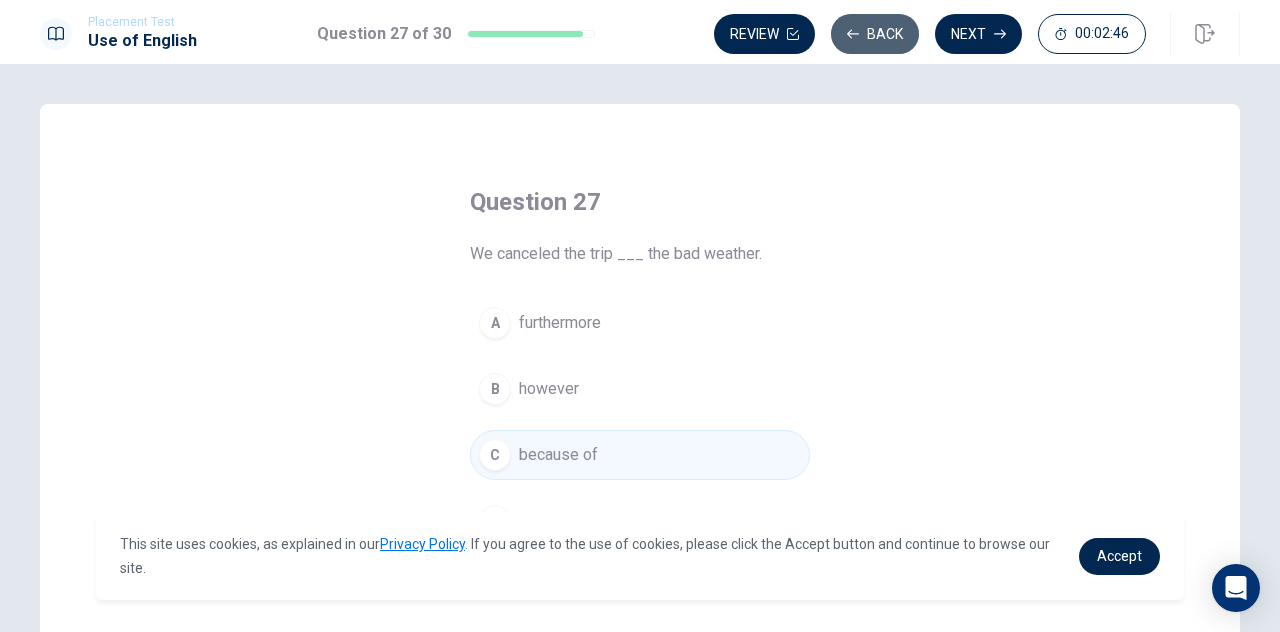 click 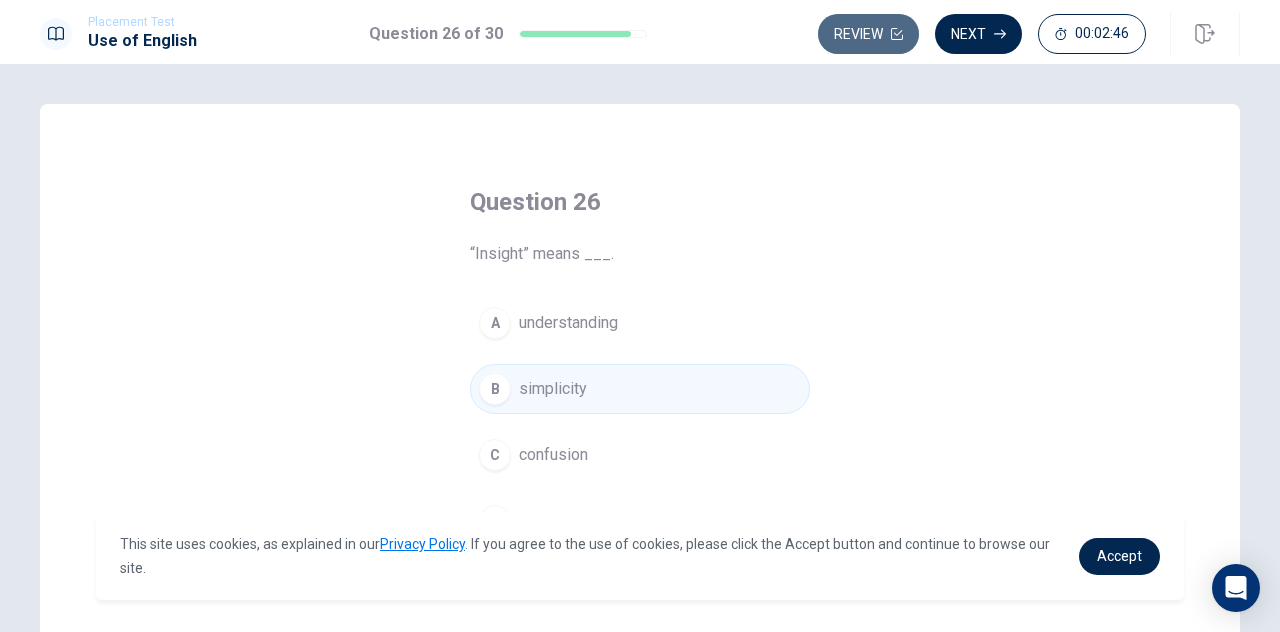 click on "Review" at bounding box center [868, 34] 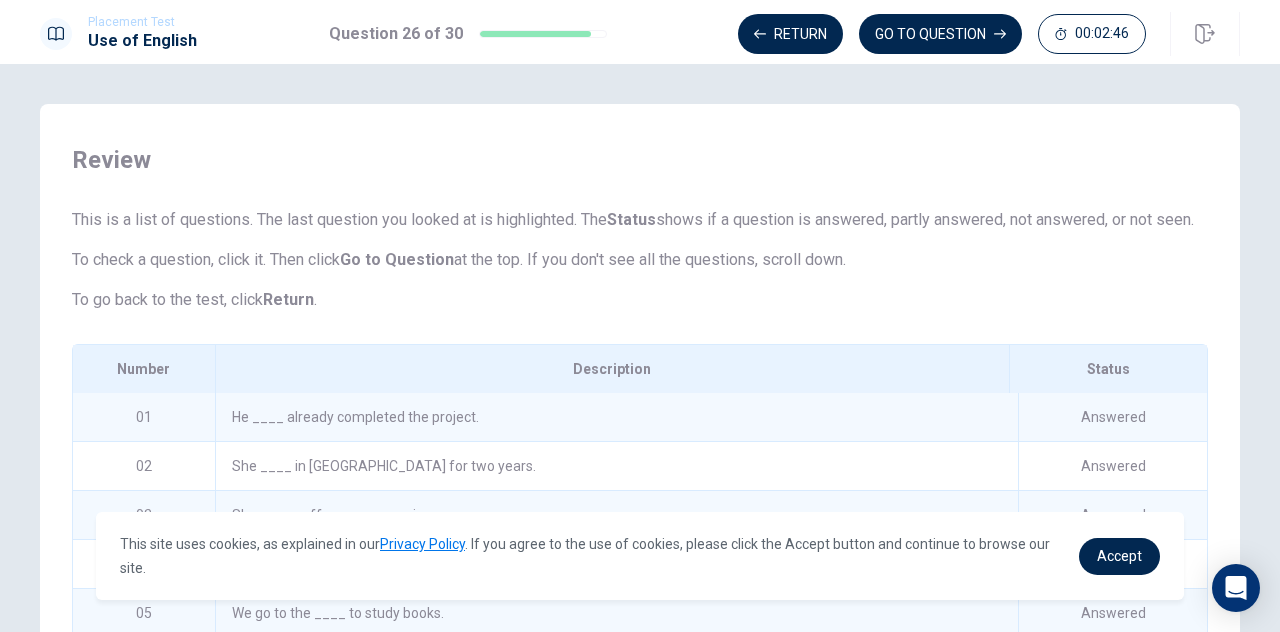 scroll, scrollTop: 245, scrollLeft: 0, axis: vertical 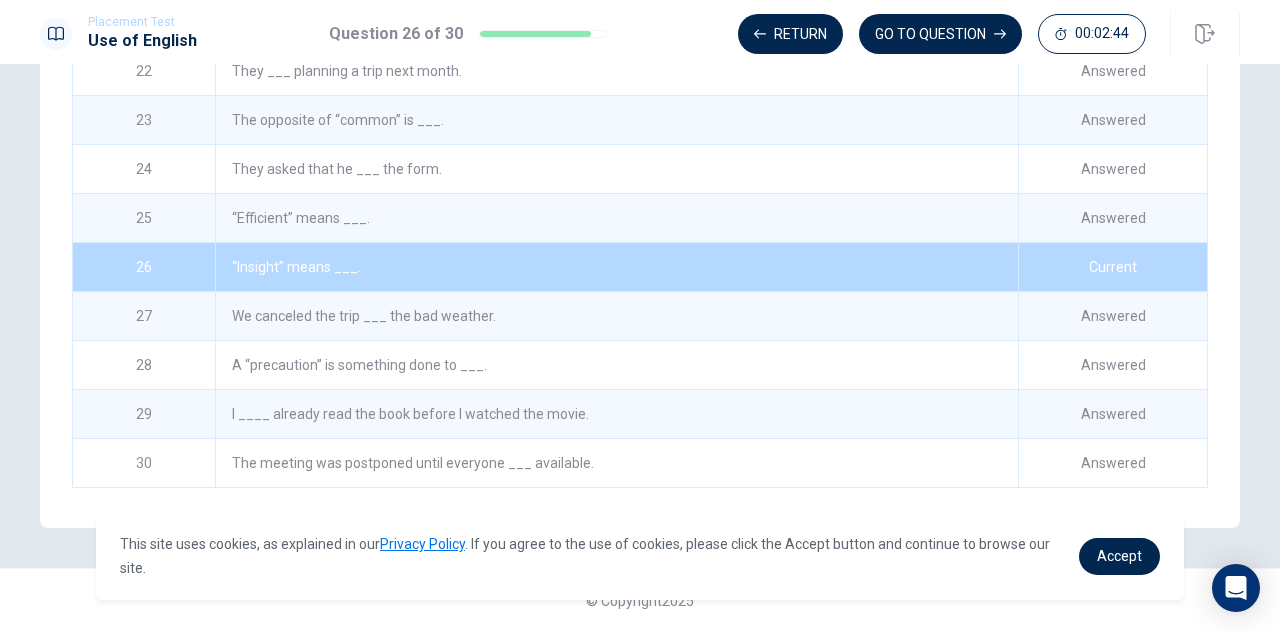click on "Return GO TO QUESTION 00:02:44" at bounding box center (942, 34) 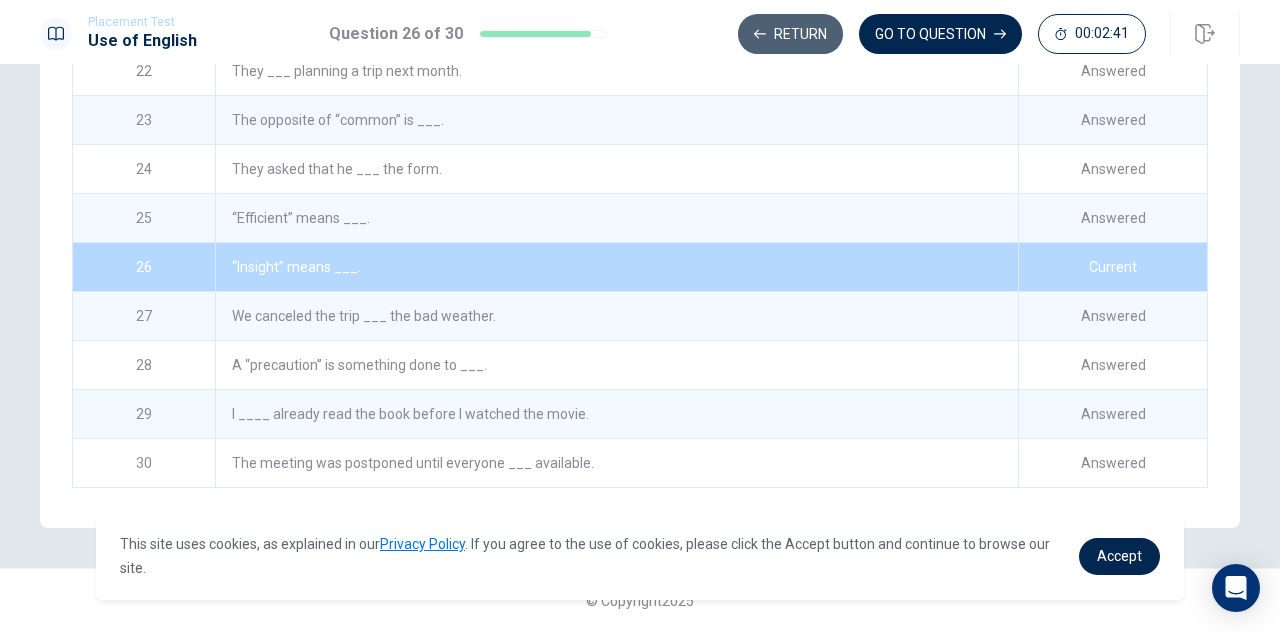 click on "Return" at bounding box center (790, 34) 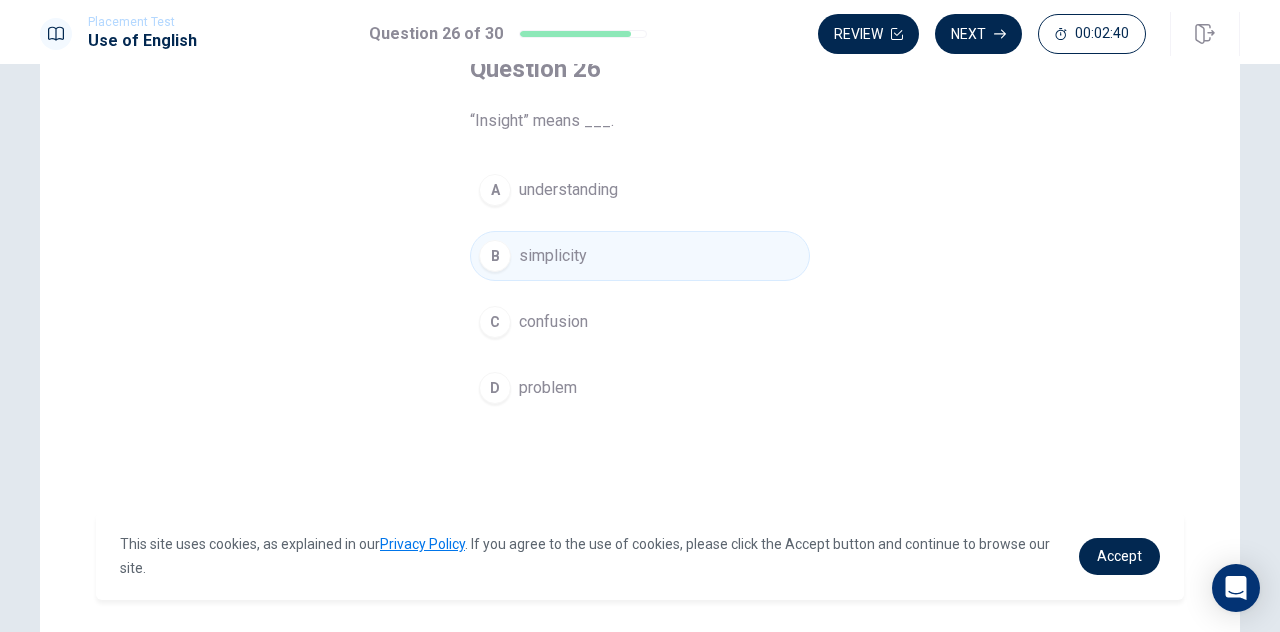 scroll, scrollTop: 0, scrollLeft: 0, axis: both 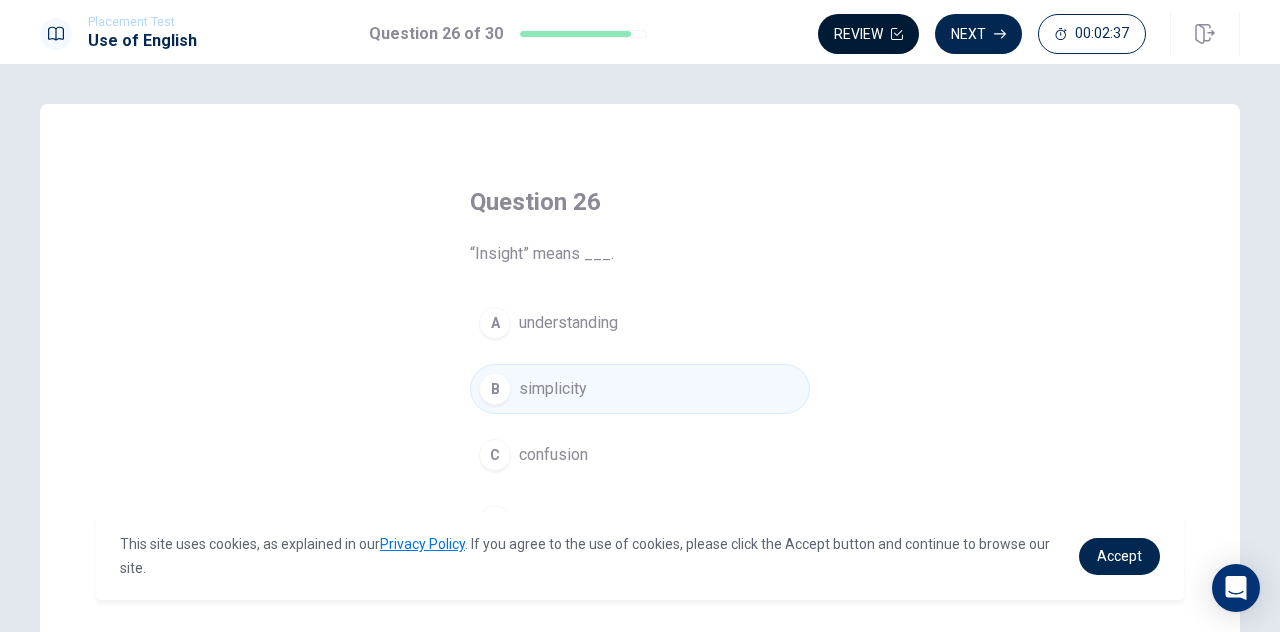 click on "Review" at bounding box center (868, 34) 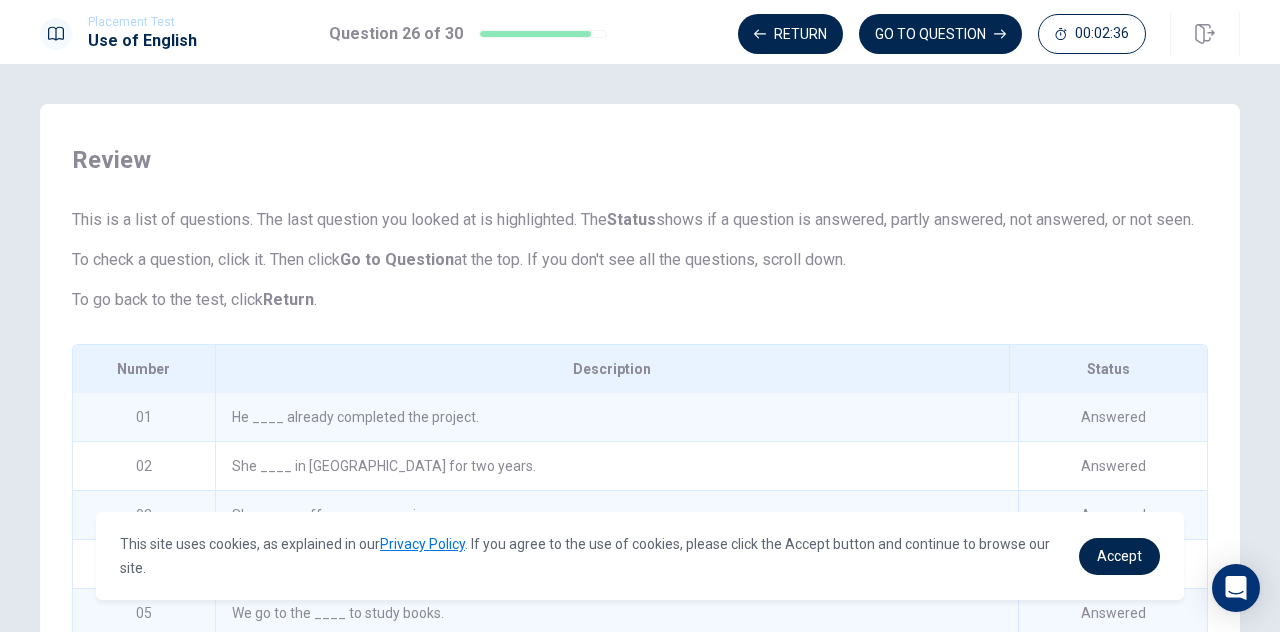 scroll, scrollTop: 270, scrollLeft: 0, axis: vertical 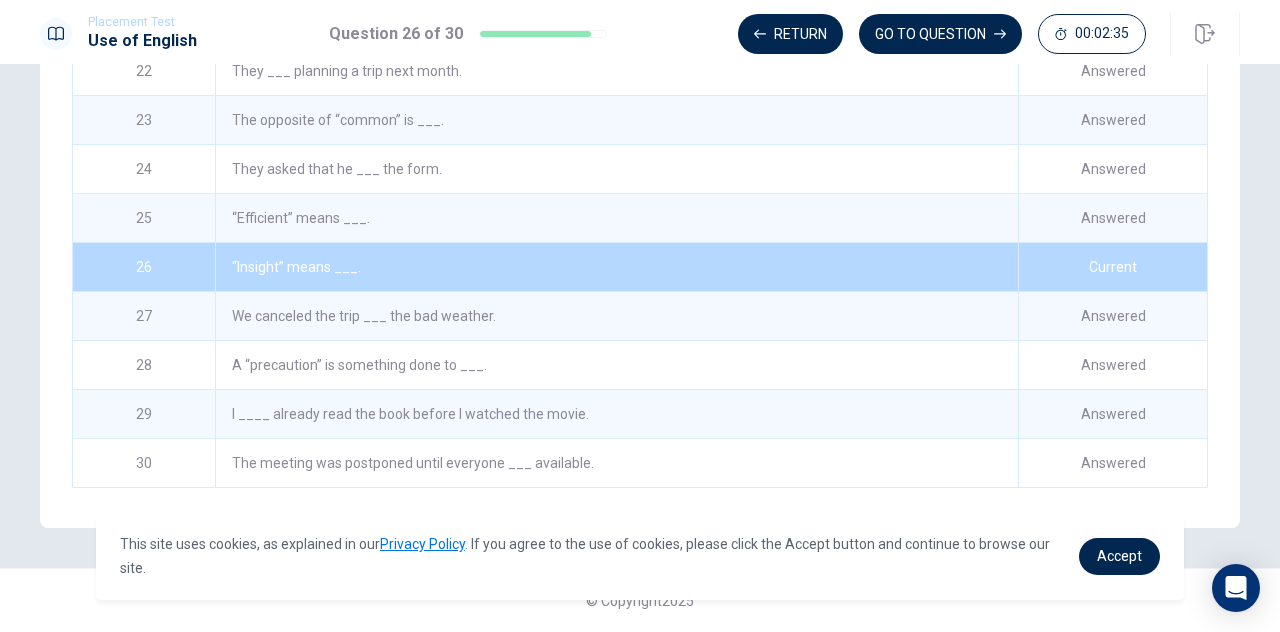 click on "“Efficient” means ___." at bounding box center (616, 218) 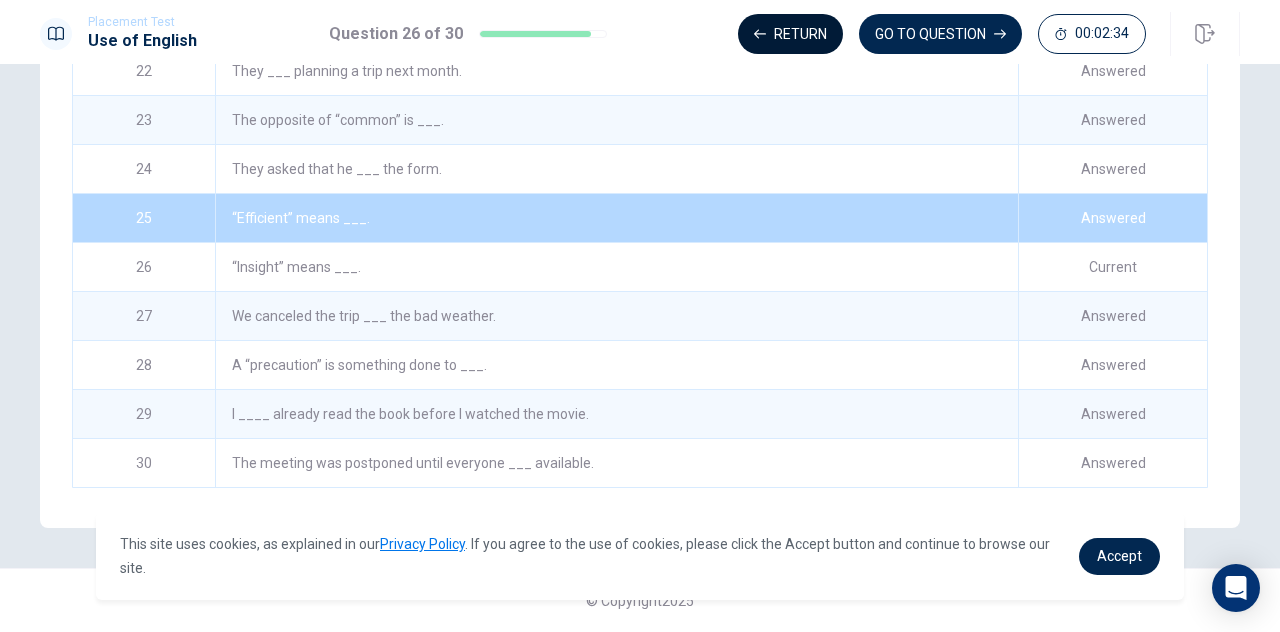 click on "Return" at bounding box center (790, 34) 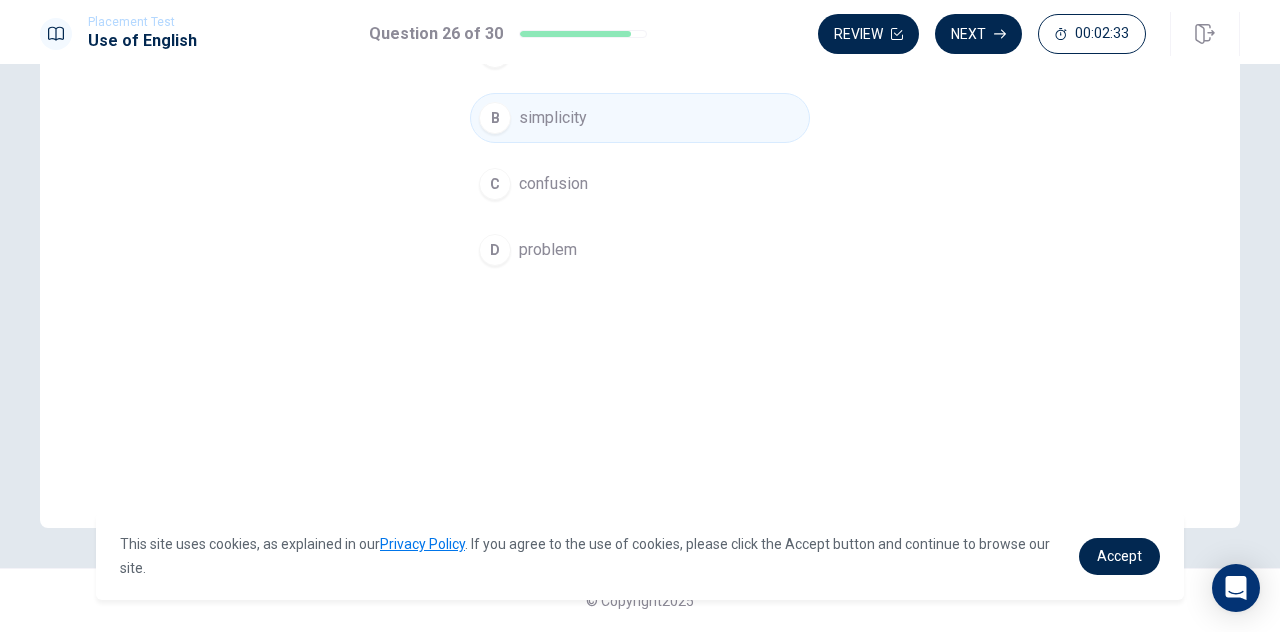 scroll 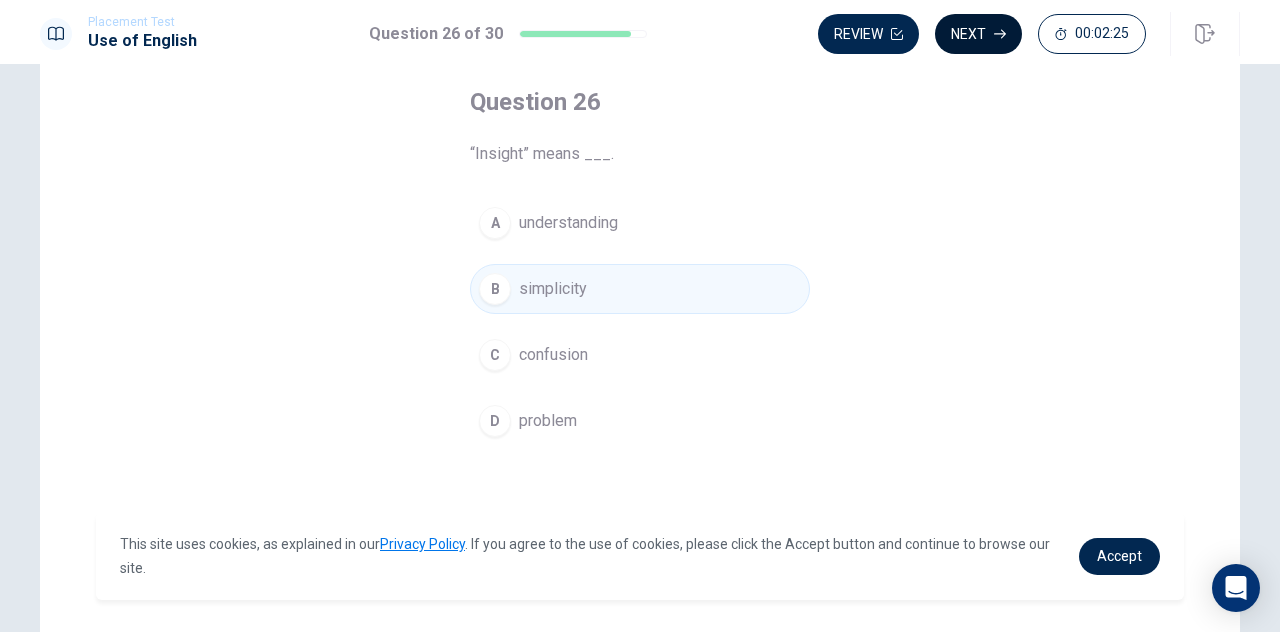 click on "Next" at bounding box center (978, 34) 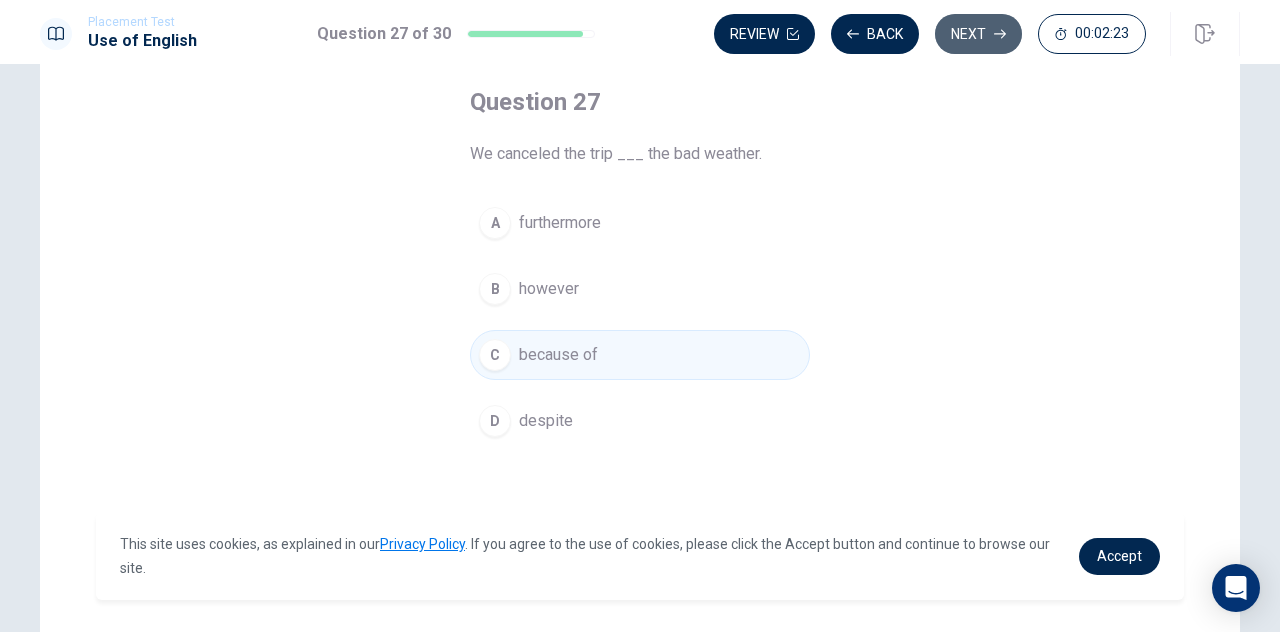 click on "Next" at bounding box center [978, 34] 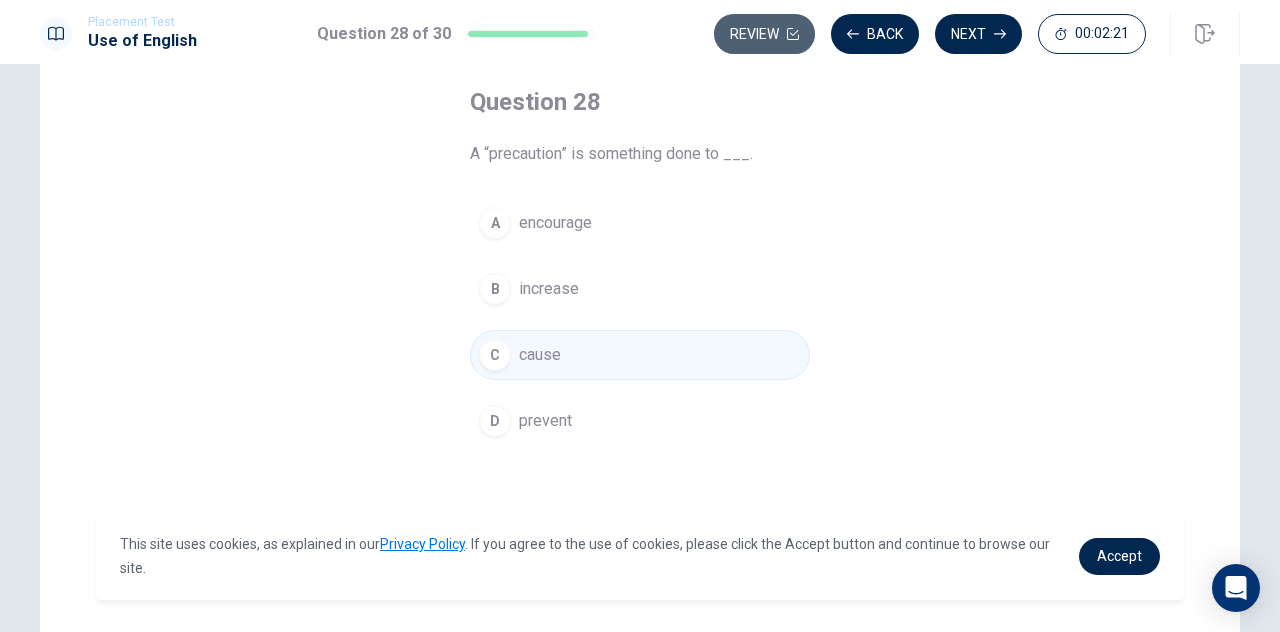 click on "Review" at bounding box center (764, 34) 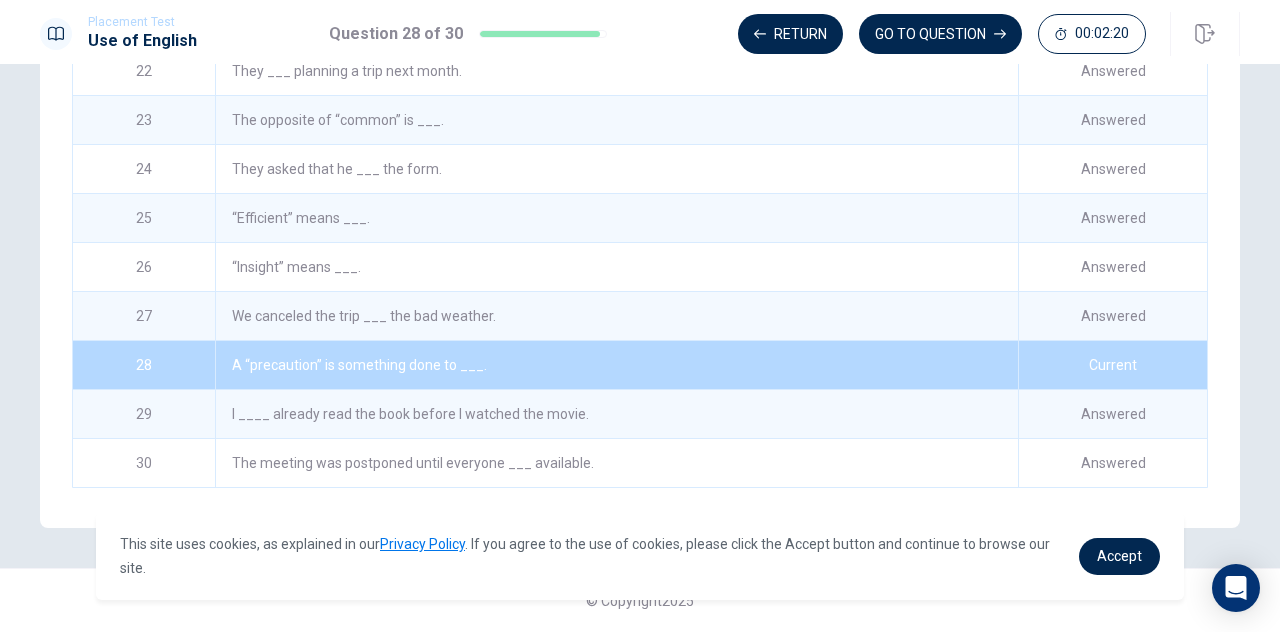 click on "They asked that he ___ the form." at bounding box center (616, 169) 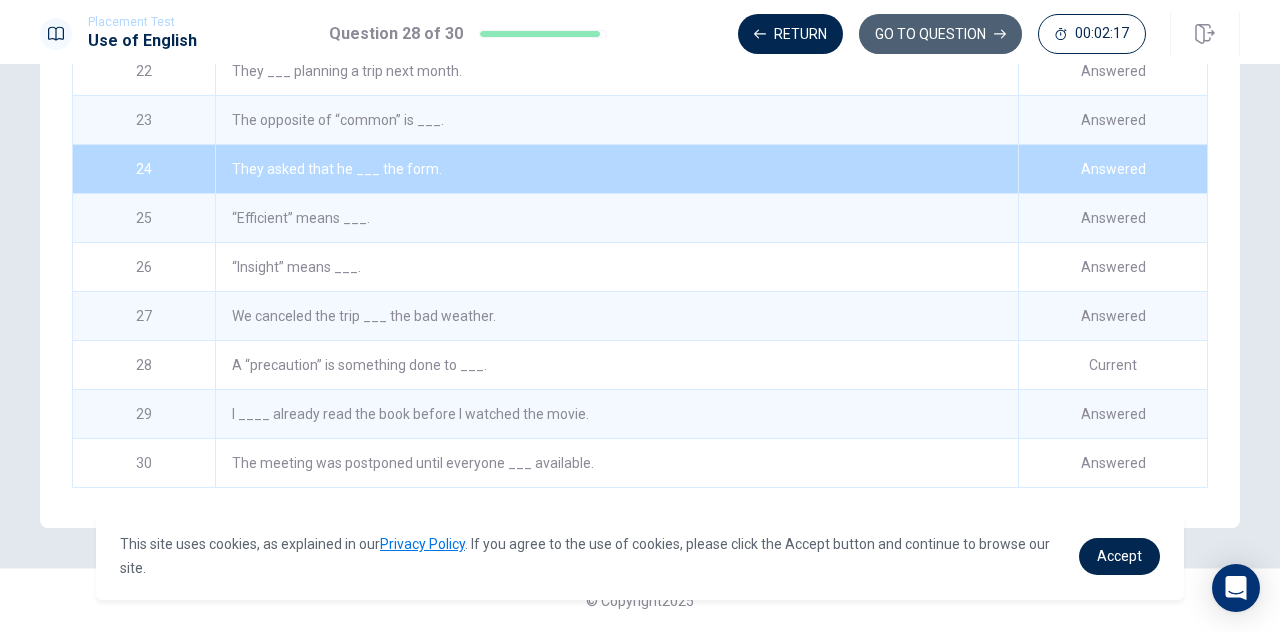 click on "GO TO QUESTION" at bounding box center [940, 34] 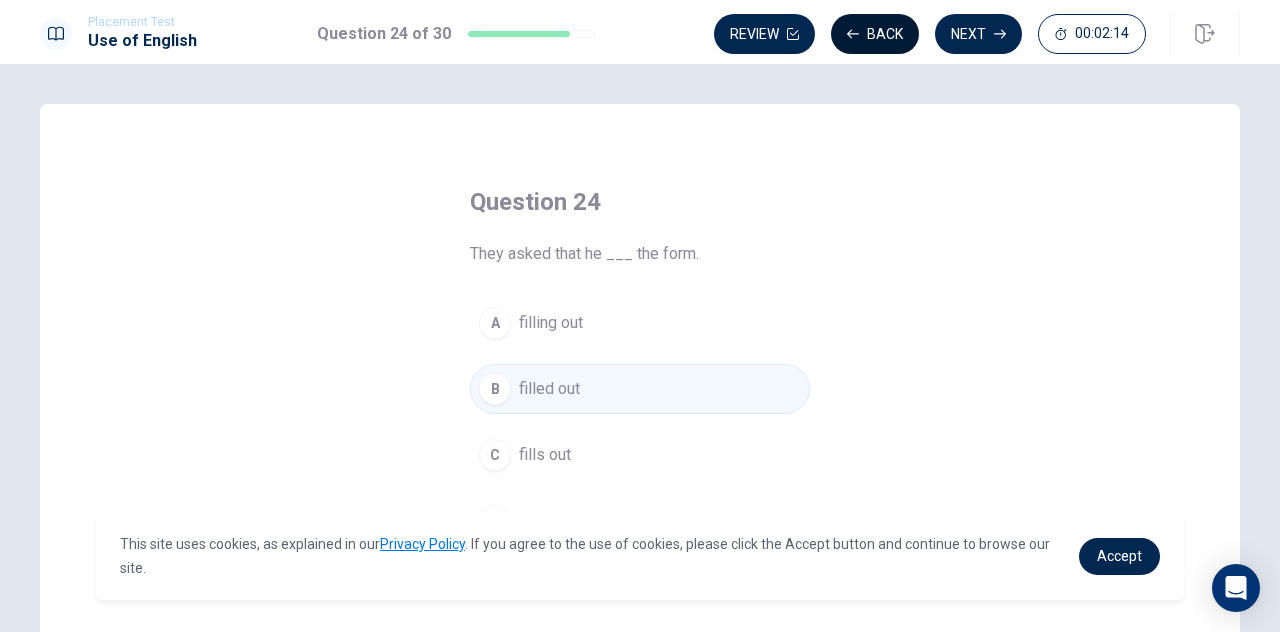 click on "Back" at bounding box center (875, 34) 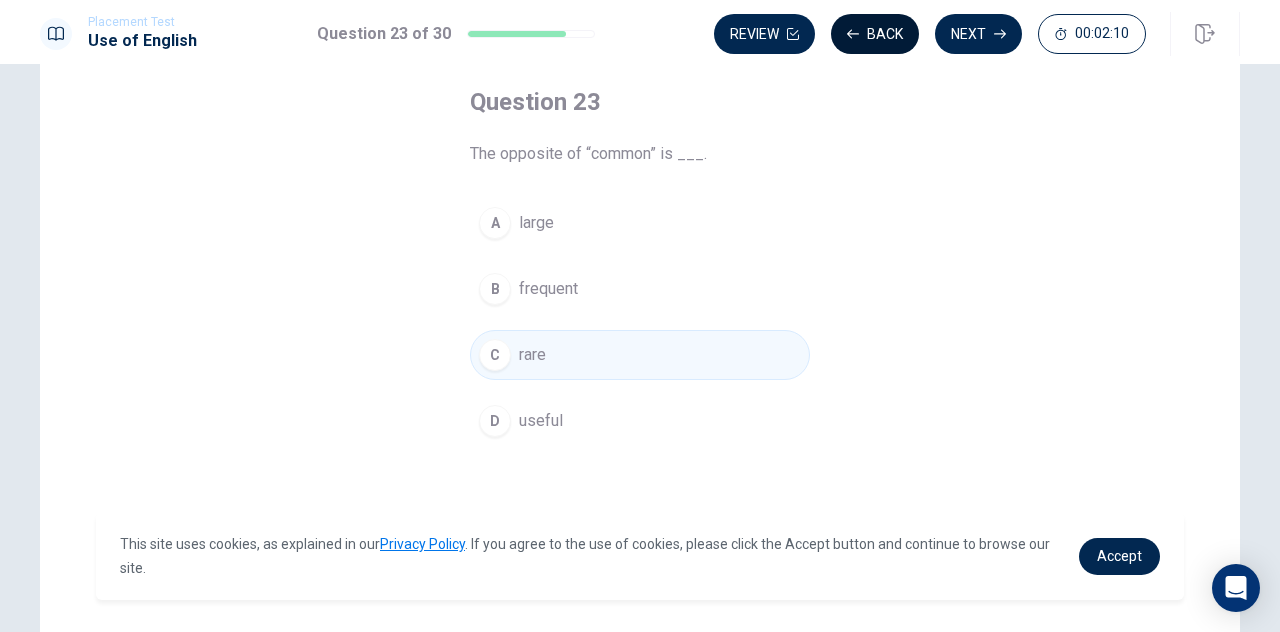 click on "Back" at bounding box center [875, 34] 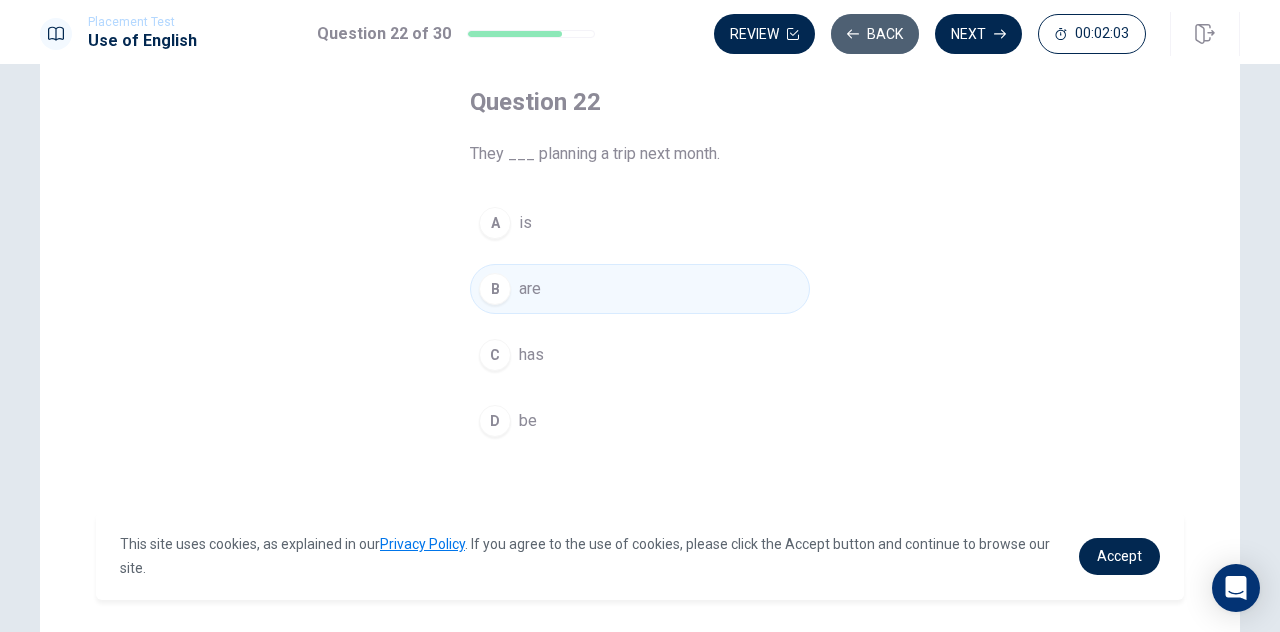 click on "Back" at bounding box center (875, 34) 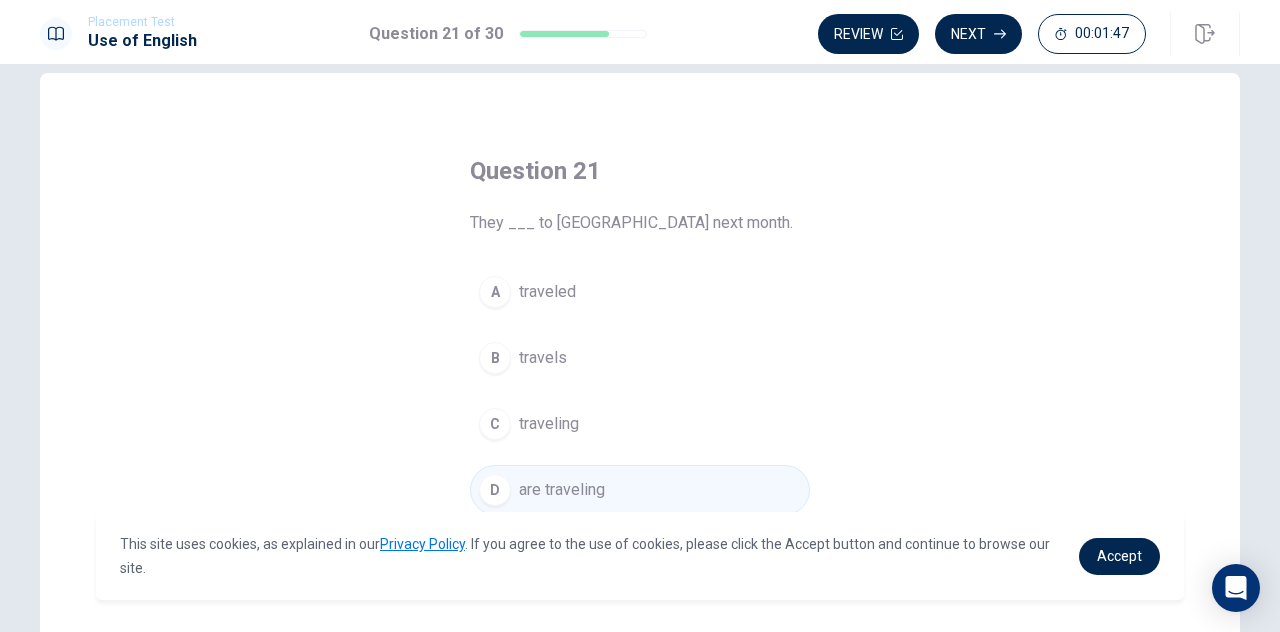 scroll, scrollTop: 0, scrollLeft: 0, axis: both 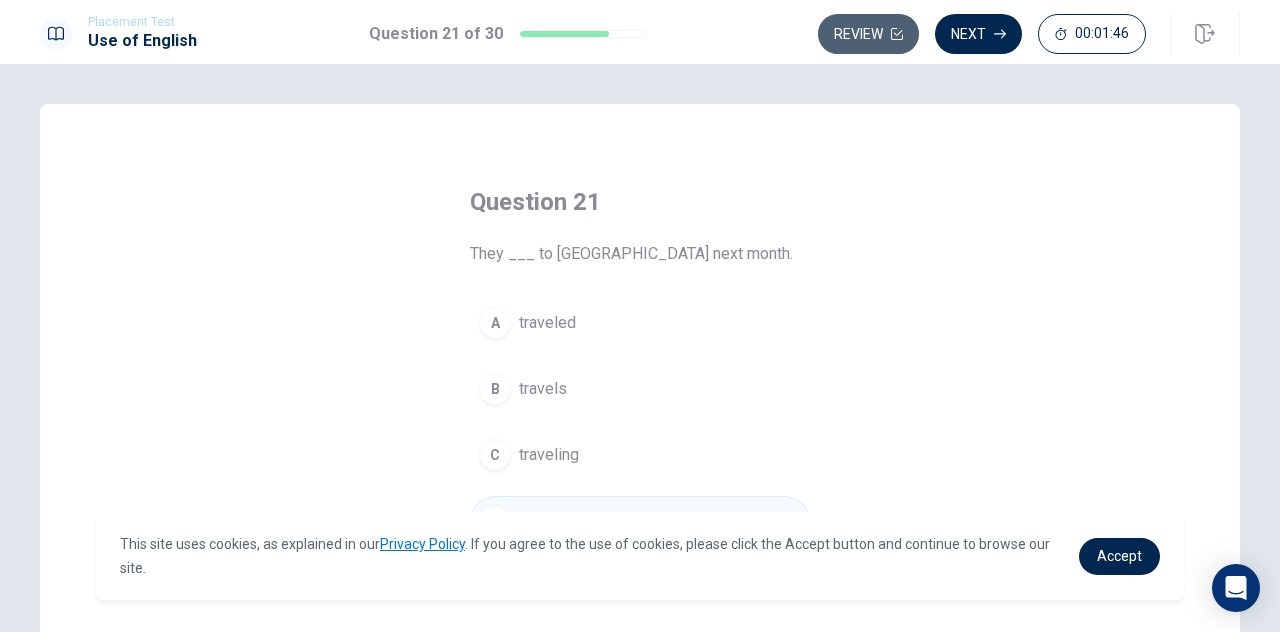 click on "Review" at bounding box center [868, 34] 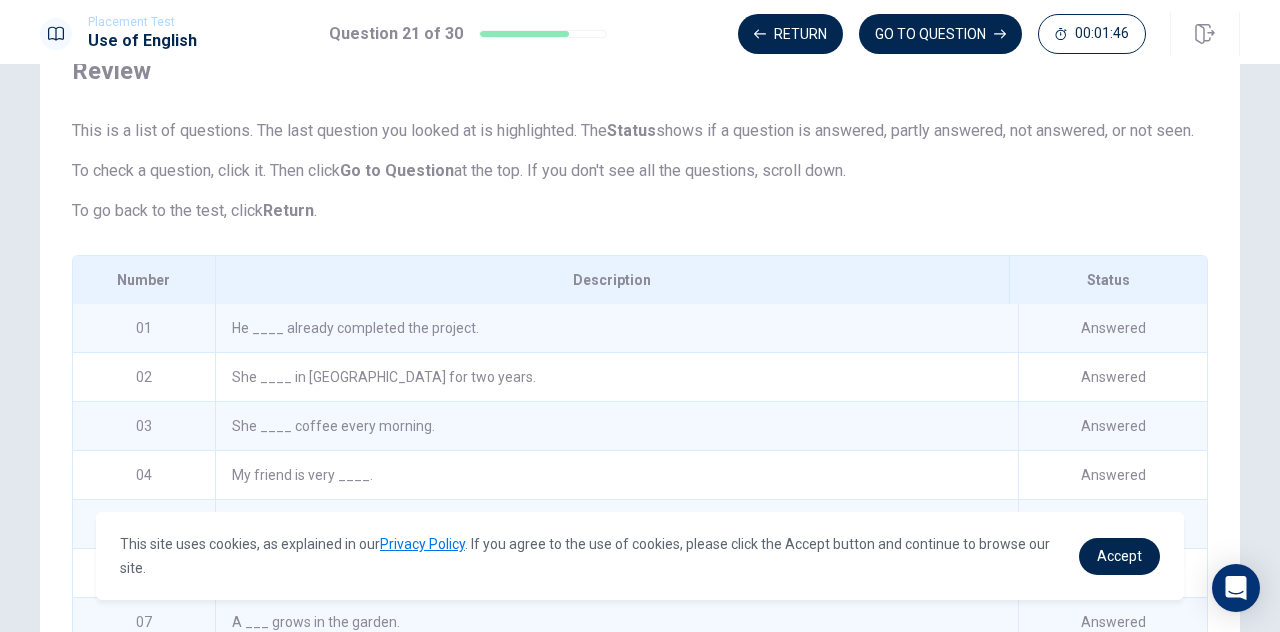 scroll, scrollTop: 351, scrollLeft: 0, axis: vertical 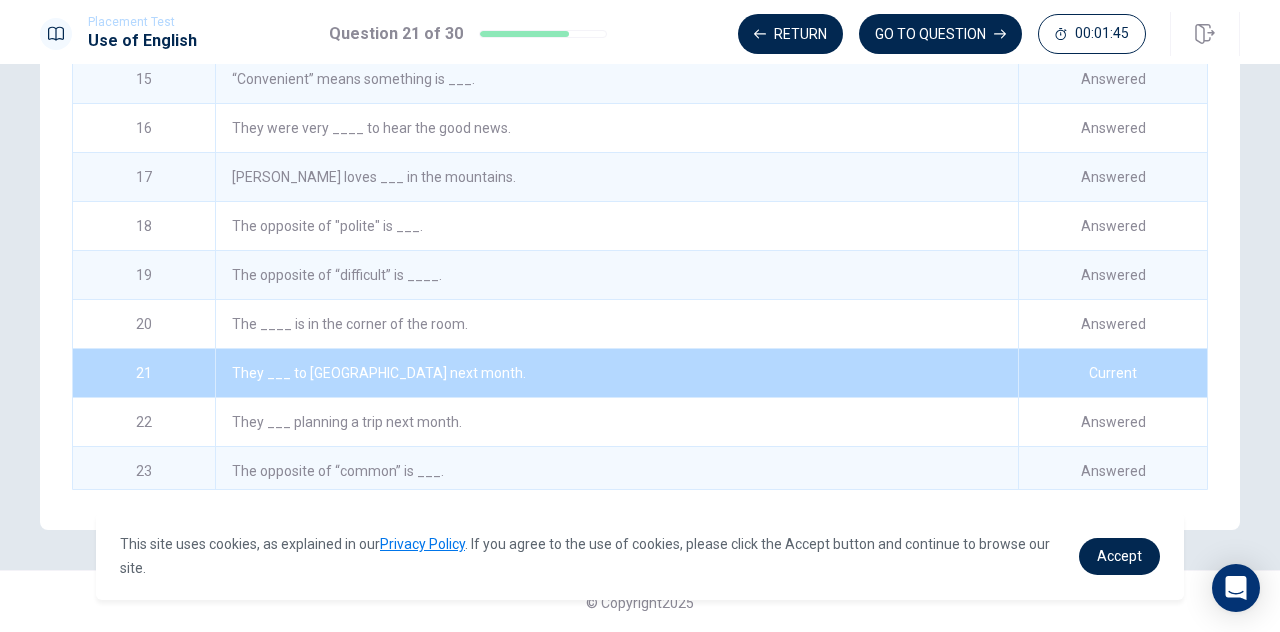 click on "The opposite of "polite" is ___." at bounding box center (616, 226) 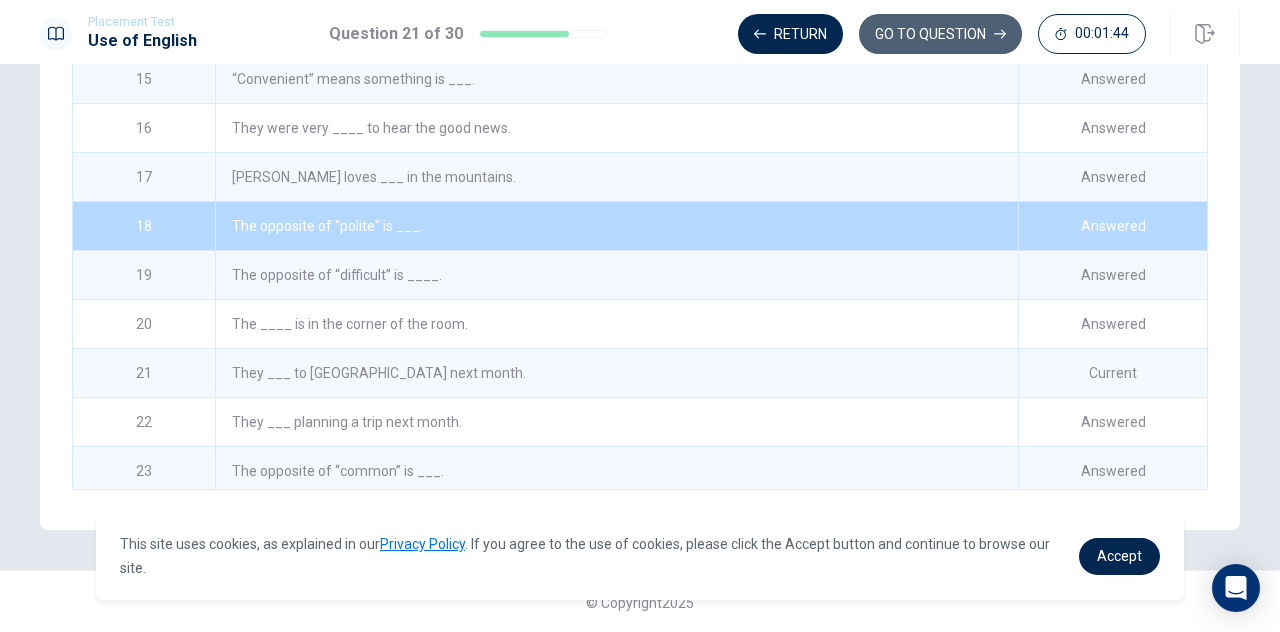 click on "GO TO QUESTION" at bounding box center (940, 34) 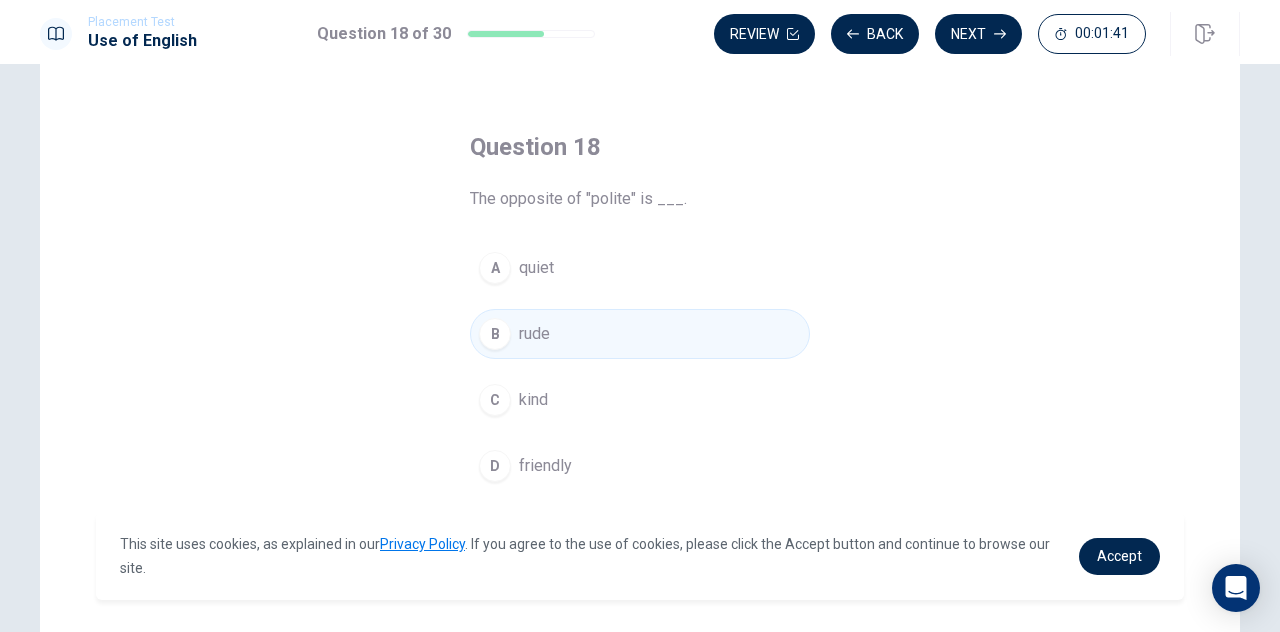 scroll, scrollTop: 100, scrollLeft: 0, axis: vertical 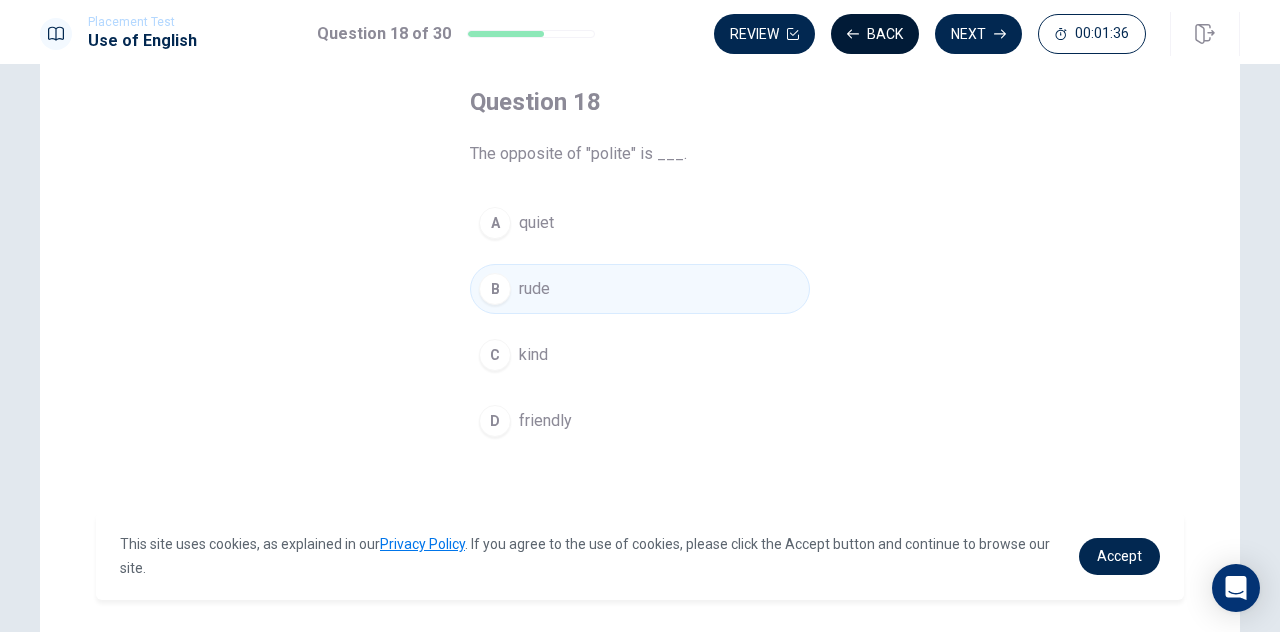 click on "Back" at bounding box center [875, 34] 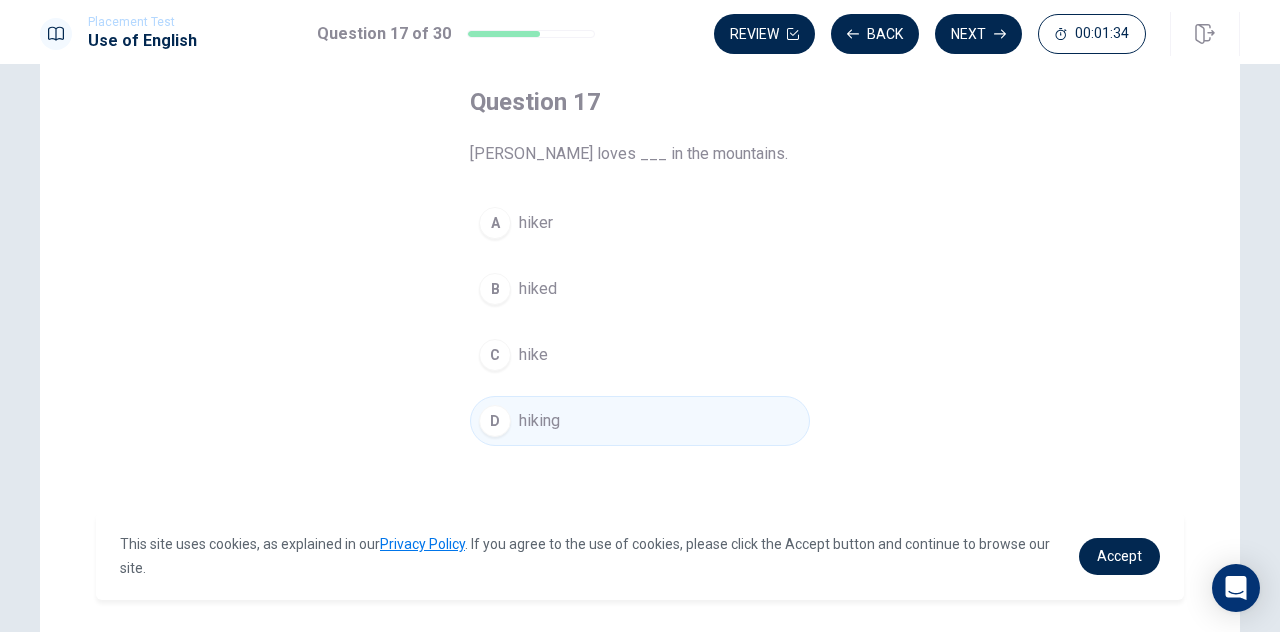 scroll, scrollTop: 0, scrollLeft: 0, axis: both 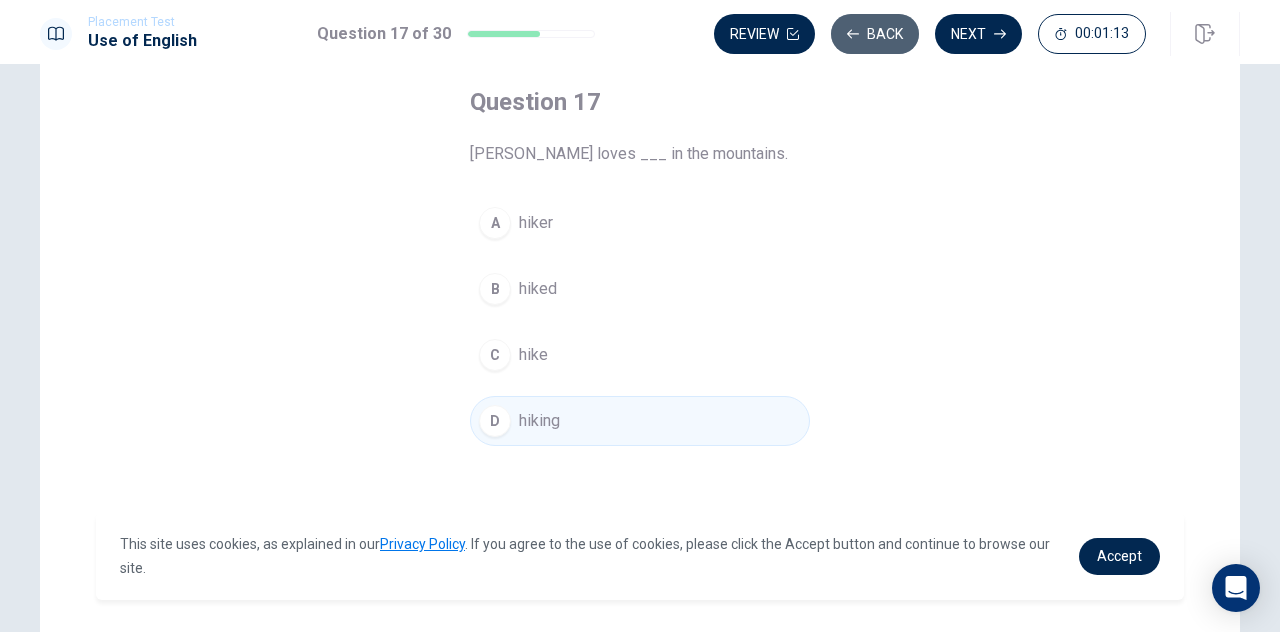 click on "Back" at bounding box center [875, 34] 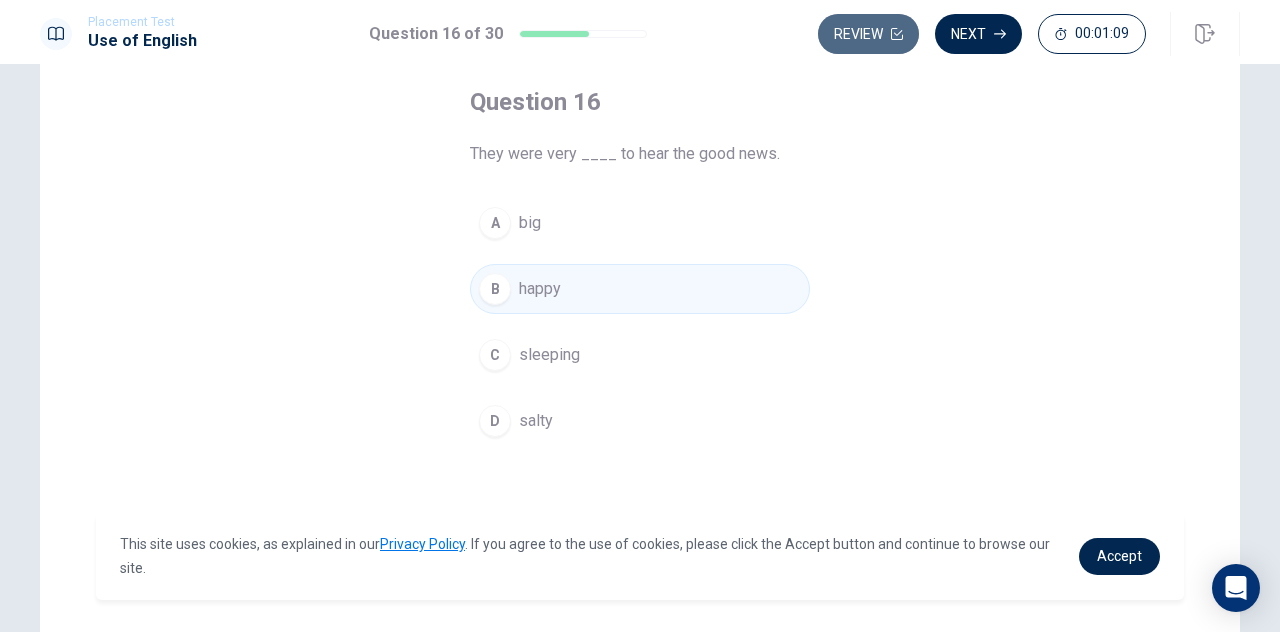 click on "Review" at bounding box center (868, 34) 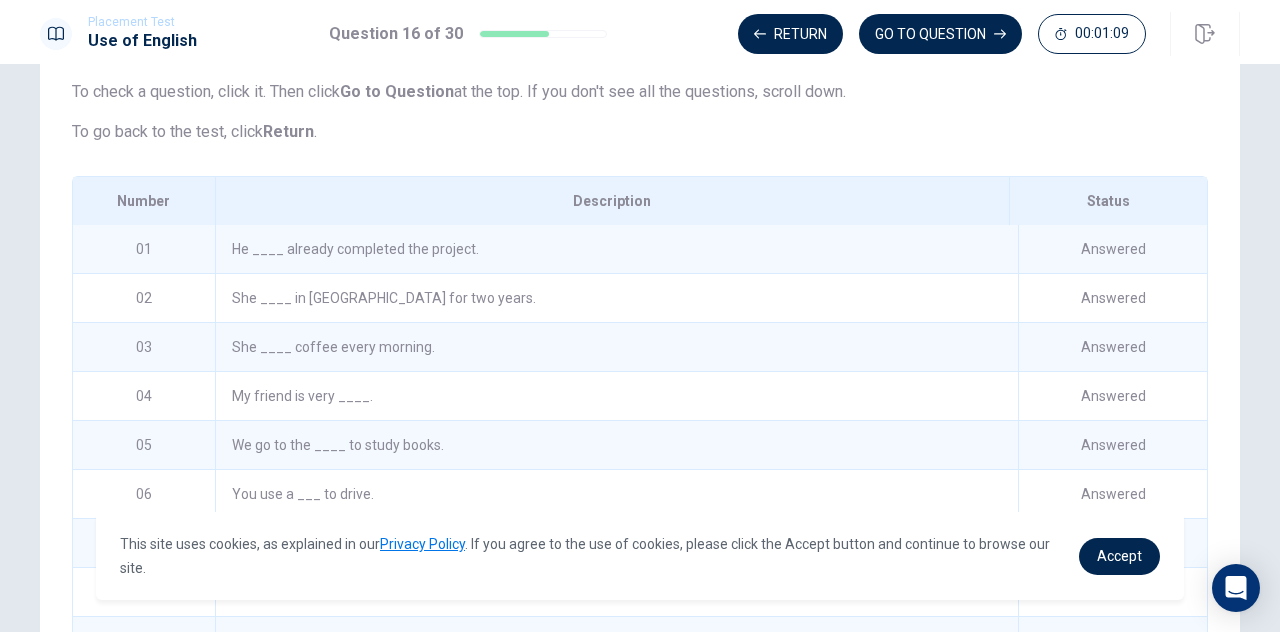 scroll, scrollTop: 275, scrollLeft: 0, axis: vertical 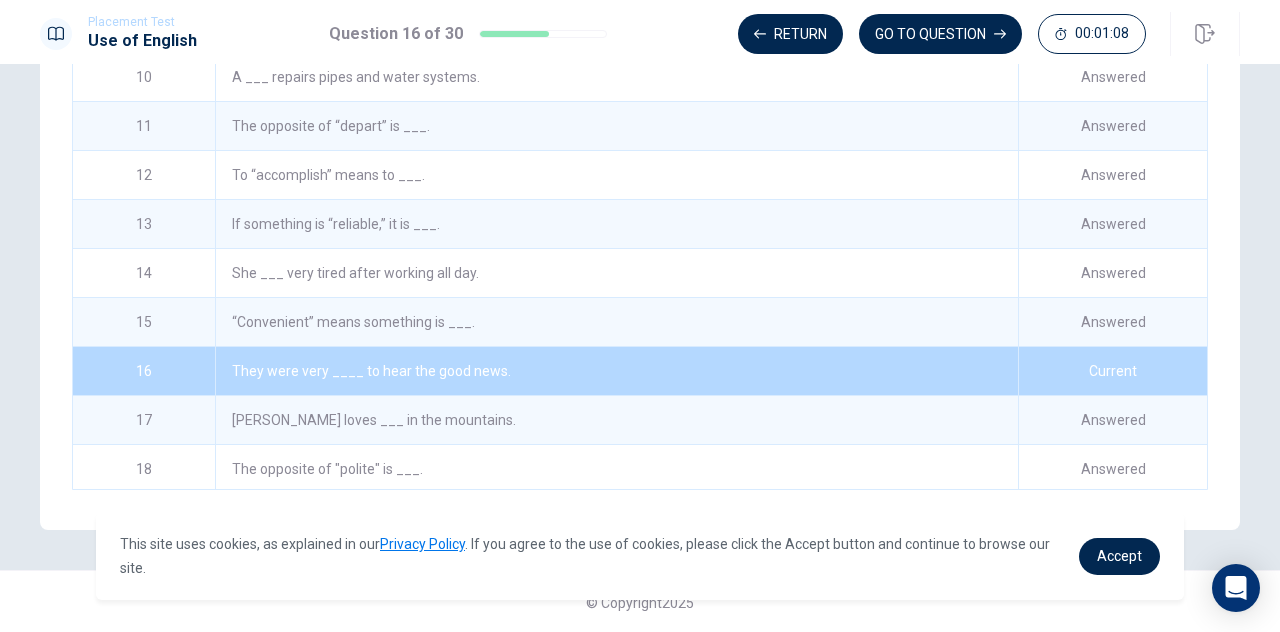 click on "To “accomplish” means to ___." at bounding box center (616, 175) 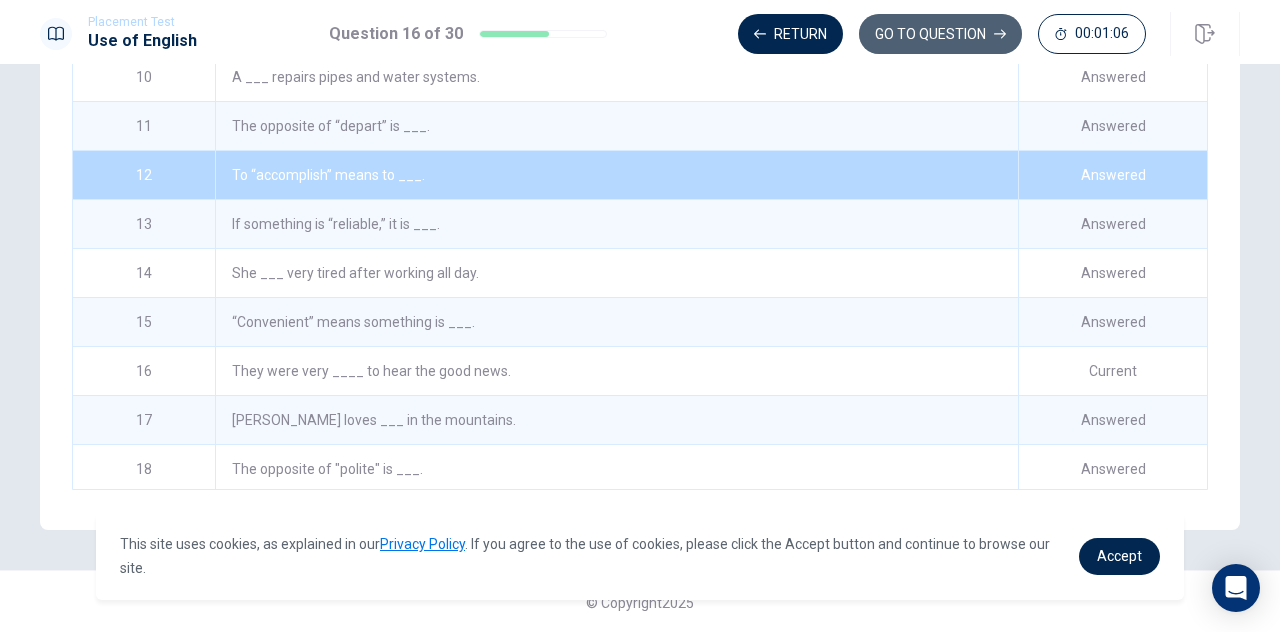 click on "GO TO QUESTION" at bounding box center (940, 34) 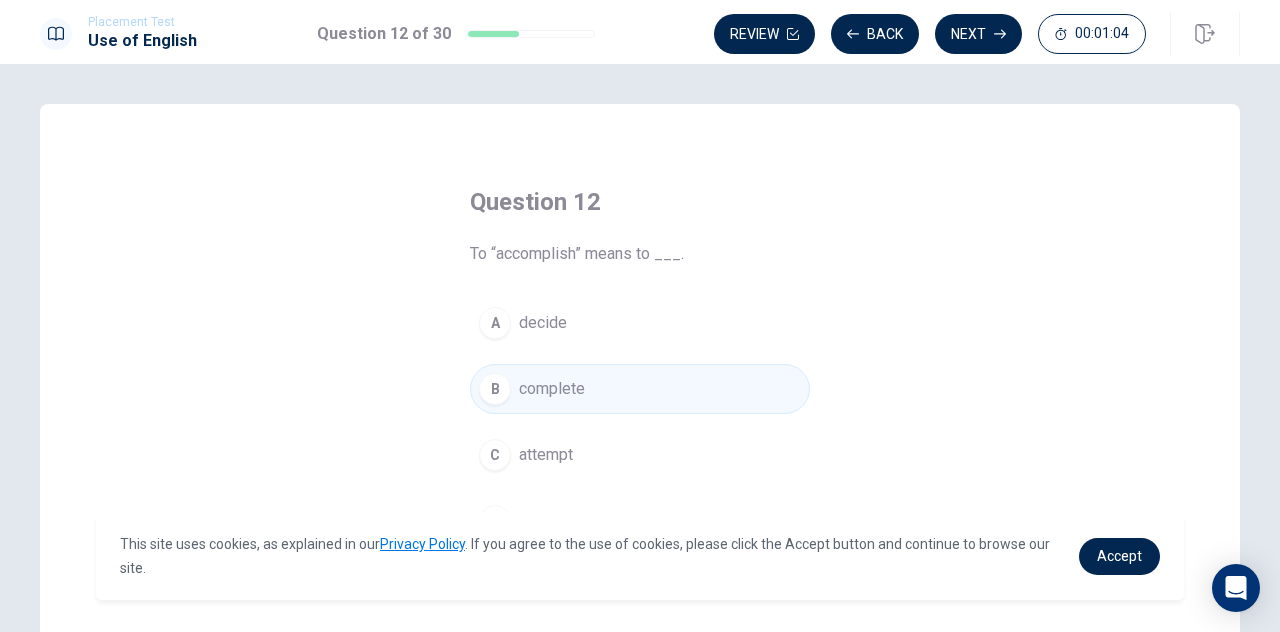 scroll, scrollTop: 200, scrollLeft: 0, axis: vertical 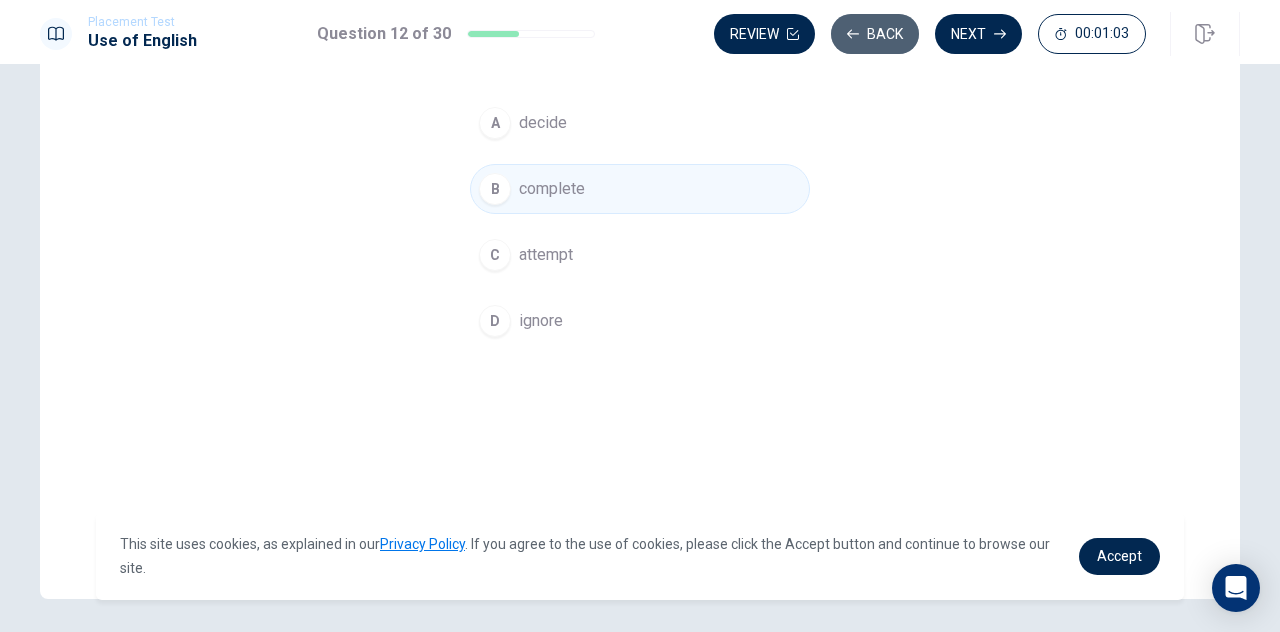 click on "Back" at bounding box center (875, 34) 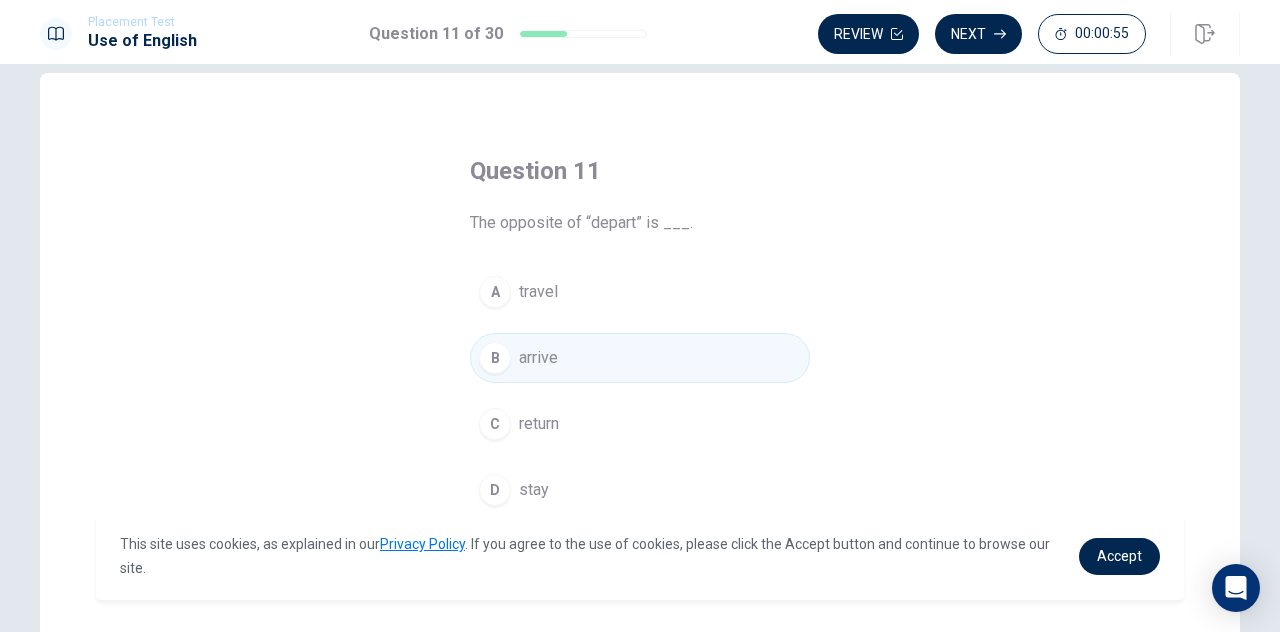 scroll, scrollTop: 0, scrollLeft: 0, axis: both 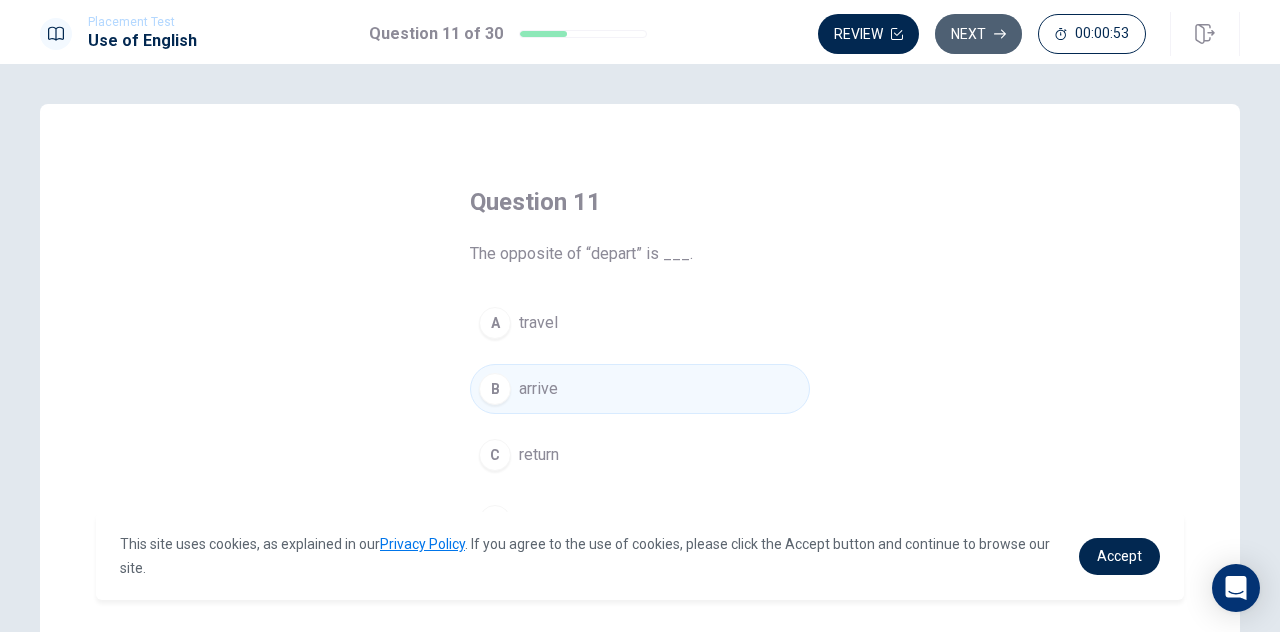 click on "Next" at bounding box center (978, 34) 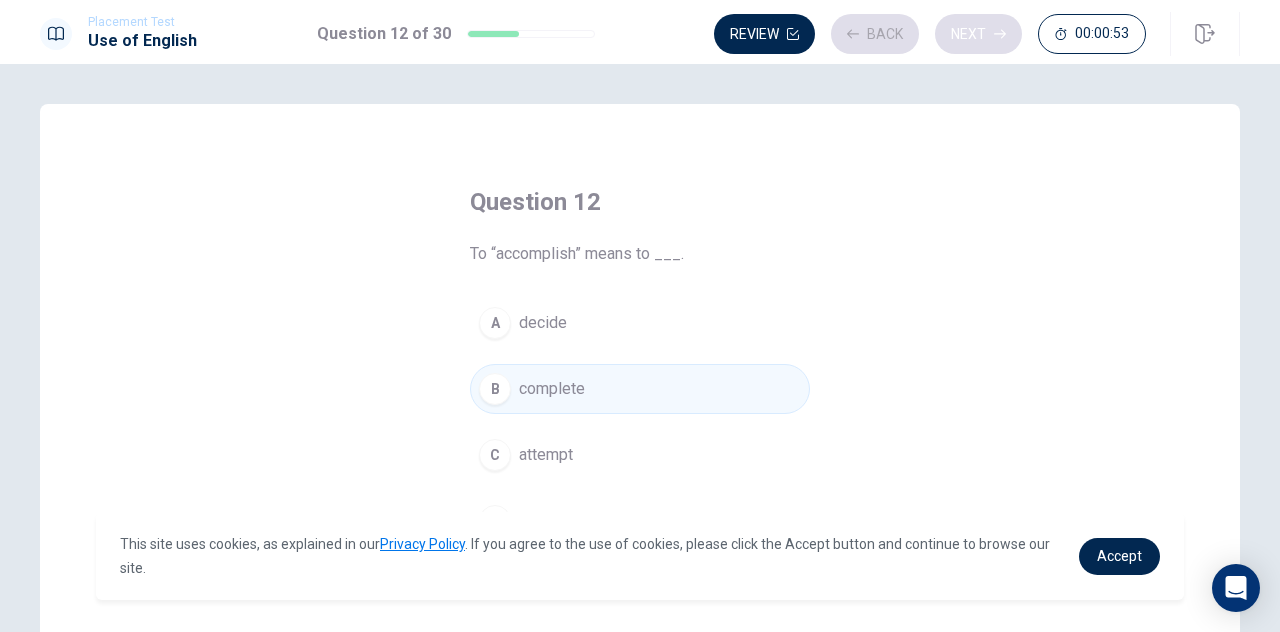 click on "Review Back Next 00:00:53" at bounding box center (930, 34) 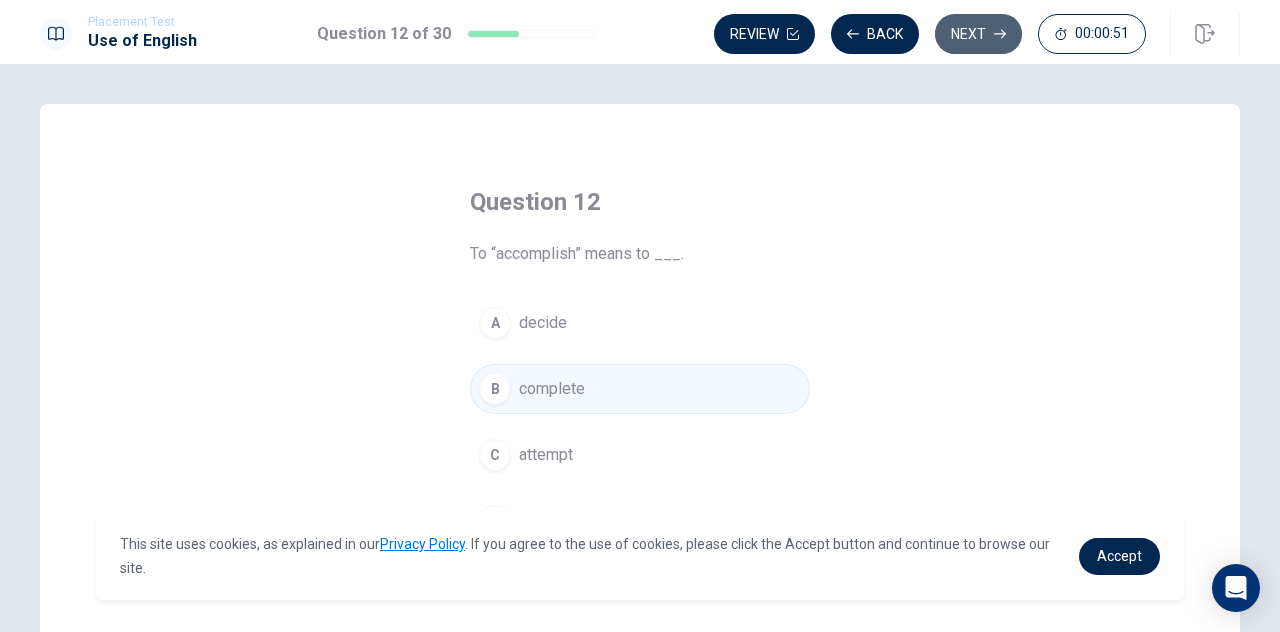 click on "Next" at bounding box center (978, 34) 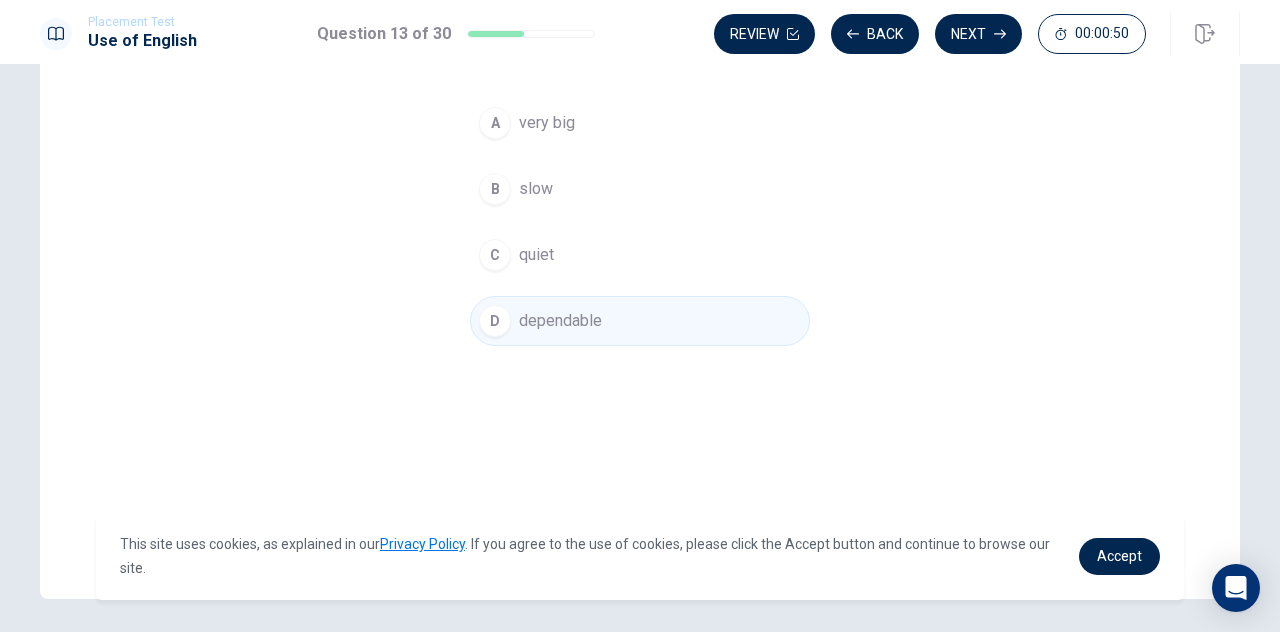 scroll, scrollTop: 100, scrollLeft: 0, axis: vertical 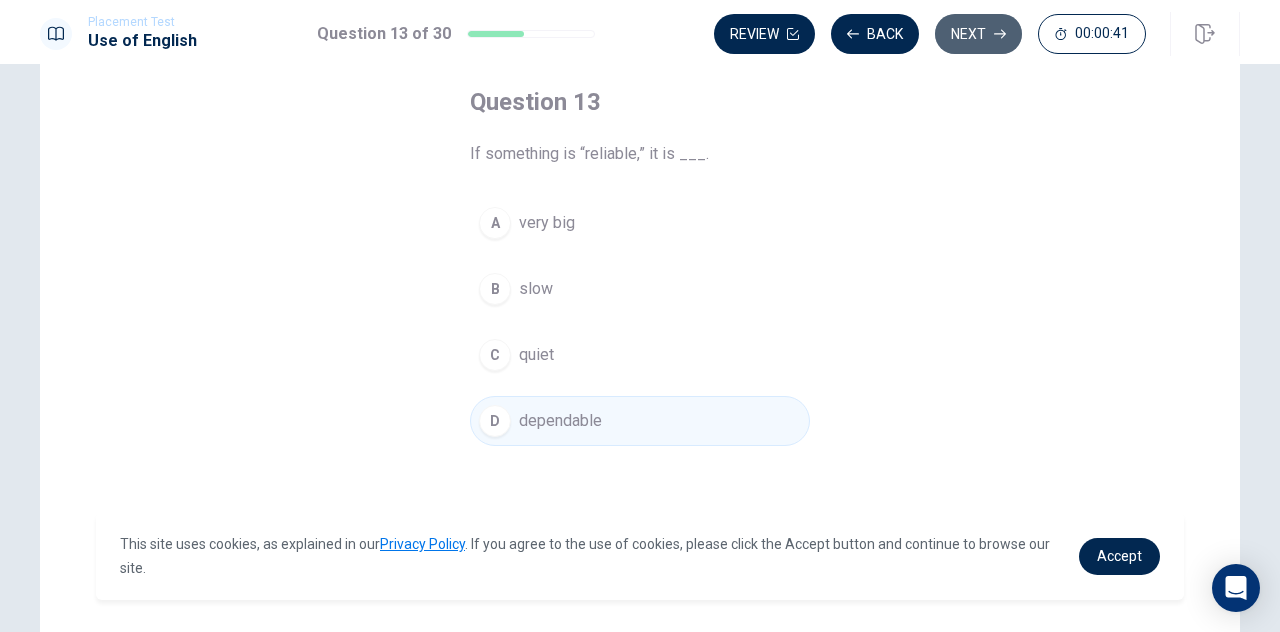 click on "Next" at bounding box center [978, 34] 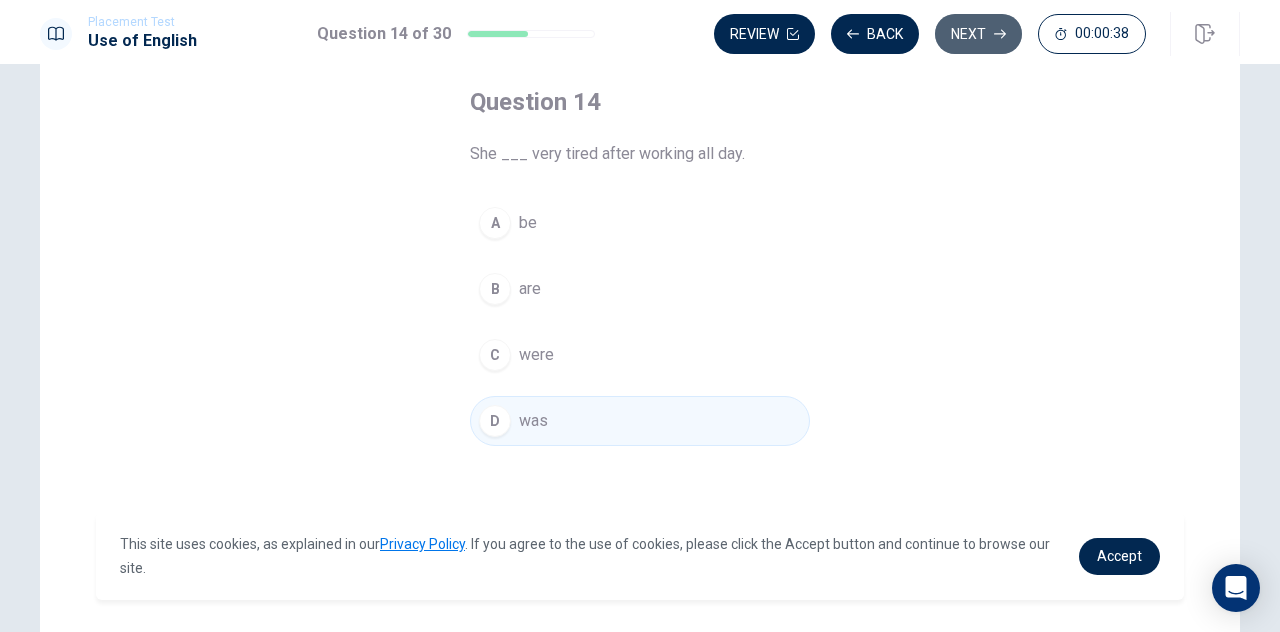 click on "Next" at bounding box center [978, 34] 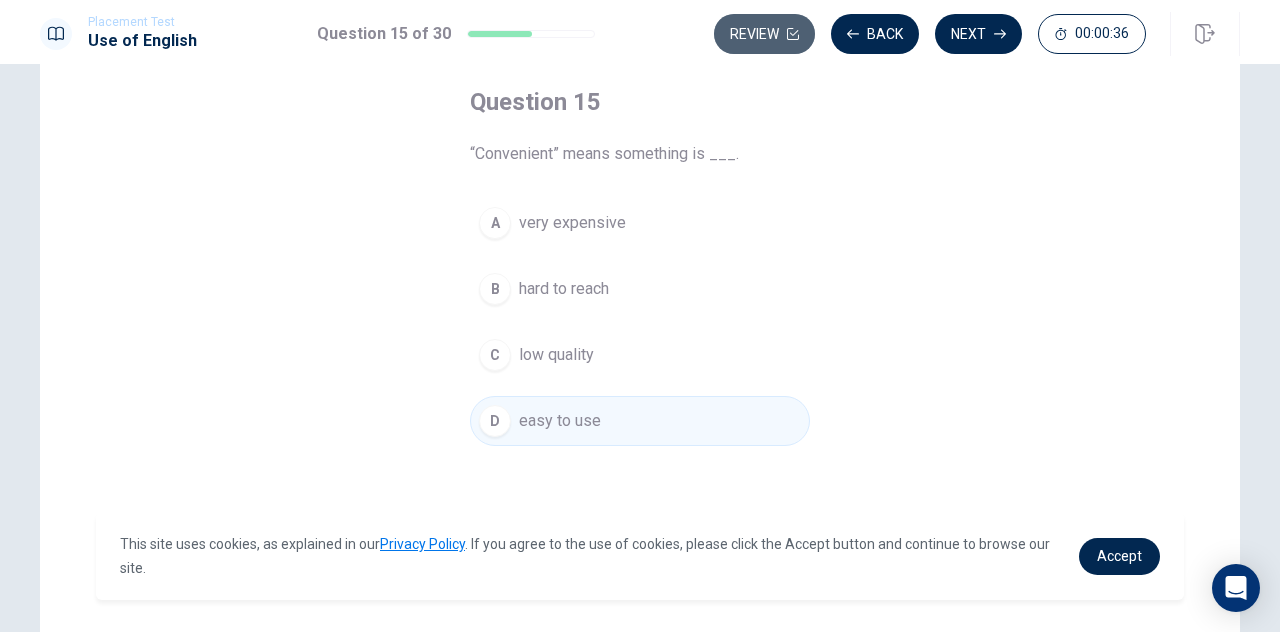 click 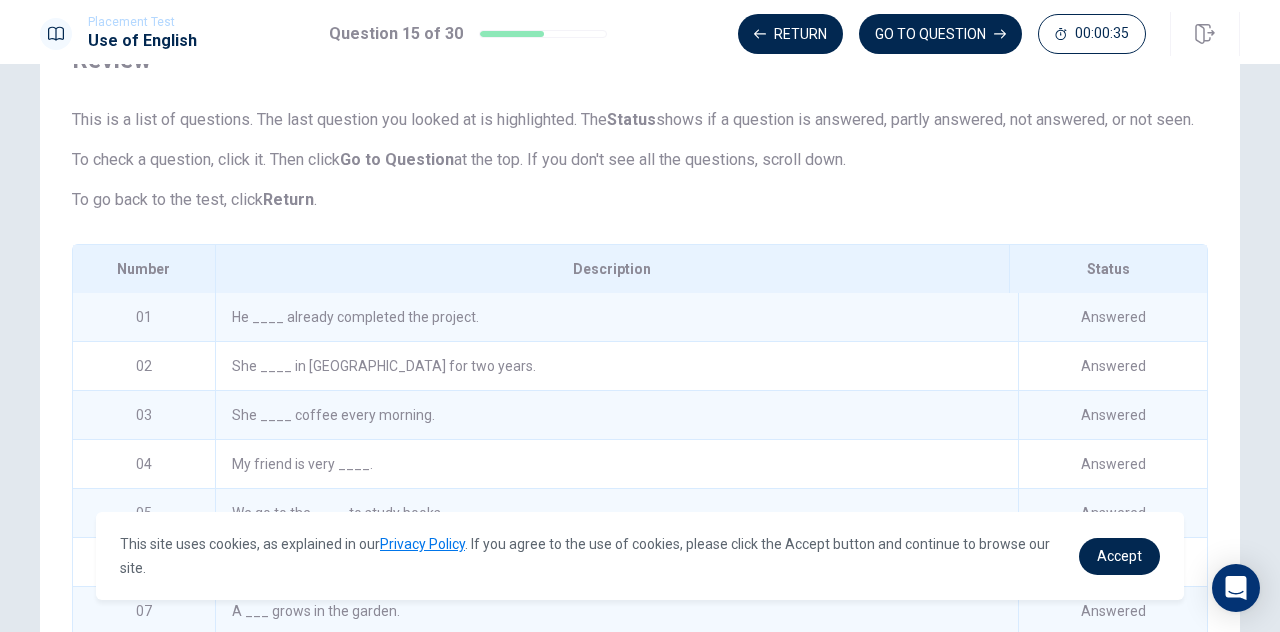 scroll, scrollTop: 188, scrollLeft: 0, axis: vertical 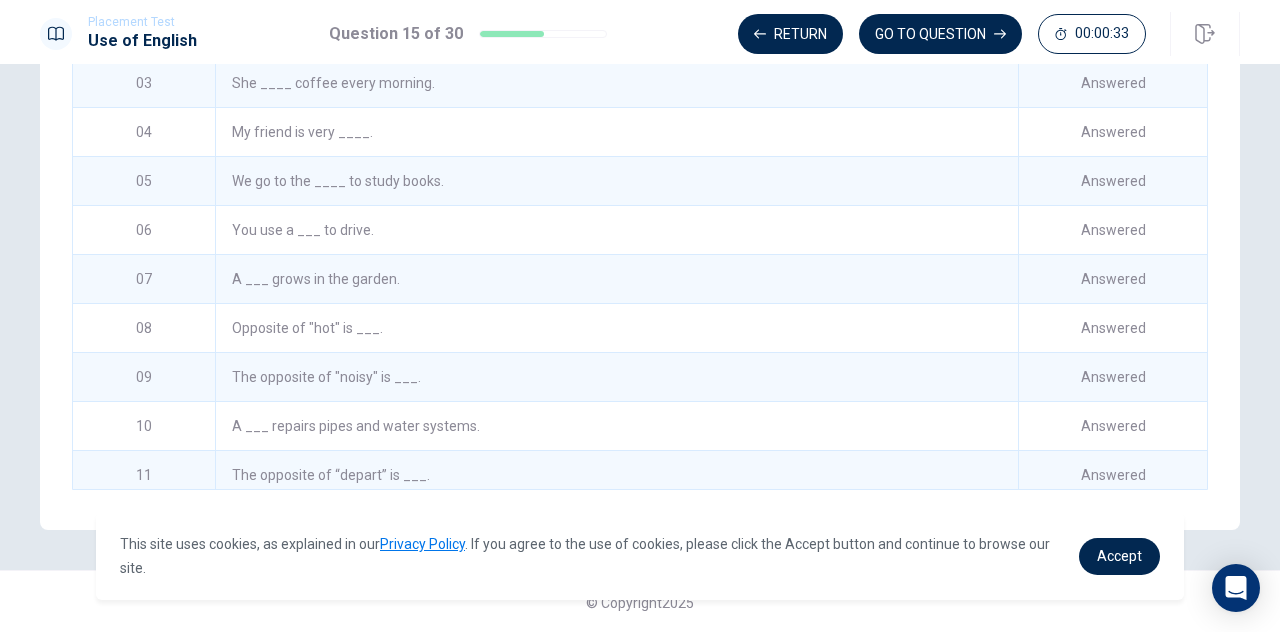 click on "You use a ___ to drive." at bounding box center [616, 230] 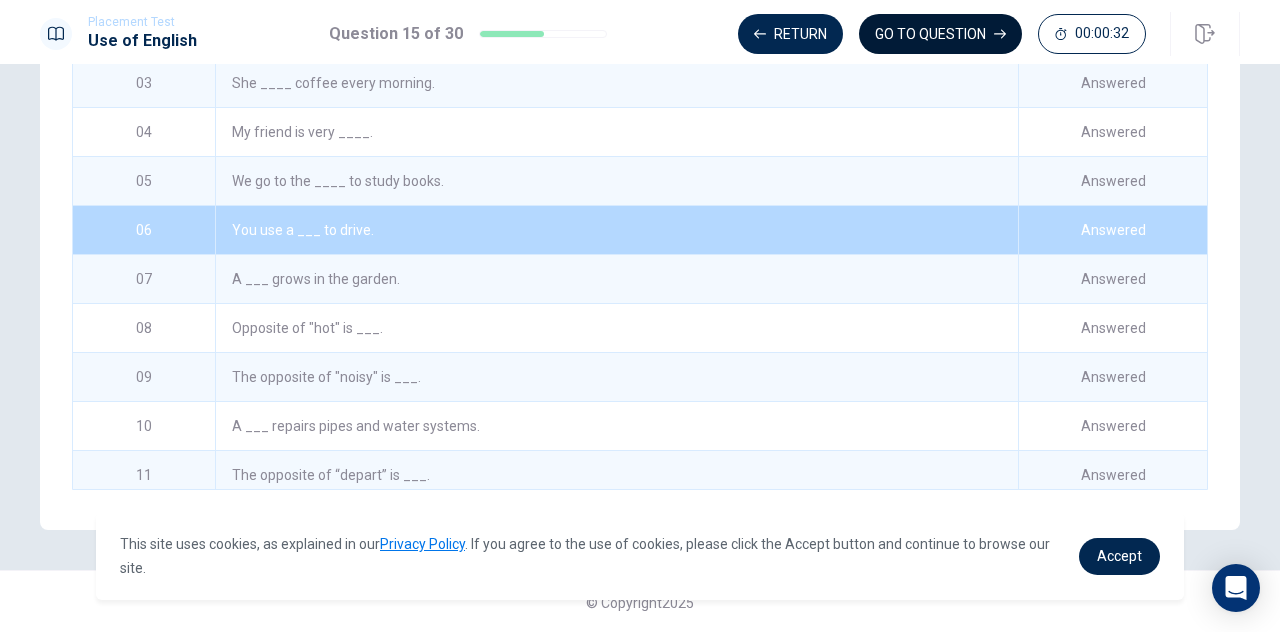 click on "GO TO QUESTION" at bounding box center [940, 34] 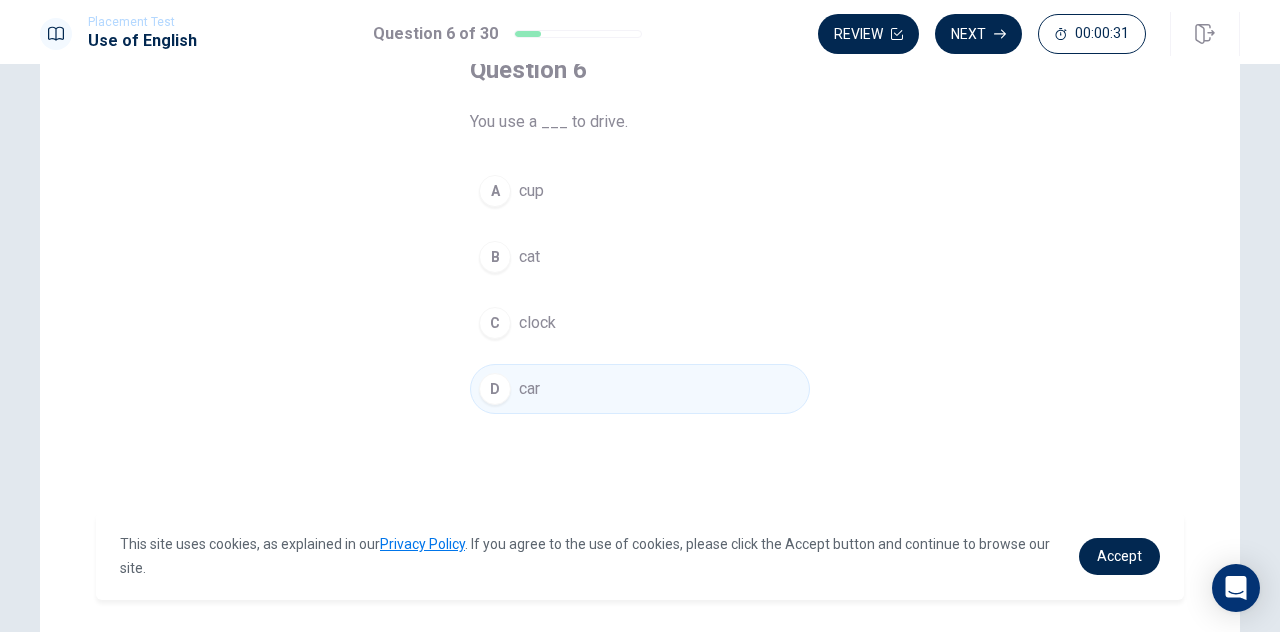 scroll, scrollTop: 71, scrollLeft: 0, axis: vertical 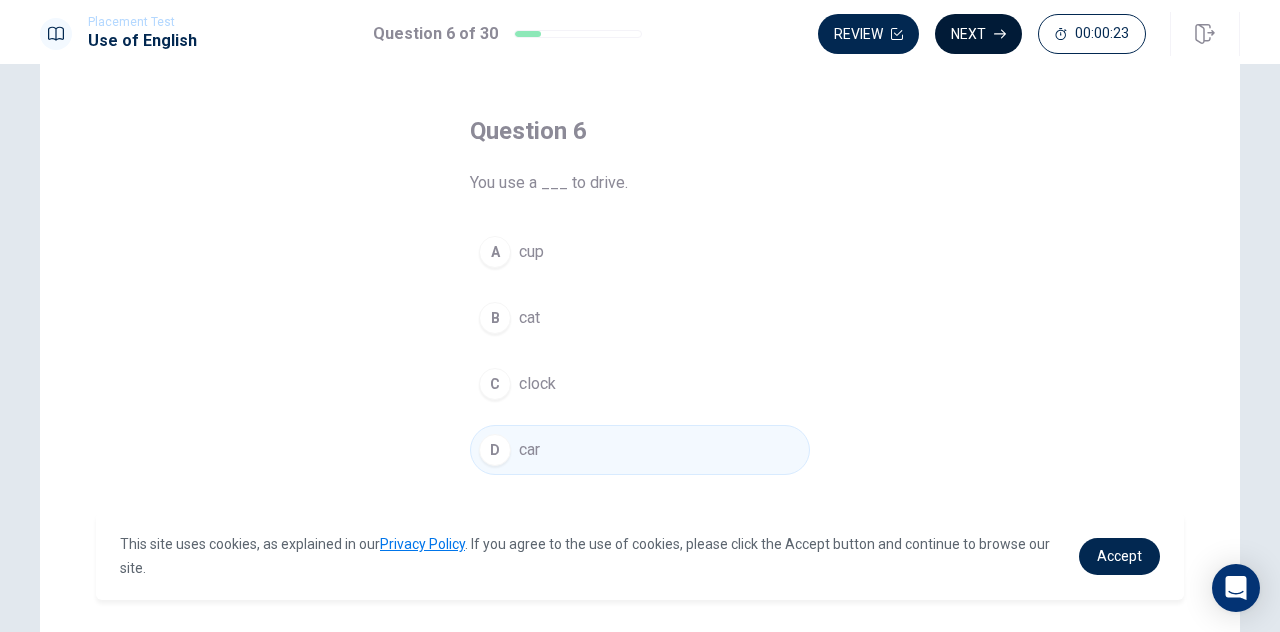 click on "Next" at bounding box center [978, 34] 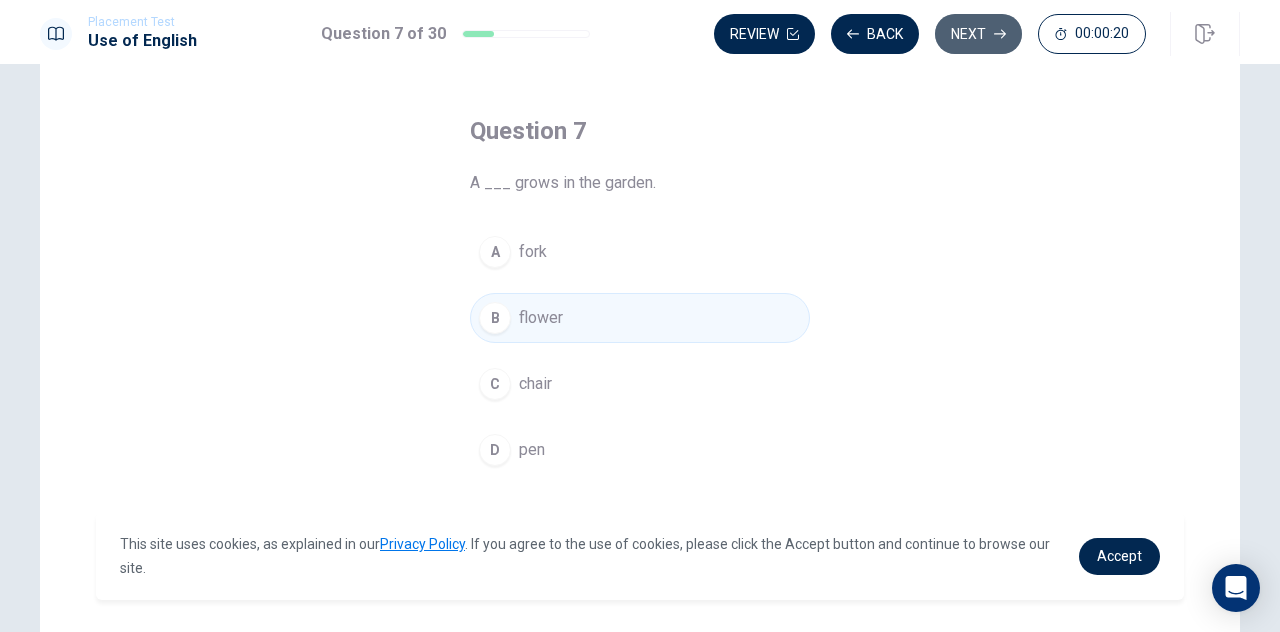 click on "Next" at bounding box center [978, 34] 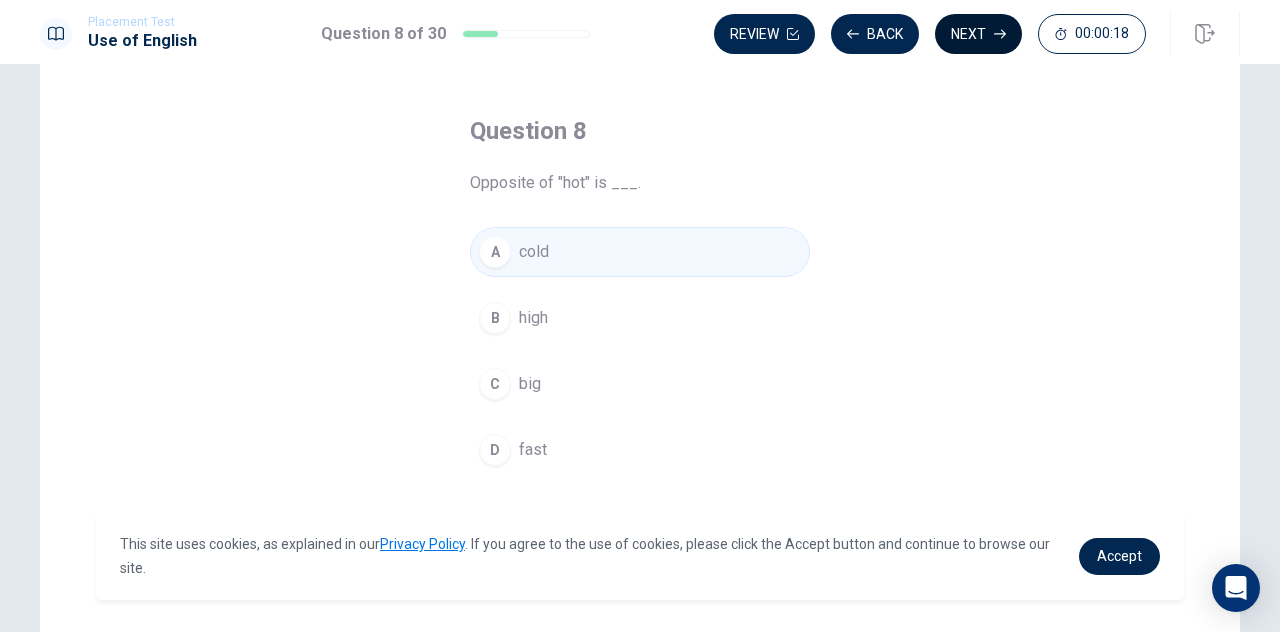 click on "Next" at bounding box center [978, 34] 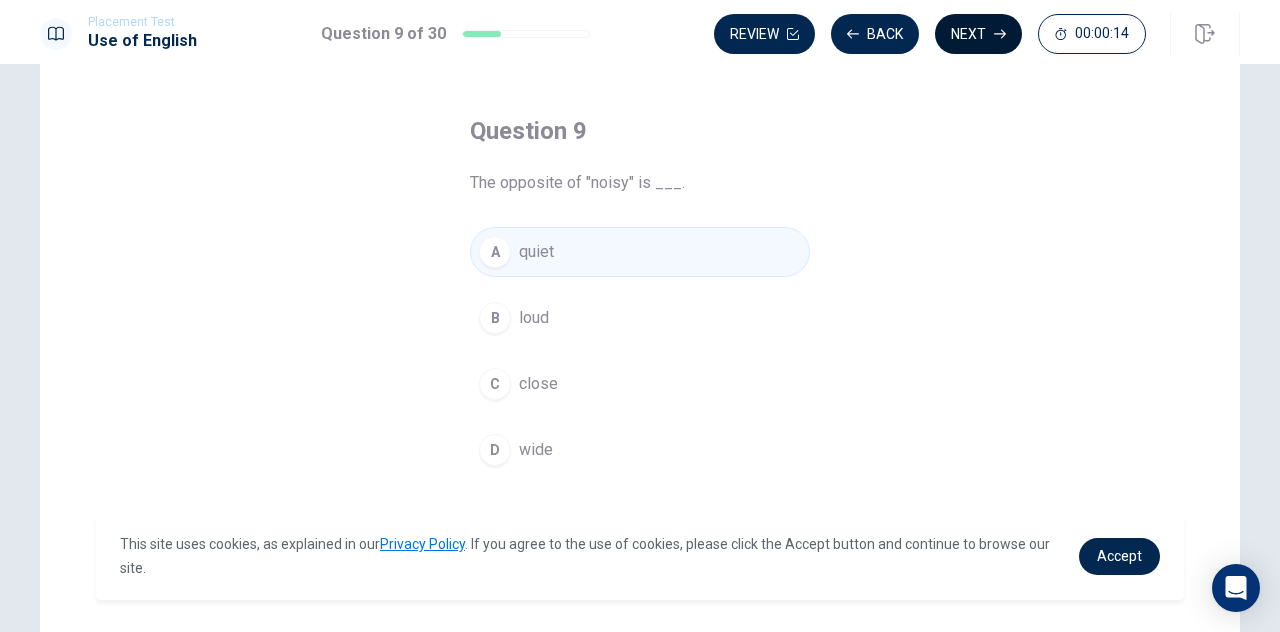 click on "Next" at bounding box center (978, 34) 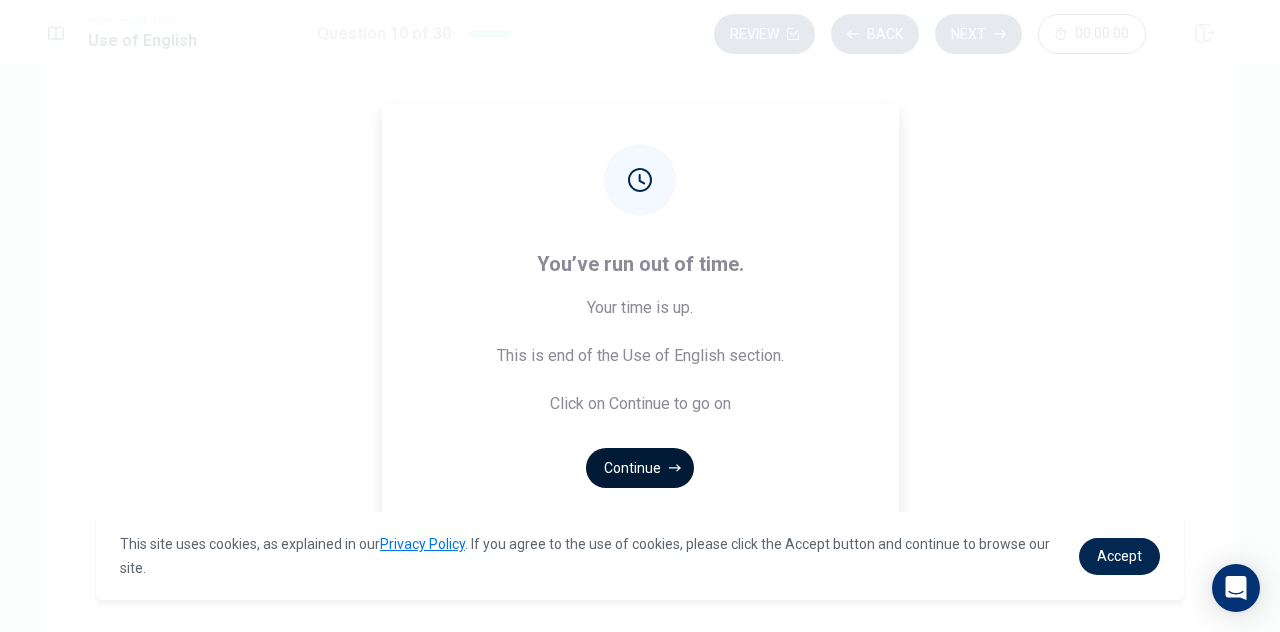 click on "Continue" at bounding box center [640, 468] 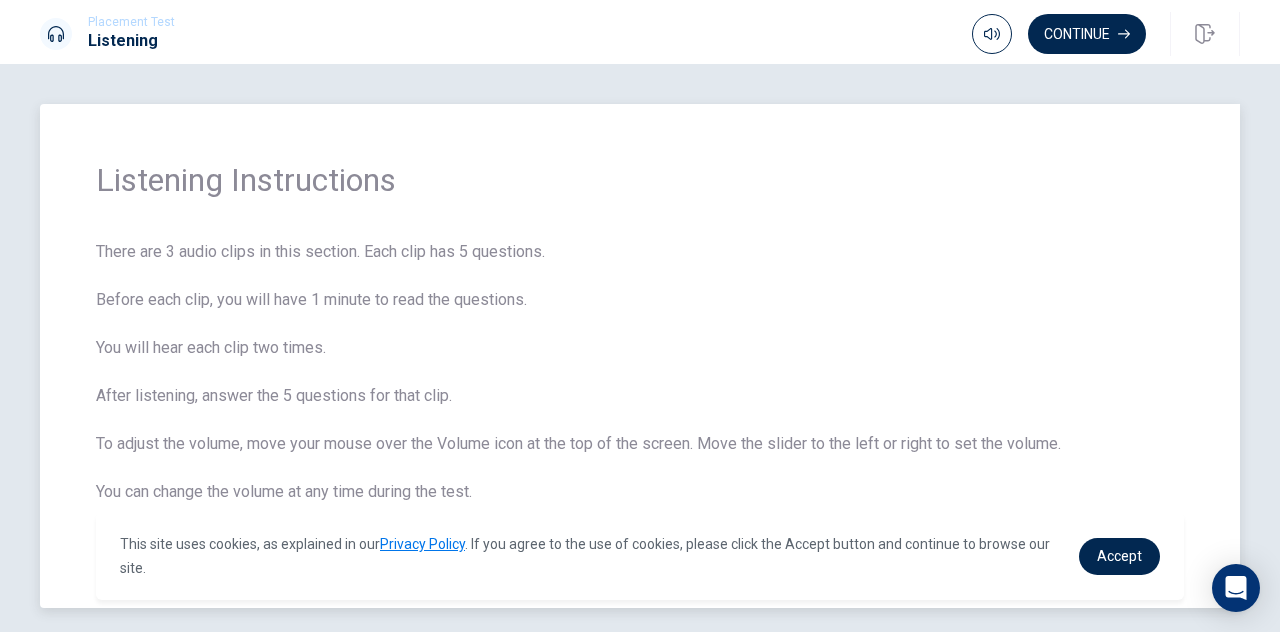 scroll, scrollTop: 80, scrollLeft: 0, axis: vertical 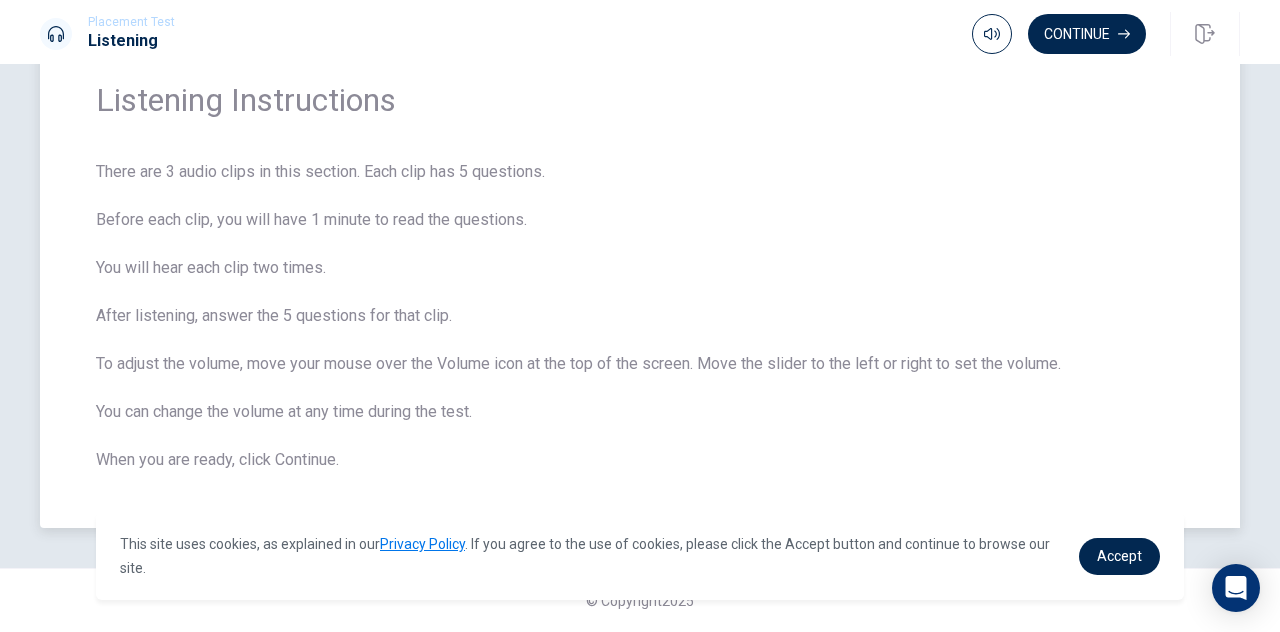 click on "There are 3 audio clips in this section. Each clip has 5 questions.
Before each clip, you will have 1 minute to read the questions.
You will hear each clip two times.
After listening, answer the 5 questions for that clip.
To adjust the volume, move your mouse over the Volume icon at the top of the screen. Move the slider to the left or right to set the volume.
You can change the volume at any time during the test.
When you are ready, click Continue." at bounding box center (640, 316) 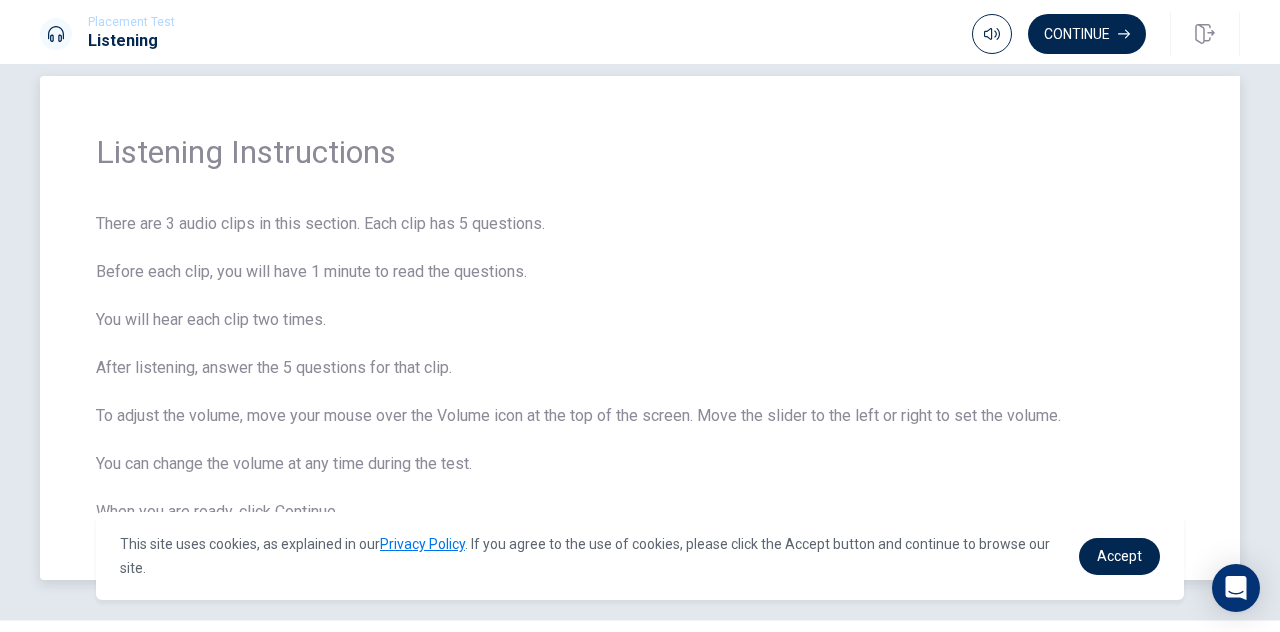 scroll, scrollTop: 0, scrollLeft: 0, axis: both 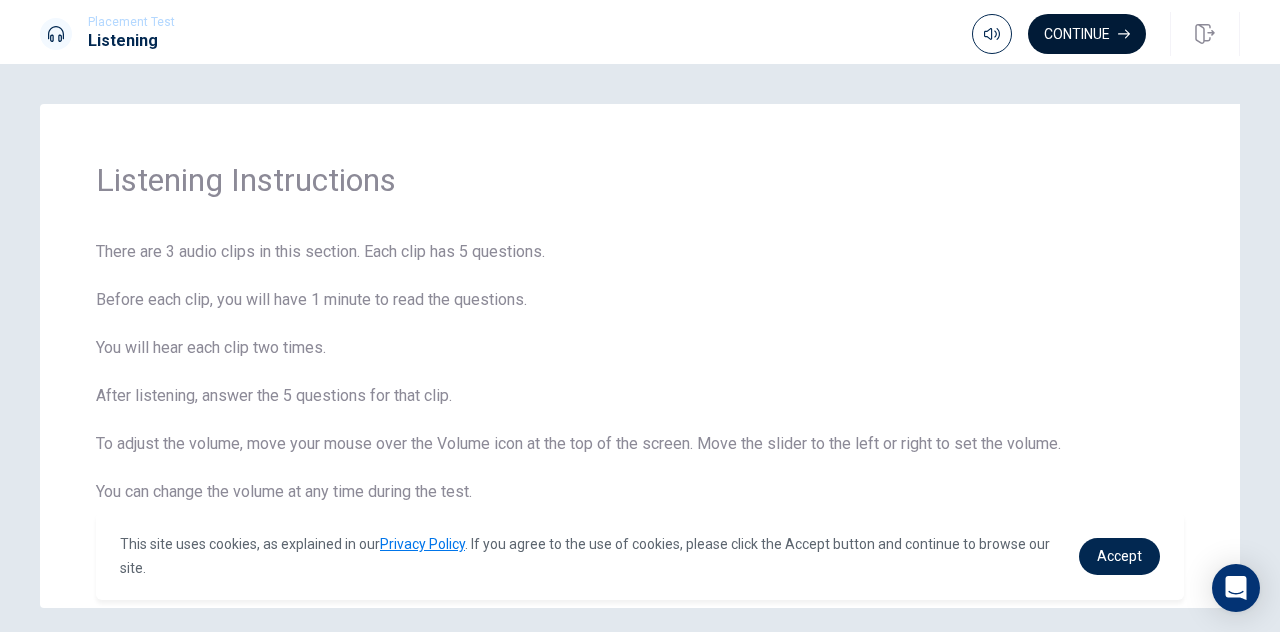 click on "Continue" at bounding box center [1087, 34] 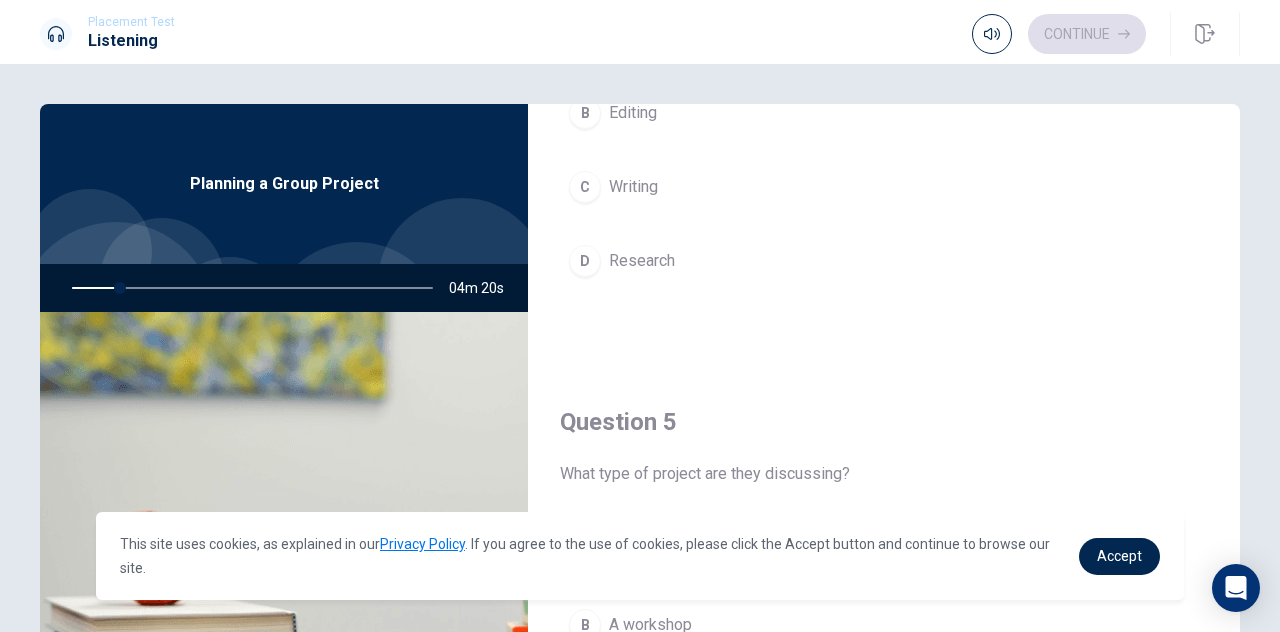 scroll, scrollTop: 1851, scrollLeft: 0, axis: vertical 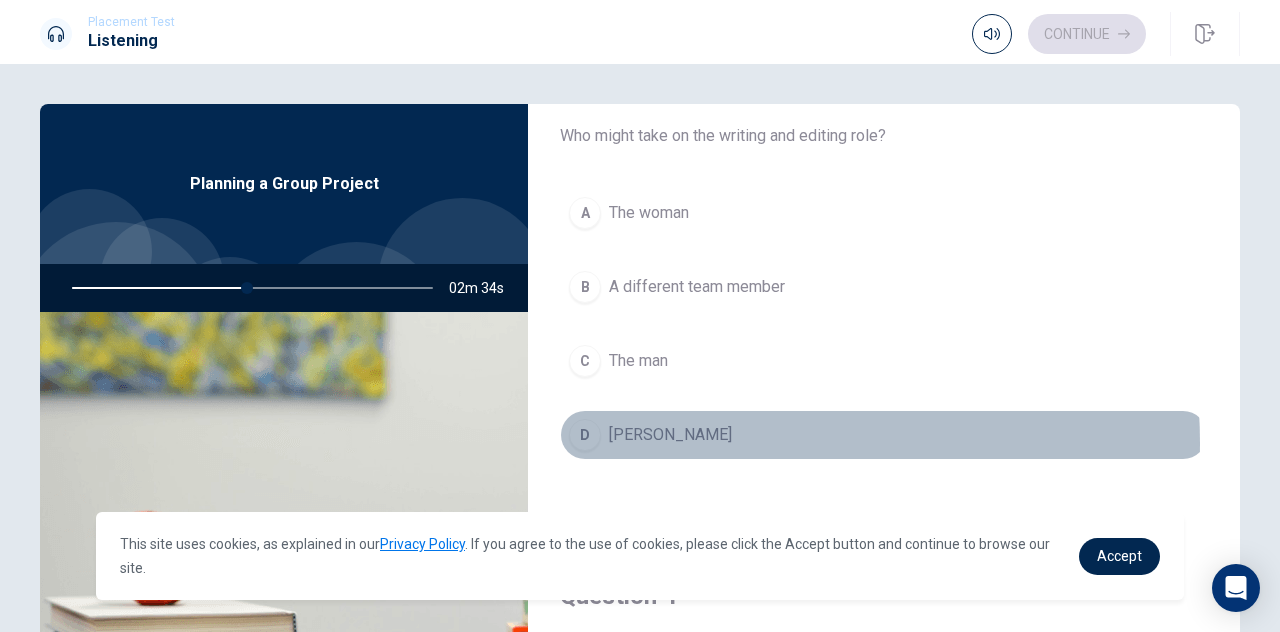 click on "D [PERSON_NAME]" at bounding box center (884, 435) 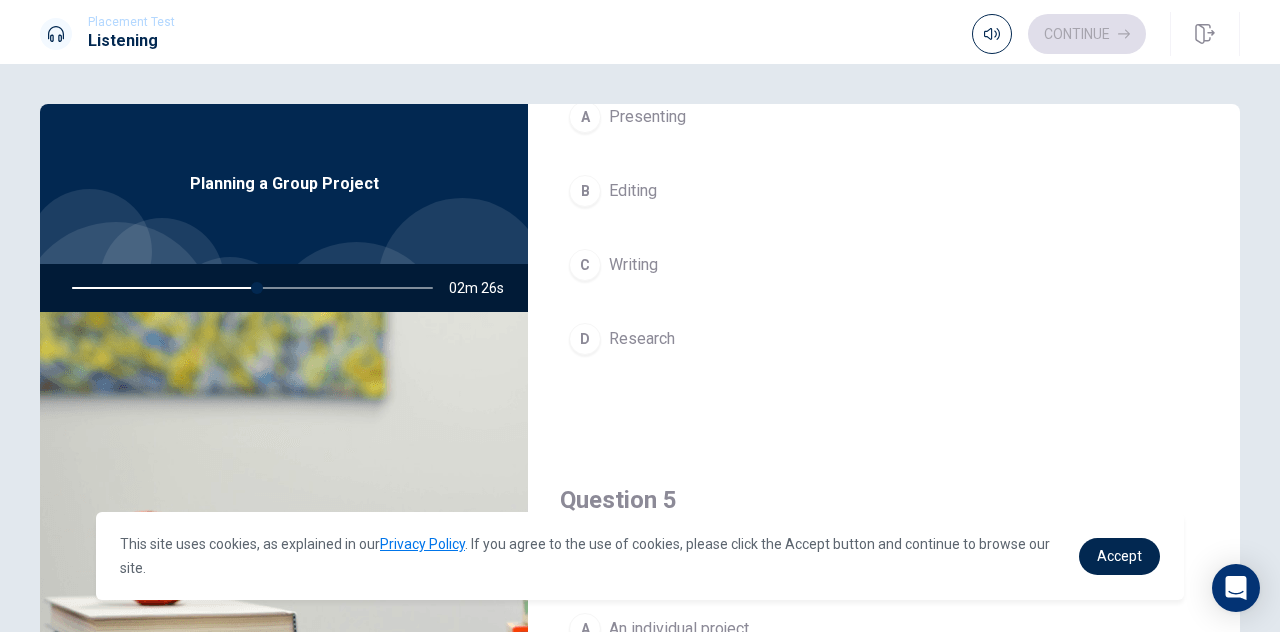 scroll, scrollTop: 1851, scrollLeft: 0, axis: vertical 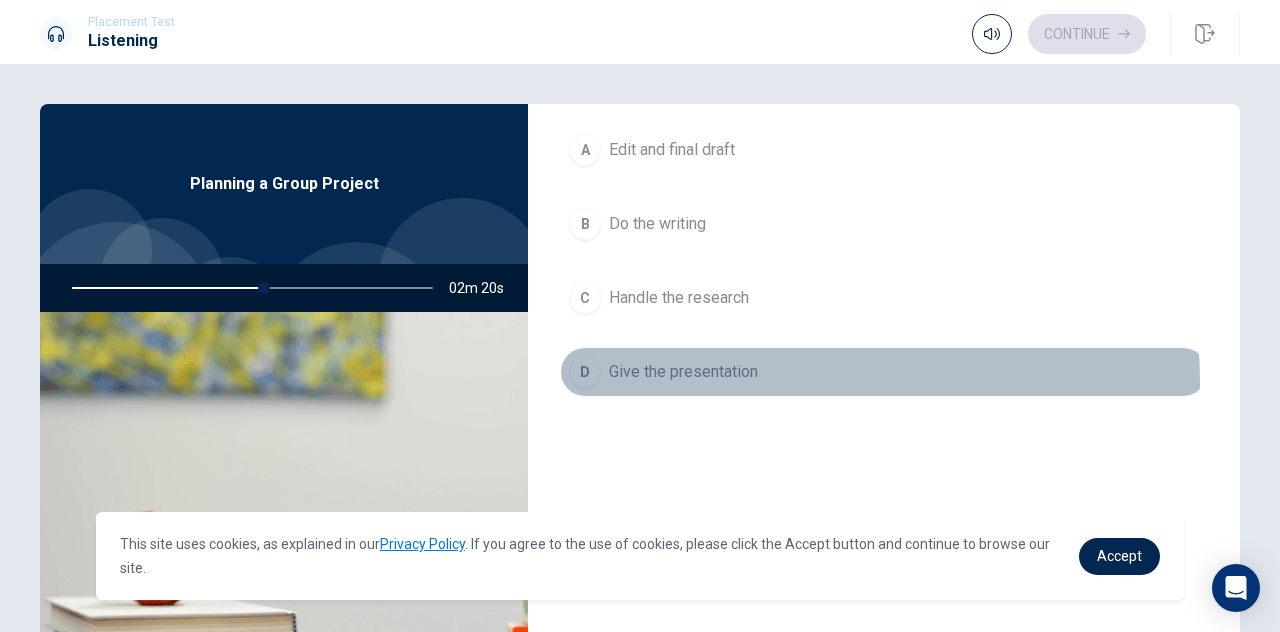 click on "D Give the presentation" at bounding box center (884, 372) 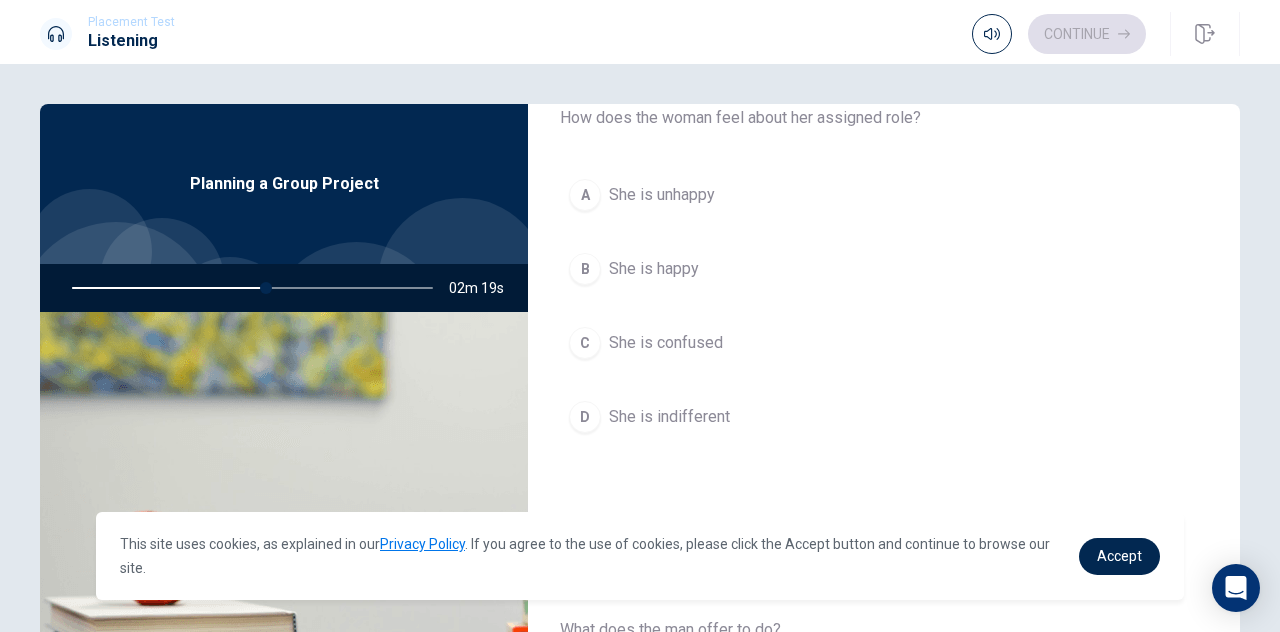 scroll, scrollTop: 51, scrollLeft: 0, axis: vertical 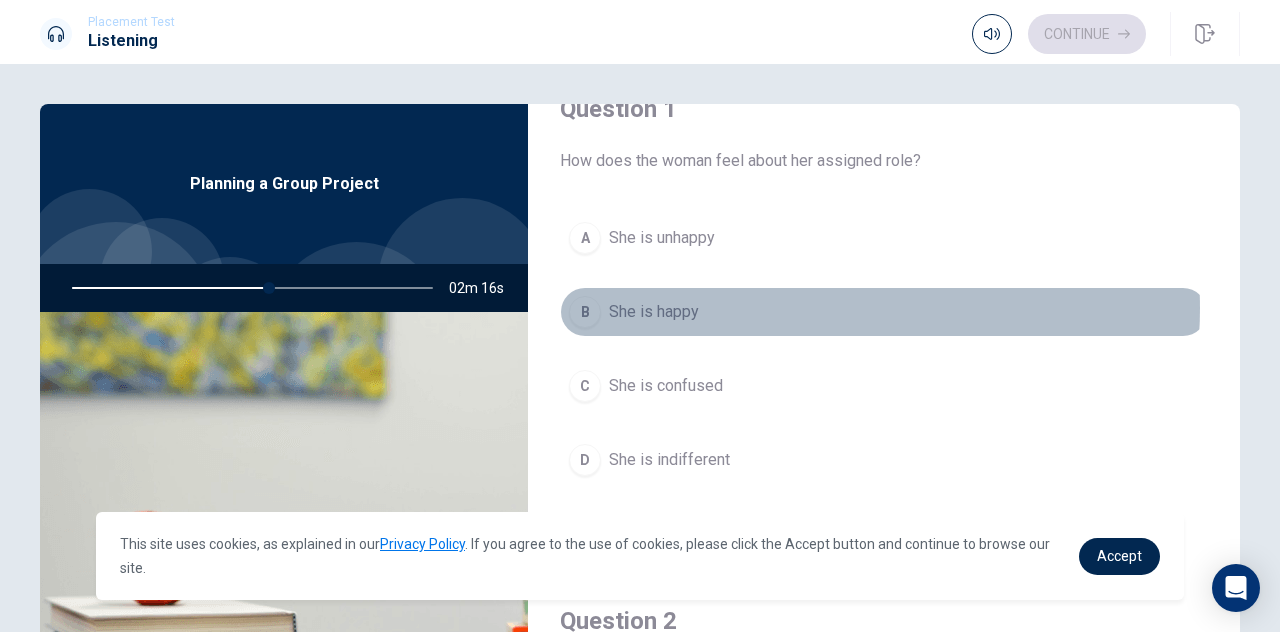 click on "B She is happy" at bounding box center (884, 312) 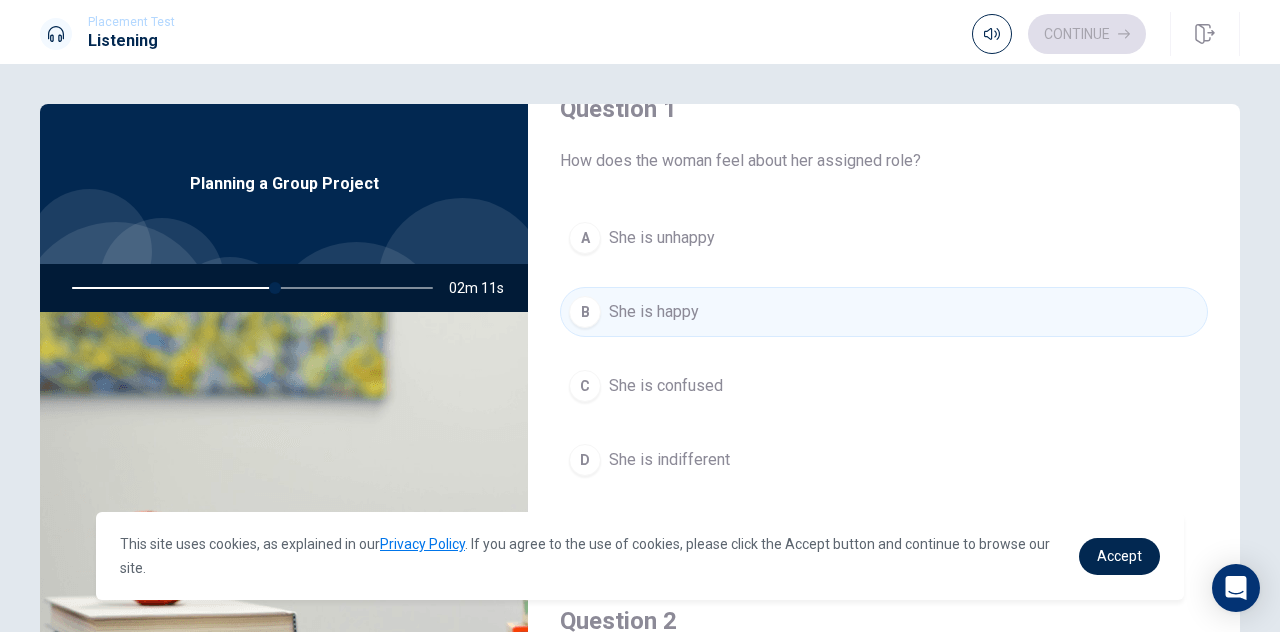 click on "Placement Test   Listening Continue" at bounding box center (640, 34) 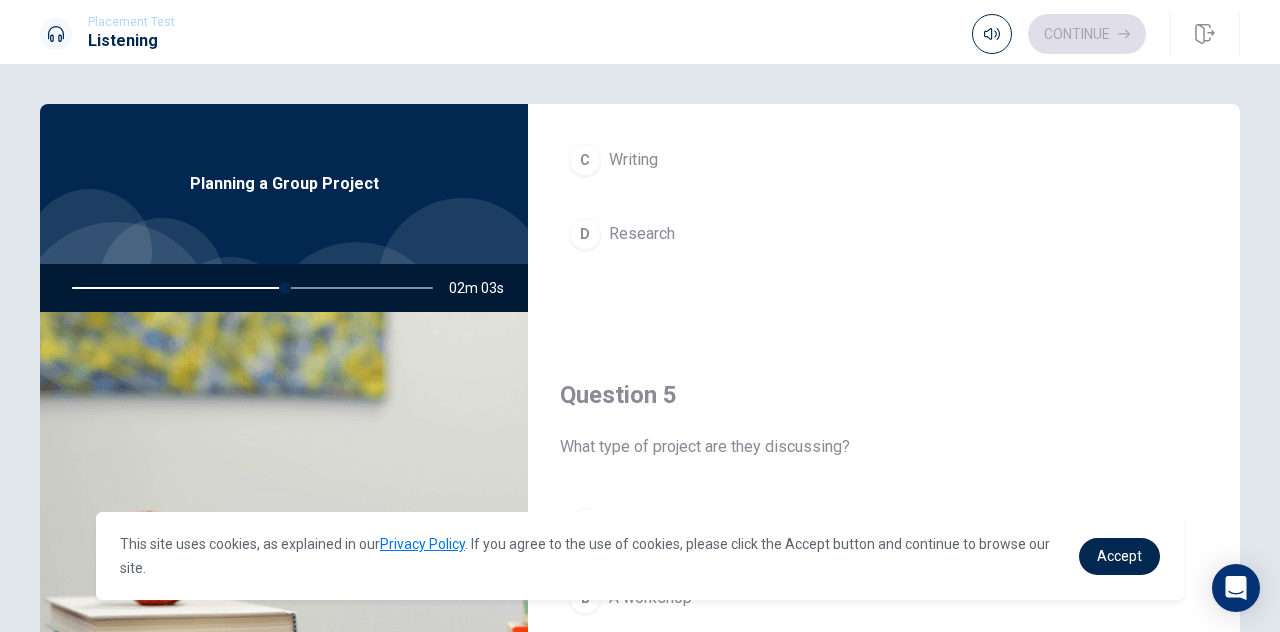 scroll, scrollTop: 1851, scrollLeft: 0, axis: vertical 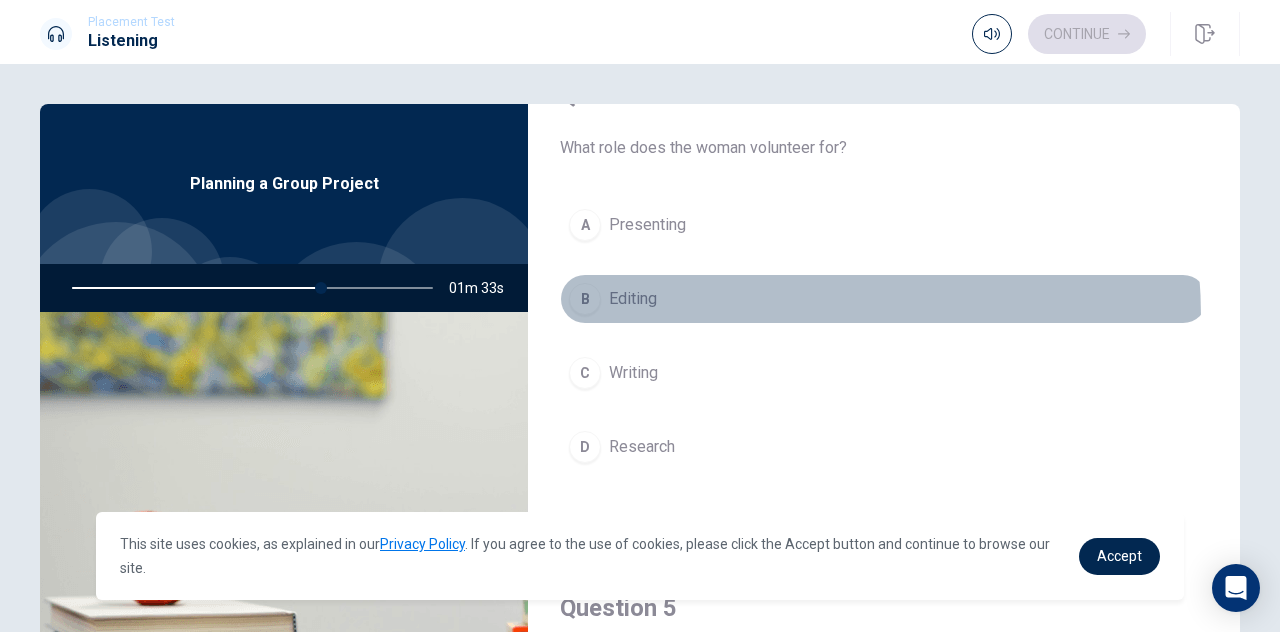 click on "B Editing" at bounding box center [884, 299] 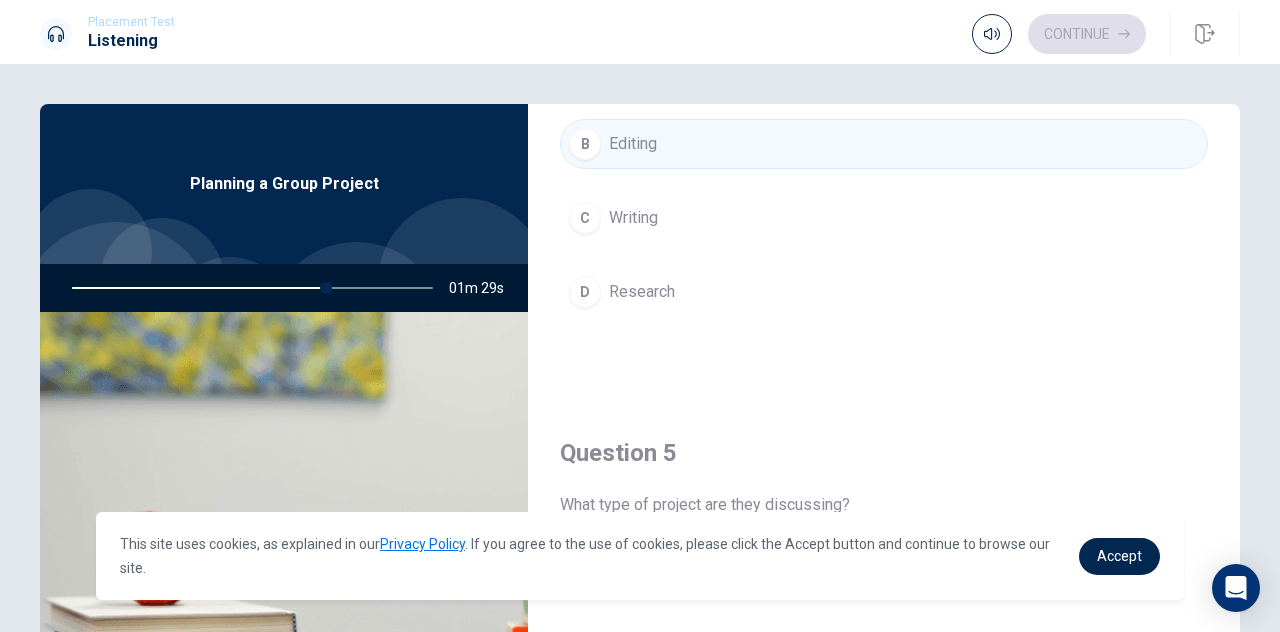 scroll, scrollTop: 1651, scrollLeft: 0, axis: vertical 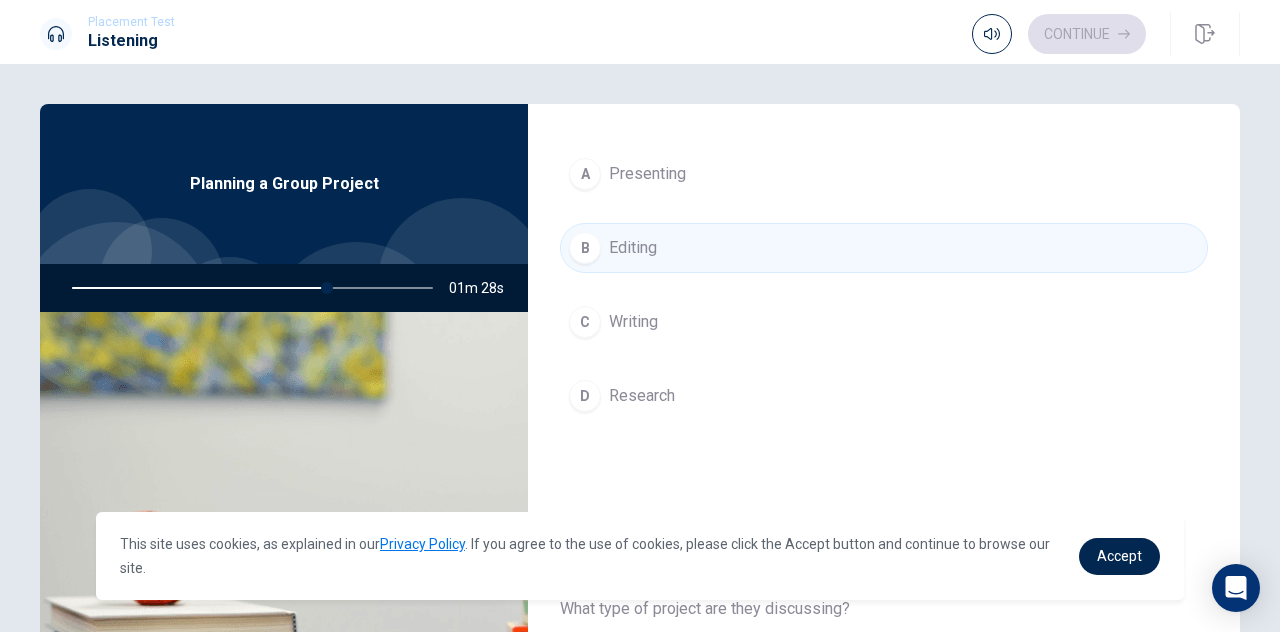 click on "D Research" at bounding box center (884, 396) 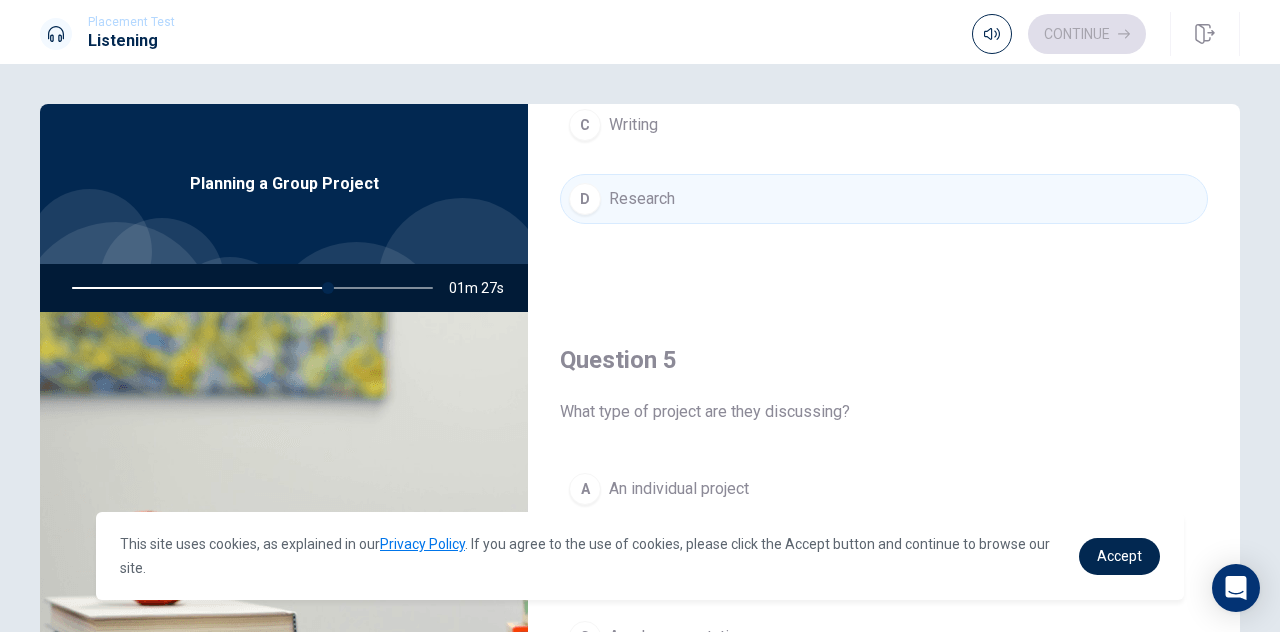 scroll, scrollTop: 1851, scrollLeft: 0, axis: vertical 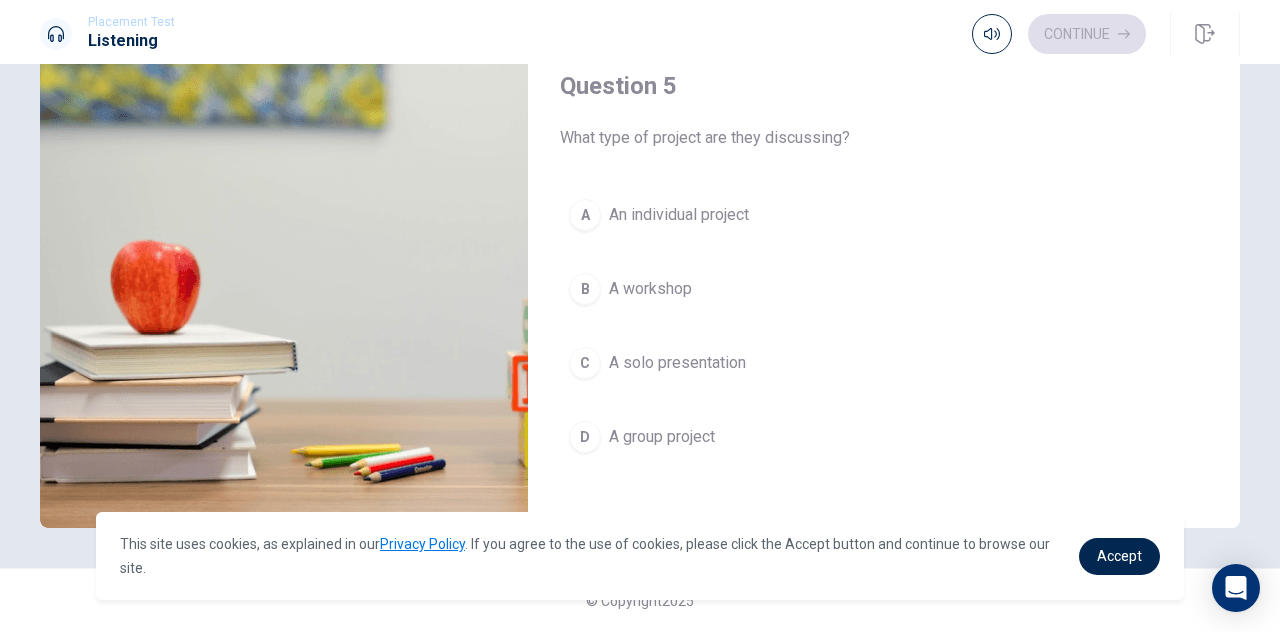 click on "D A group project" at bounding box center (884, 437) 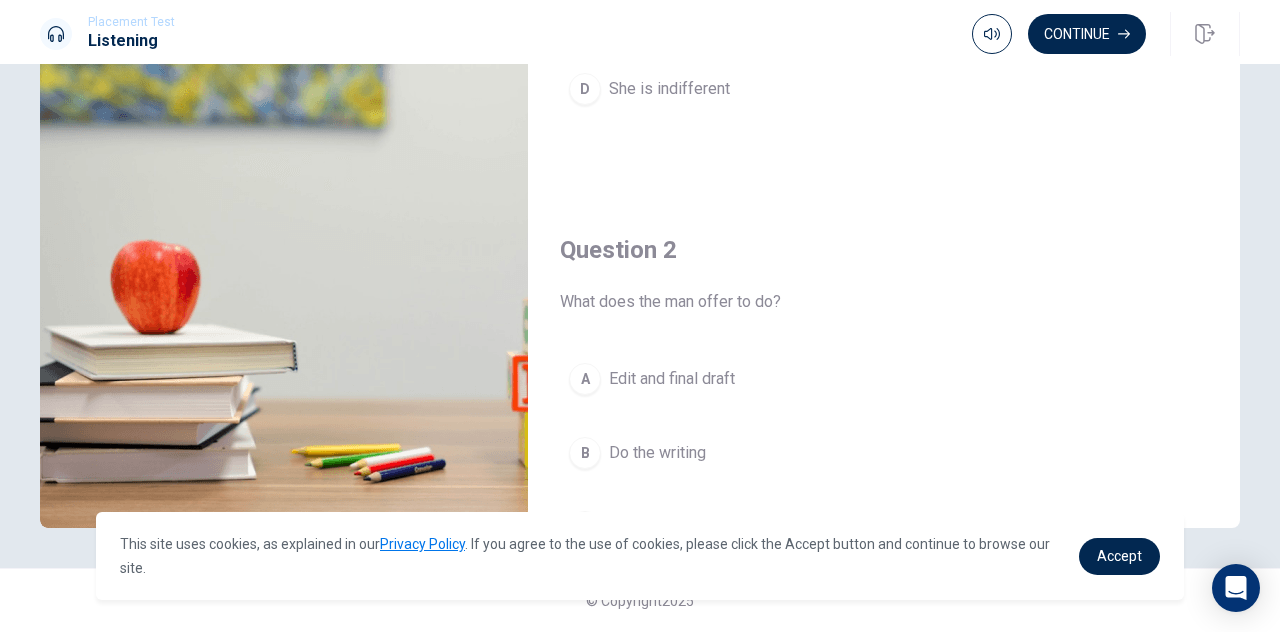 scroll, scrollTop: 0, scrollLeft: 0, axis: both 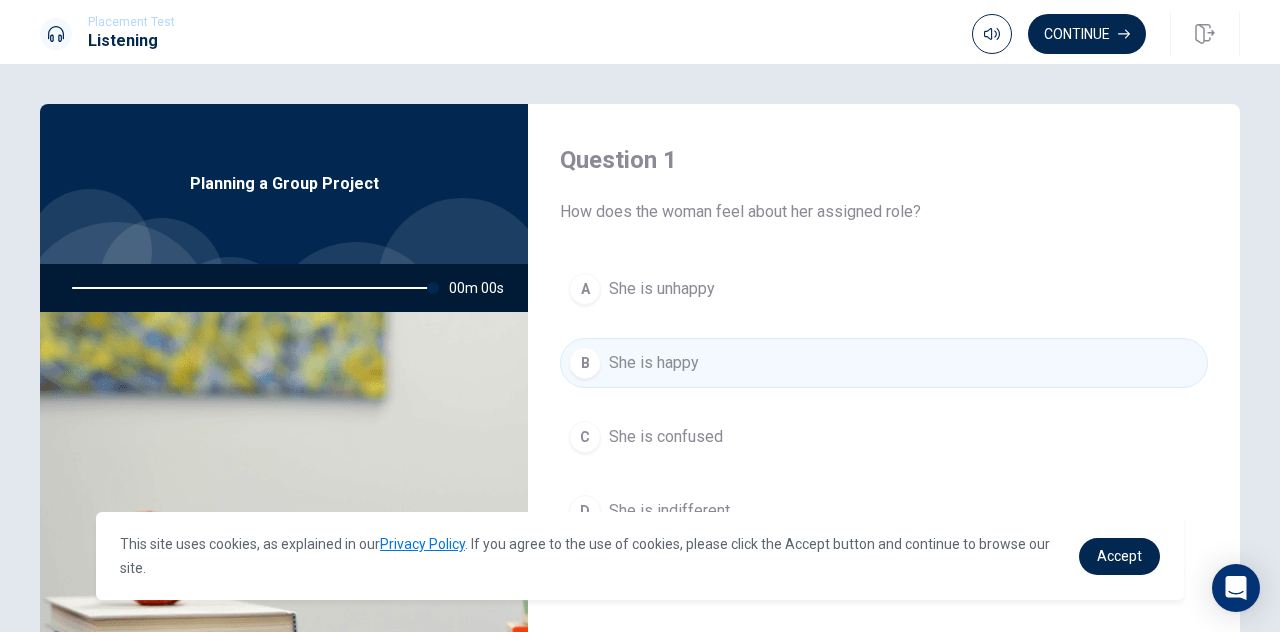 type on "0" 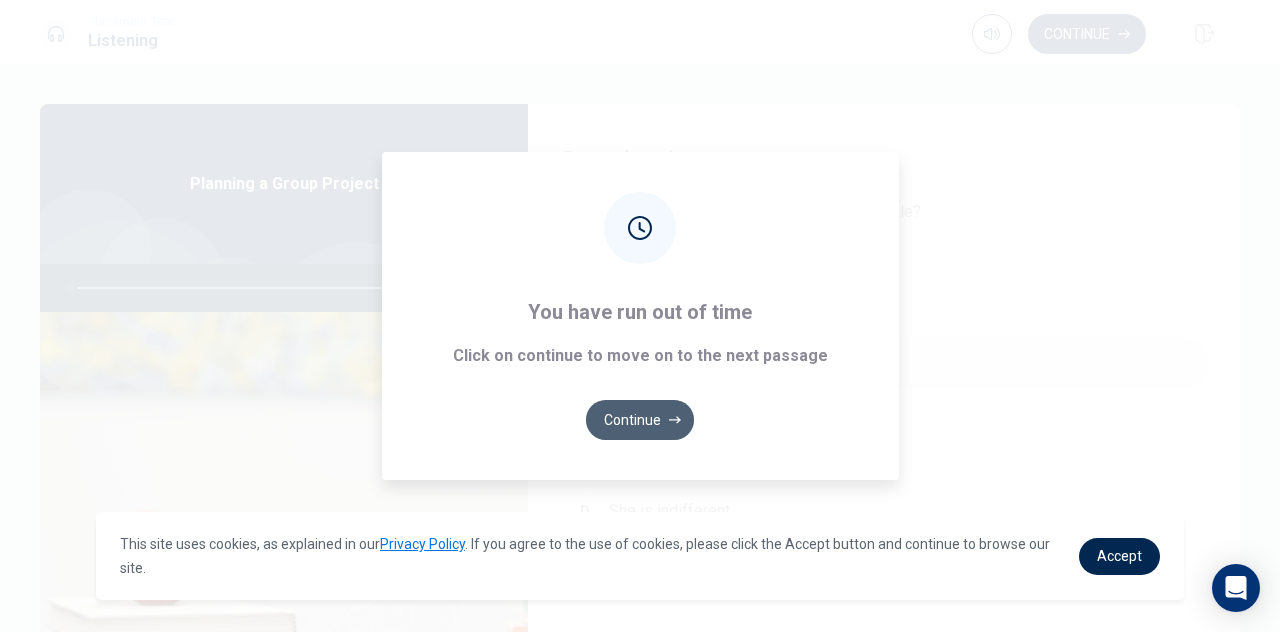 click on "Continue" at bounding box center (640, 420) 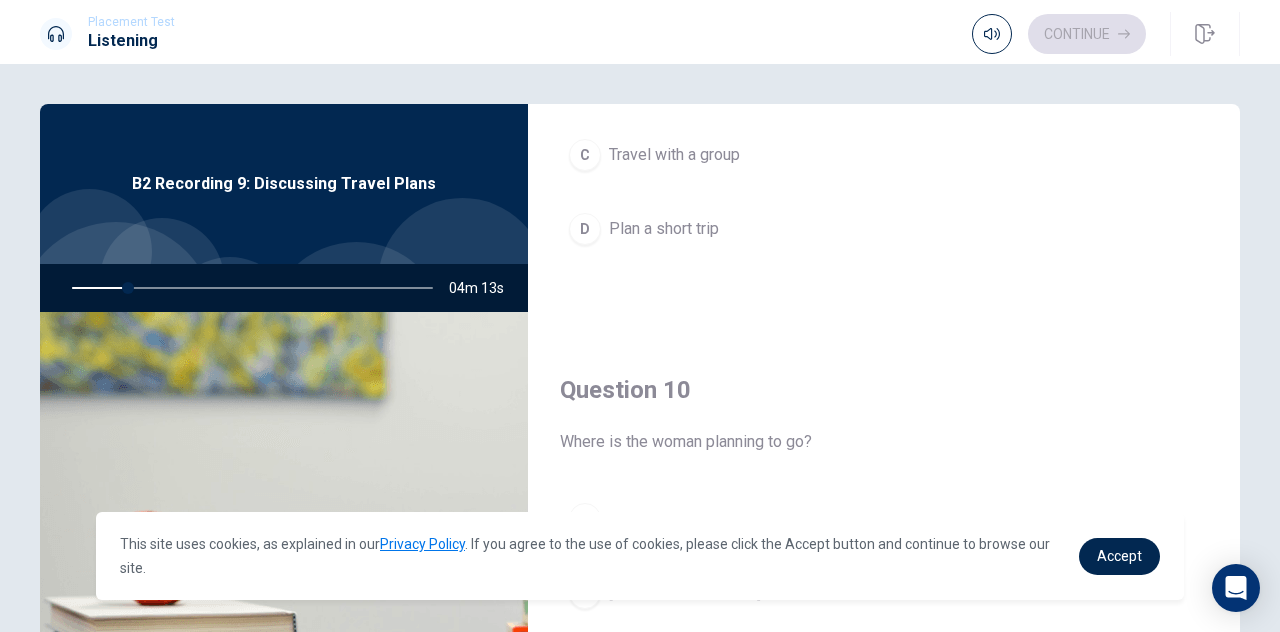 scroll, scrollTop: 1851, scrollLeft: 0, axis: vertical 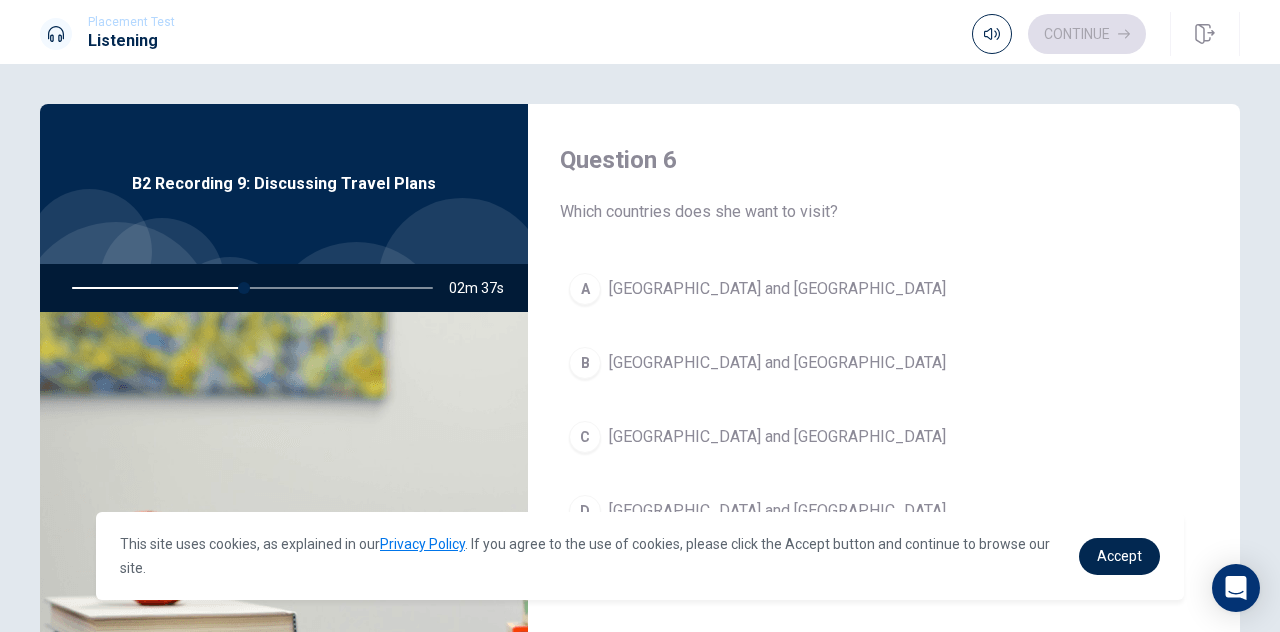 click on "A [GEOGRAPHIC_DATA] and [GEOGRAPHIC_DATA]" at bounding box center (884, 289) 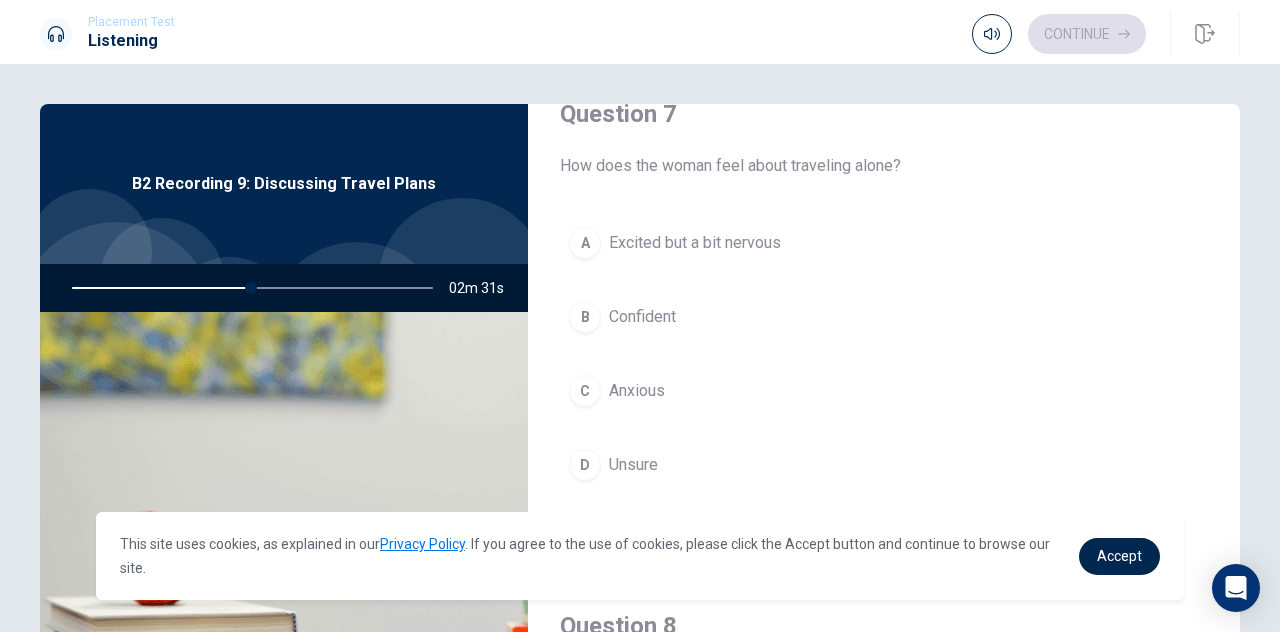 scroll, scrollTop: 600, scrollLeft: 0, axis: vertical 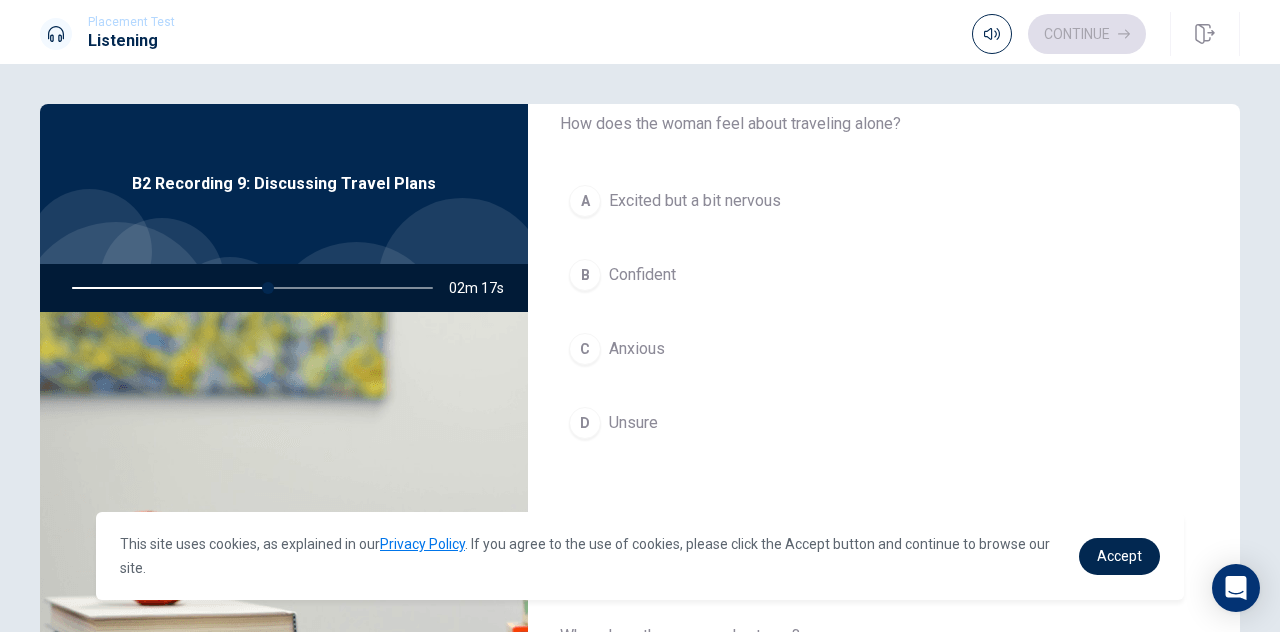click on "Excited but a bit nervous" at bounding box center (695, 201) 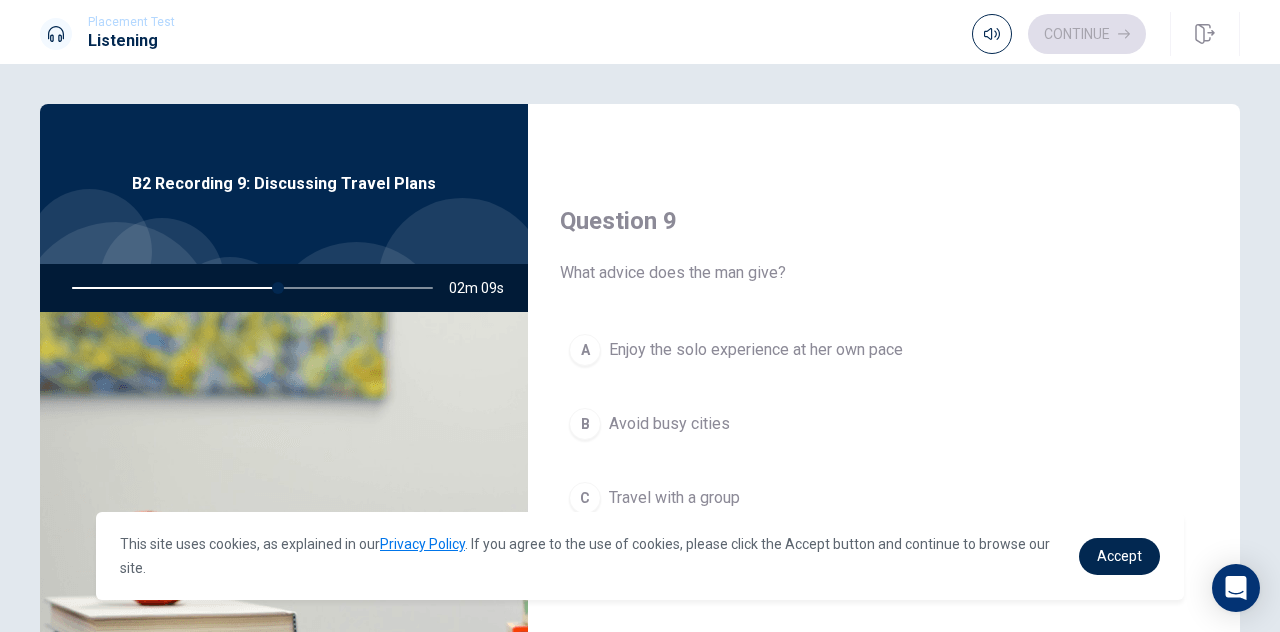 scroll, scrollTop: 1600, scrollLeft: 0, axis: vertical 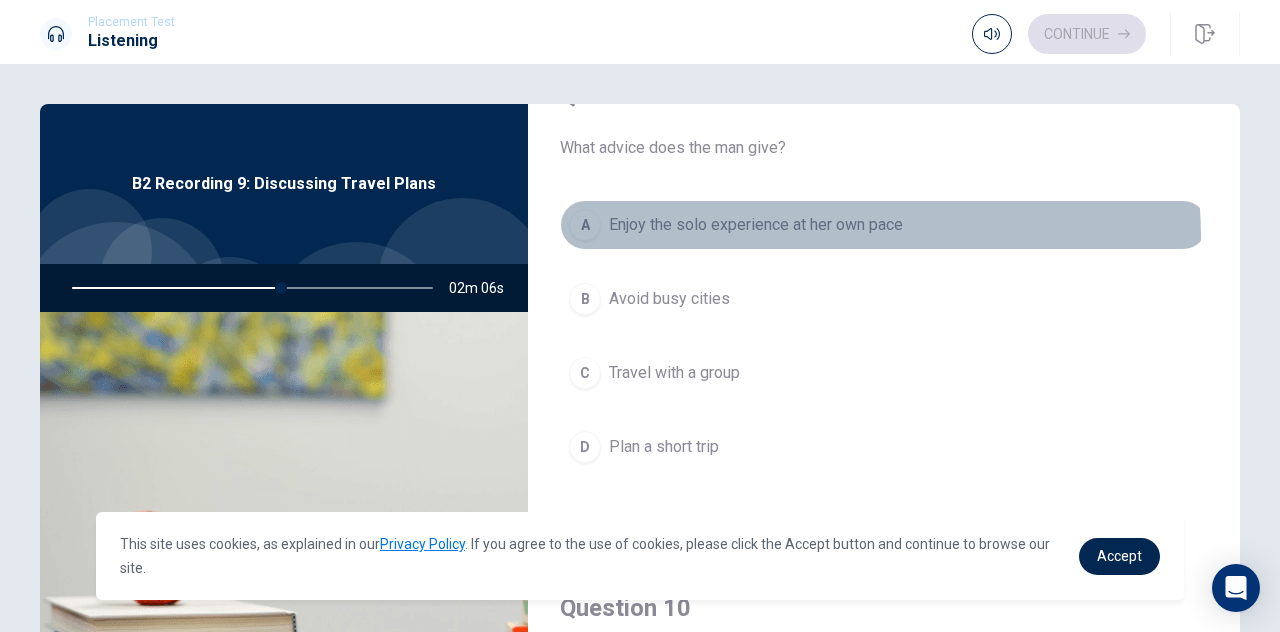 click on "A Enjoy the solo experience at her own pace" at bounding box center [884, 225] 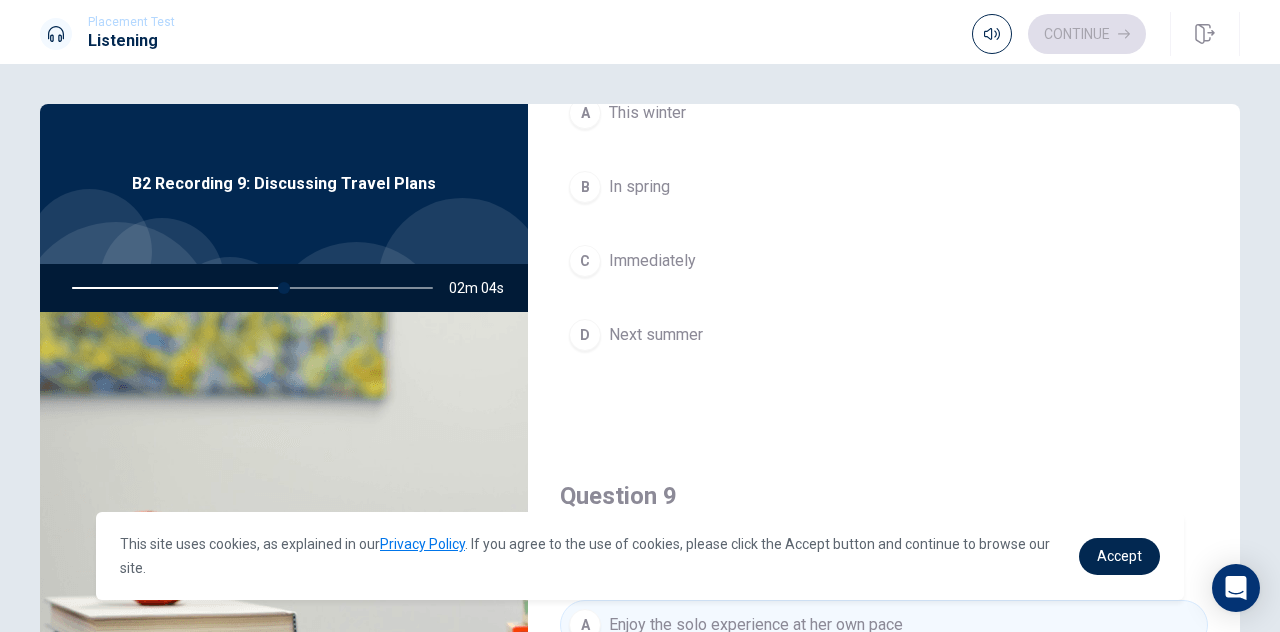 scroll, scrollTop: 1100, scrollLeft: 0, axis: vertical 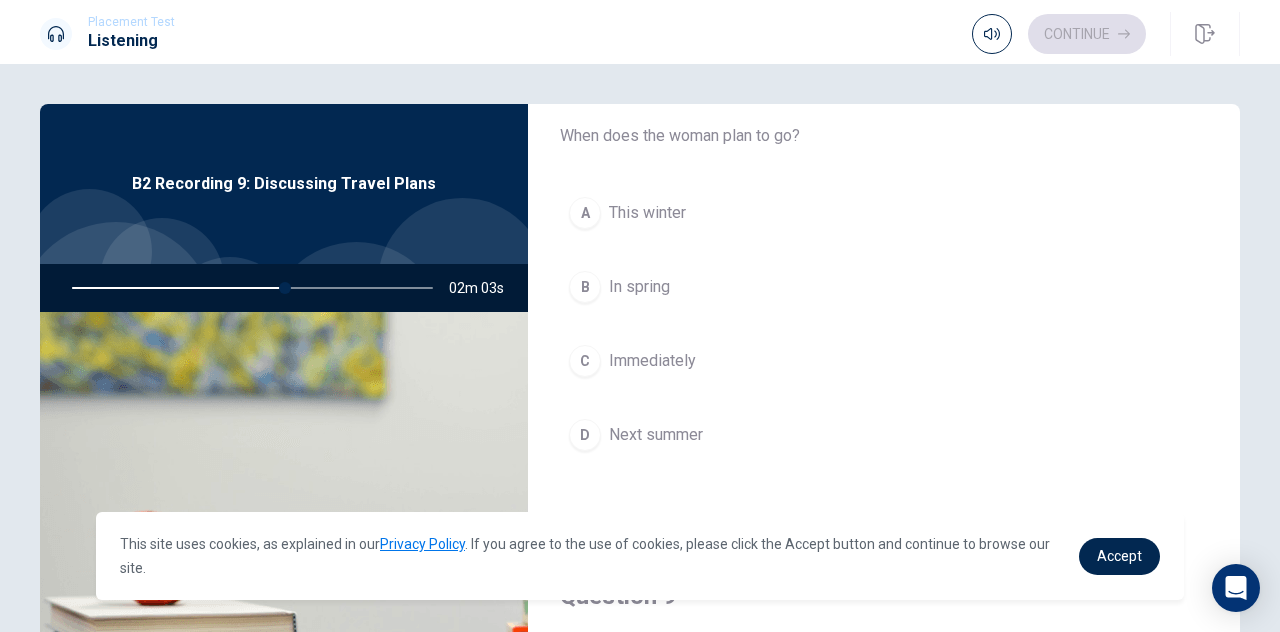 click on "D Next summer" at bounding box center (884, 435) 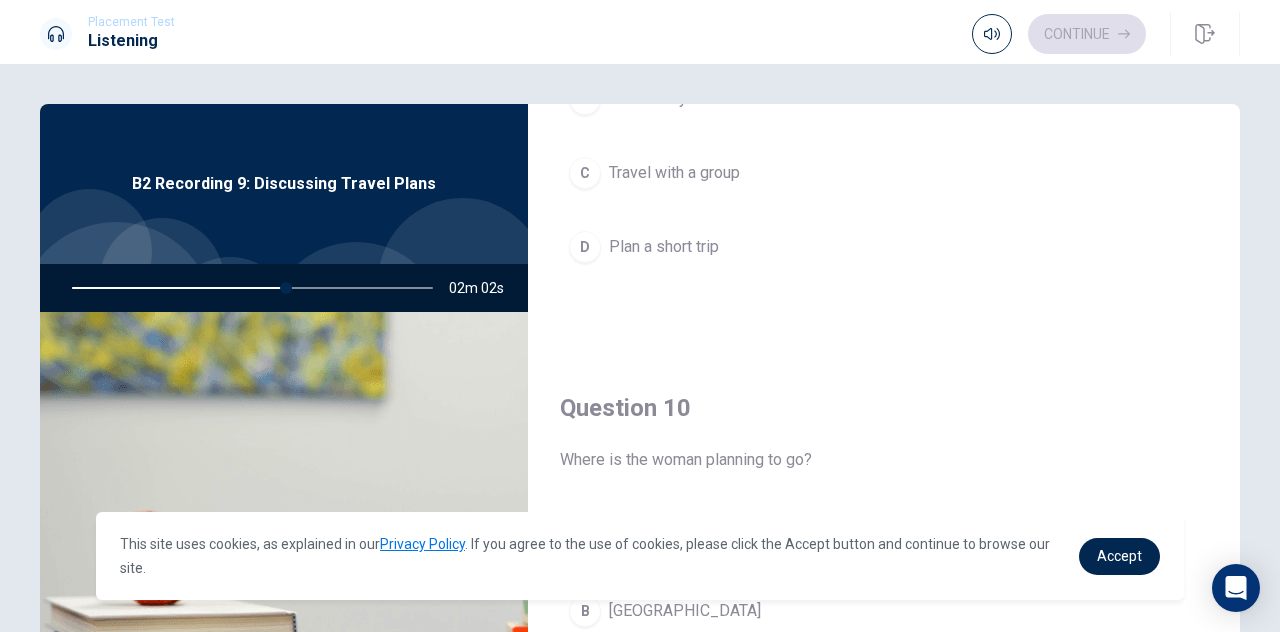 scroll, scrollTop: 1851, scrollLeft: 0, axis: vertical 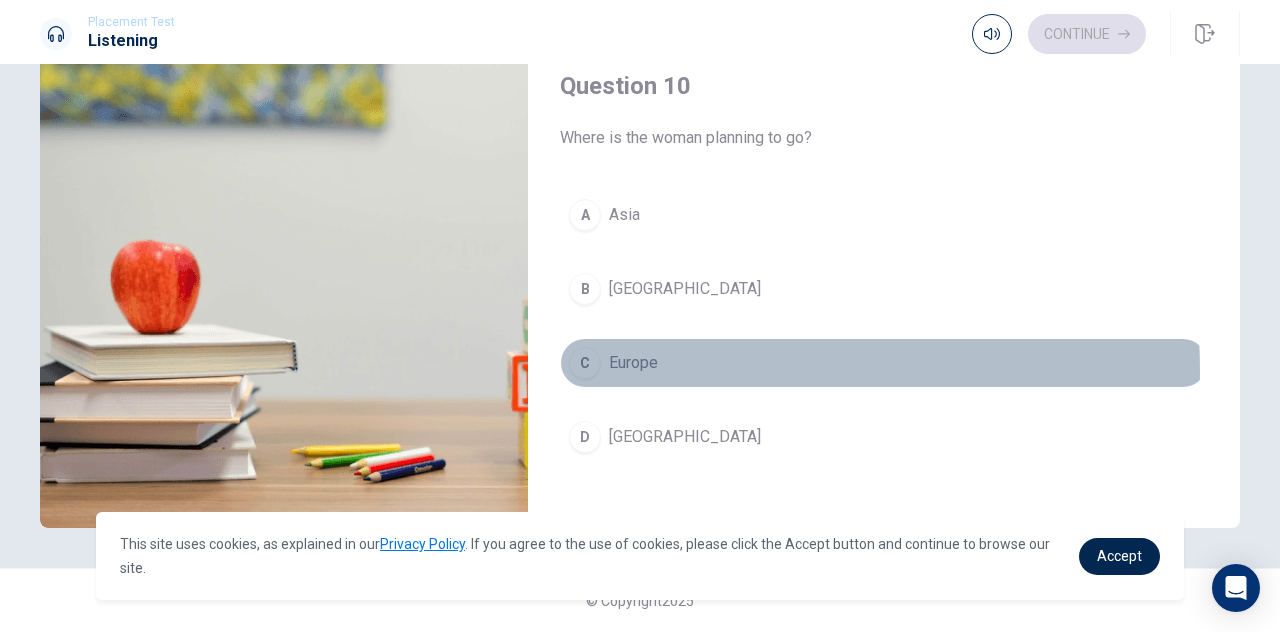 click on "C Europe" at bounding box center [884, 363] 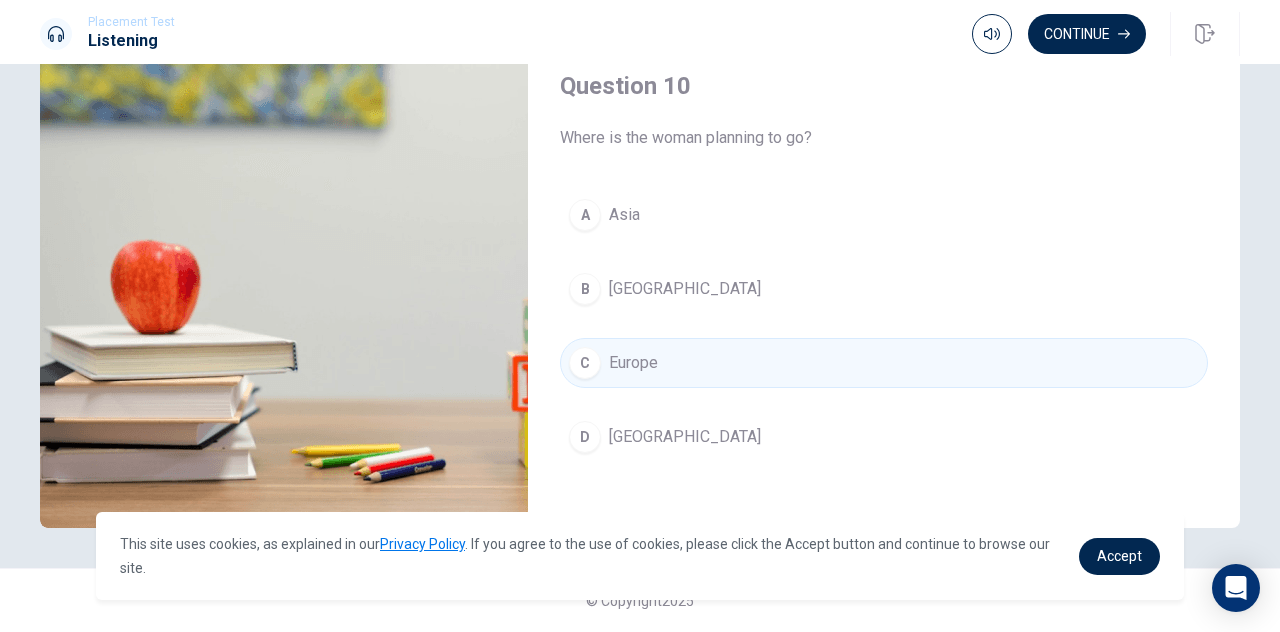 scroll, scrollTop: 1351, scrollLeft: 0, axis: vertical 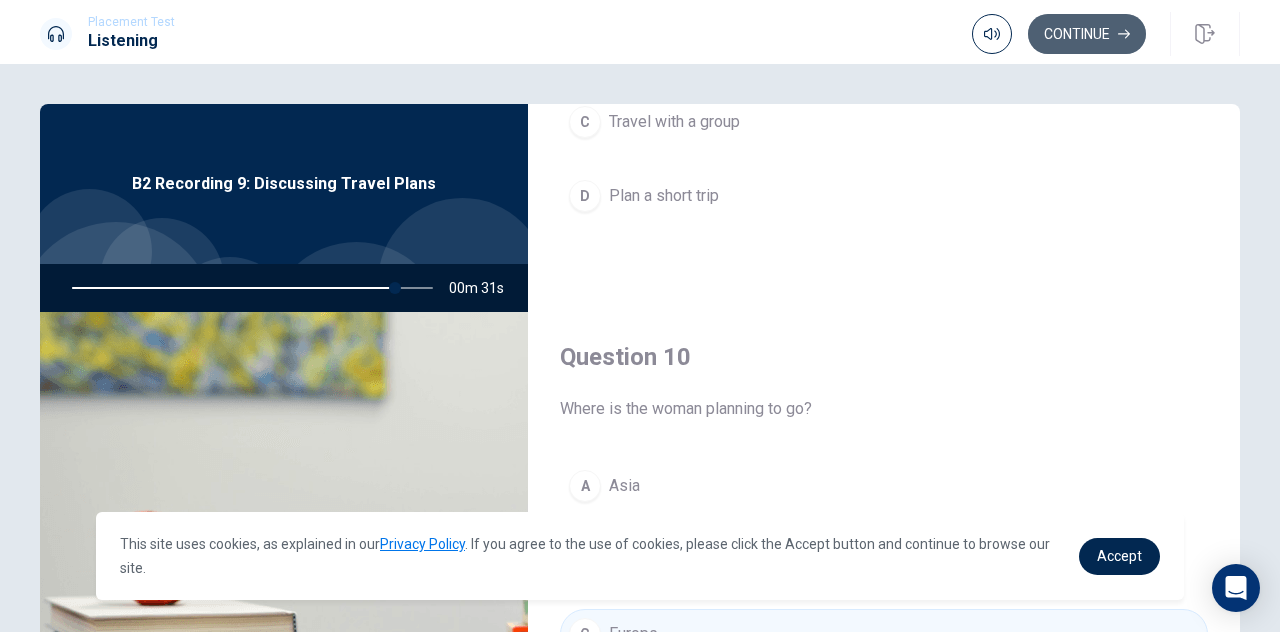 click on "Continue" at bounding box center [1087, 34] 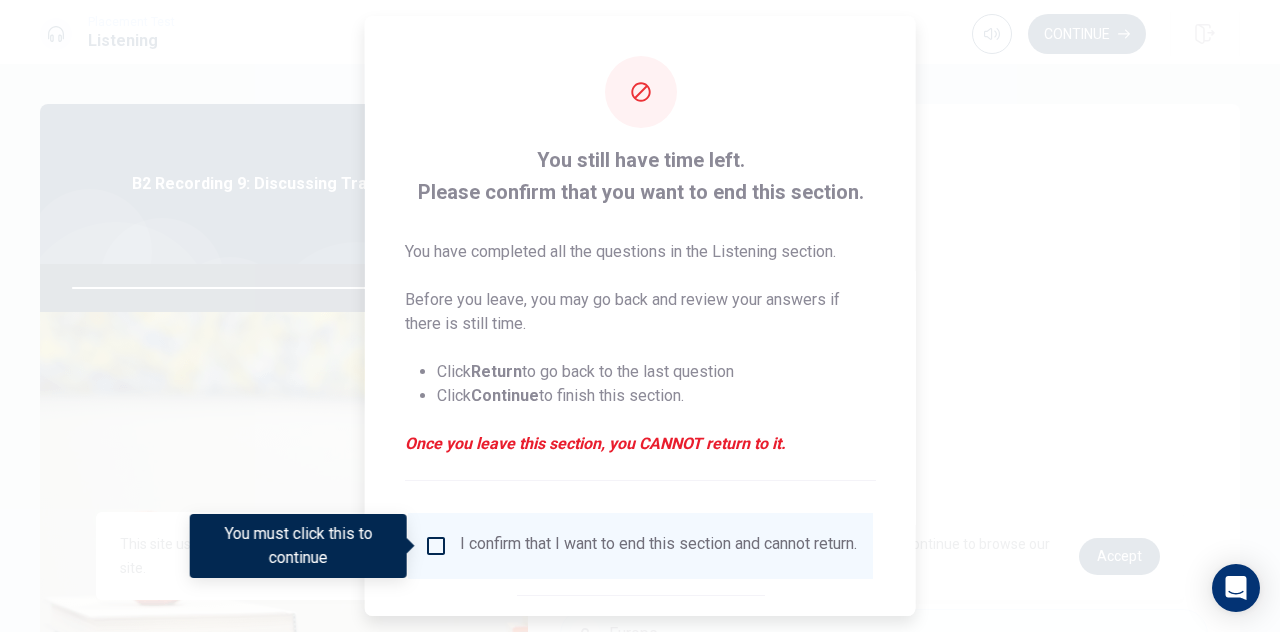 click at bounding box center (640, 316) 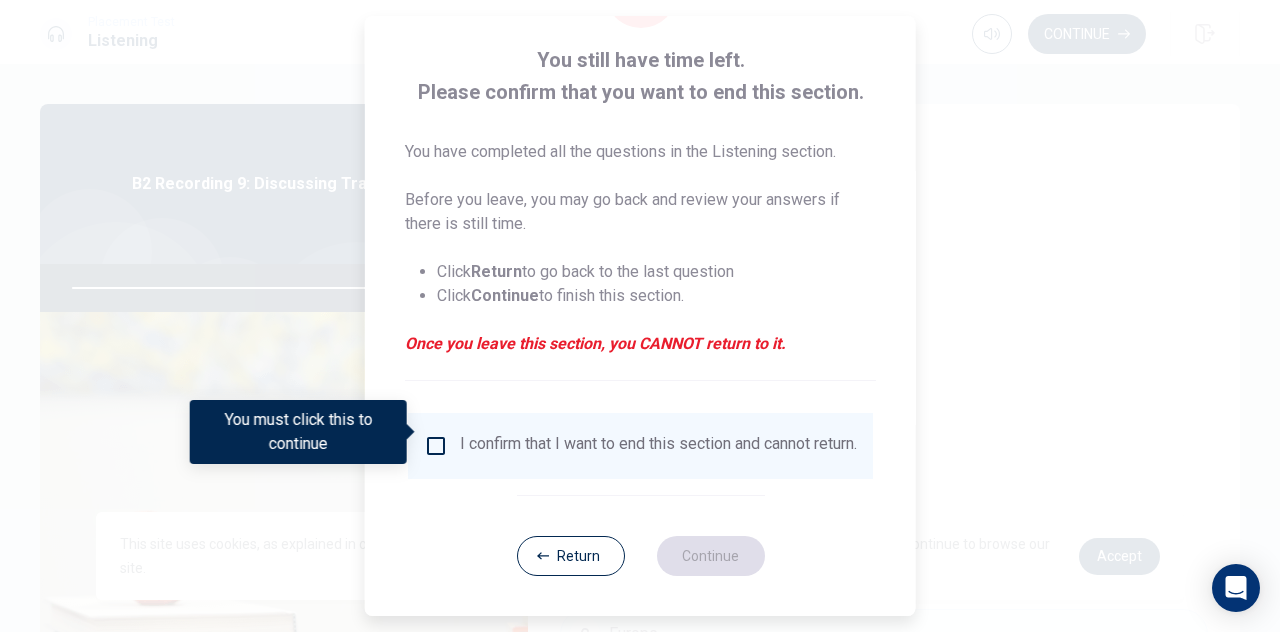 scroll, scrollTop: 114, scrollLeft: 0, axis: vertical 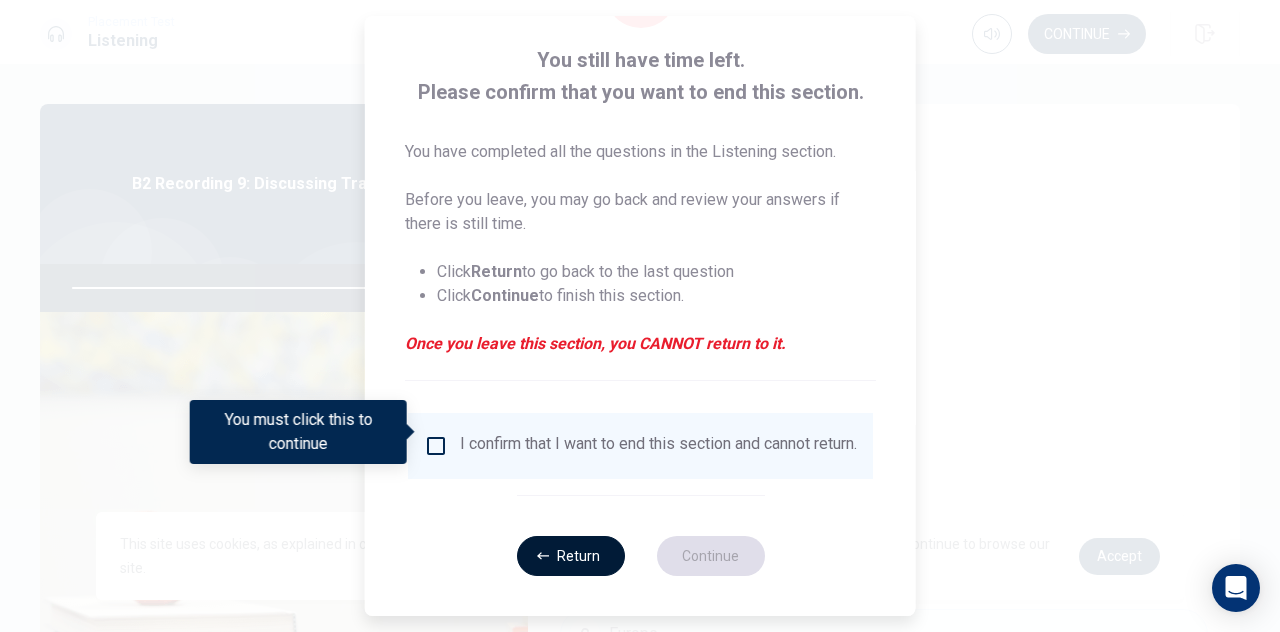 click on "Return" at bounding box center (570, 556) 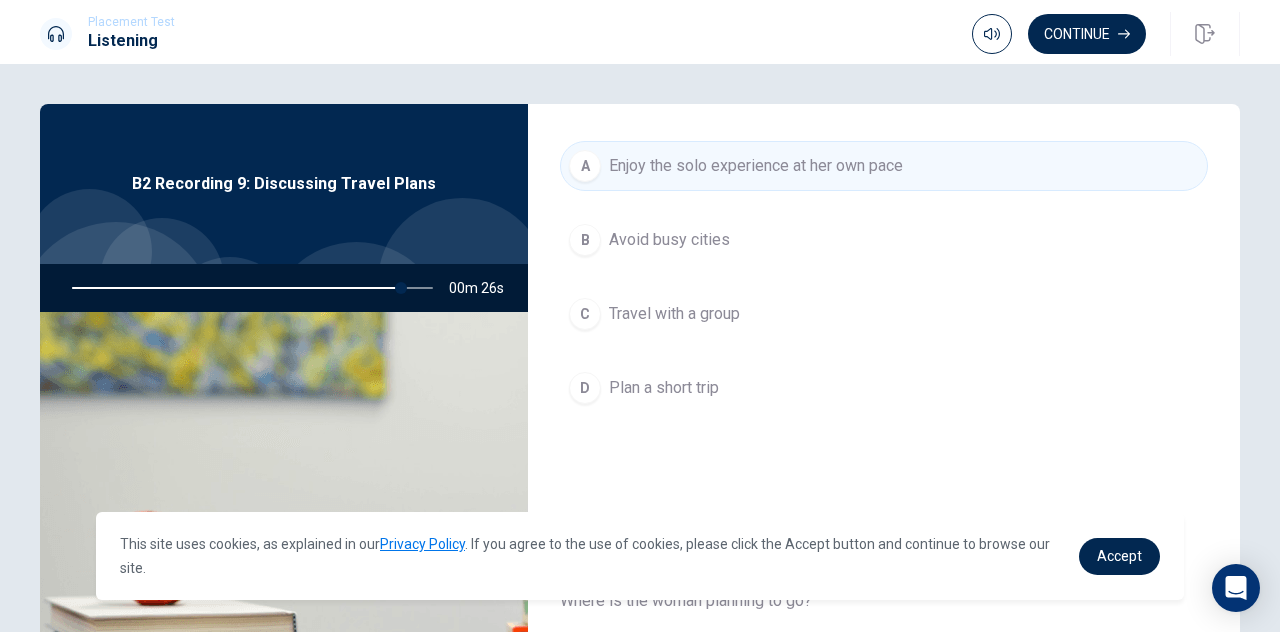 scroll, scrollTop: 1551, scrollLeft: 0, axis: vertical 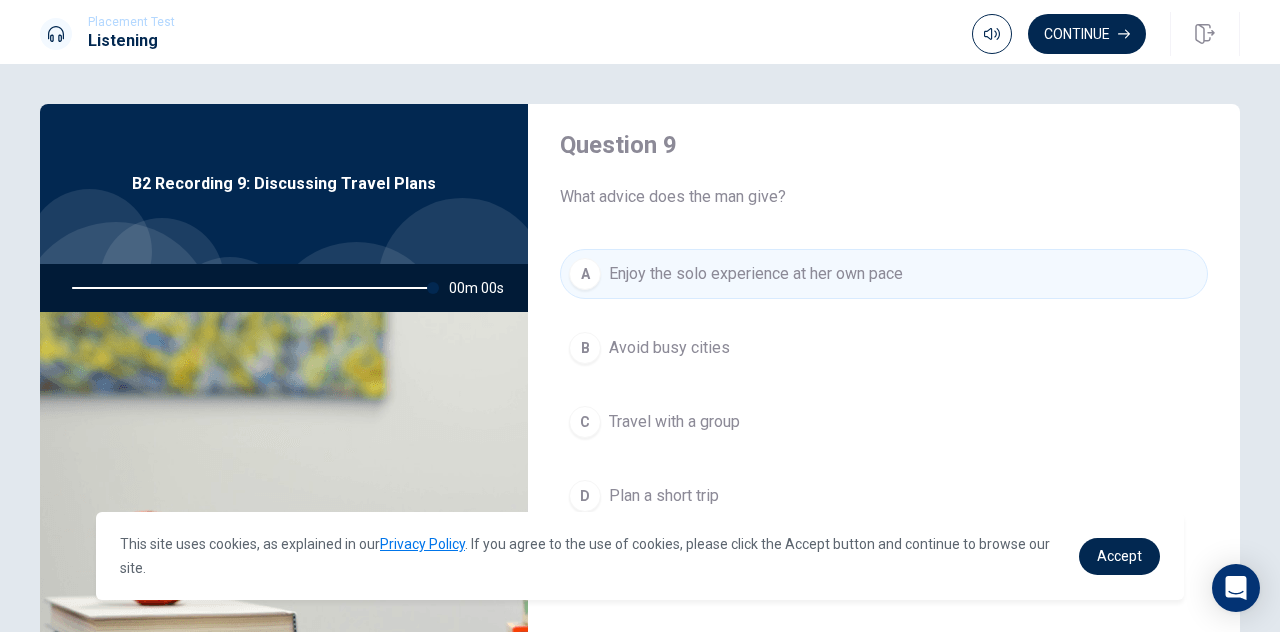 type on "0" 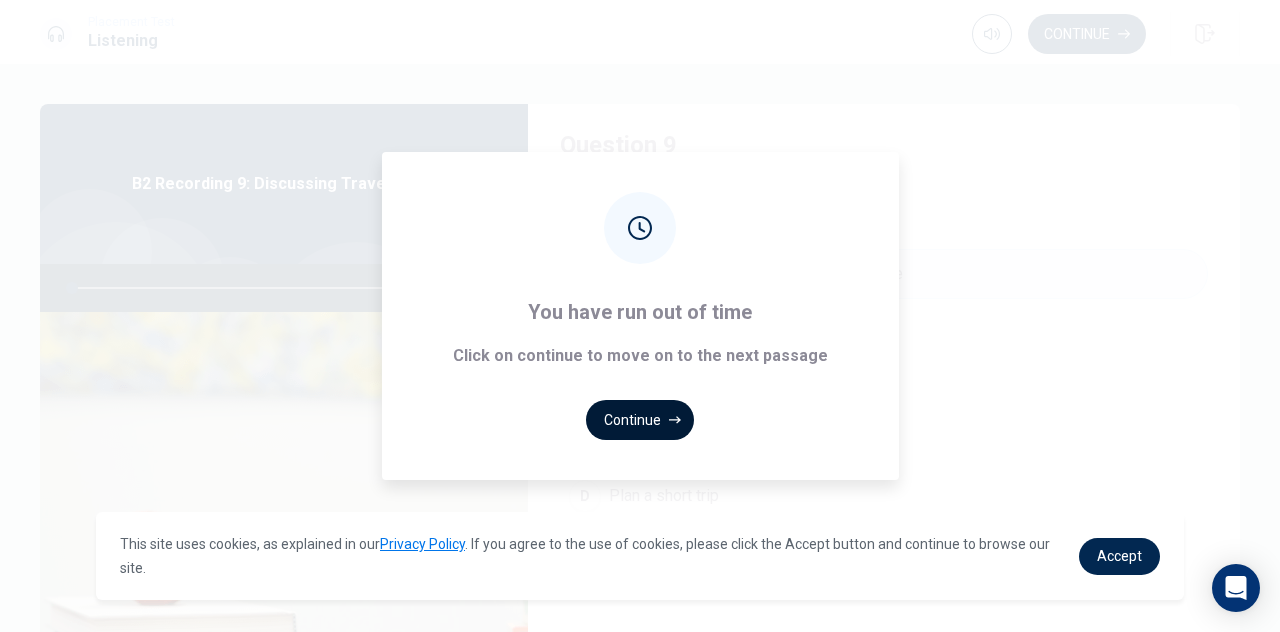 click on "Continue" at bounding box center (640, 420) 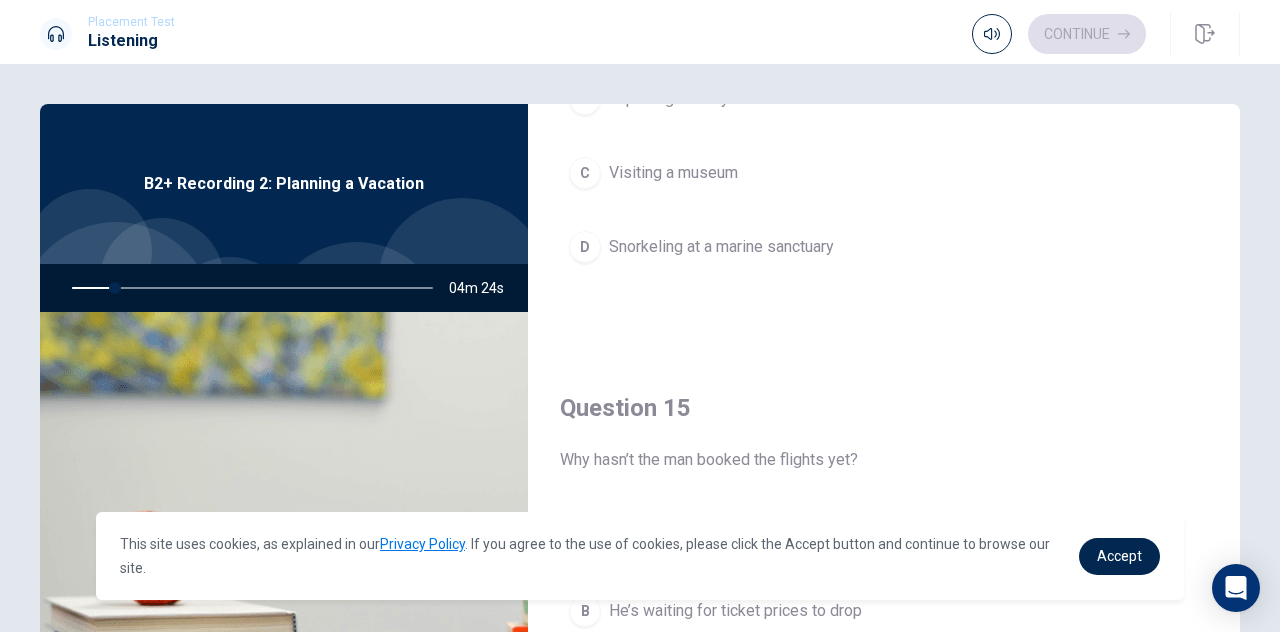 scroll, scrollTop: 1851, scrollLeft: 0, axis: vertical 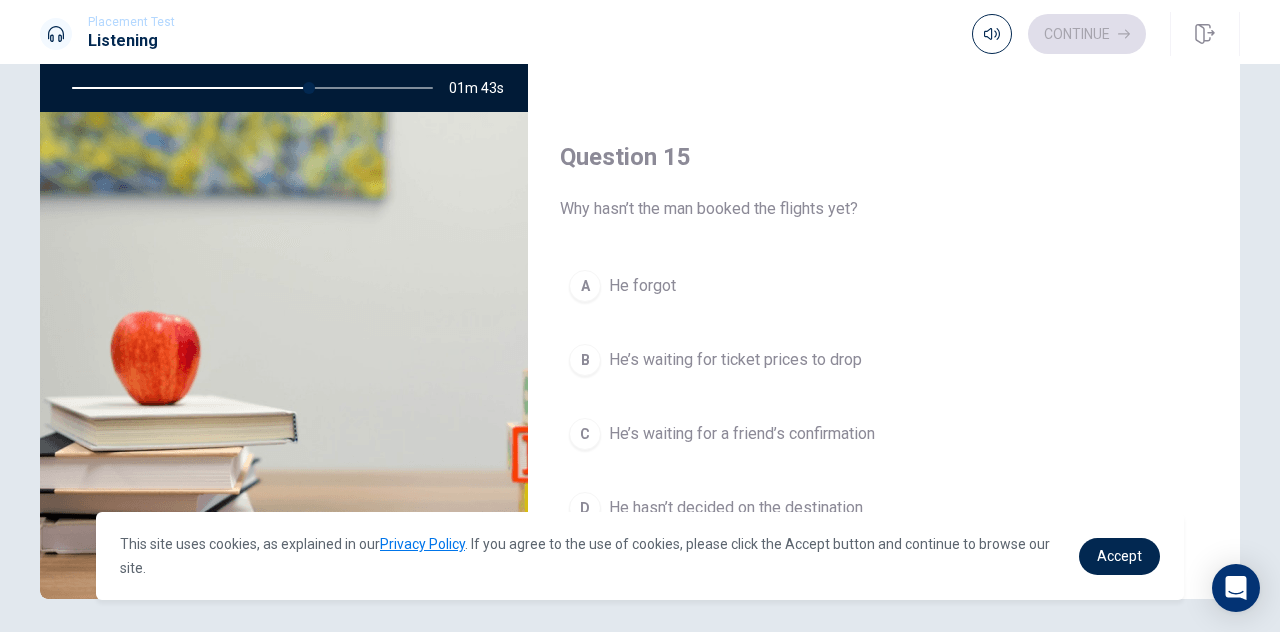 click on "B He’s waiting for ticket prices to drop" at bounding box center [884, 360] 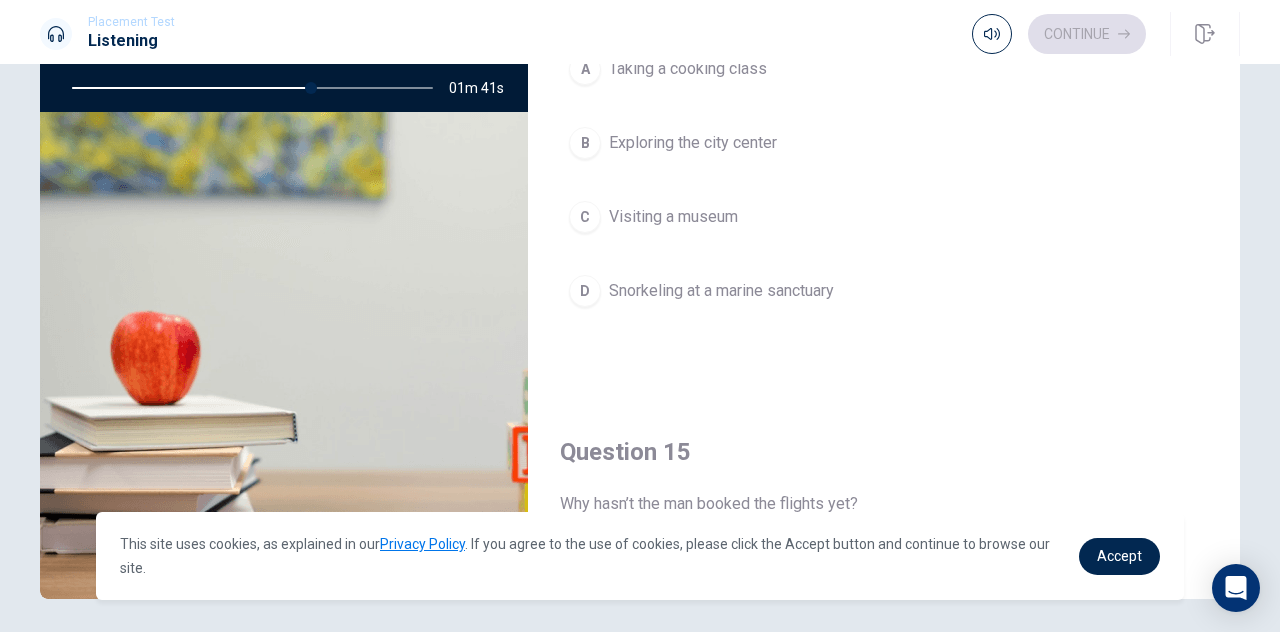 scroll, scrollTop: 1451, scrollLeft: 0, axis: vertical 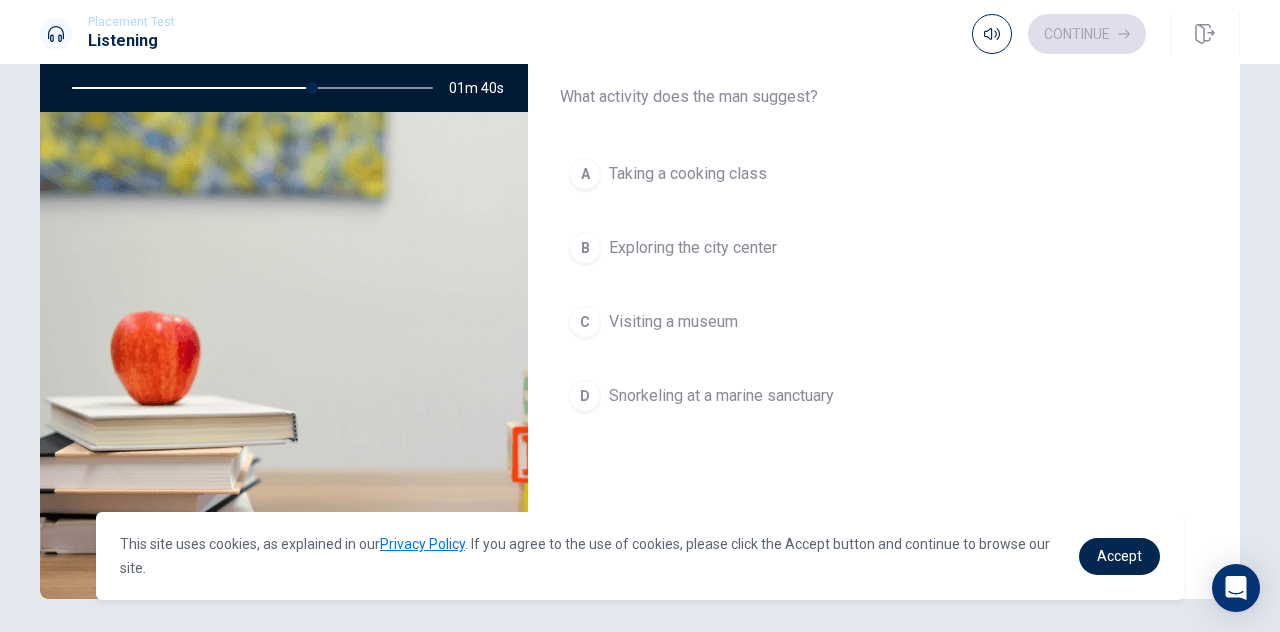 click on "Snorkeling at a marine sanctuary" at bounding box center [721, 396] 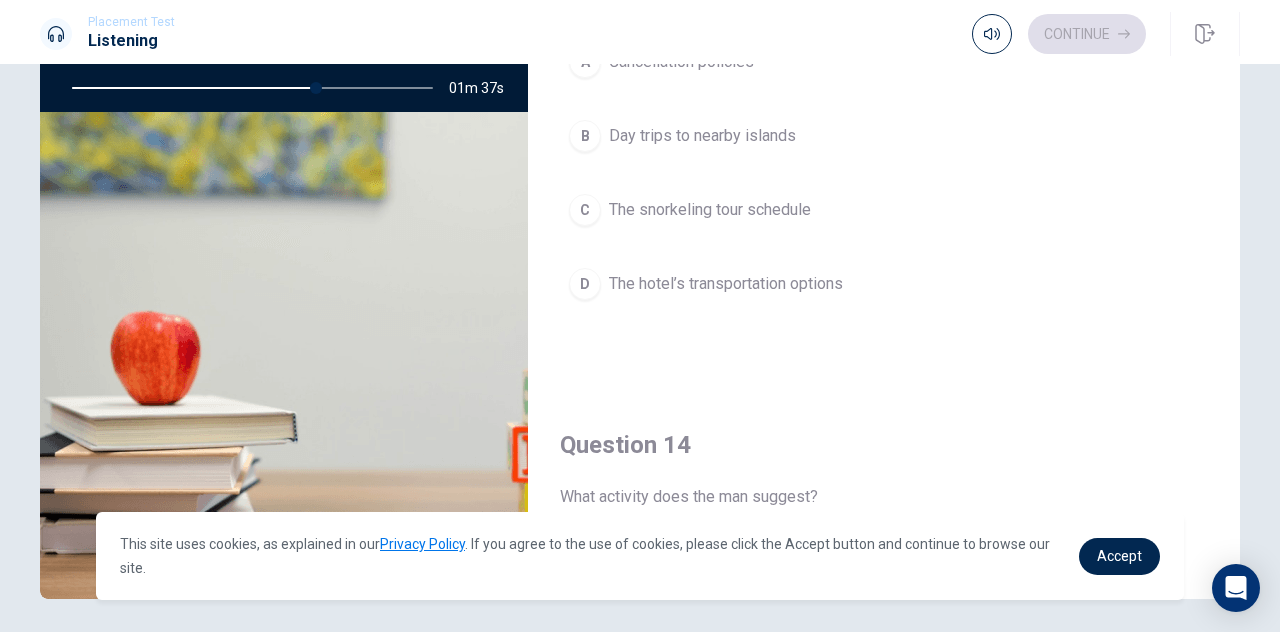 scroll, scrollTop: 851, scrollLeft: 0, axis: vertical 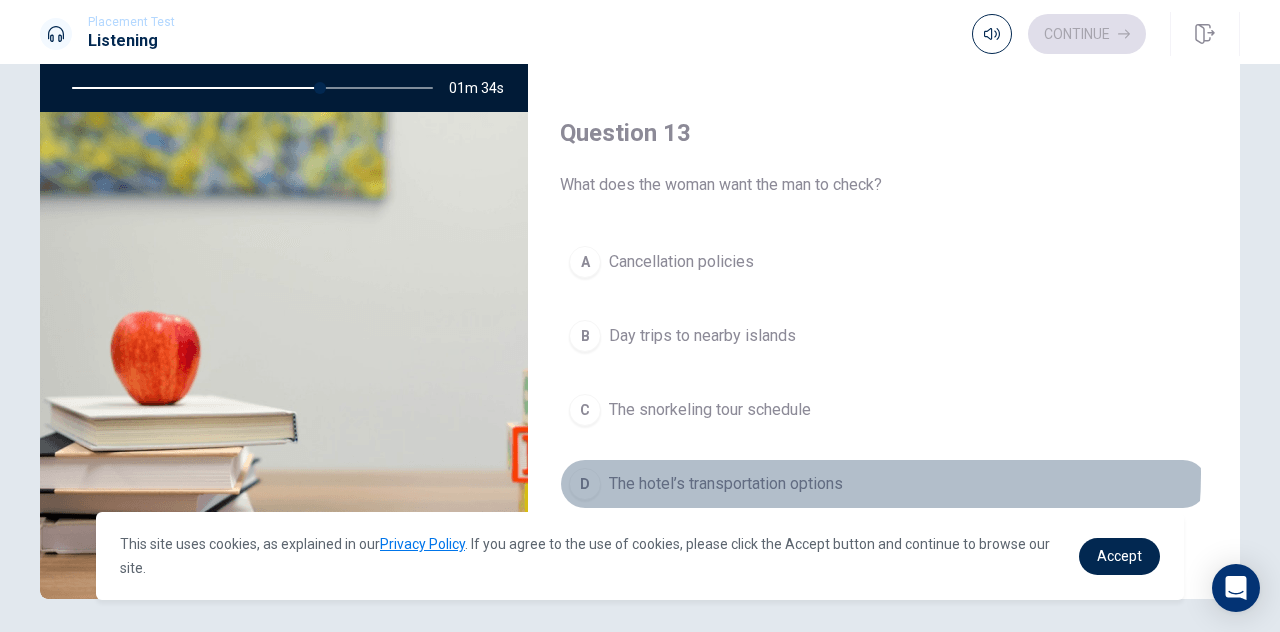 click on "The hotel’s transportation options" at bounding box center (726, 484) 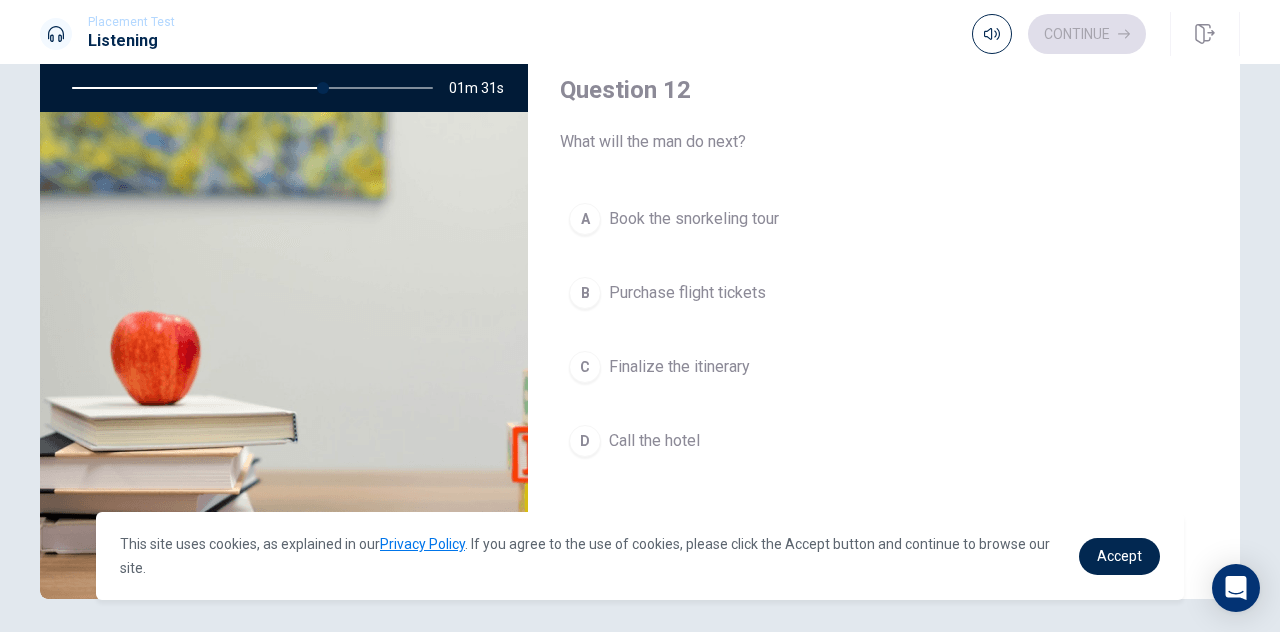 scroll, scrollTop: 351, scrollLeft: 0, axis: vertical 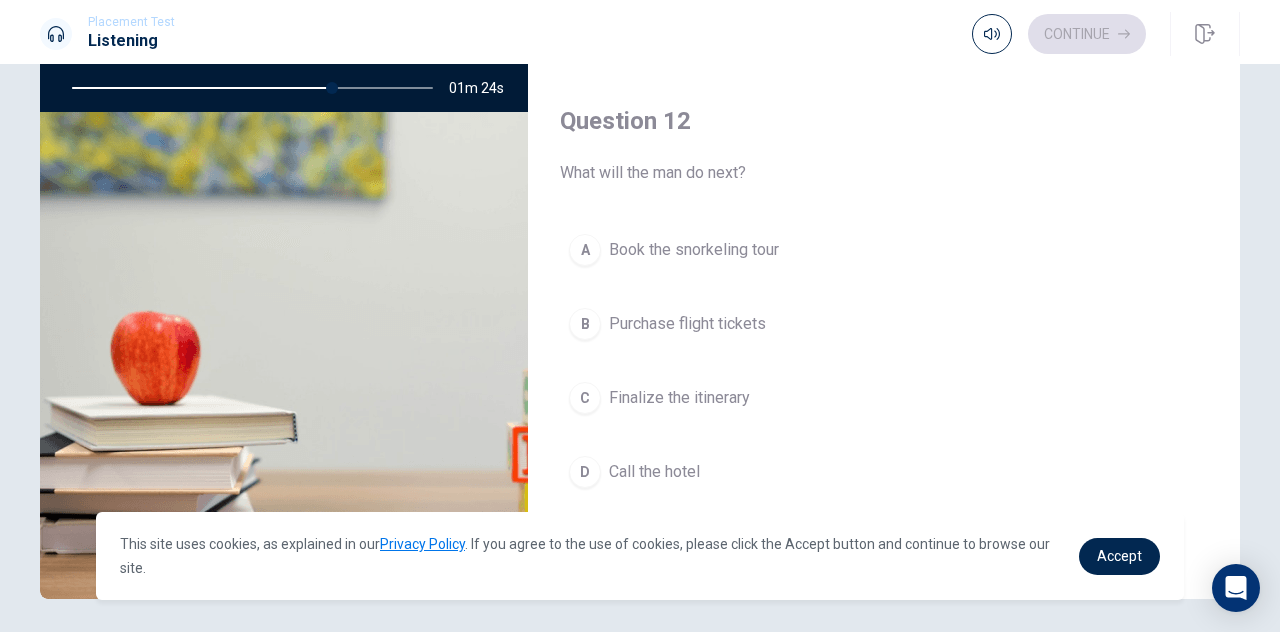 click on "A Book the snorkeling tour" at bounding box center [884, 250] 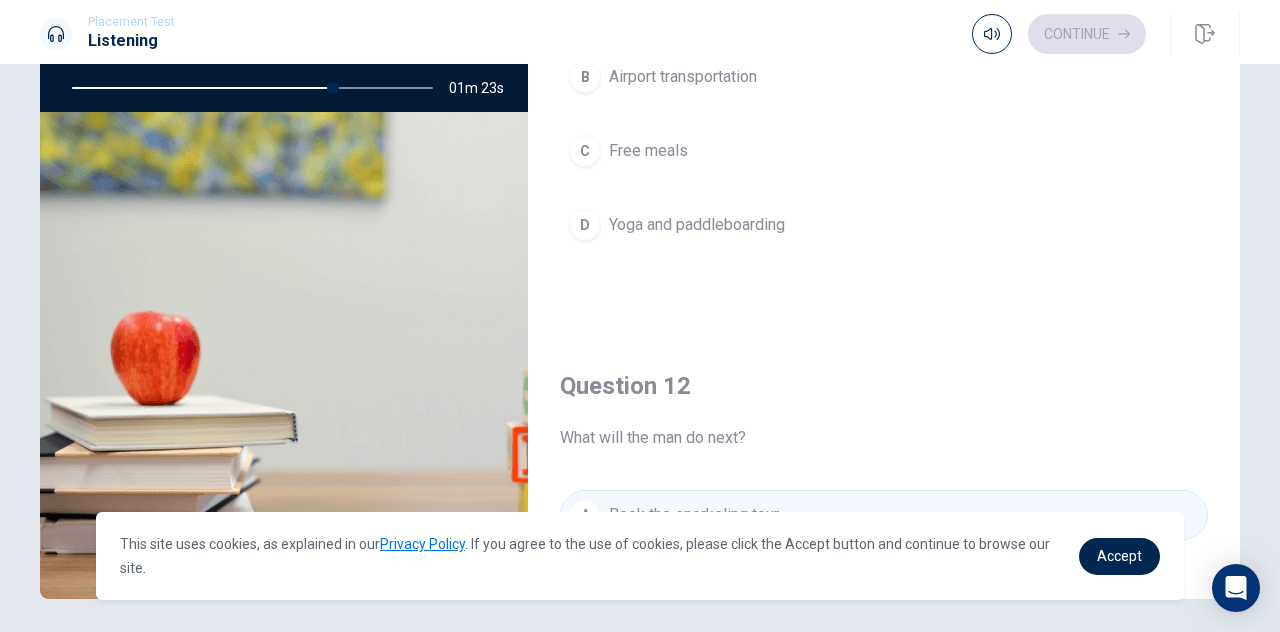 scroll, scrollTop: 0, scrollLeft: 0, axis: both 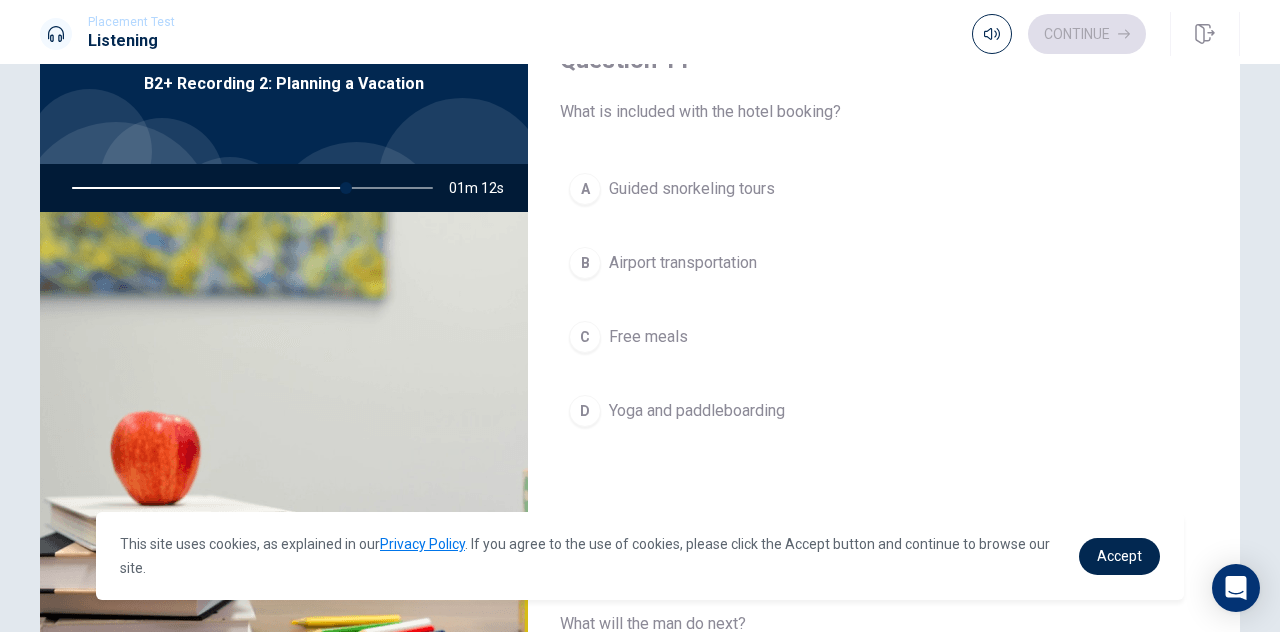 click on "D Yoga and paddleboarding" at bounding box center (884, 411) 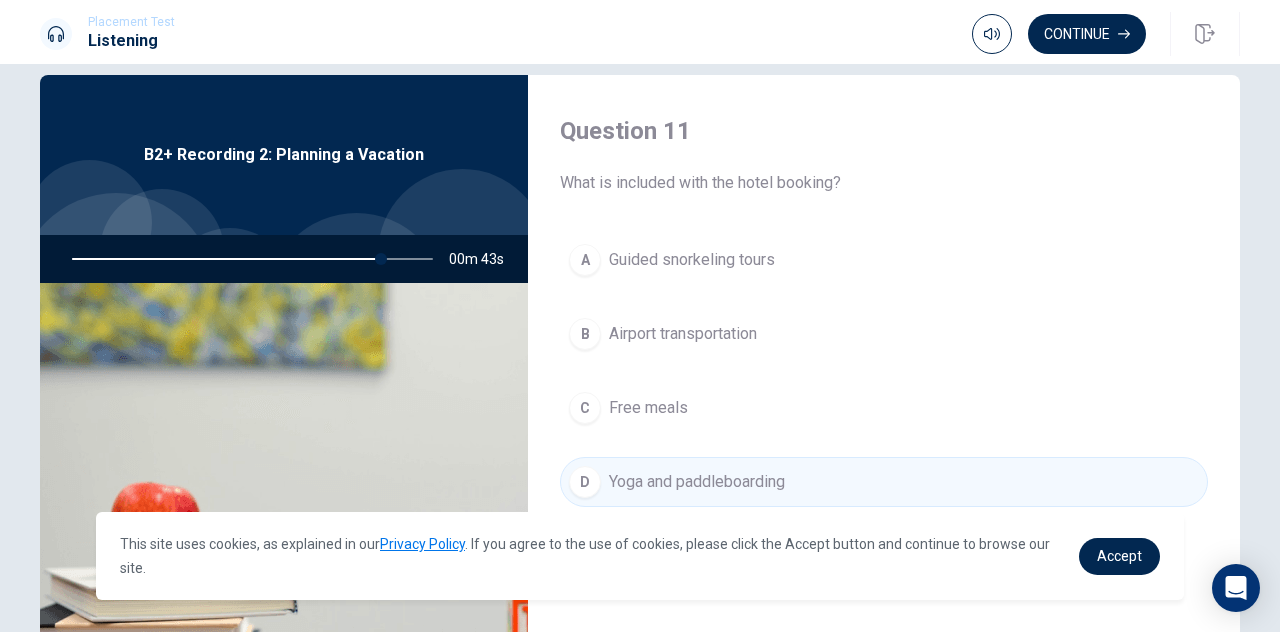 scroll, scrollTop: 0, scrollLeft: 0, axis: both 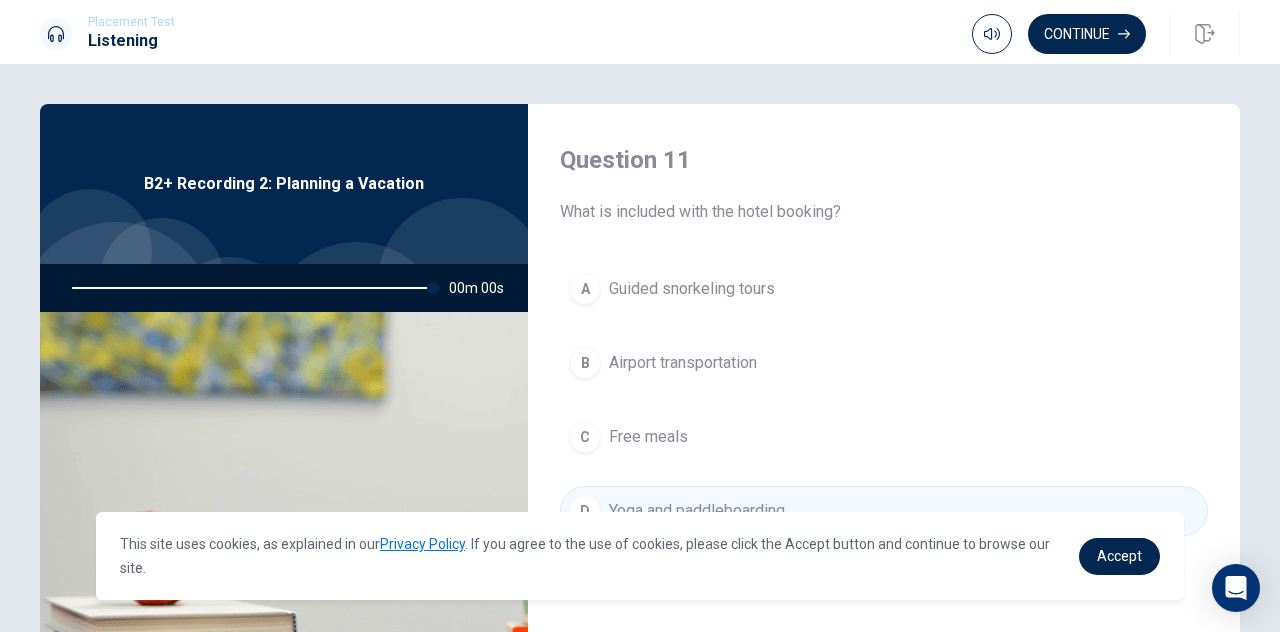 type on "0" 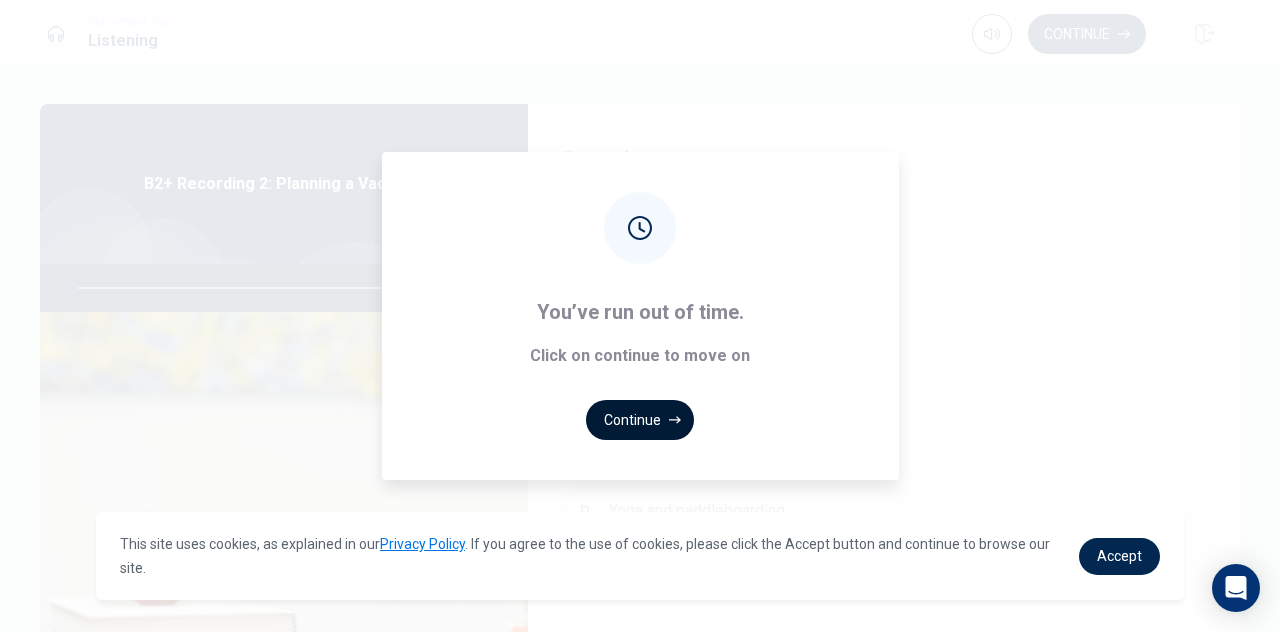 click on "Continue" at bounding box center [640, 420] 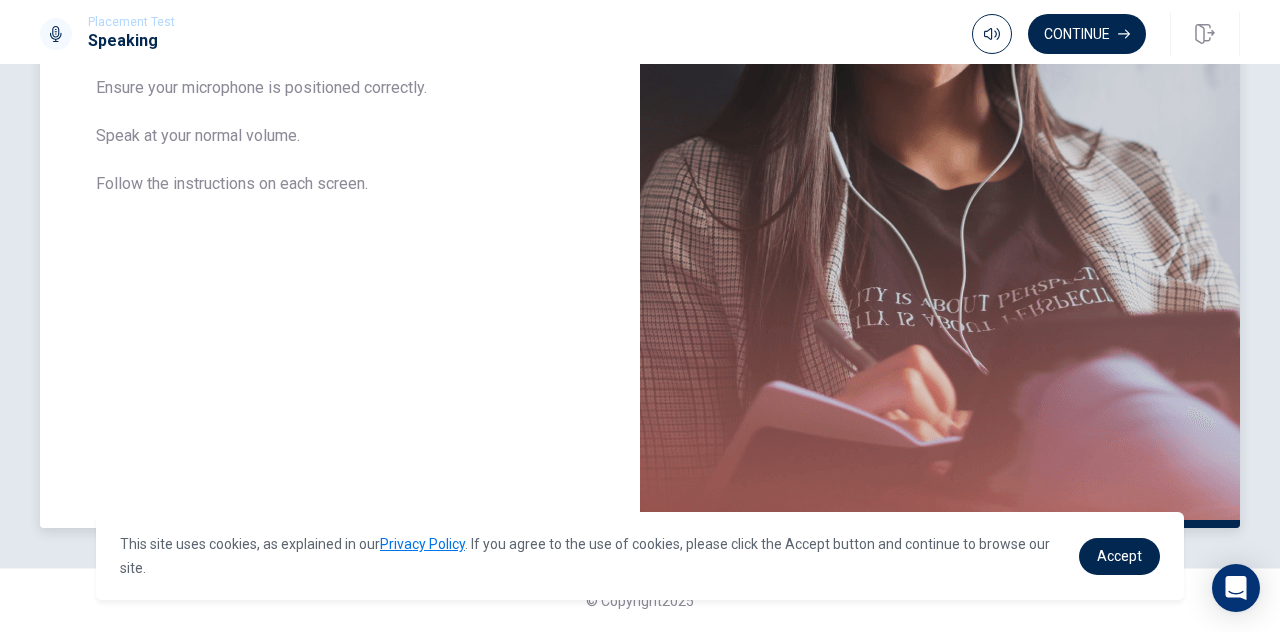scroll, scrollTop: 148, scrollLeft: 0, axis: vertical 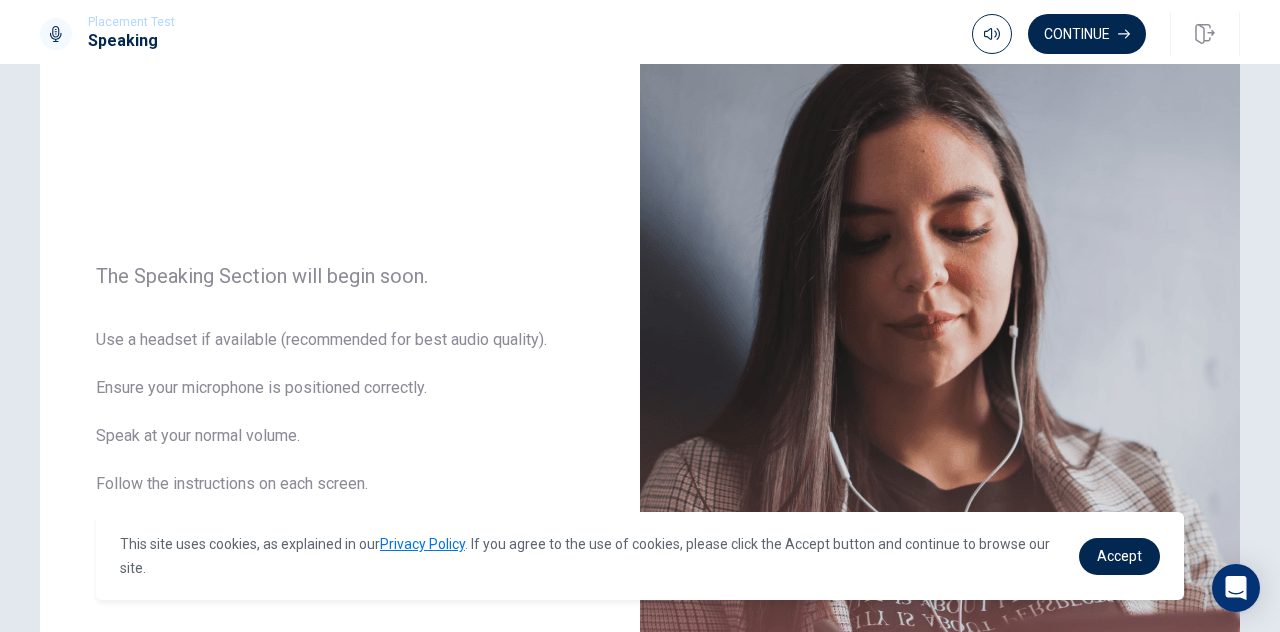 click on "Continue" at bounding box center (1087, 34) 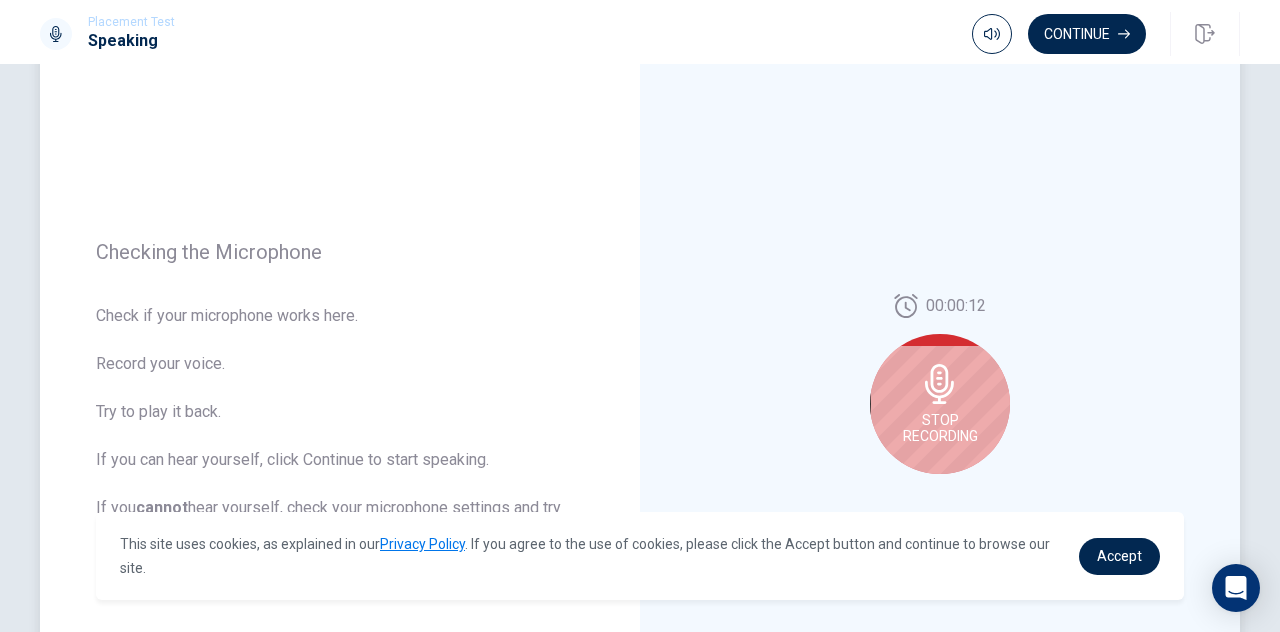 scroll, scrollTop: 248, scrollLeft: 0, axis: vertical 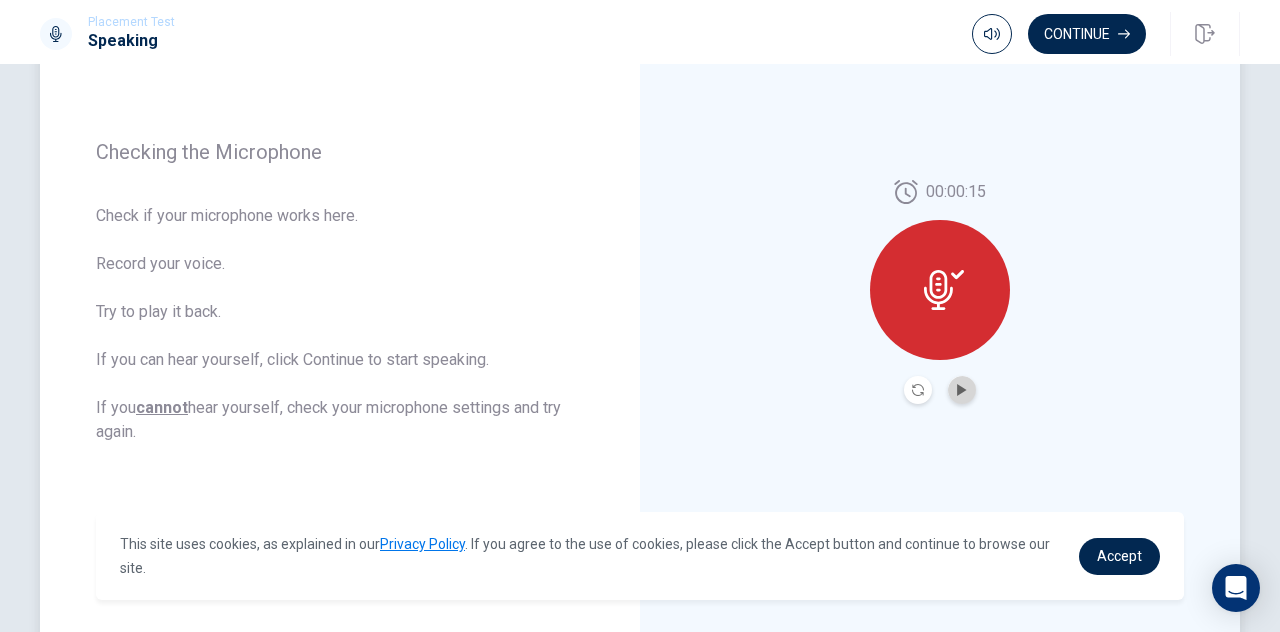 click at bounding box center [962, 390] 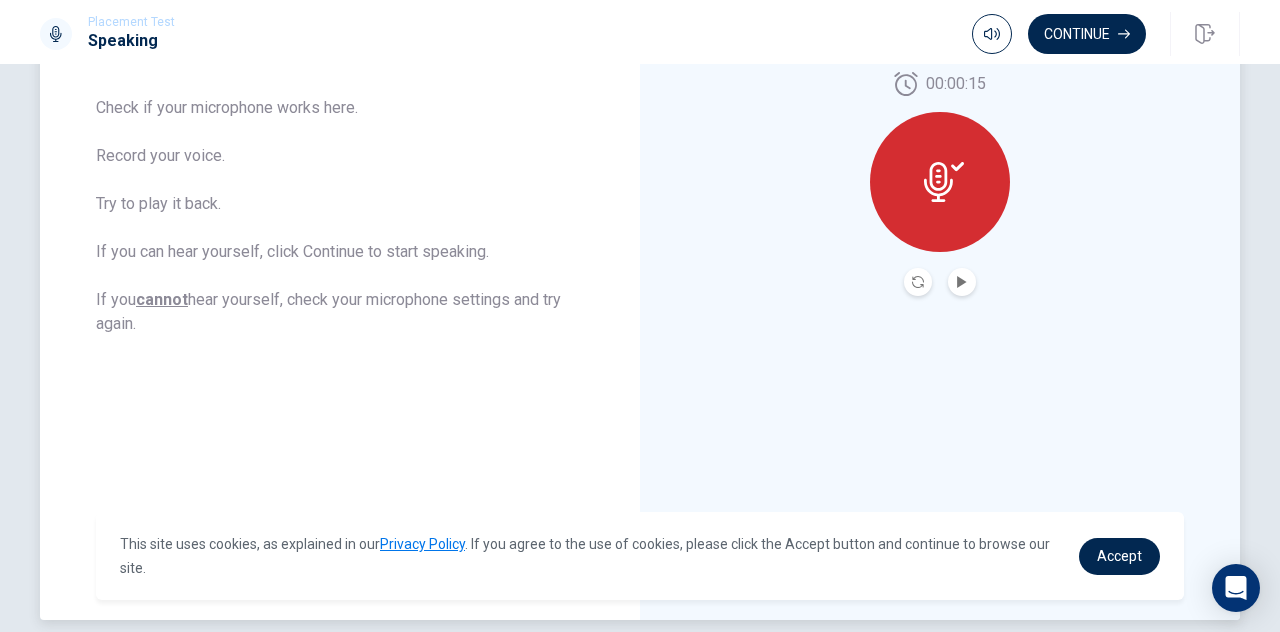 scroll, scrollTop: 400, scrollLeft: 0, axis: vertical 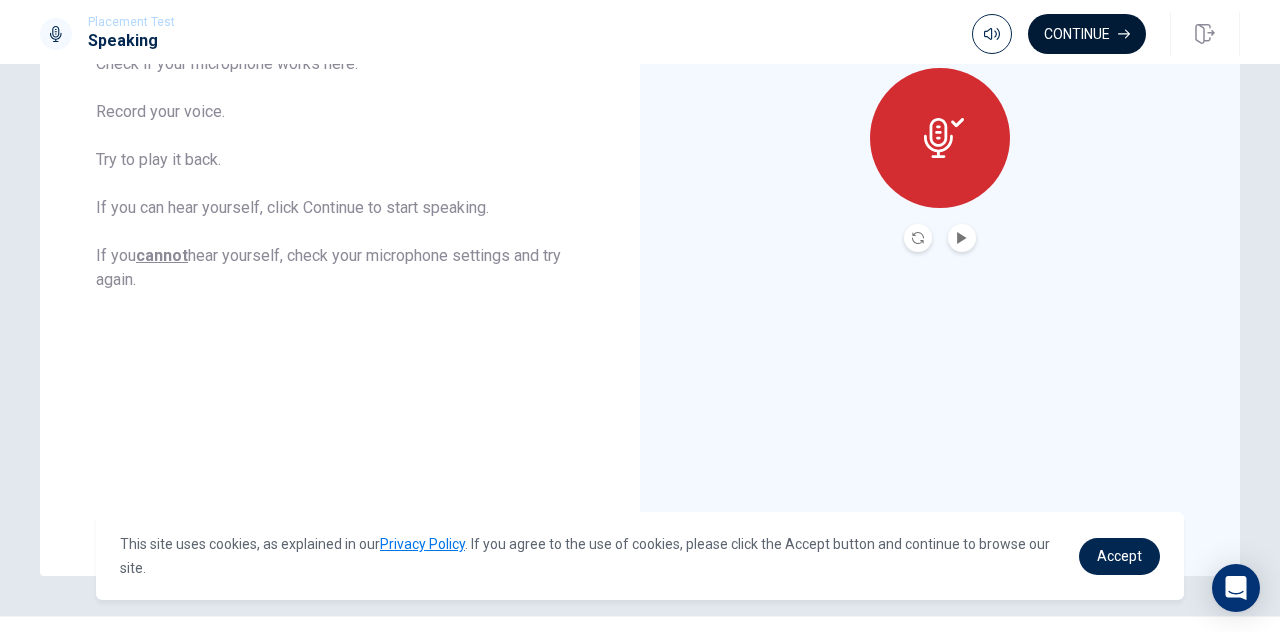 click on "Continue" at bounding box center [1087, 34] 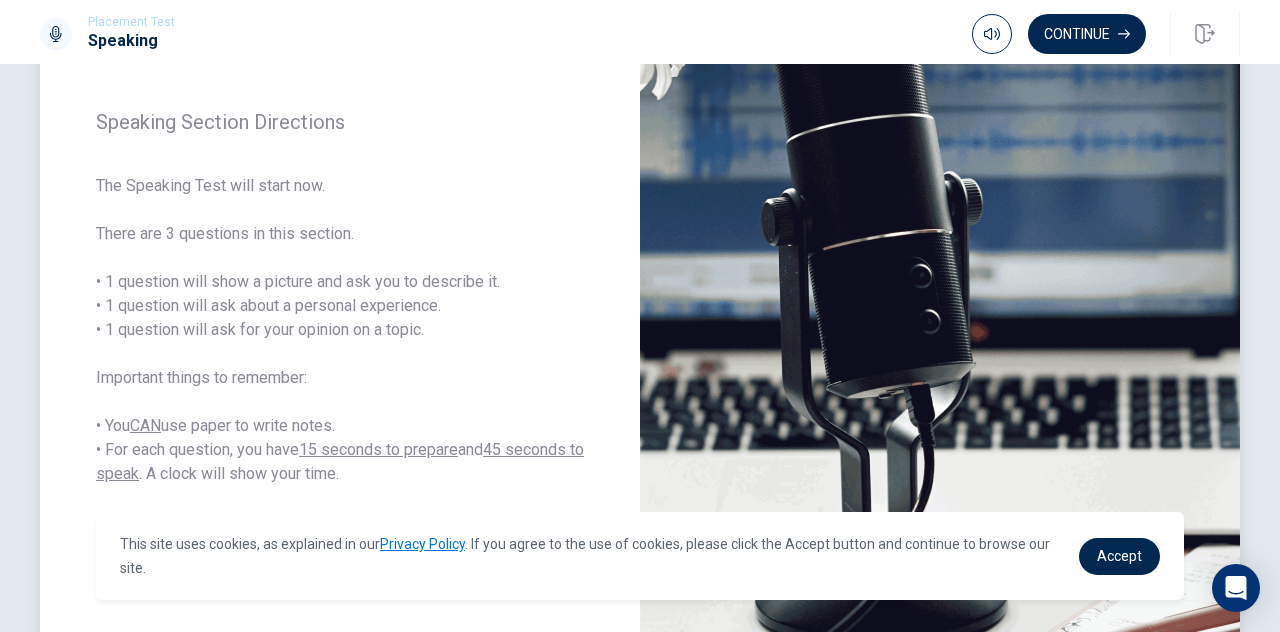 scroll, scrollTop: 200, scrollLeft: 0, axis: vertical 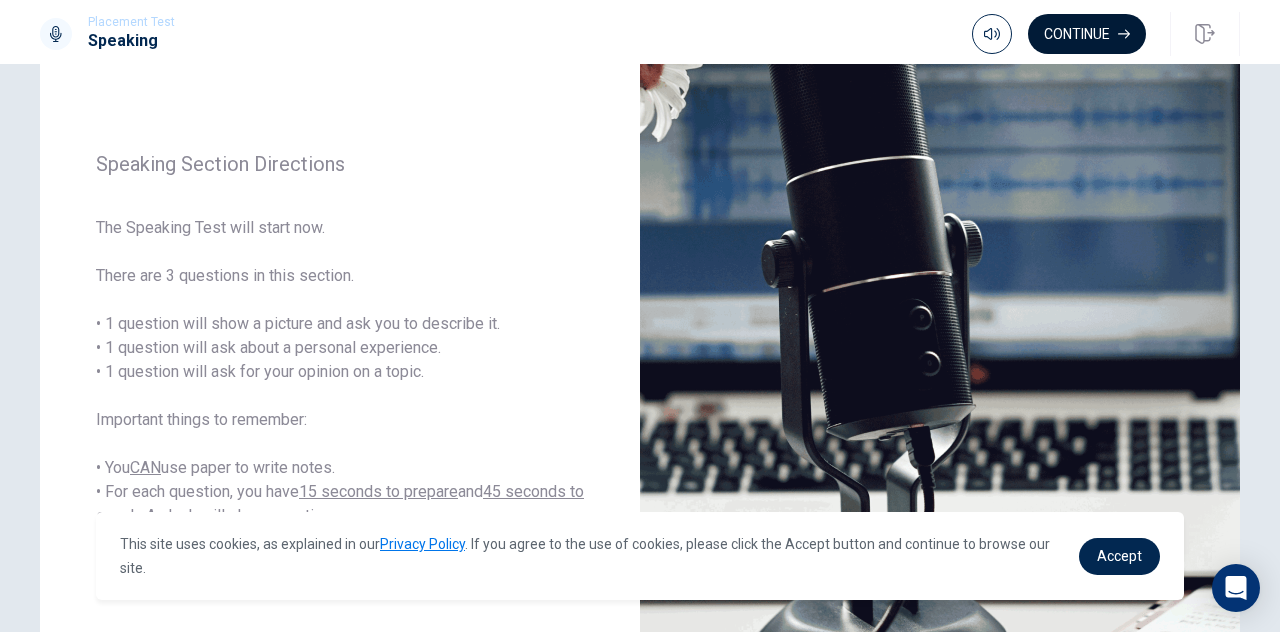 click on "Continue" at bounding box center [1087, 34] 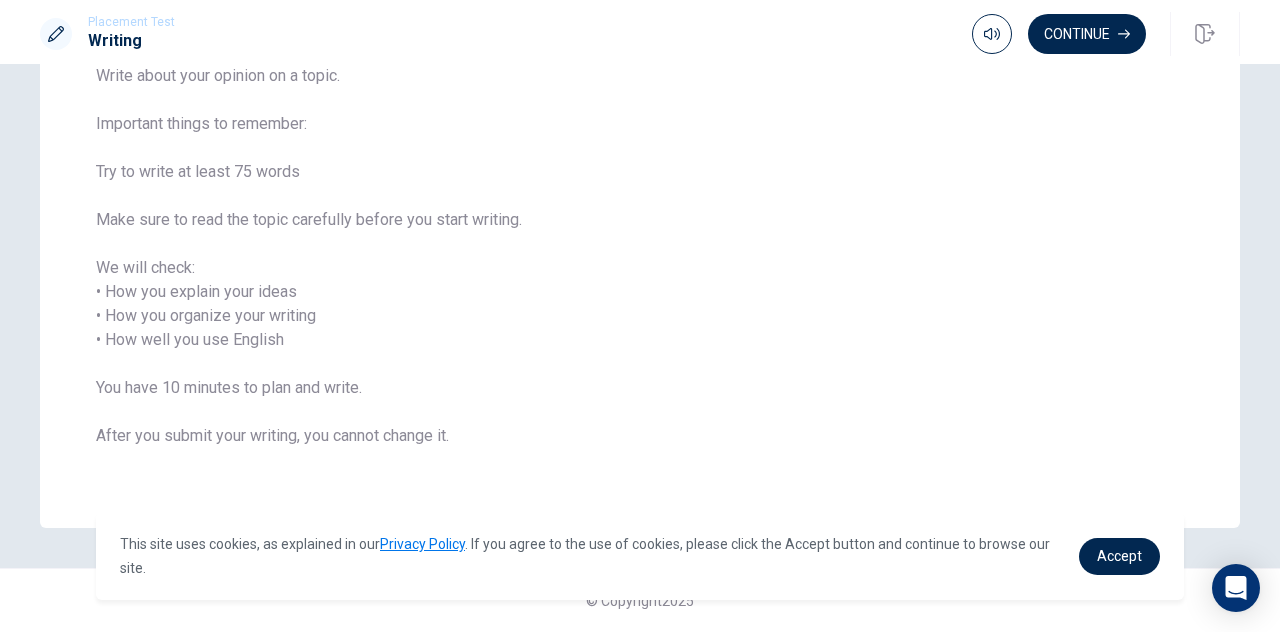 scroll, scrollTop: 0, scrollLeft: 0, axis: both 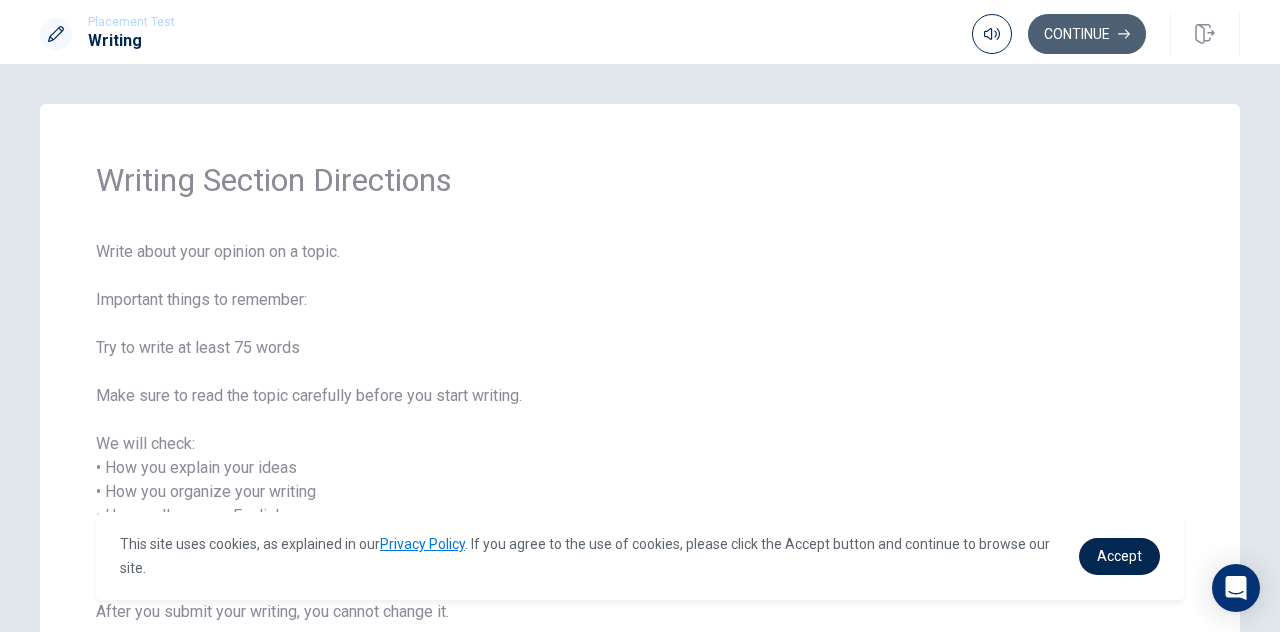 click on "Continue" at bounding box center [1087, 34] 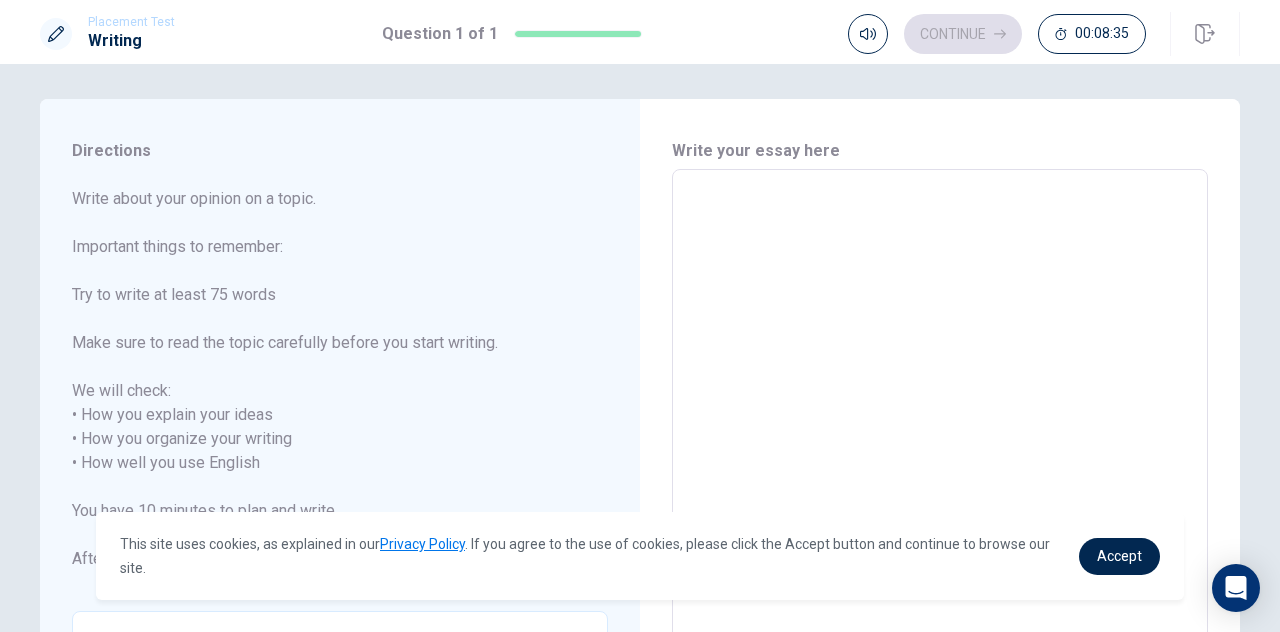 scroll, scrollTop: 0, scrollLeft: 0, axis: both 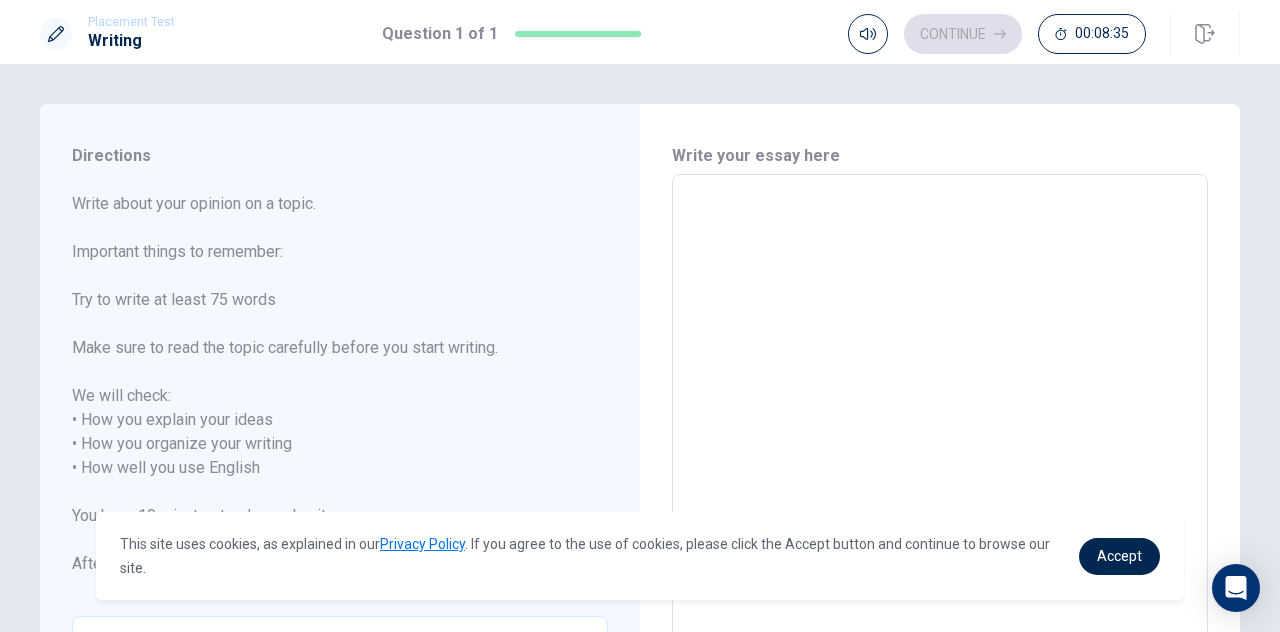 click at bounding box center [940, 468] 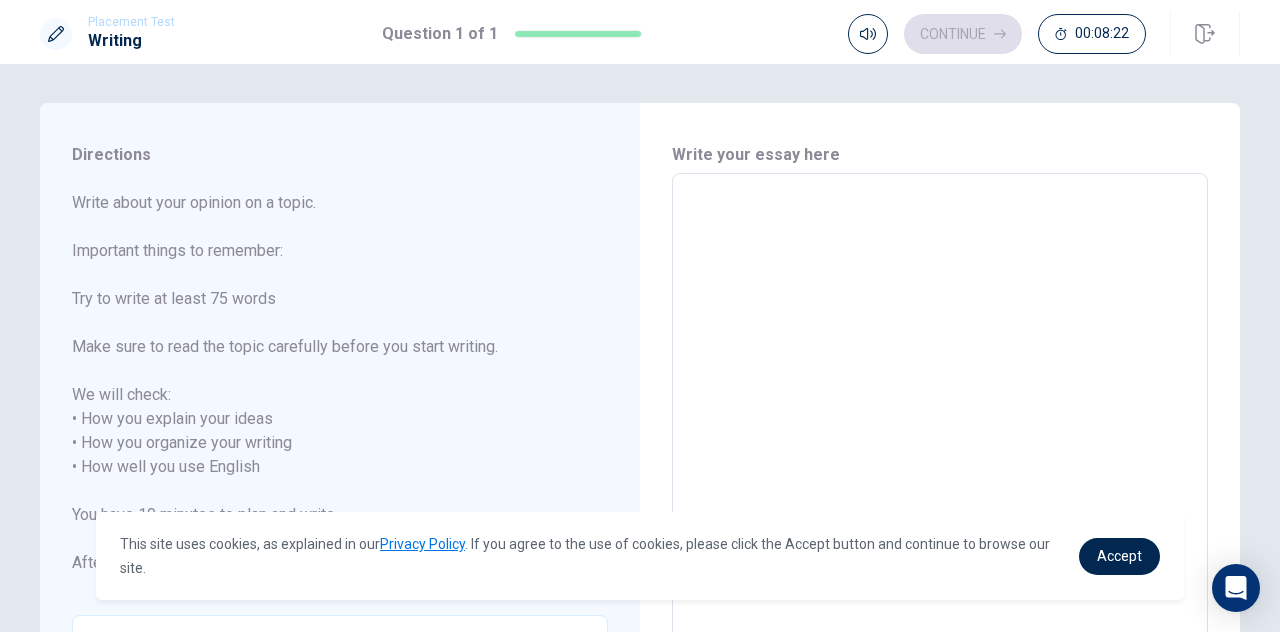 scroll, scrollTop: 0, scrollLeft: 0, axis: both 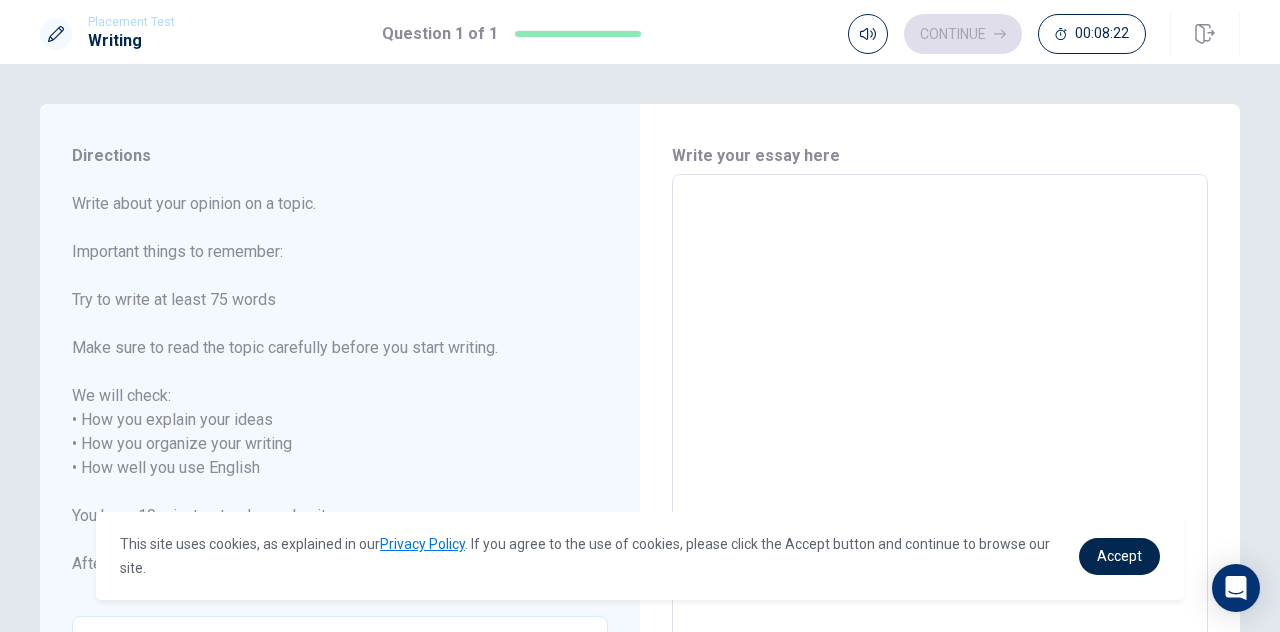 click at bounding box center (940, 468) 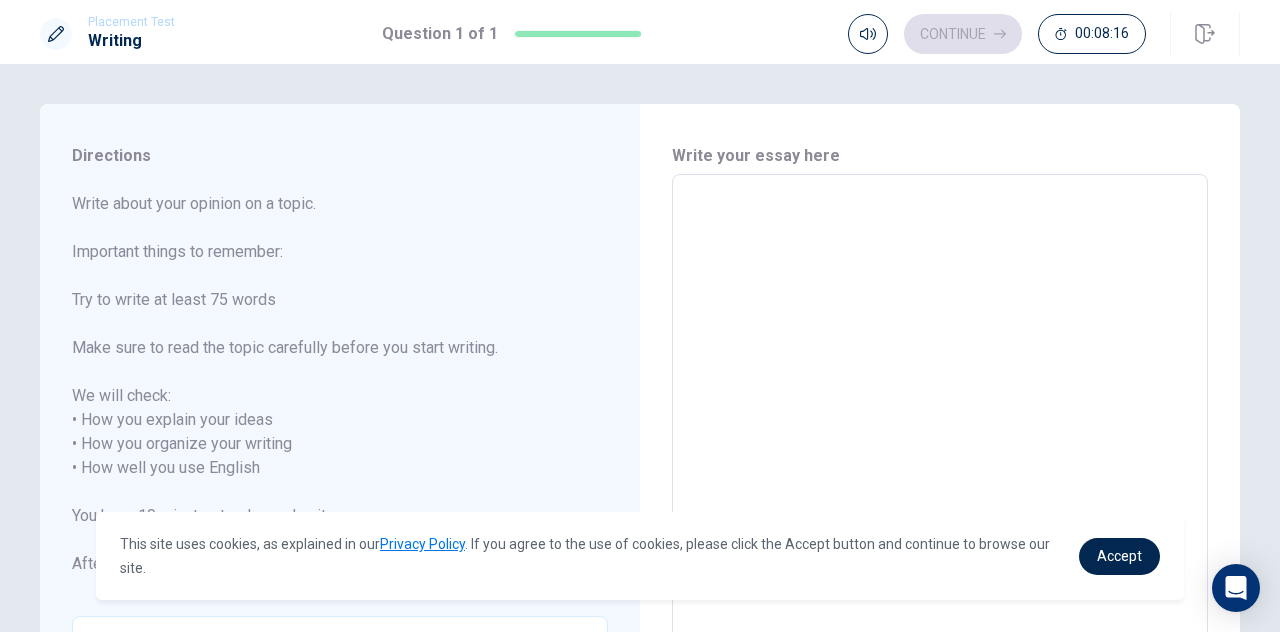type on "I" 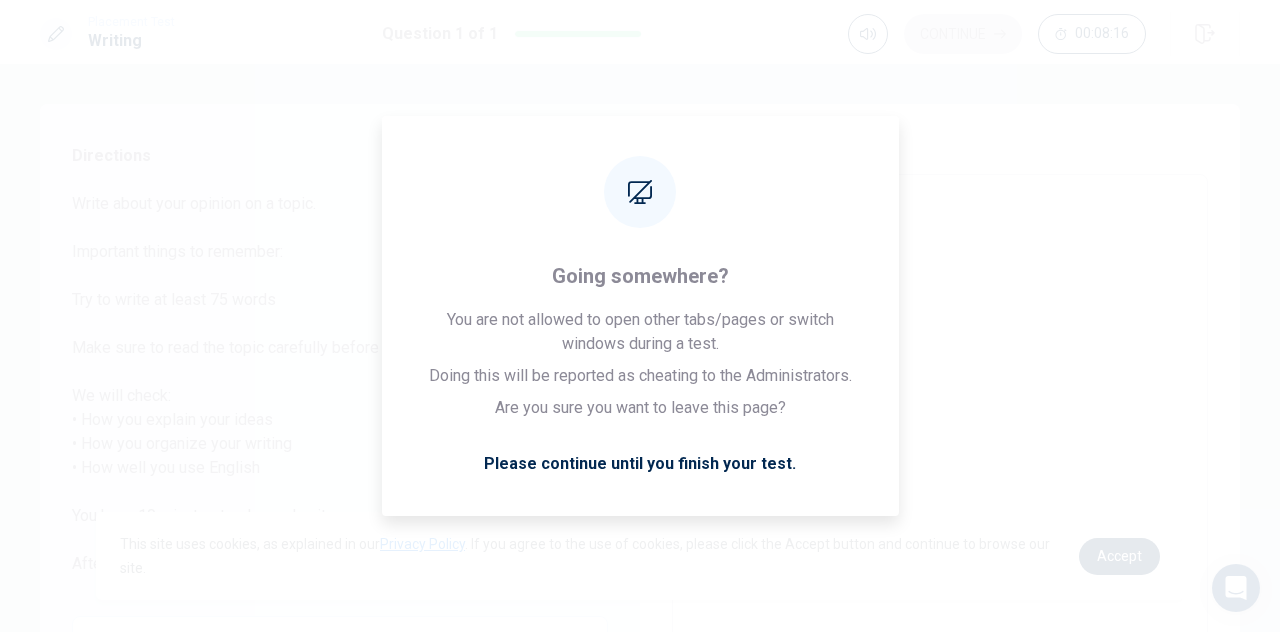 type on "x" 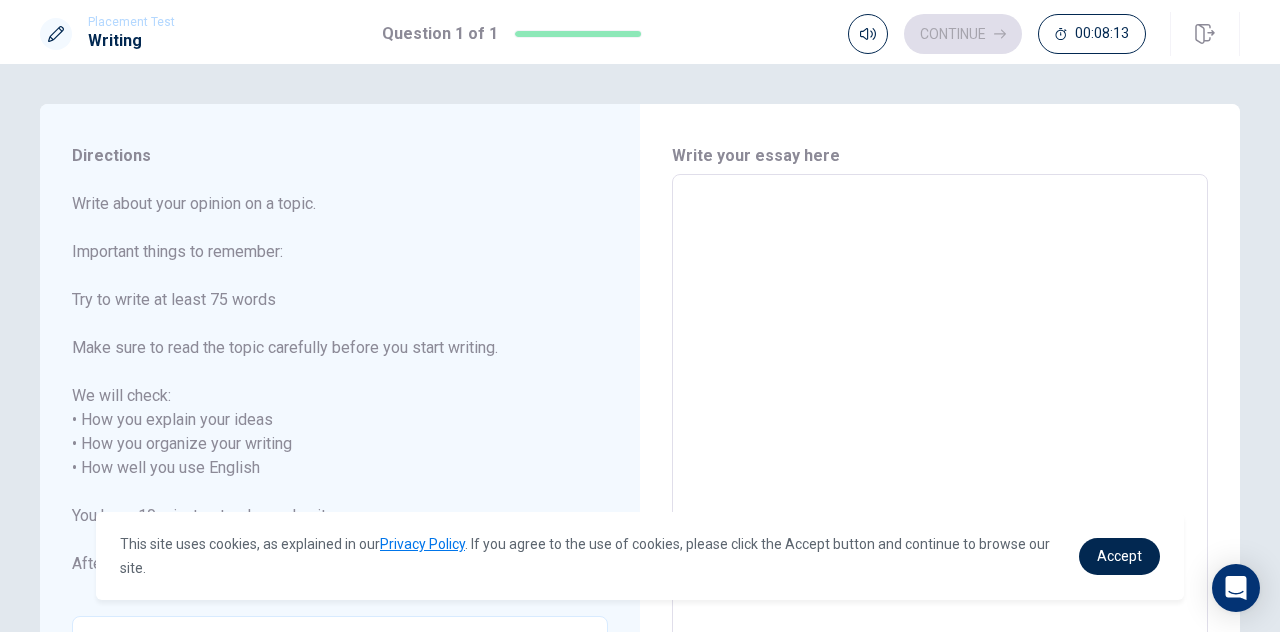 click at bounding box center [940, 468] 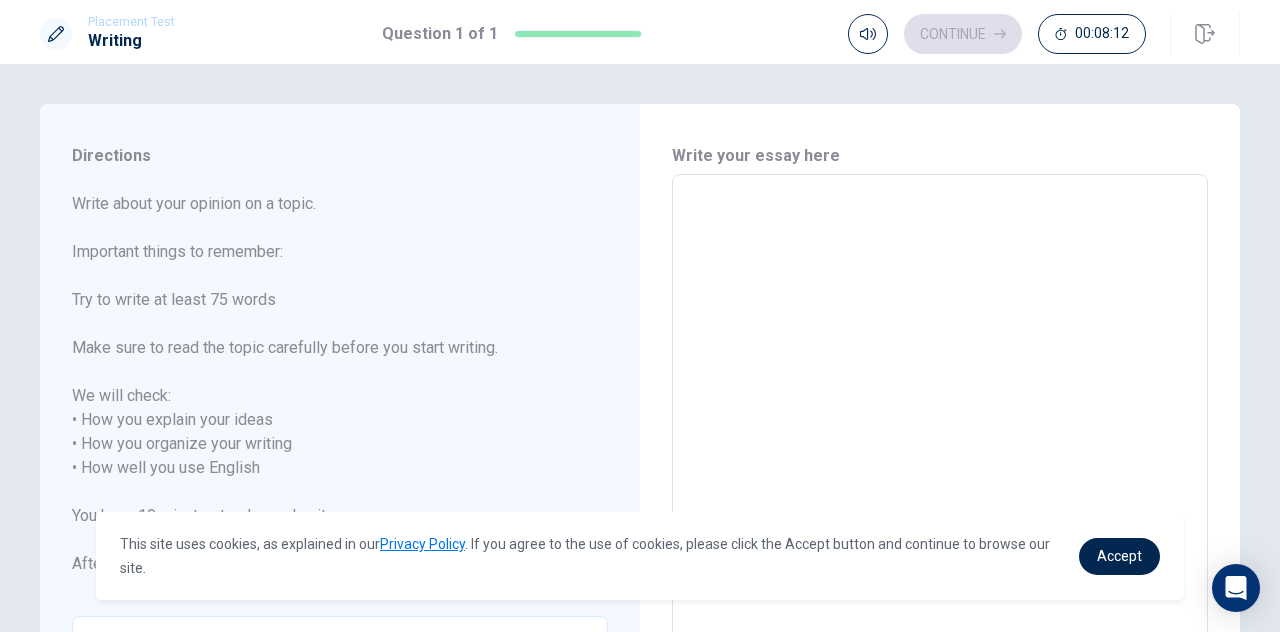 type on "I" 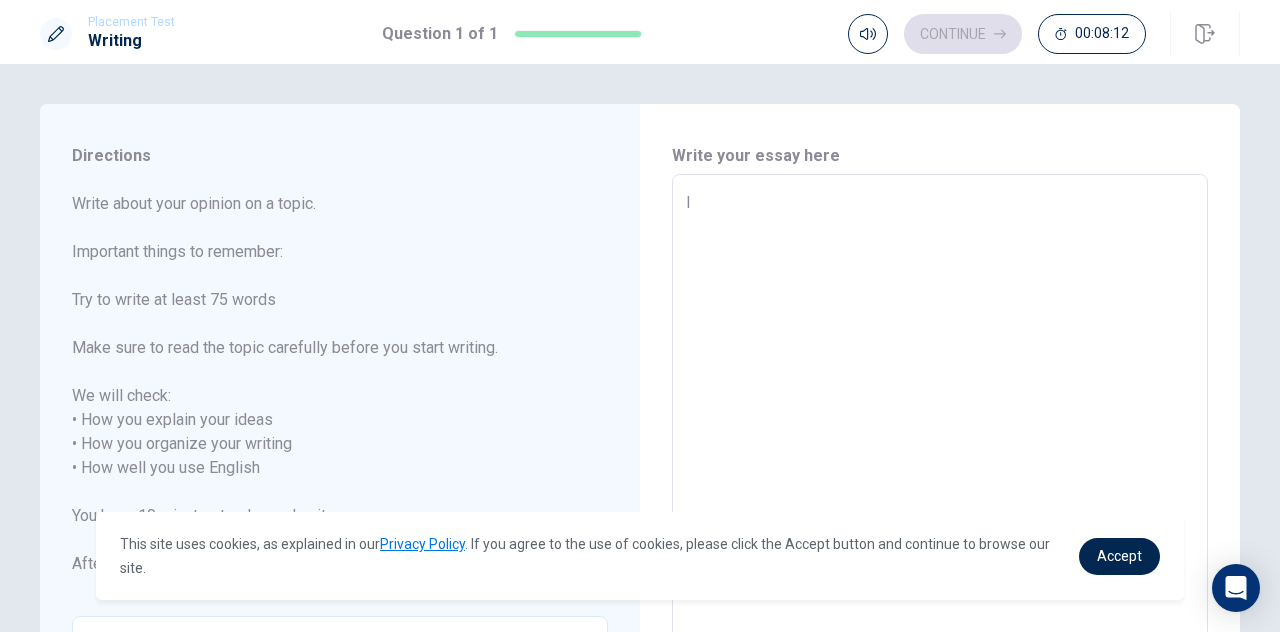 type on "x" 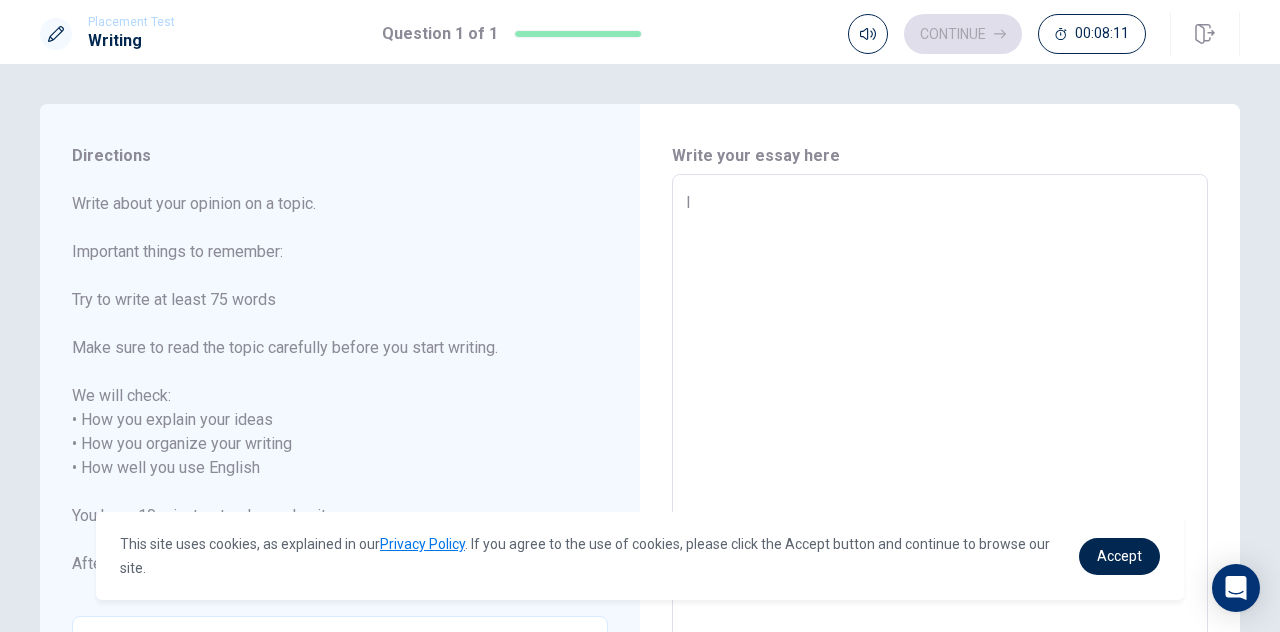 type on "I" 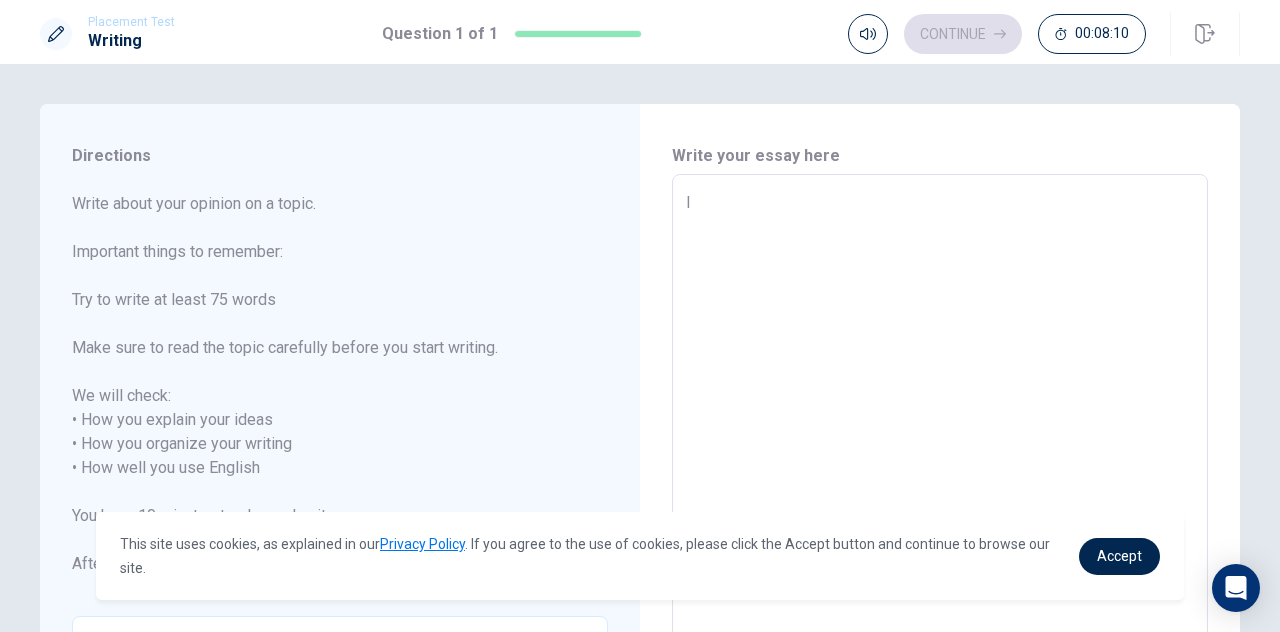 type on "x" 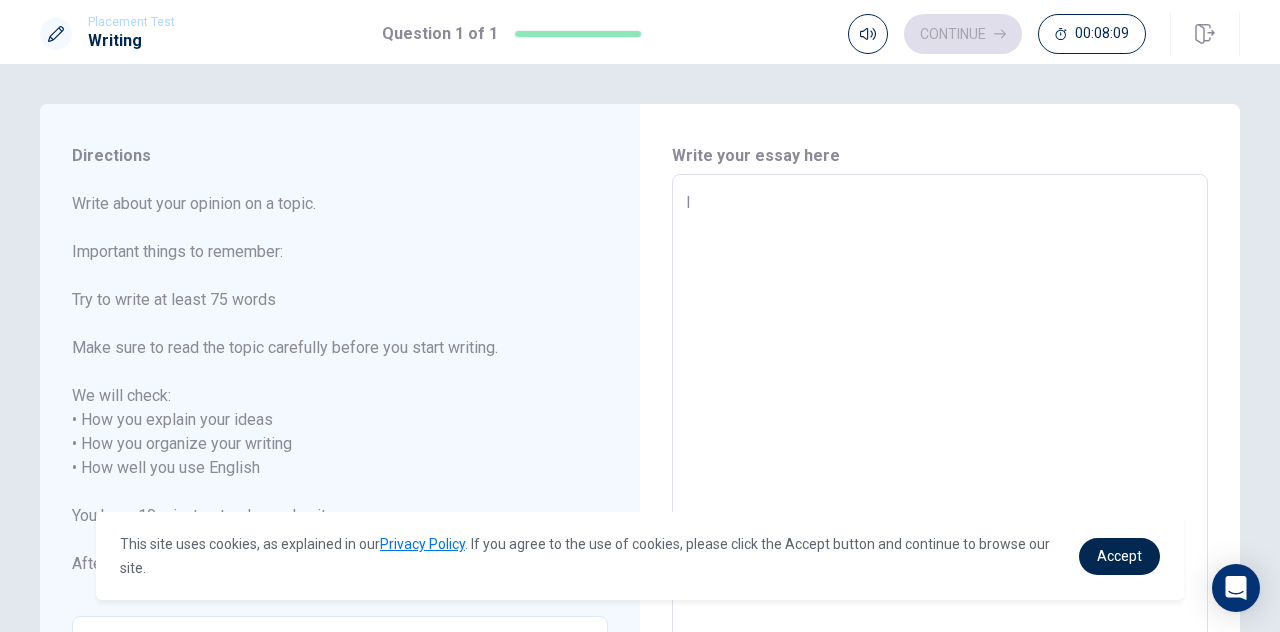 type on "I h" 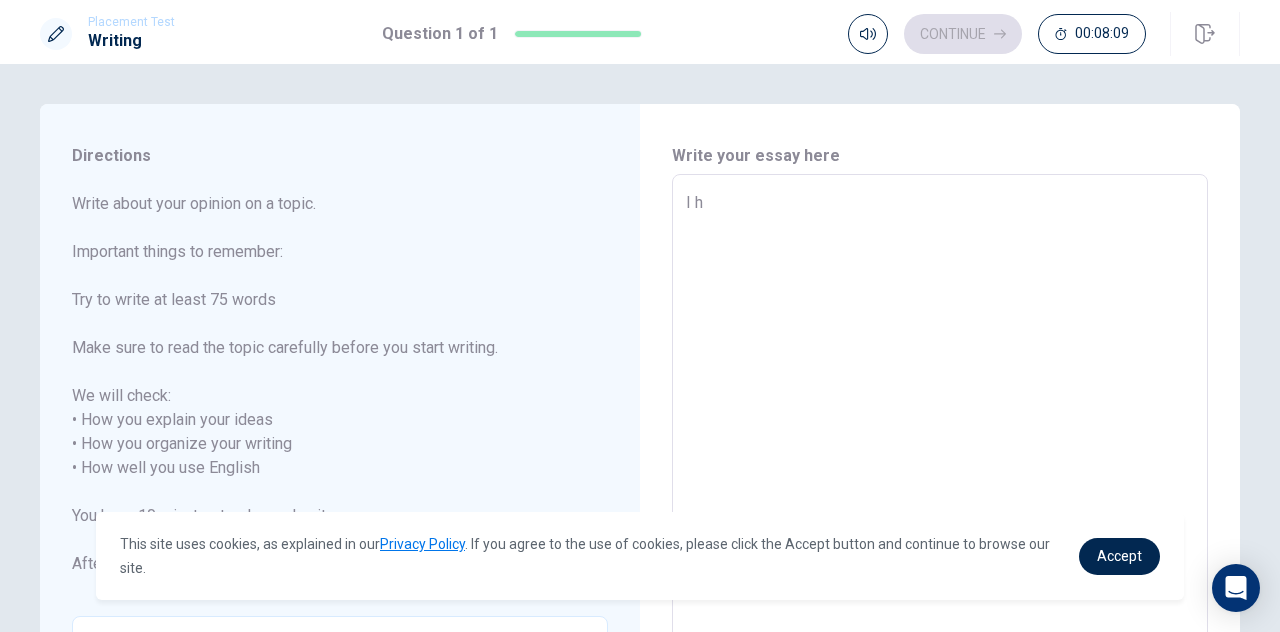 type on "x" 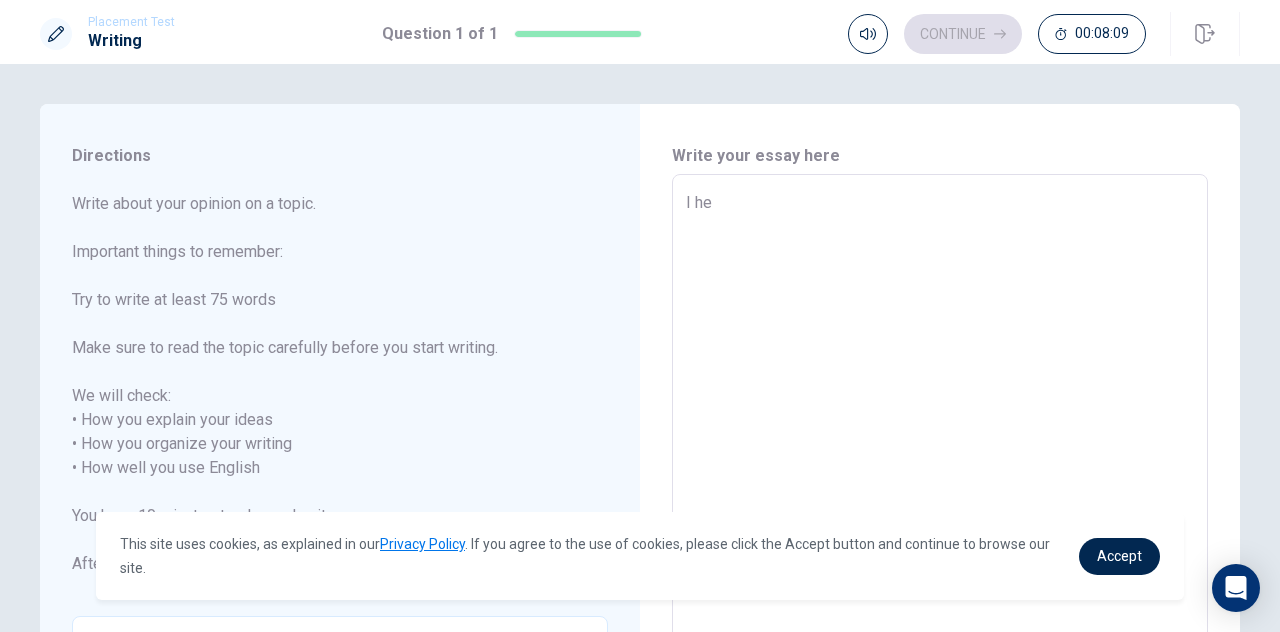 type on "x" 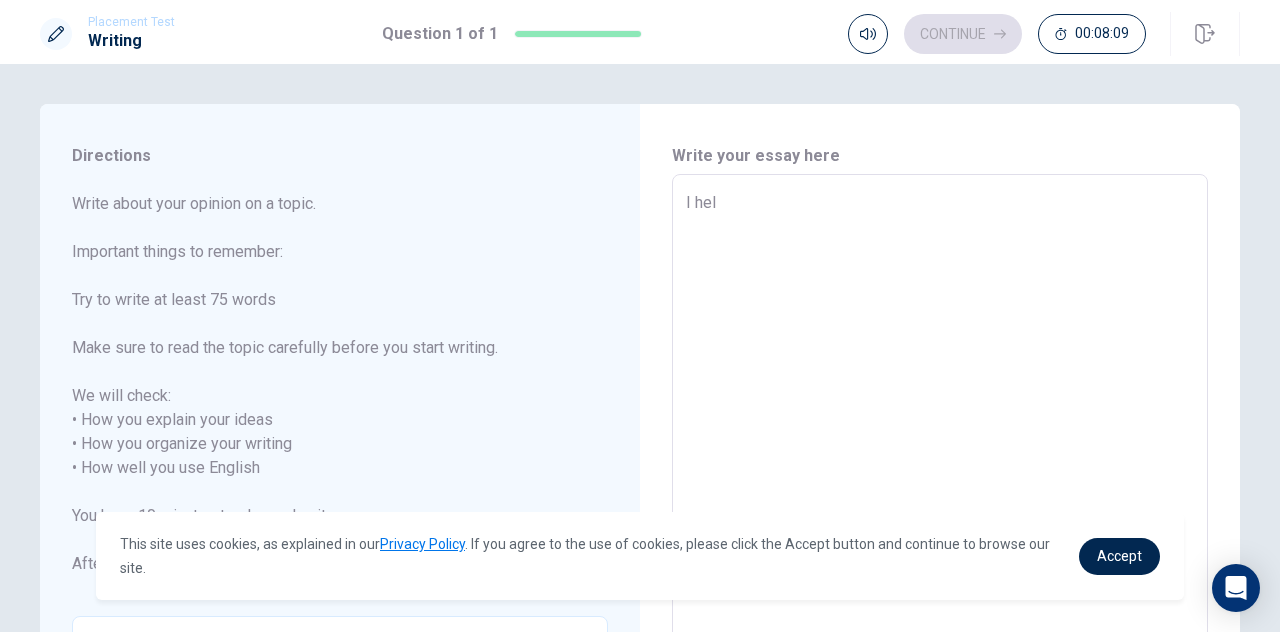 type on "x" 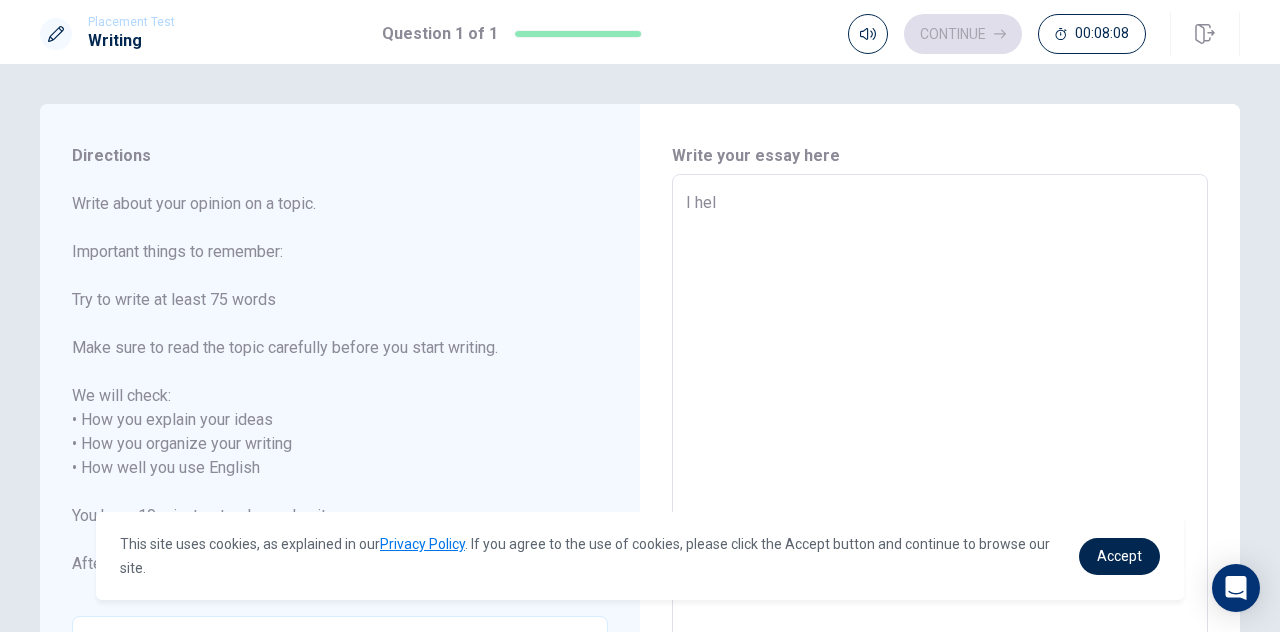 type on "I help" 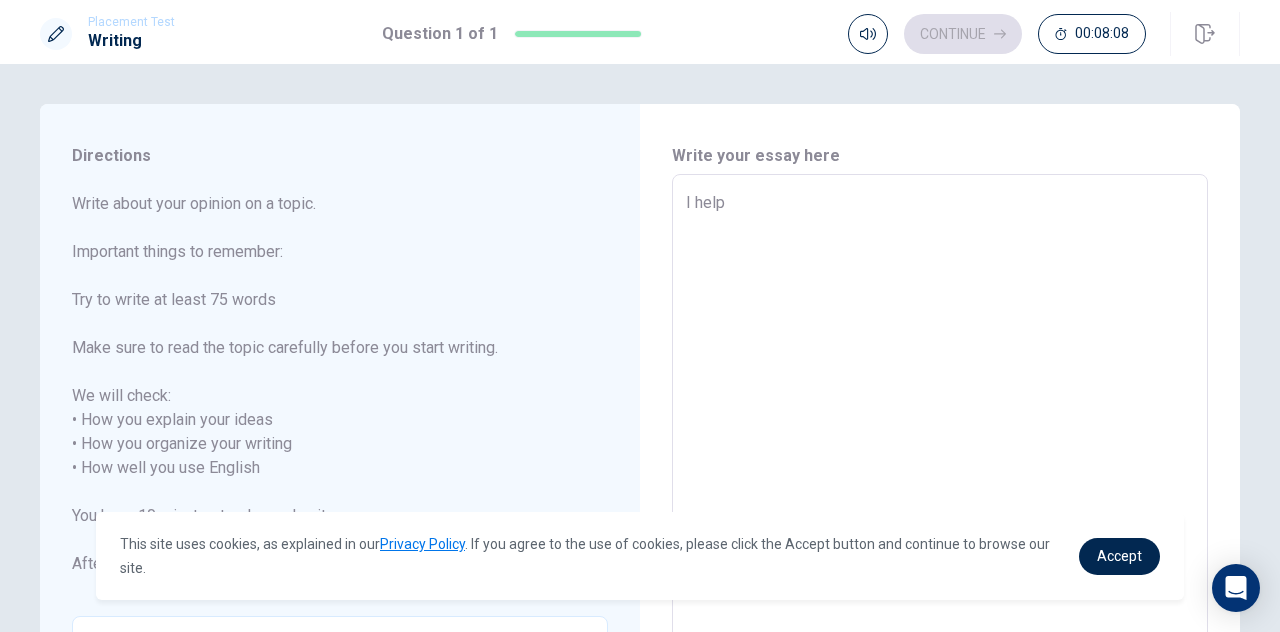 type on "x" 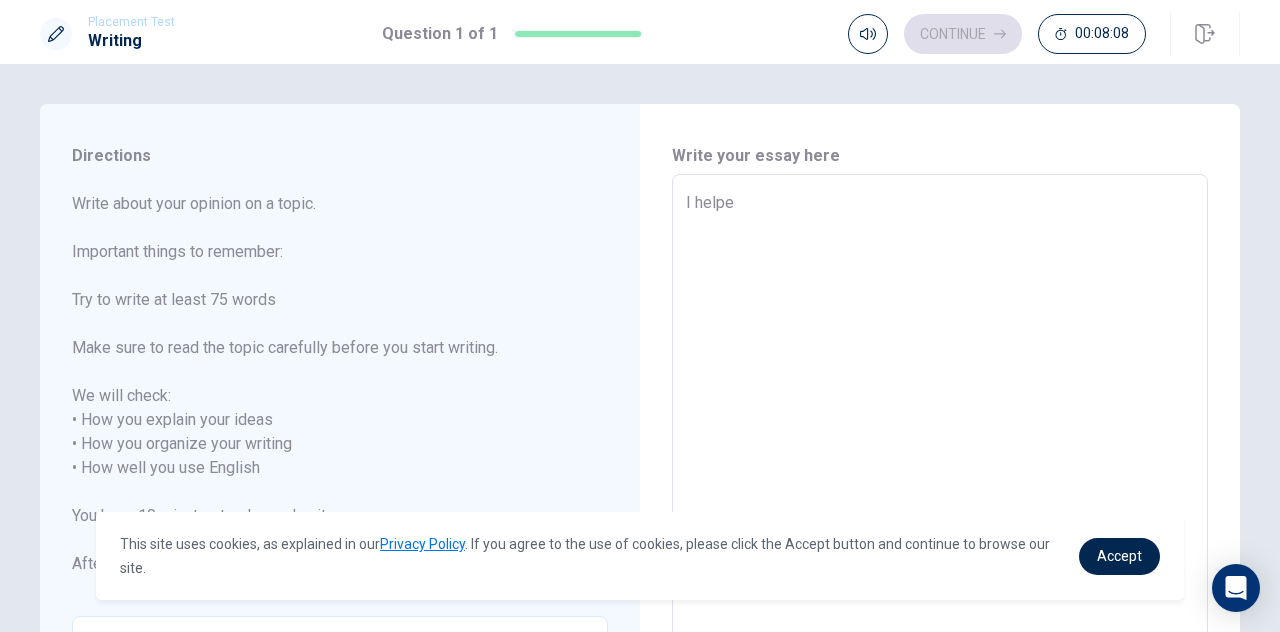 type on "x" 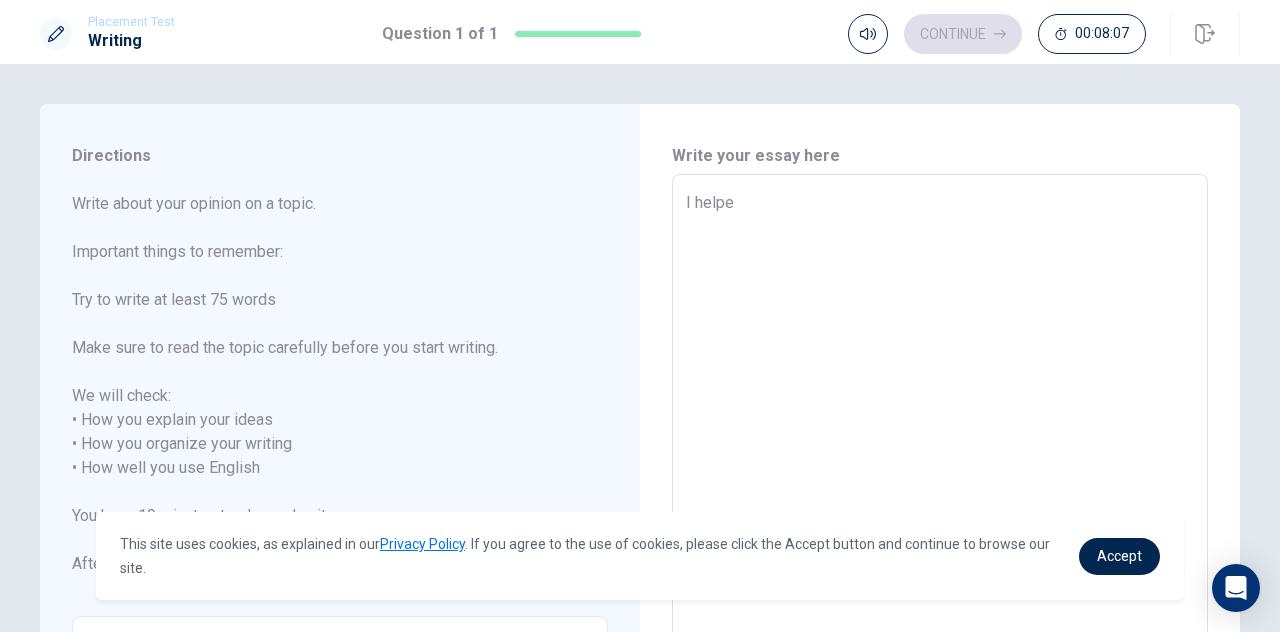 type on "I helped" 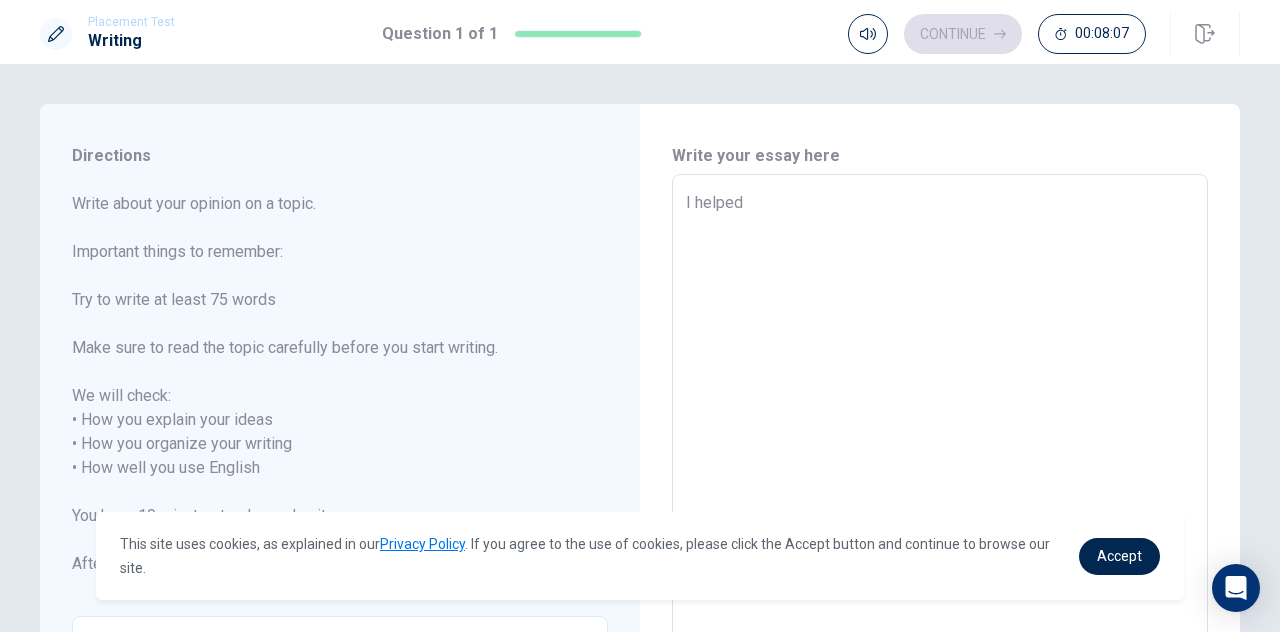 type on "x" 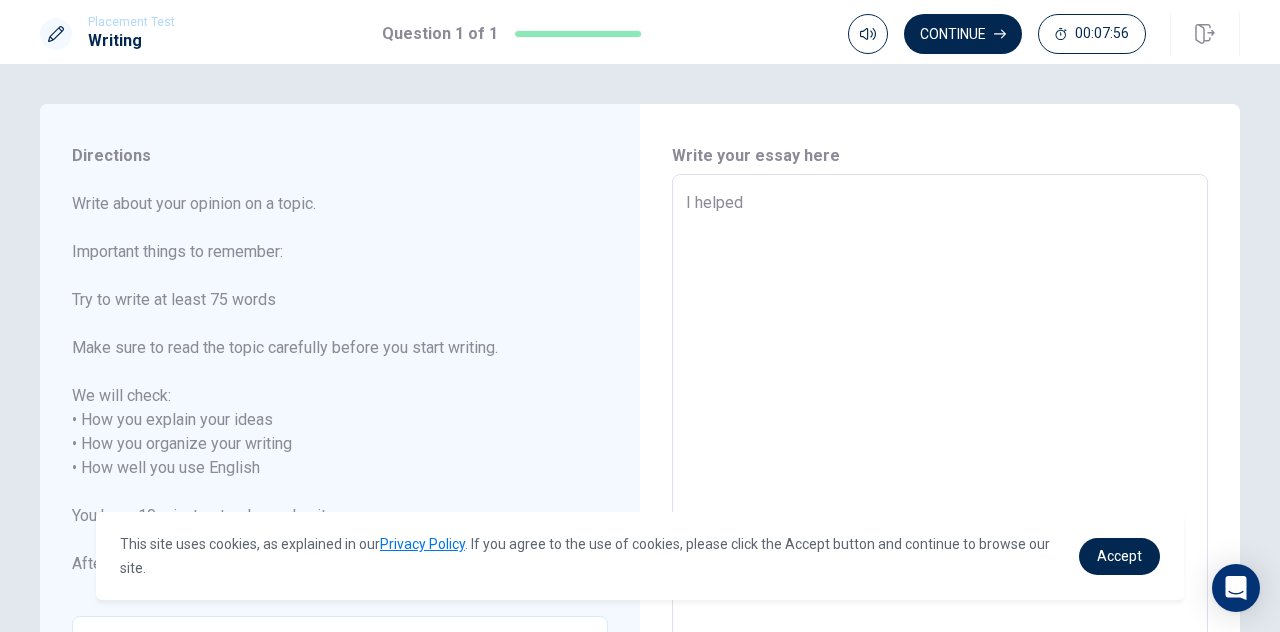 type on "x" 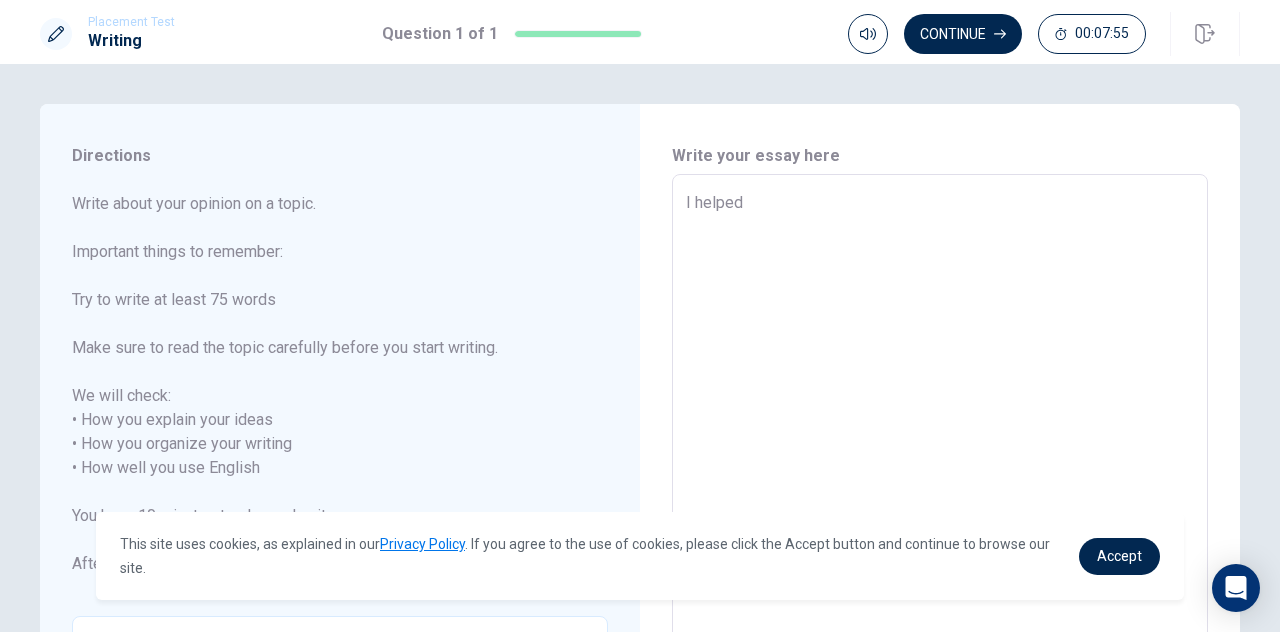 type on "I helped t" 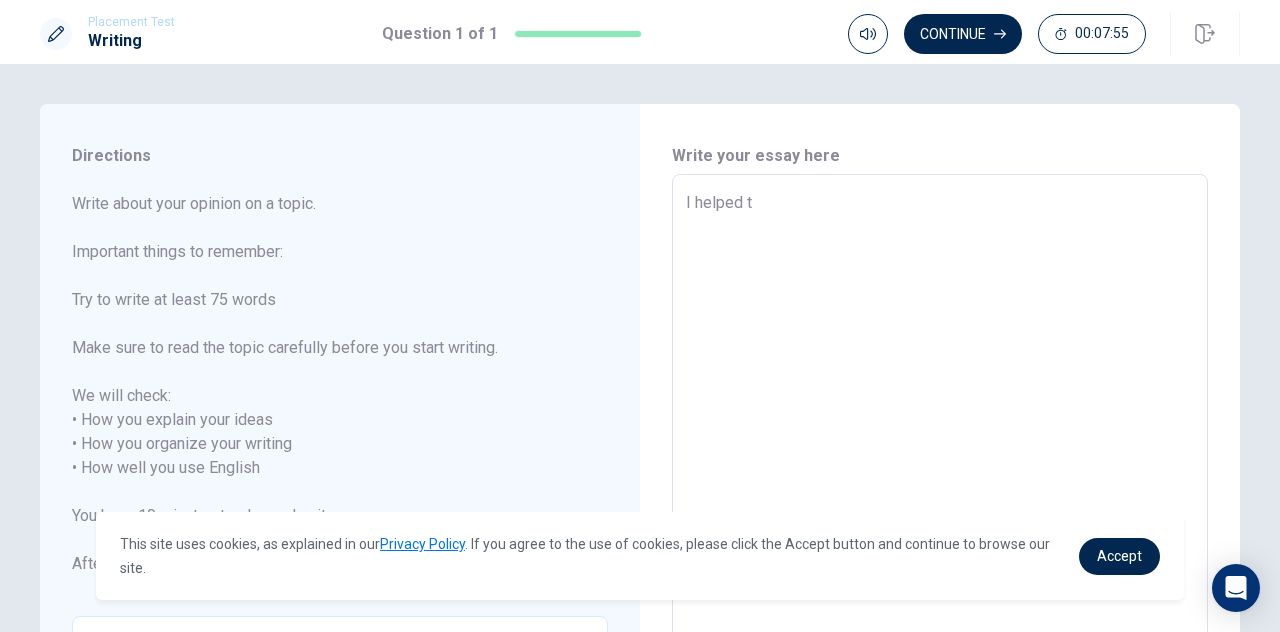 type on "x" 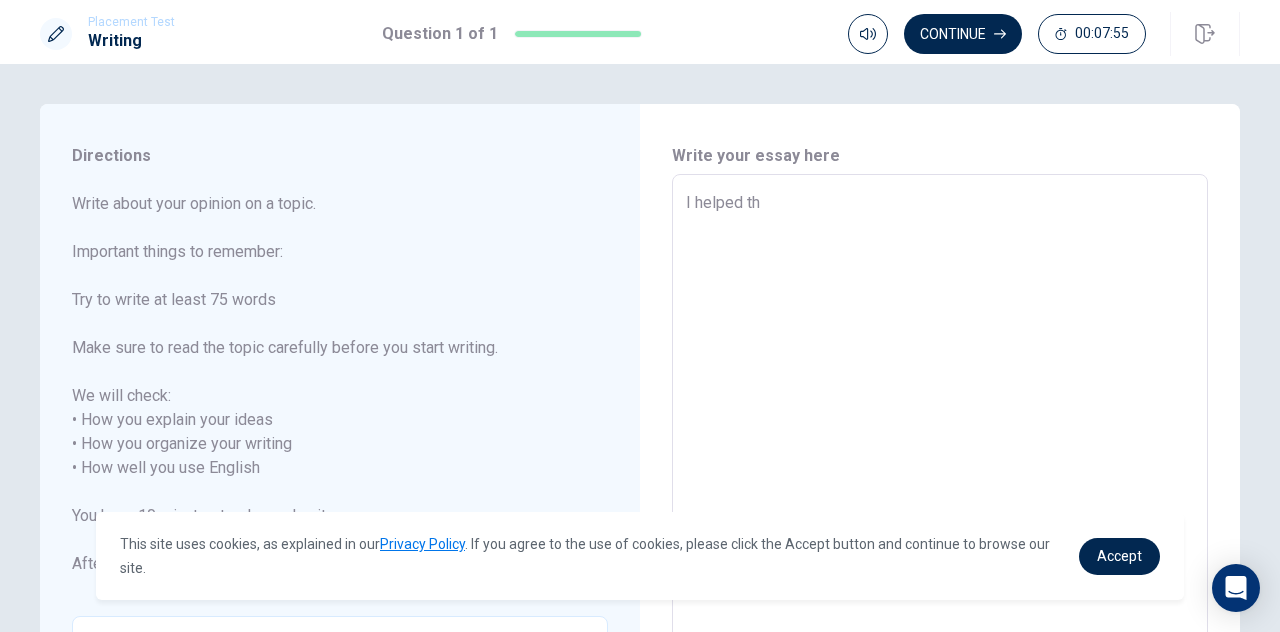 type on "I helped the" 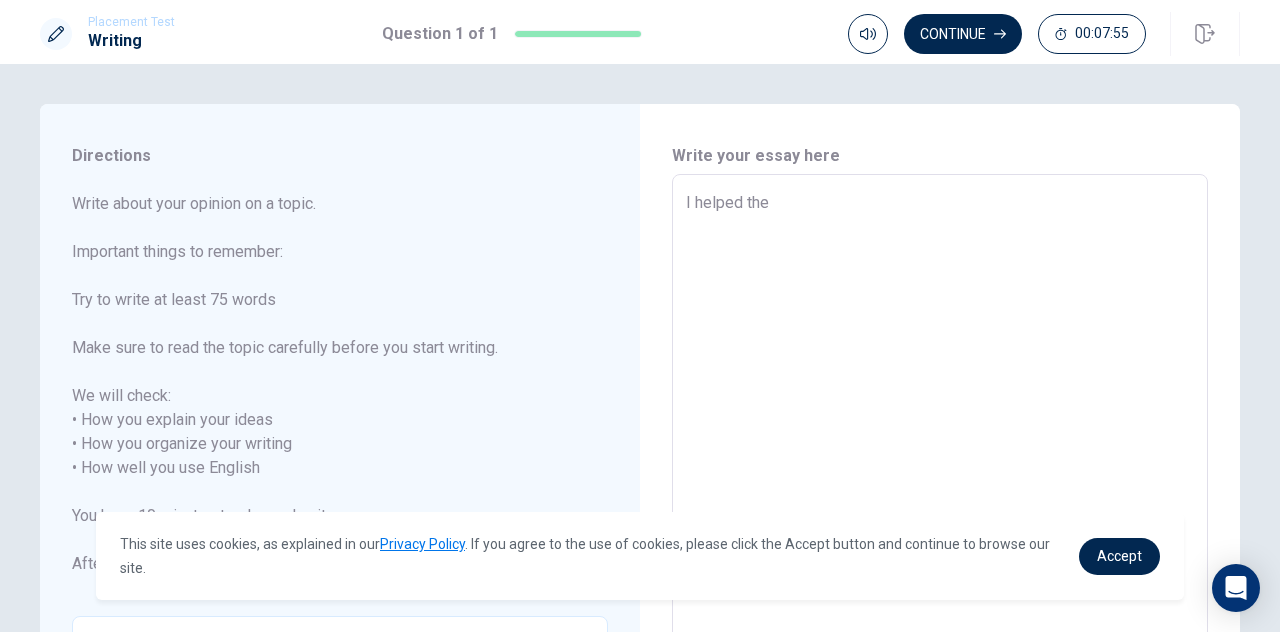 type on "x" 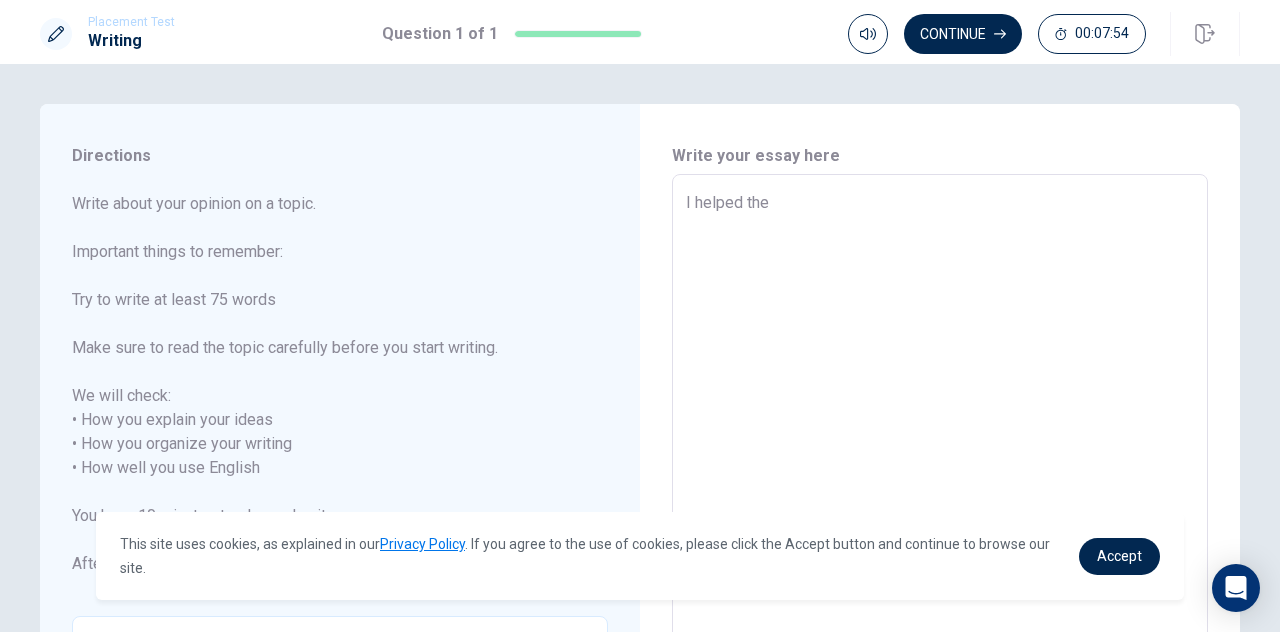 type on "I helped the p" 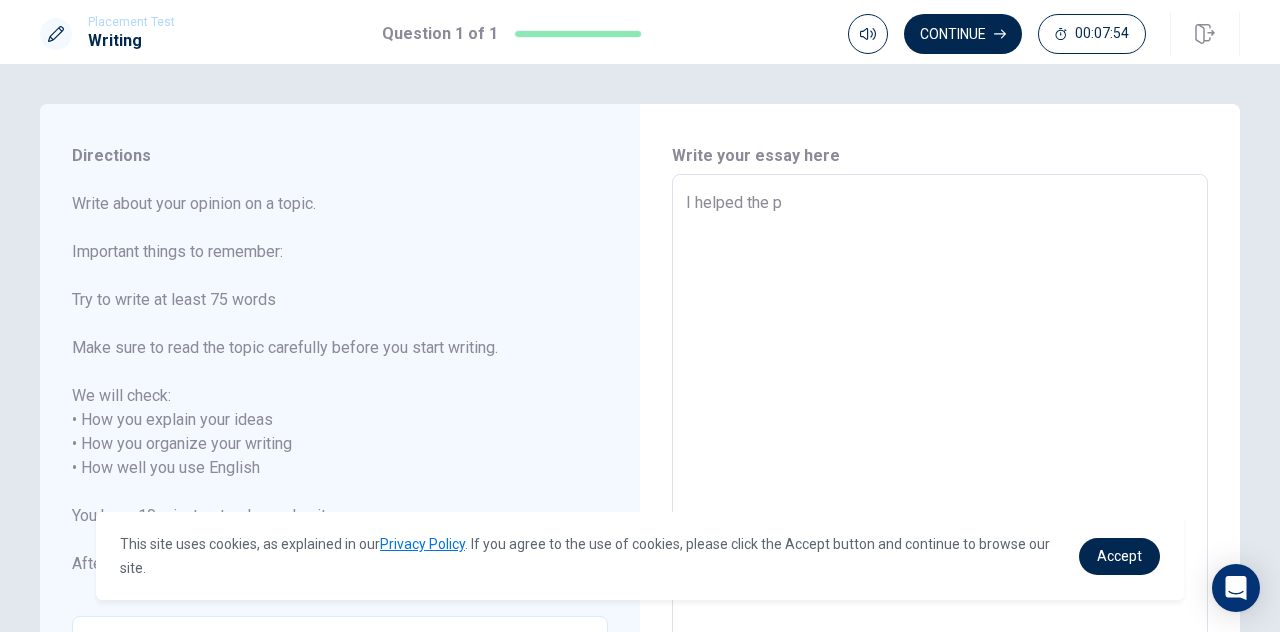 type on "x" 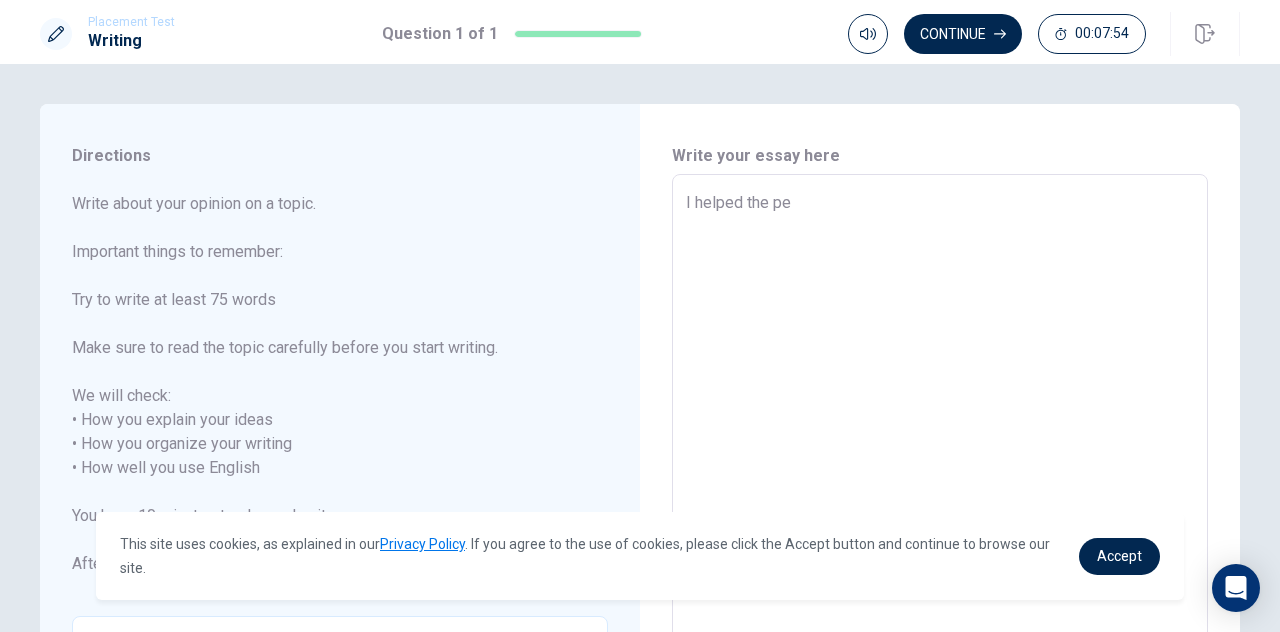 type on "x" 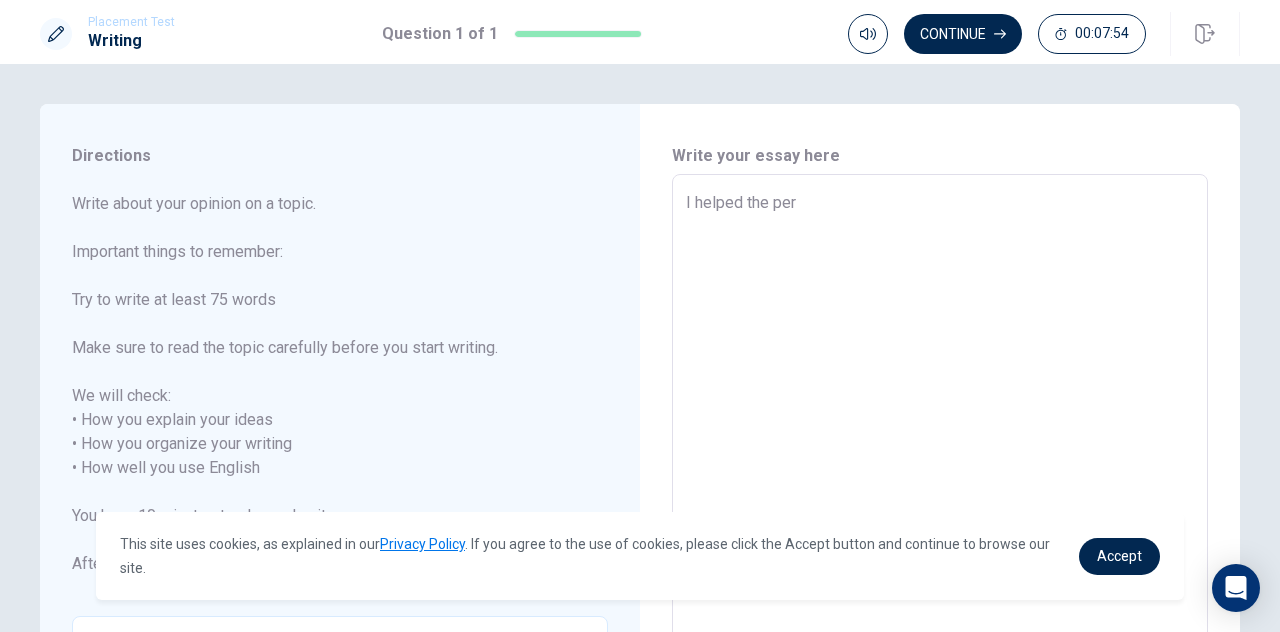 type on "x" 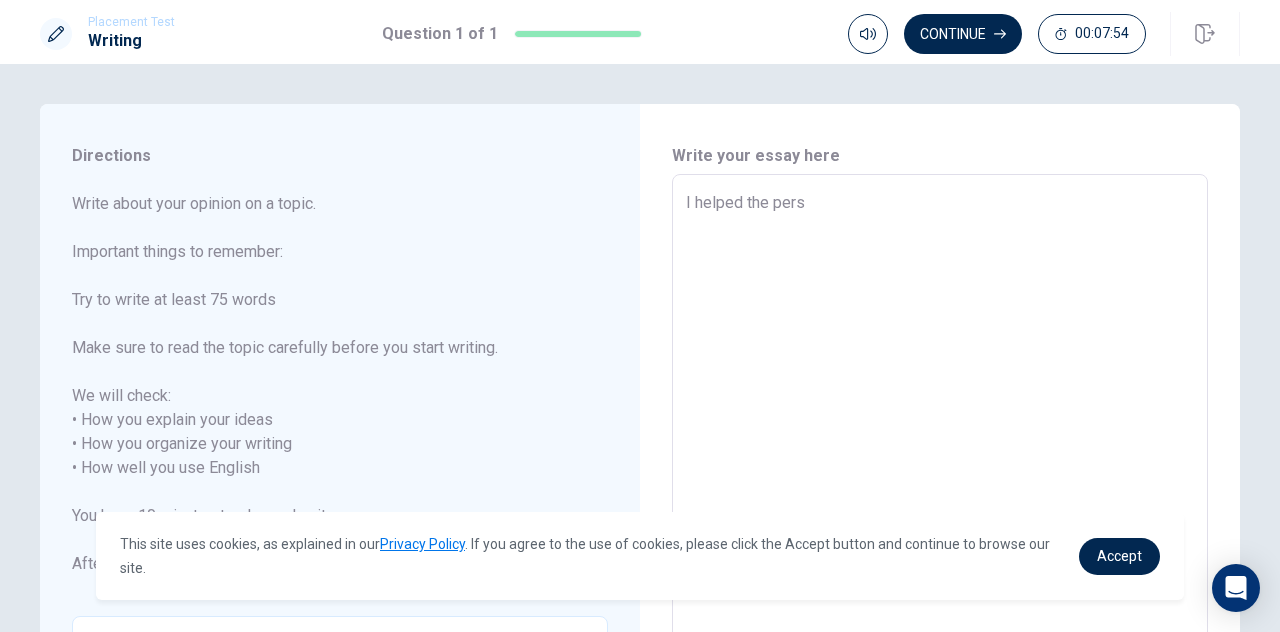 type on "x" 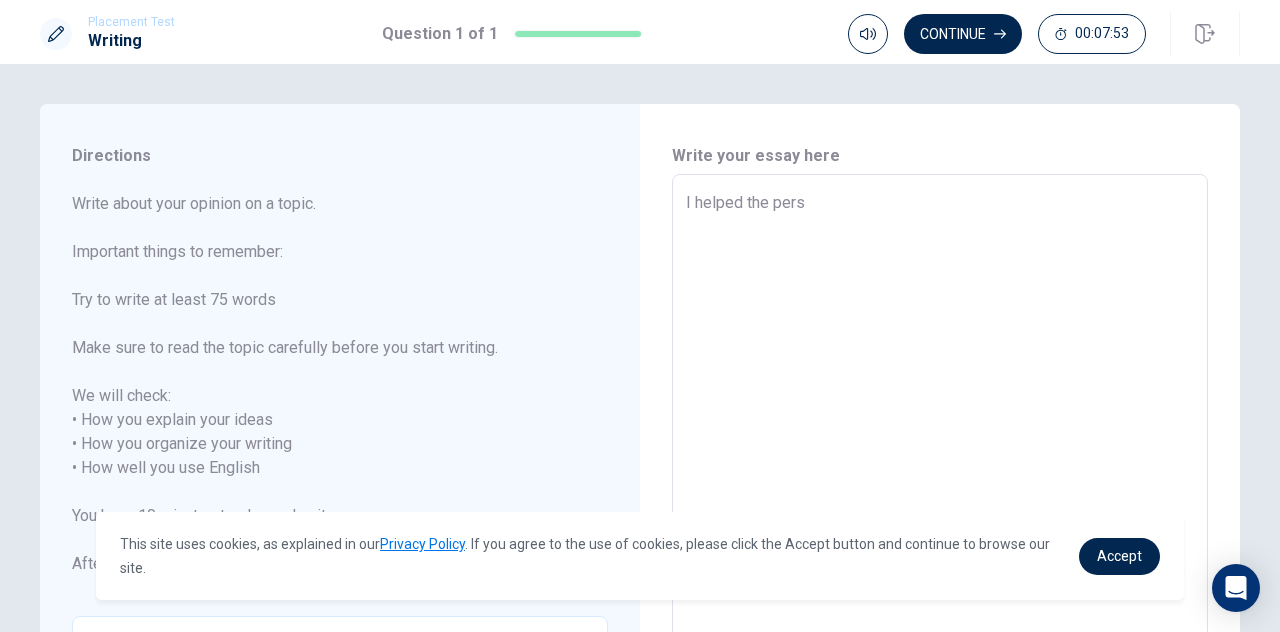 type on "I helped the perso" 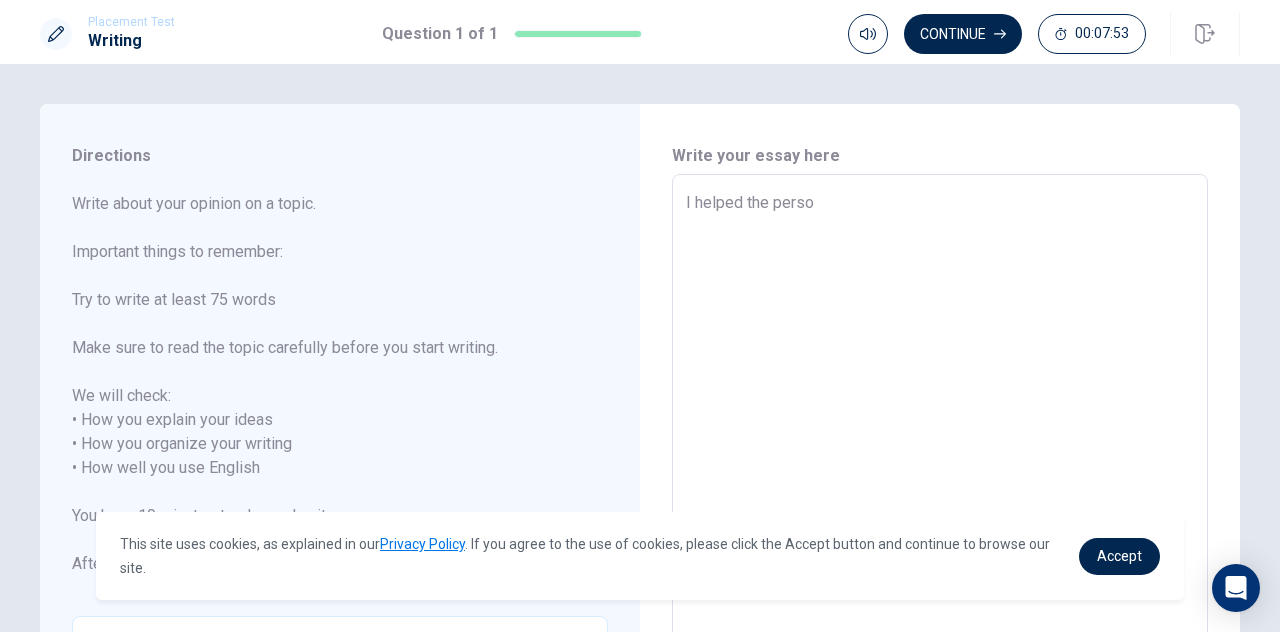 type on "x" 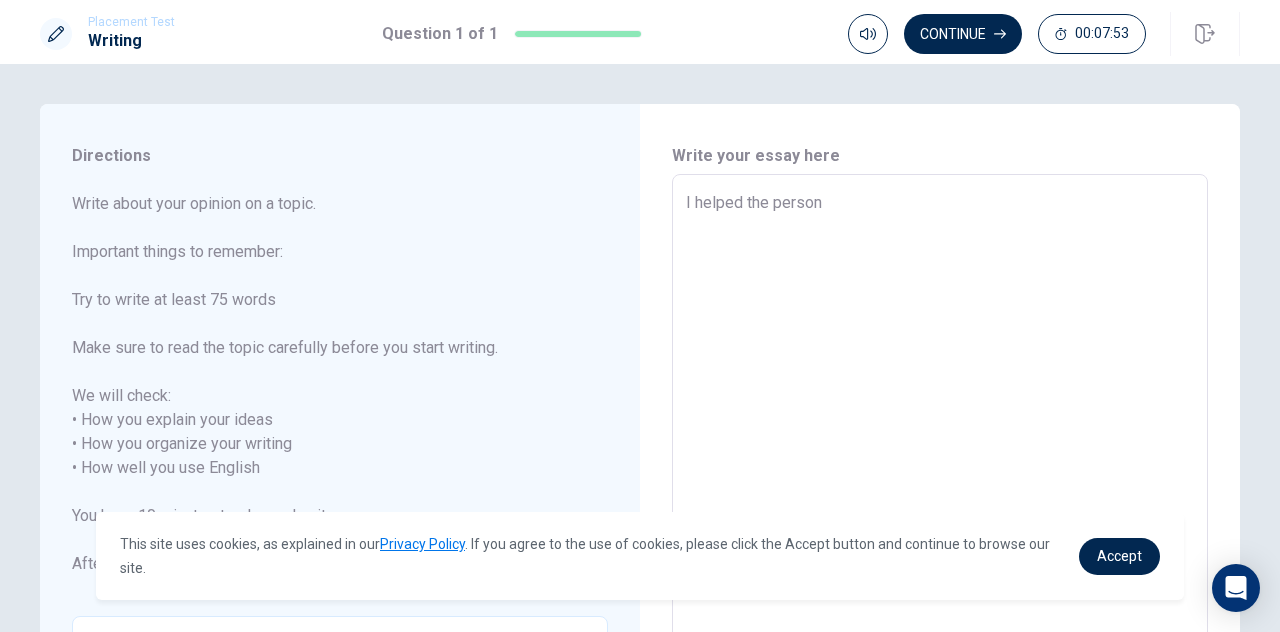 type on "x" 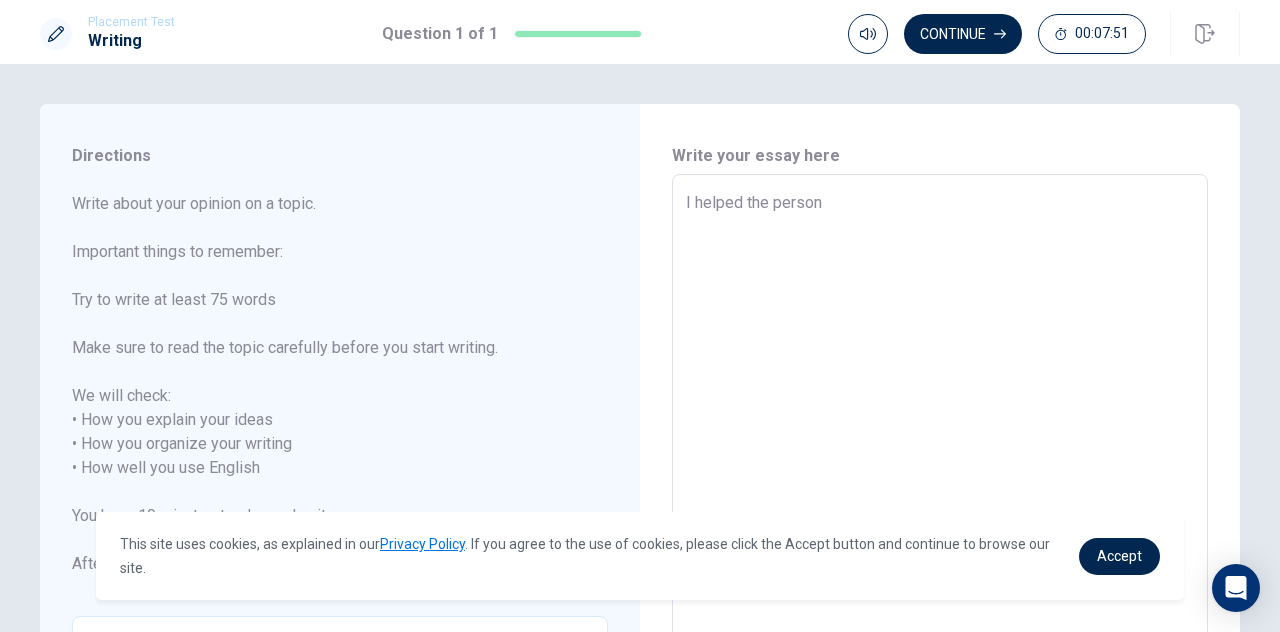 type on "x" 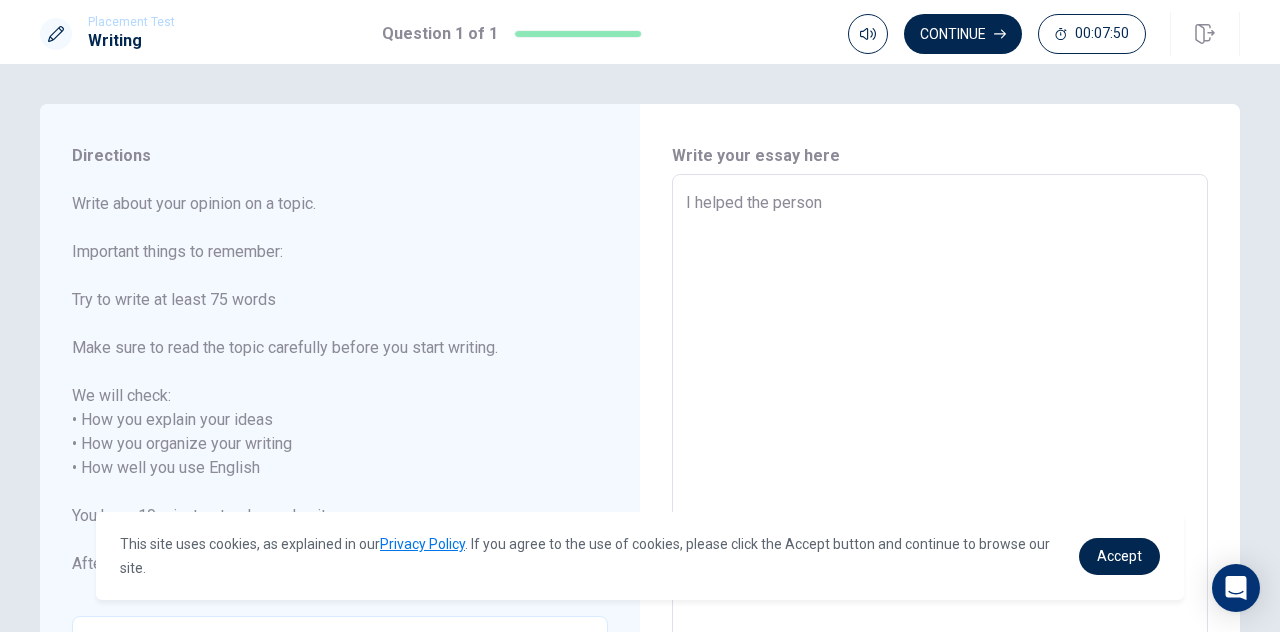 type on "I helped the person w" 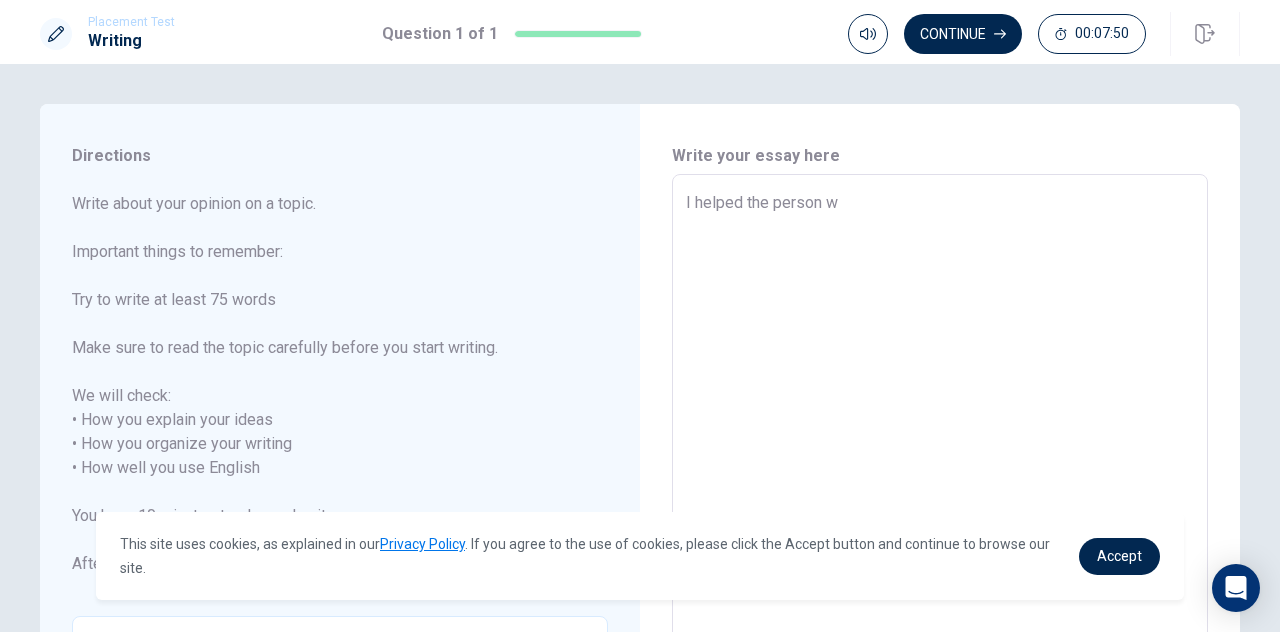 type on "x" 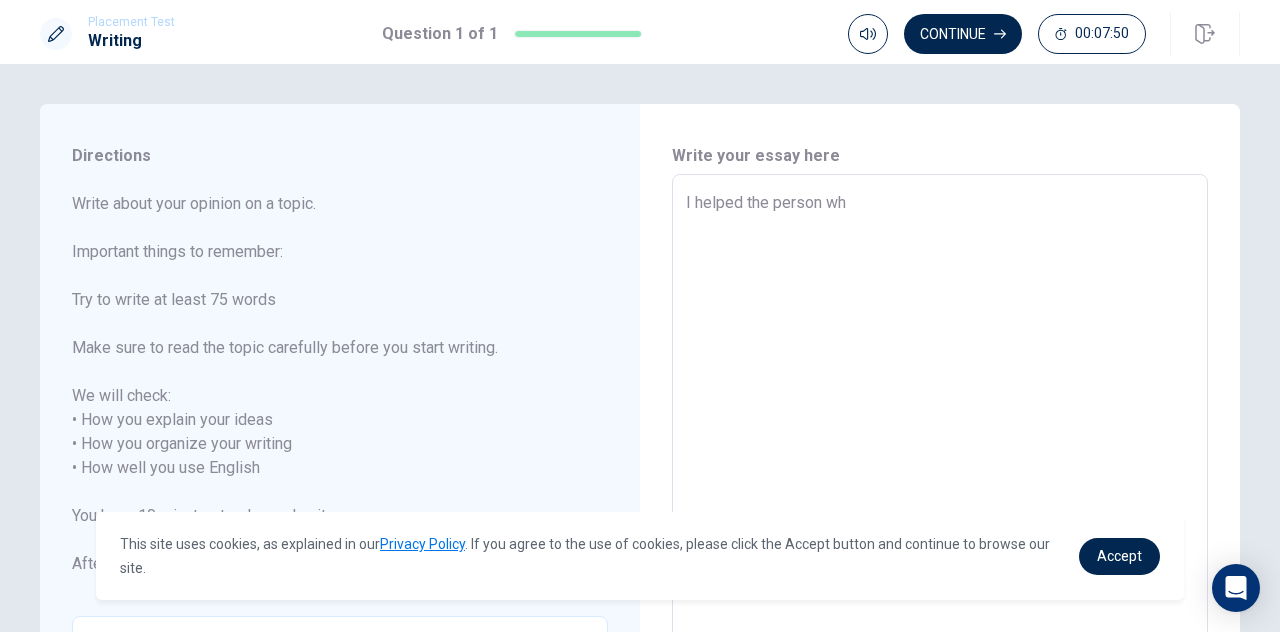 type on "x" 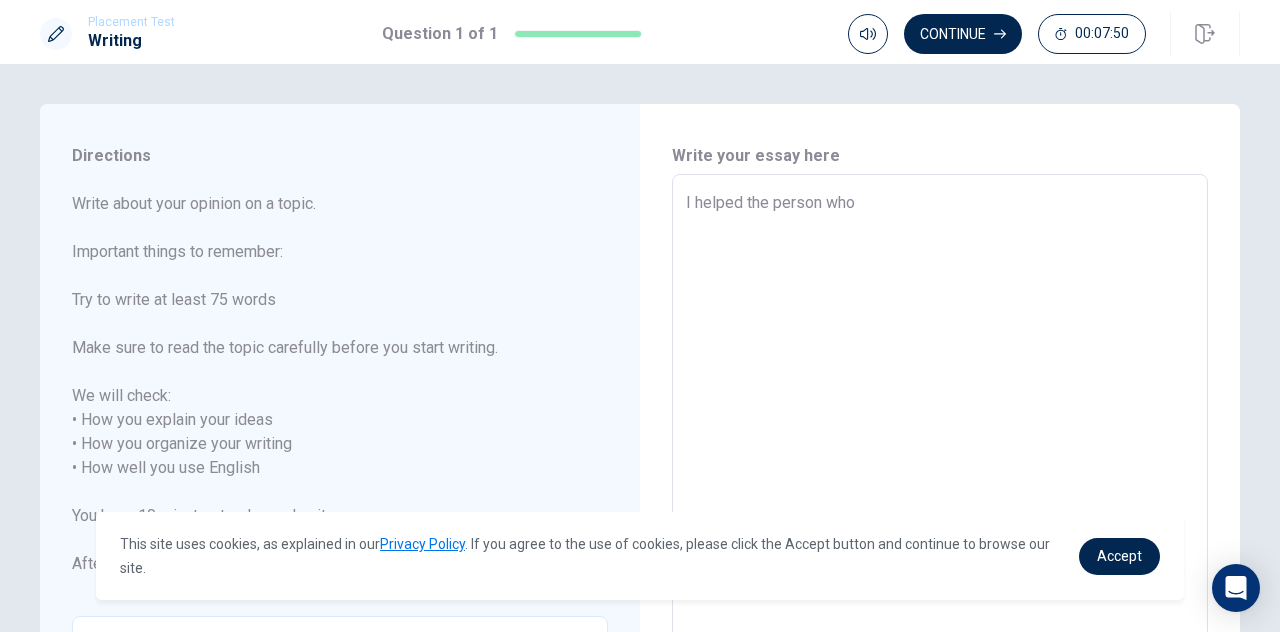 type on "x" 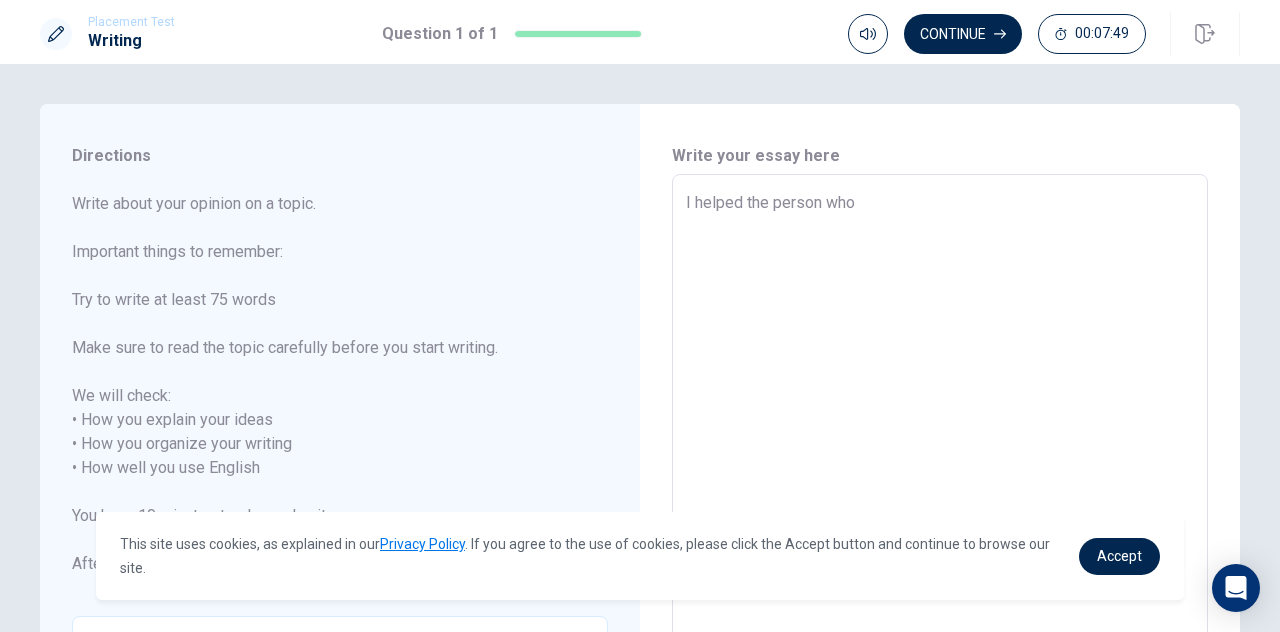type on "I helped the person who" 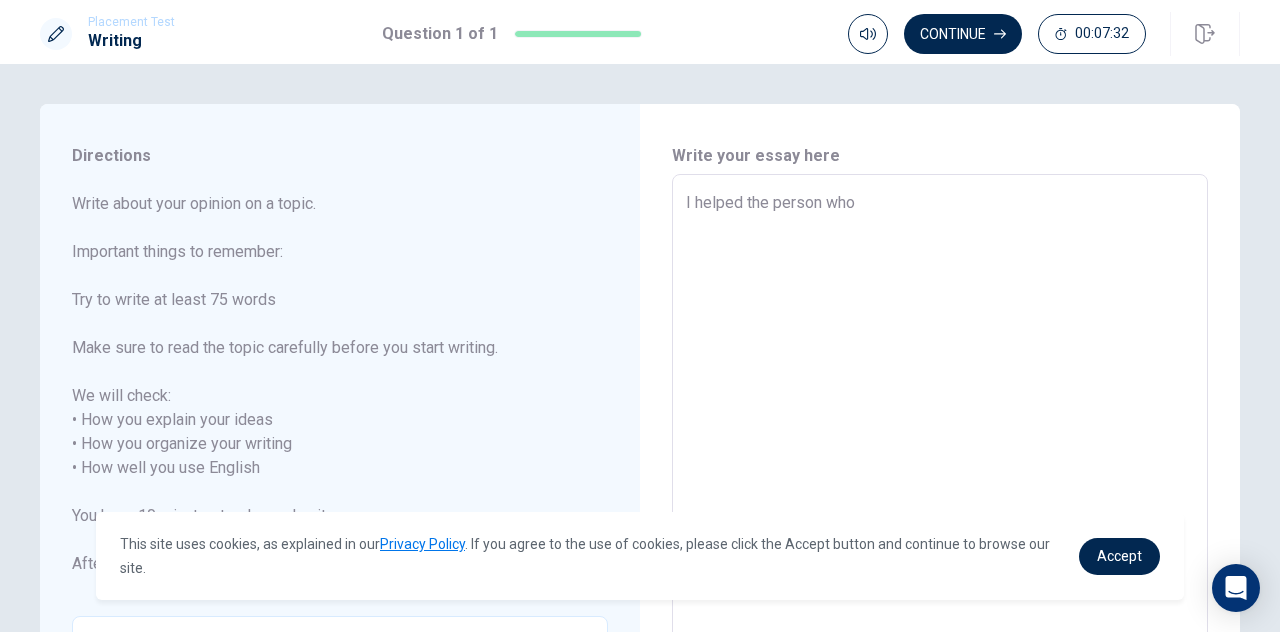 type on "x" 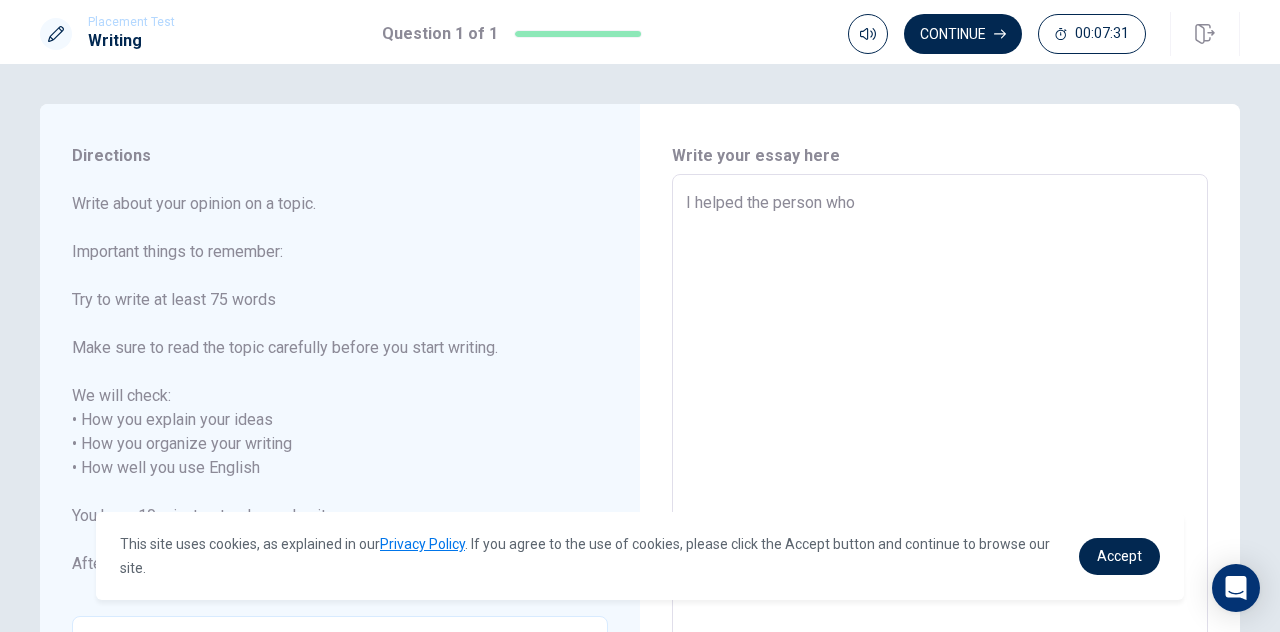 type on "I helped the person who p" 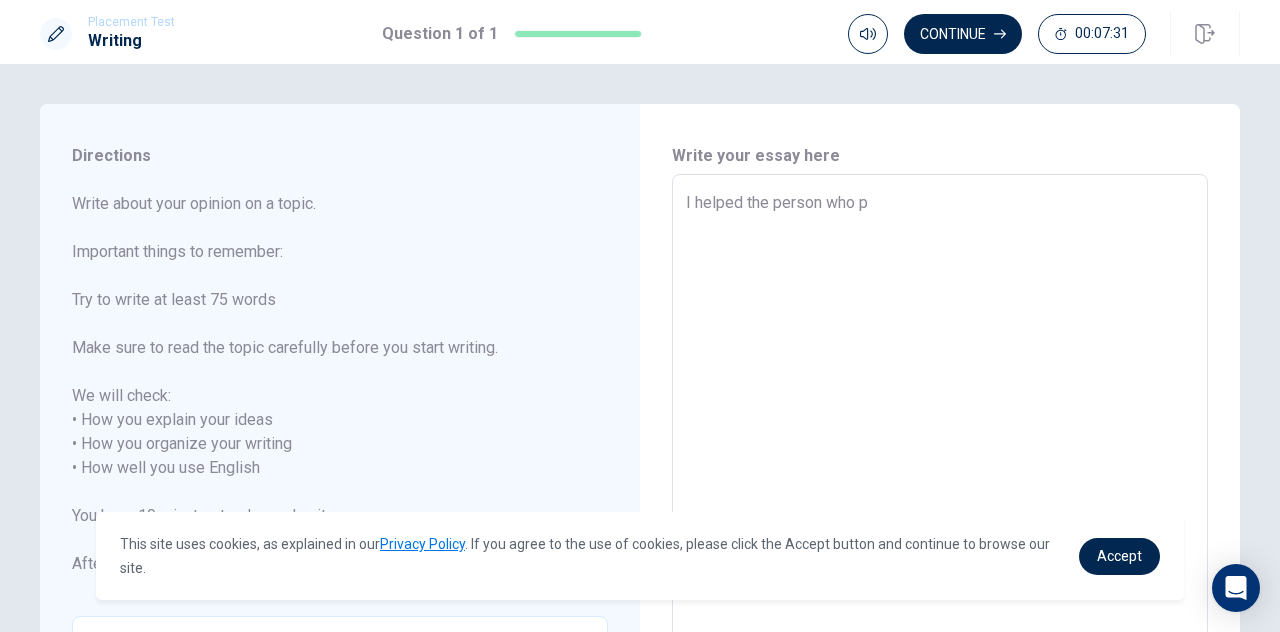 type on "x" 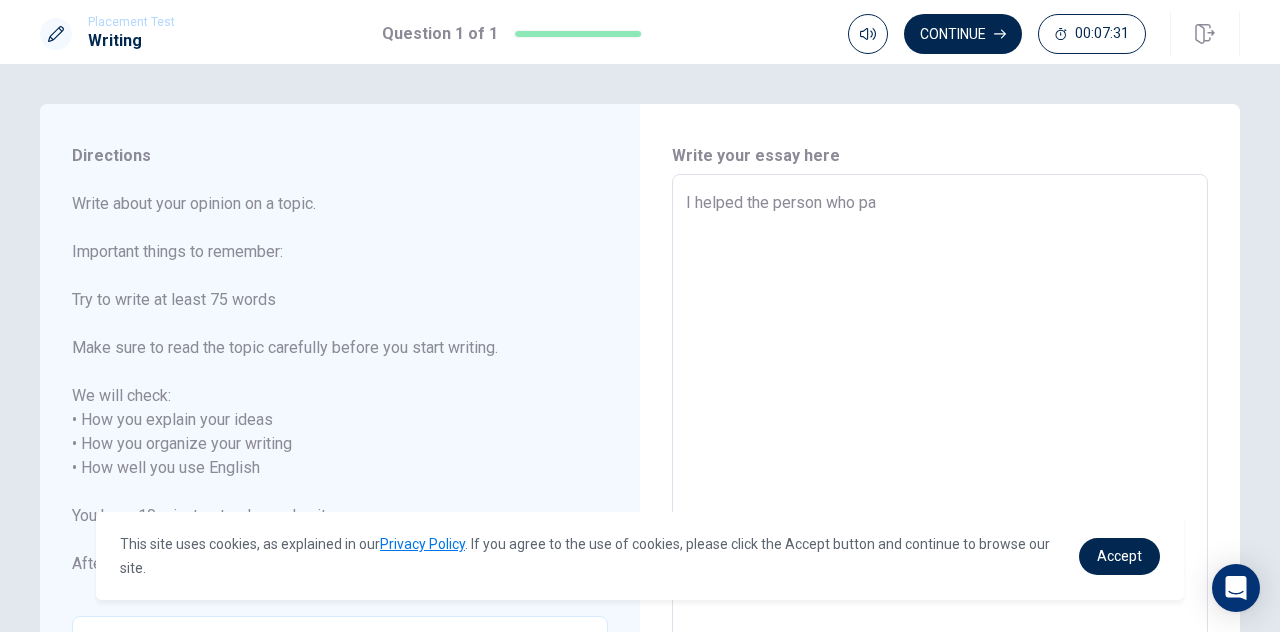 type on "x" 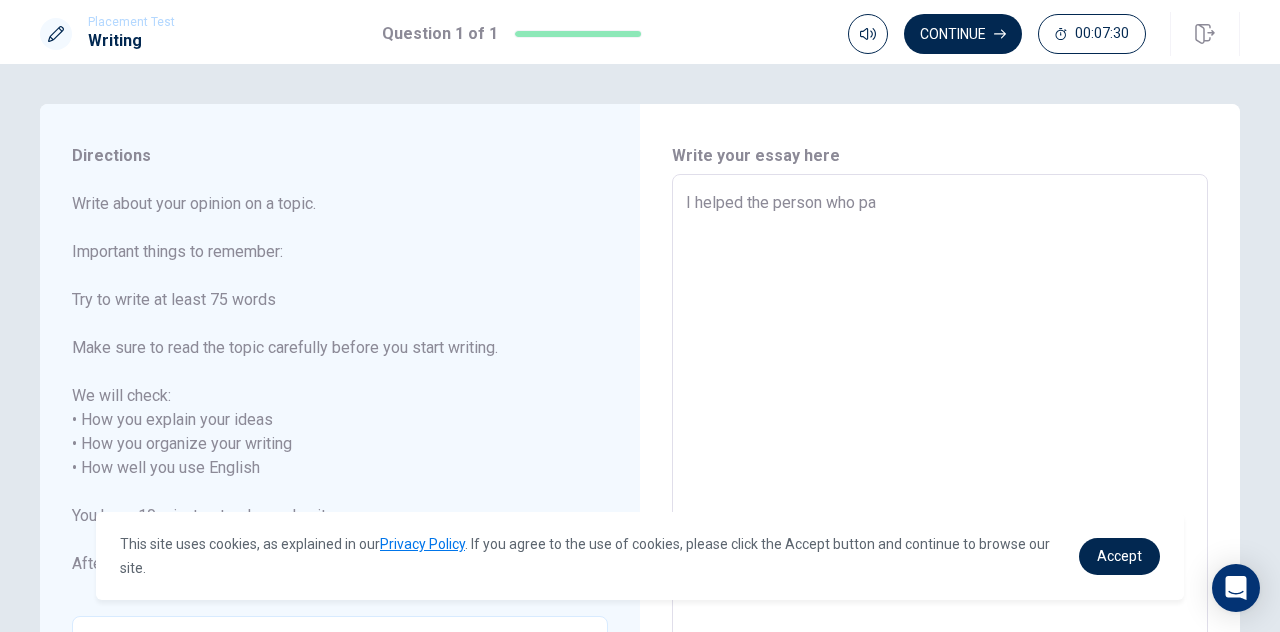 type on "I helped the person who par" 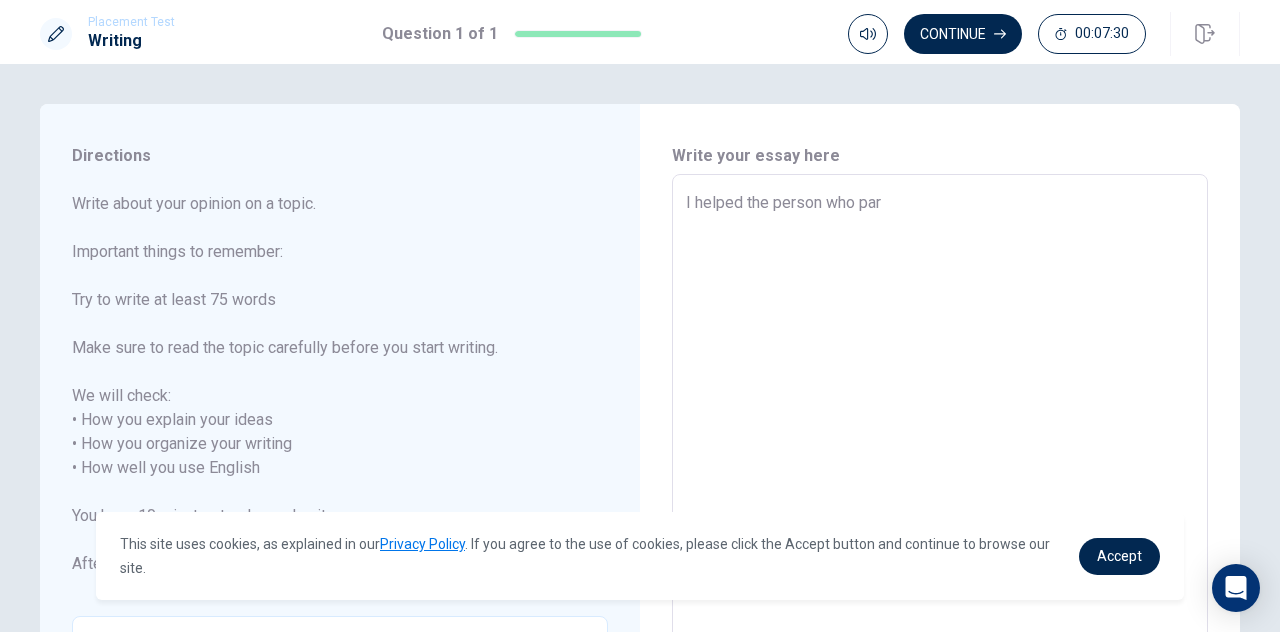 type on "x" 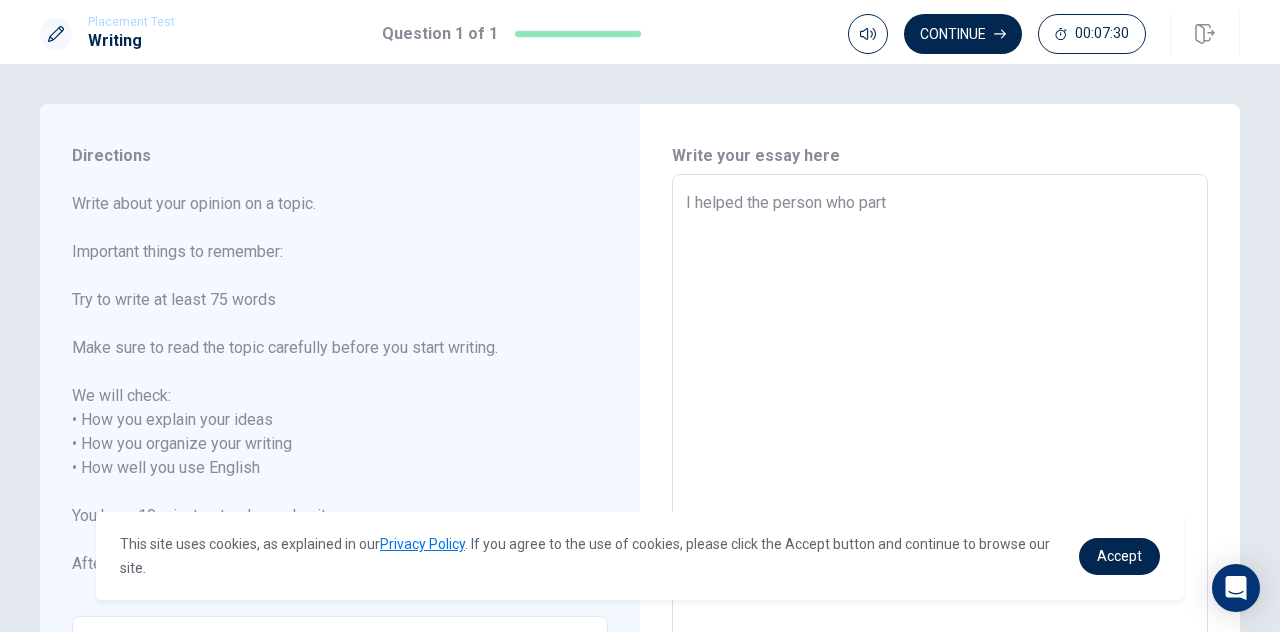 type on "x" 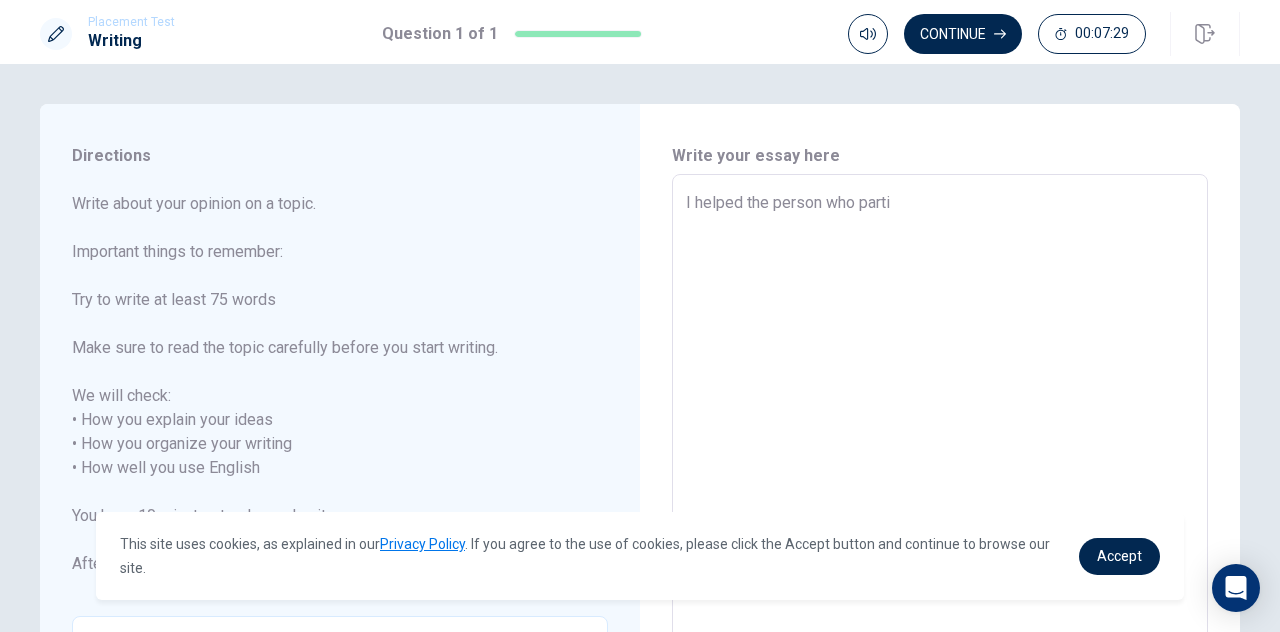 type on "x" 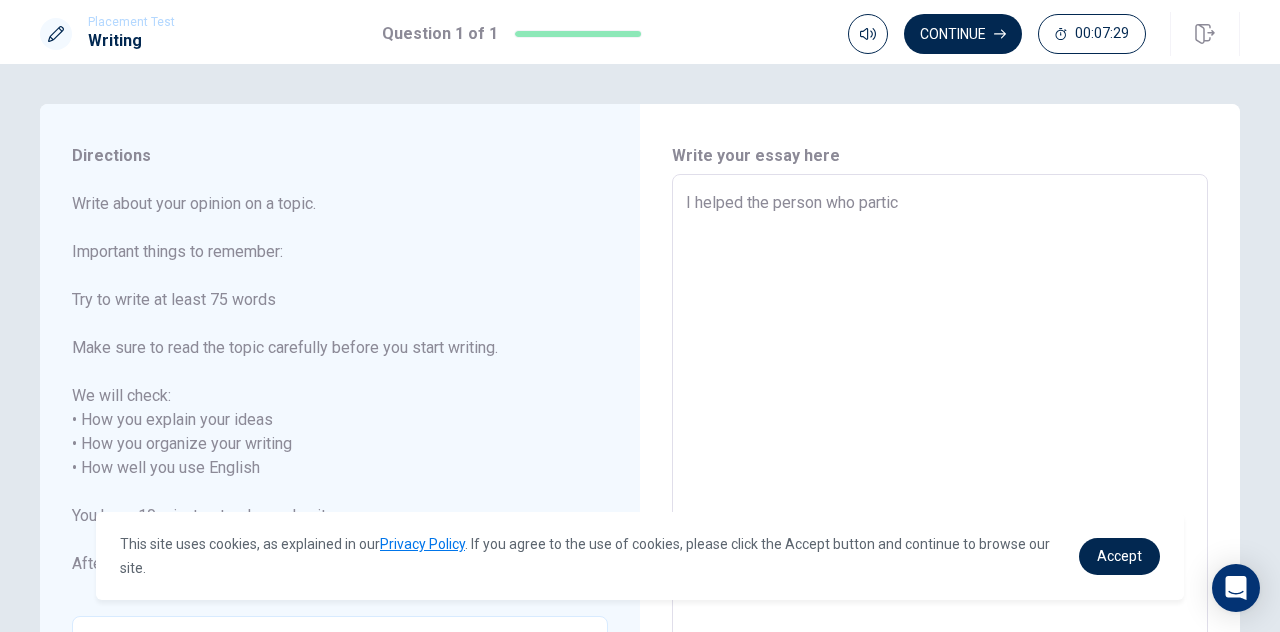 type on "x" 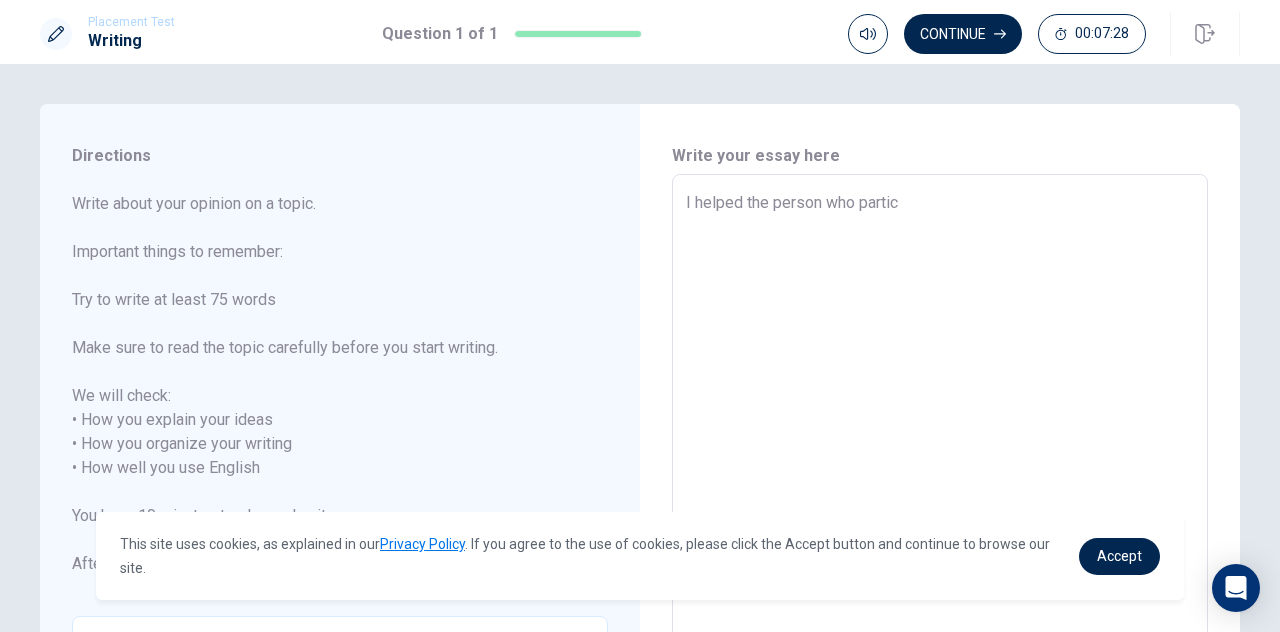 type on "I helped the person who partici" 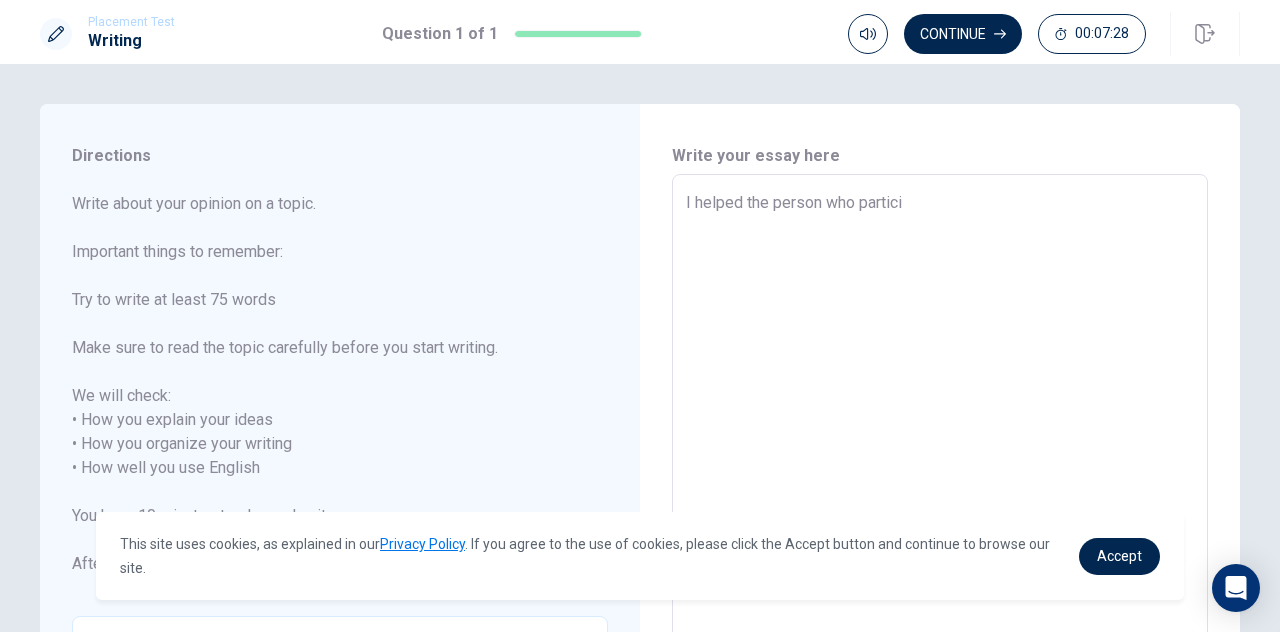 type on "x" 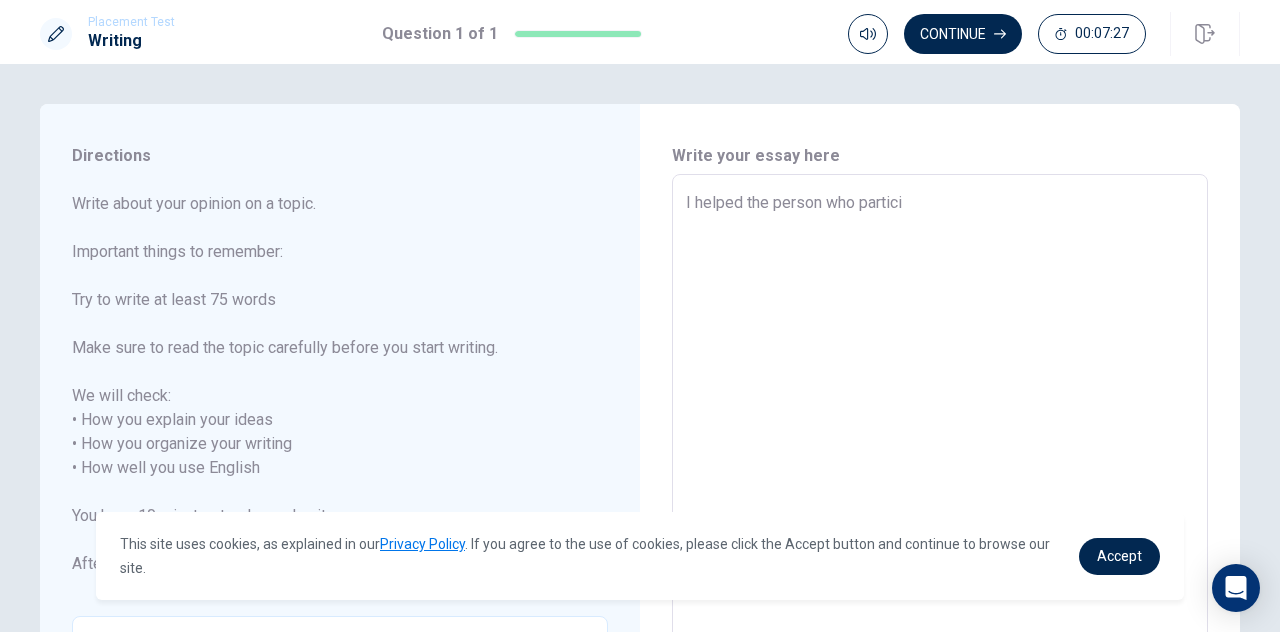 type on "I helped the person who particip" 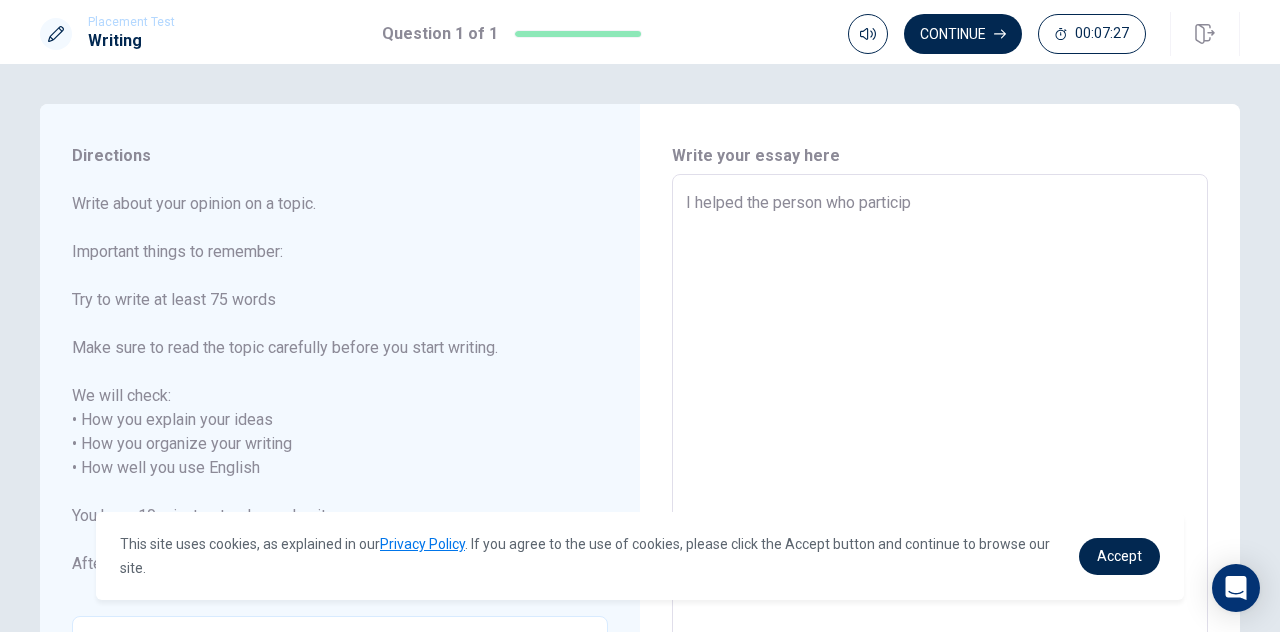 type on "x" 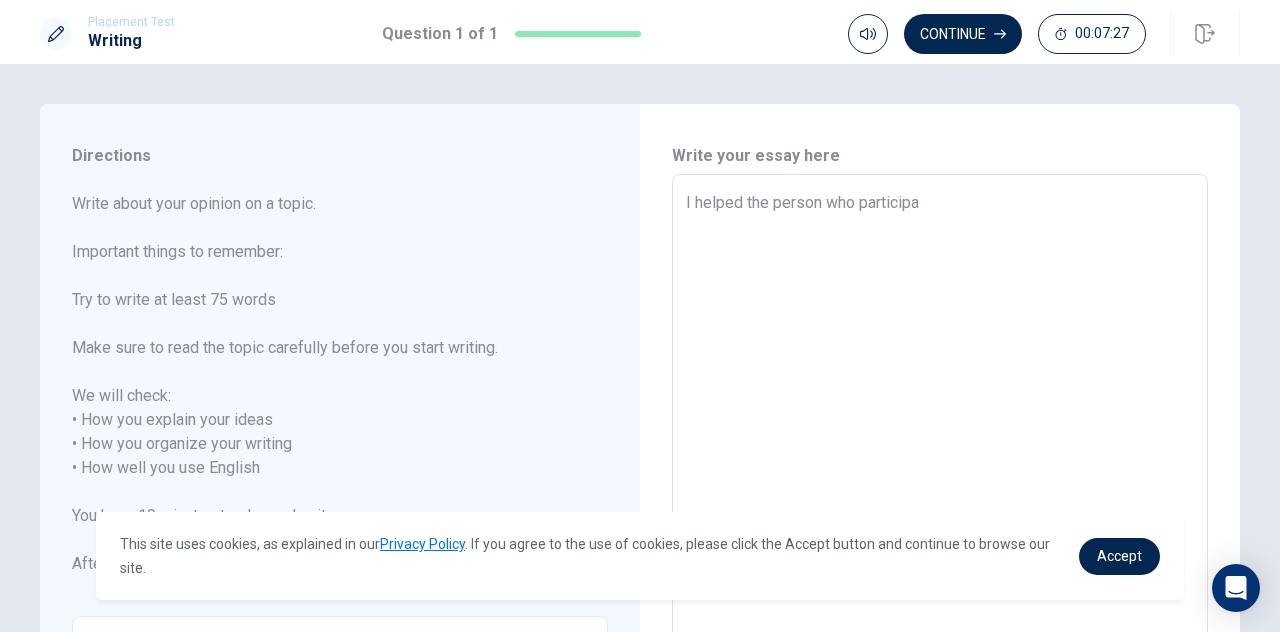 type on "x" 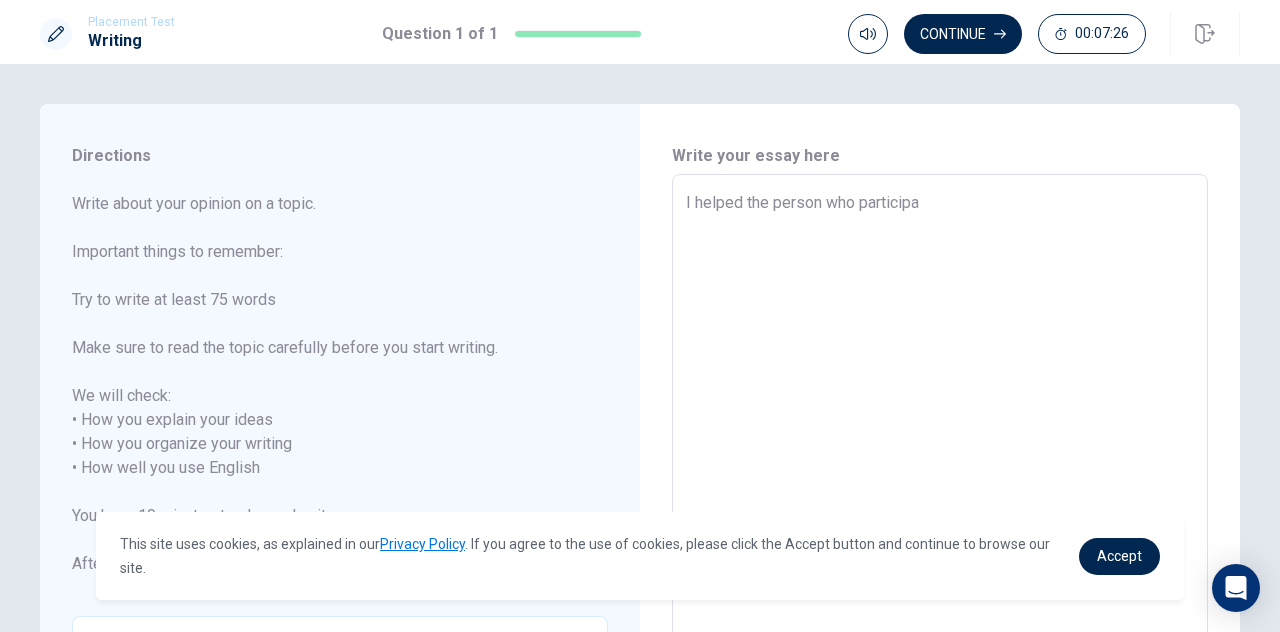 type on "I helped the person who participat" 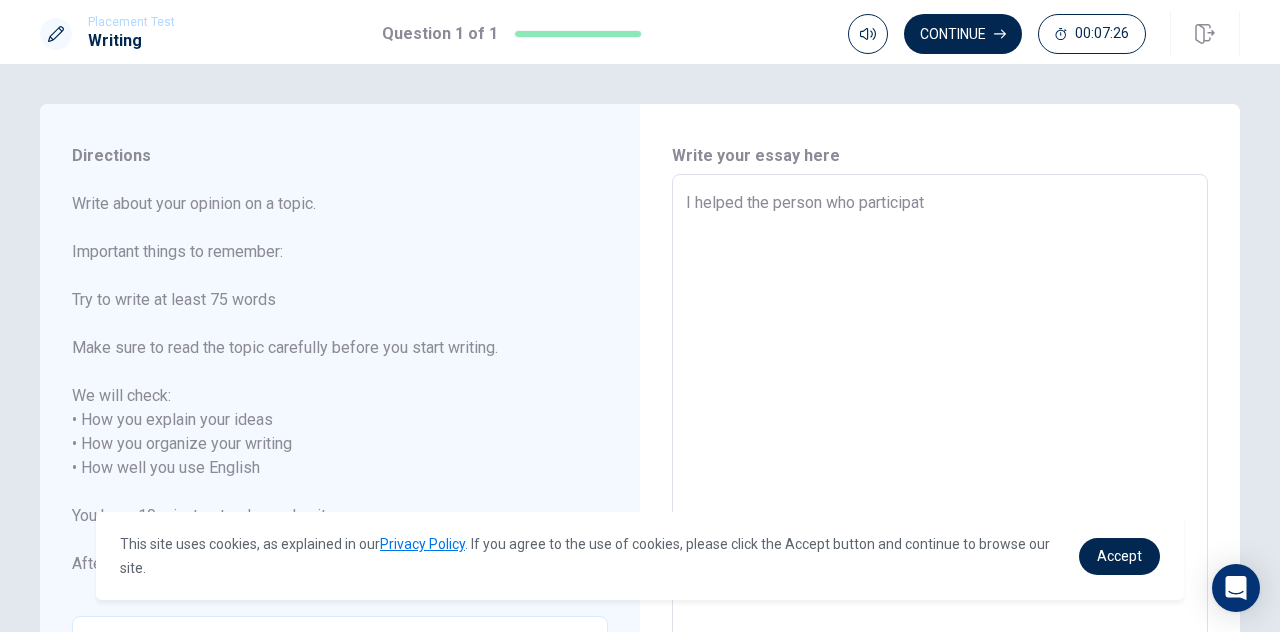 type on "x" 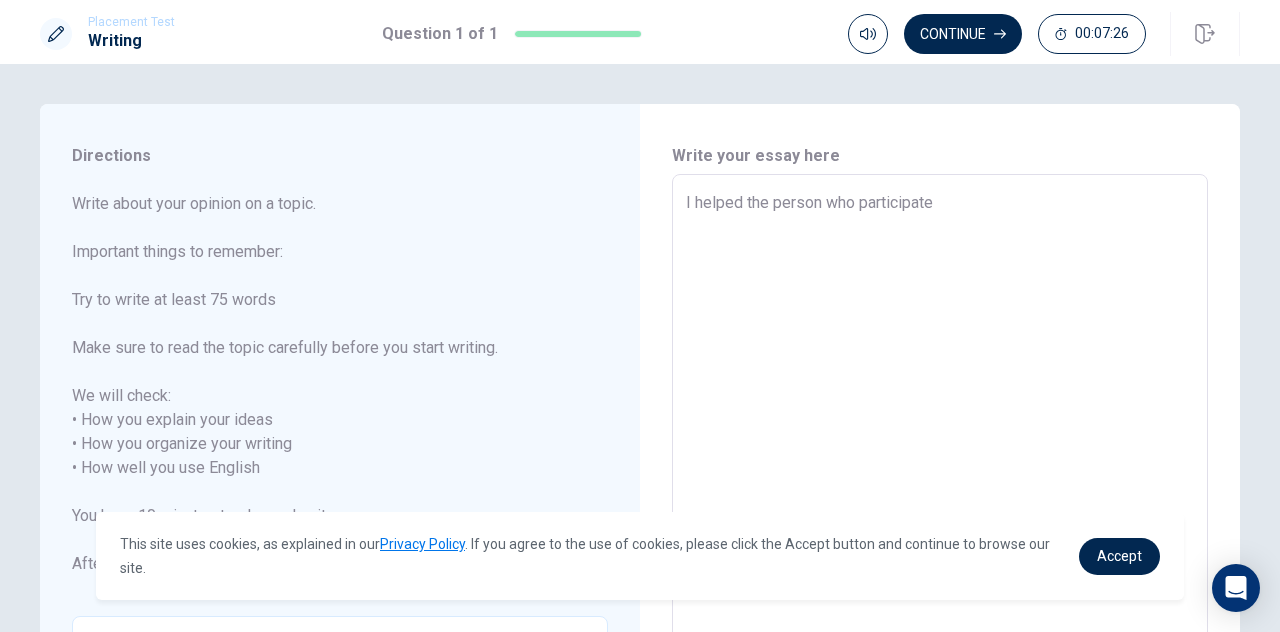 type on "x" 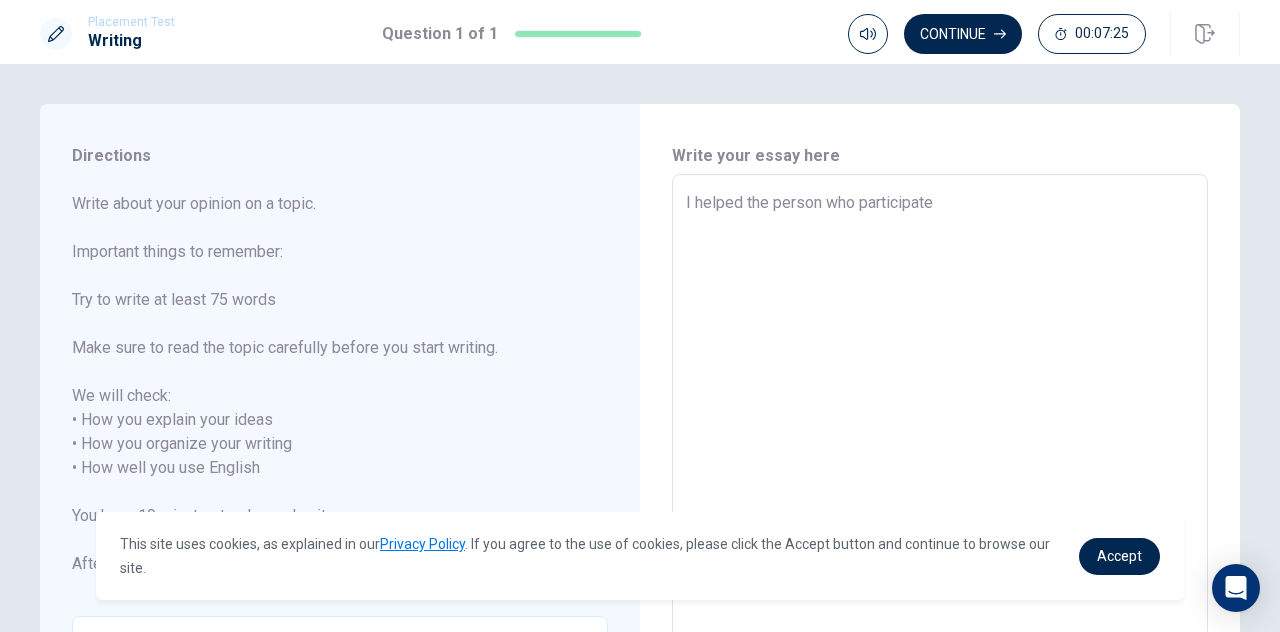 type on "I helped the person who participatei" 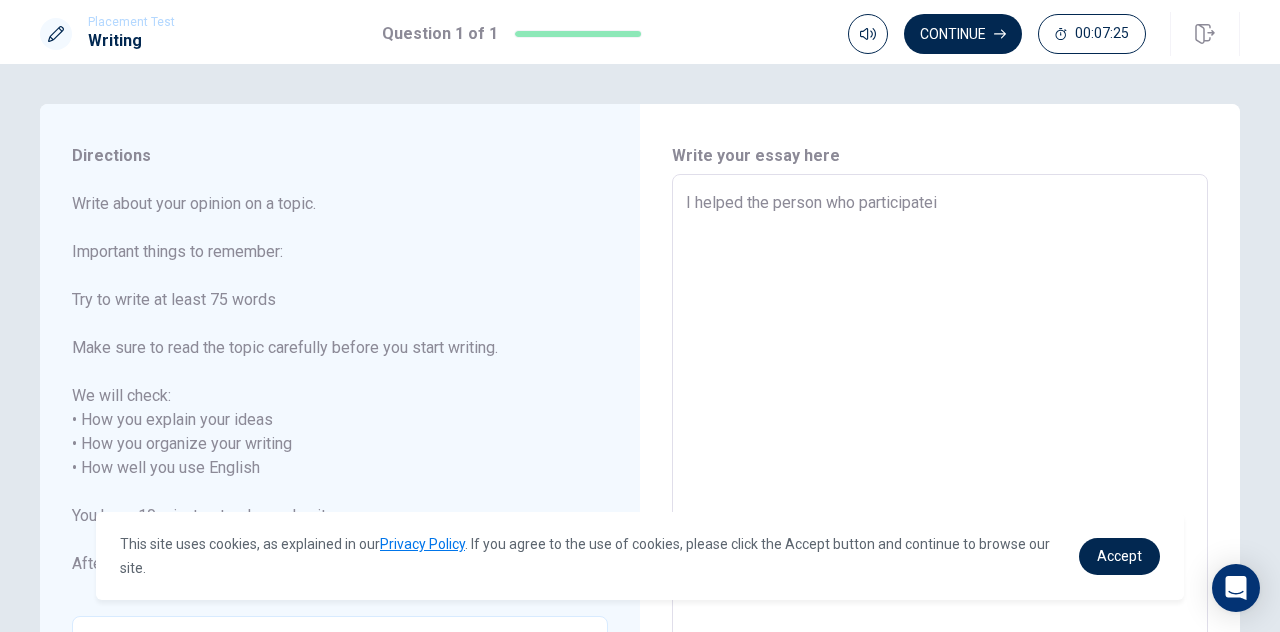 type on "x" 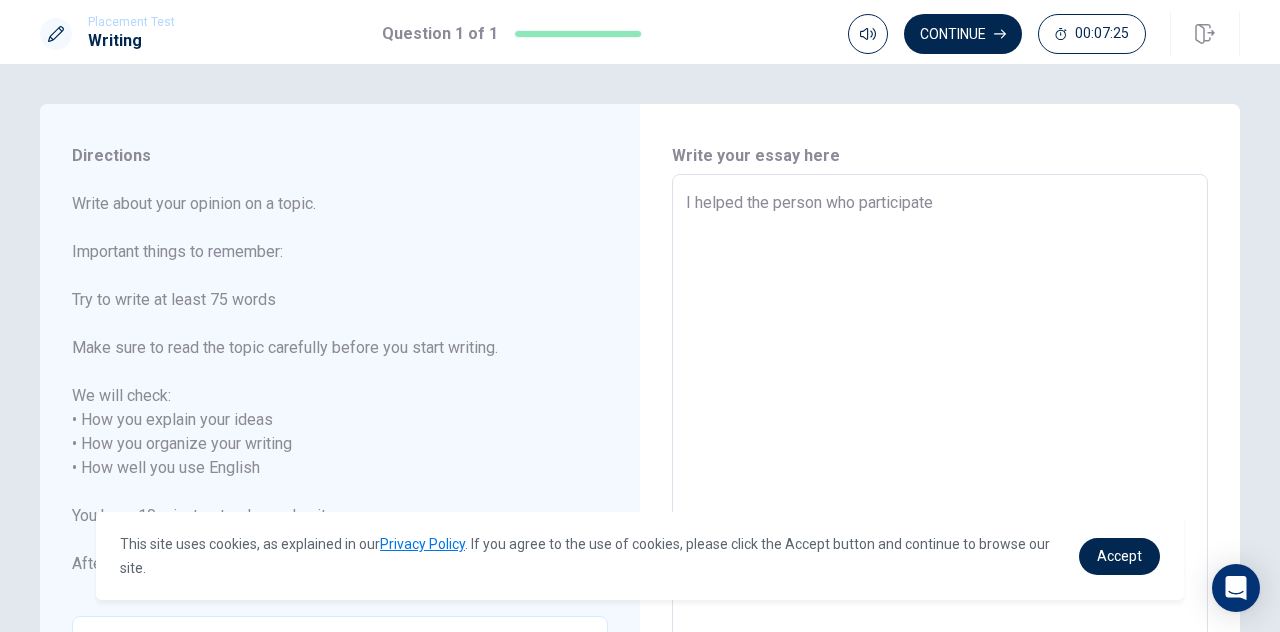 type on "x" 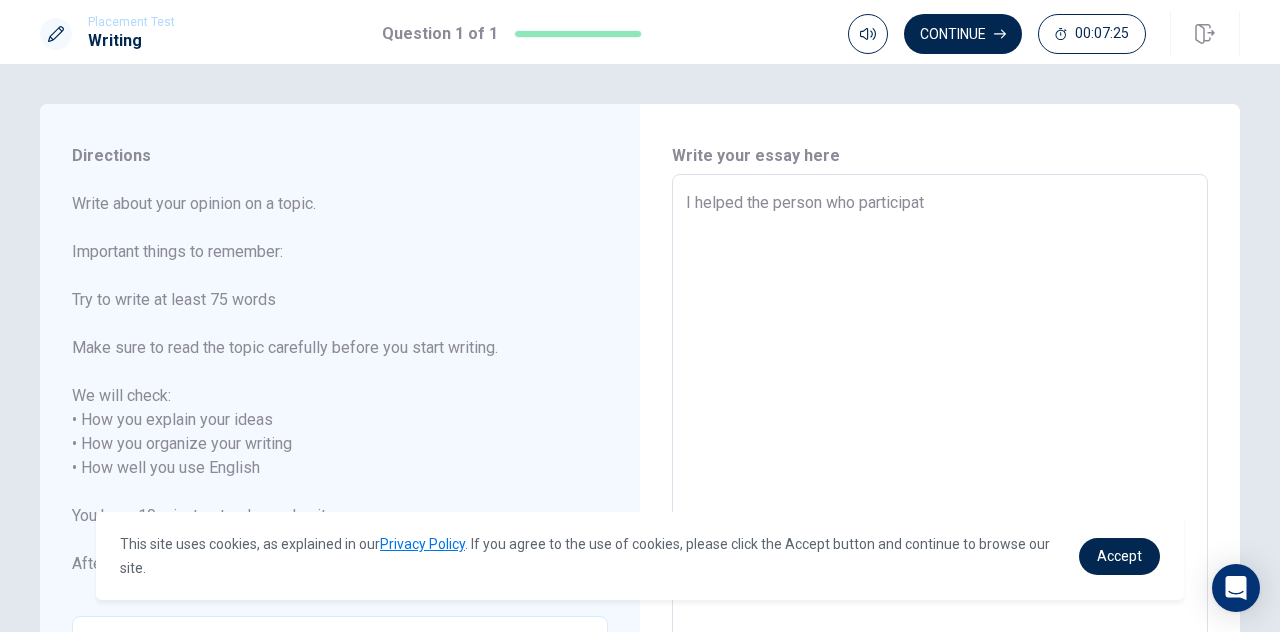 type on "x" 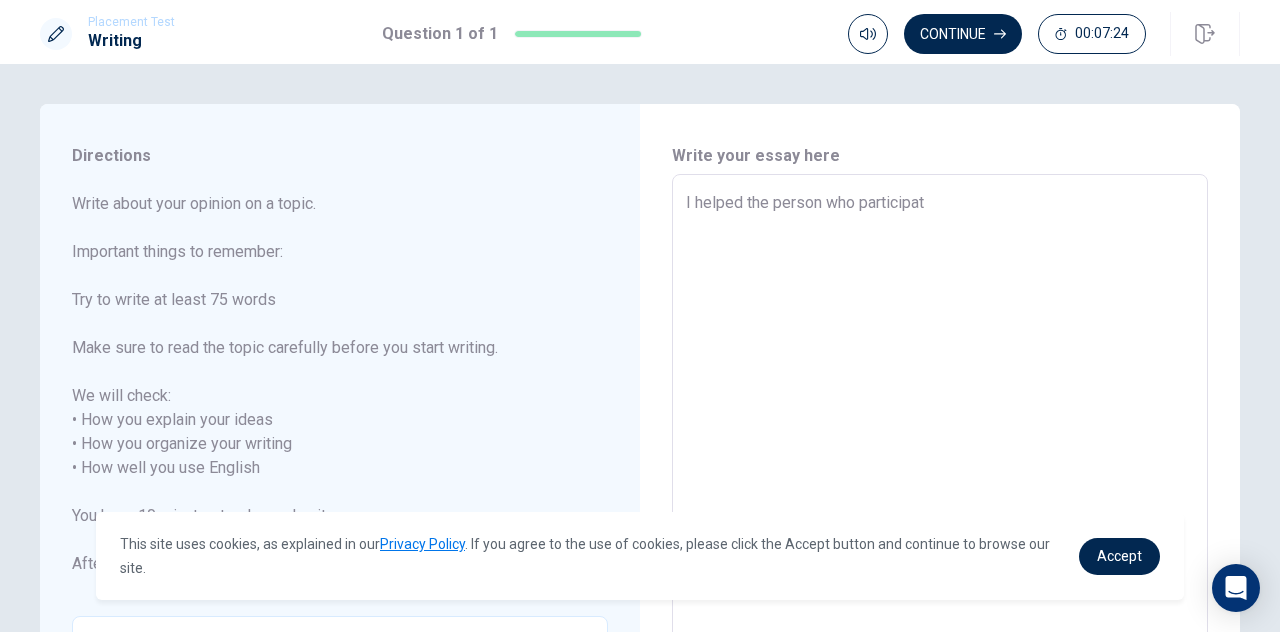 type on "I helped the person who participati" 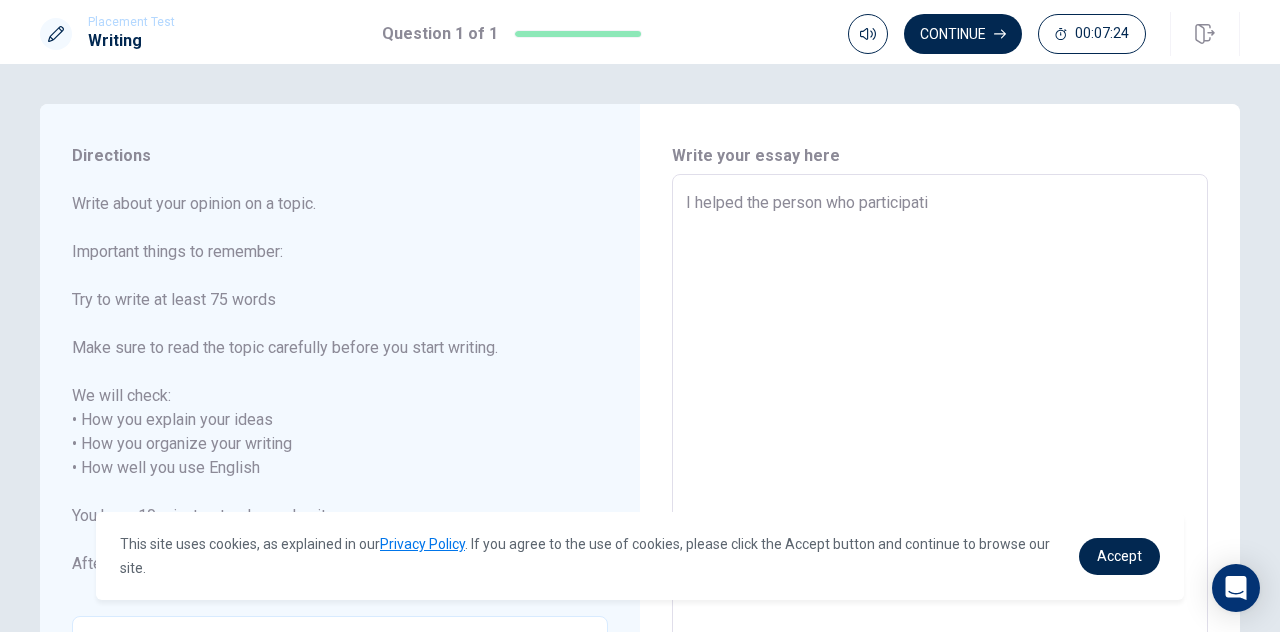 type on "x" 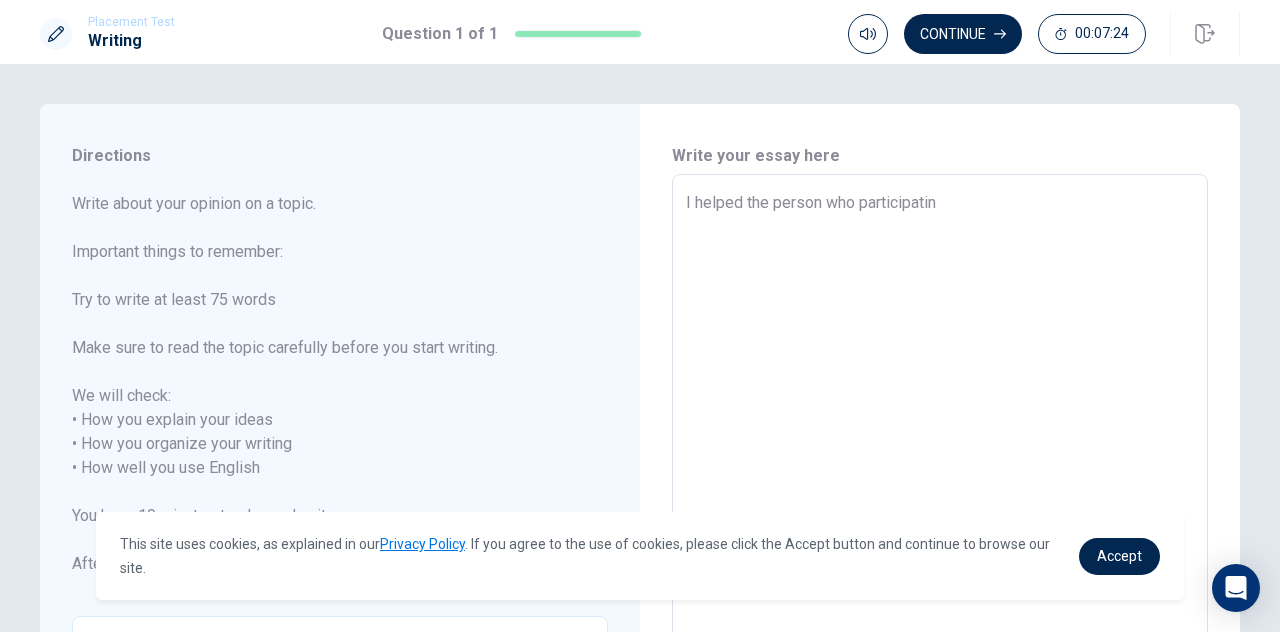 type on "x" 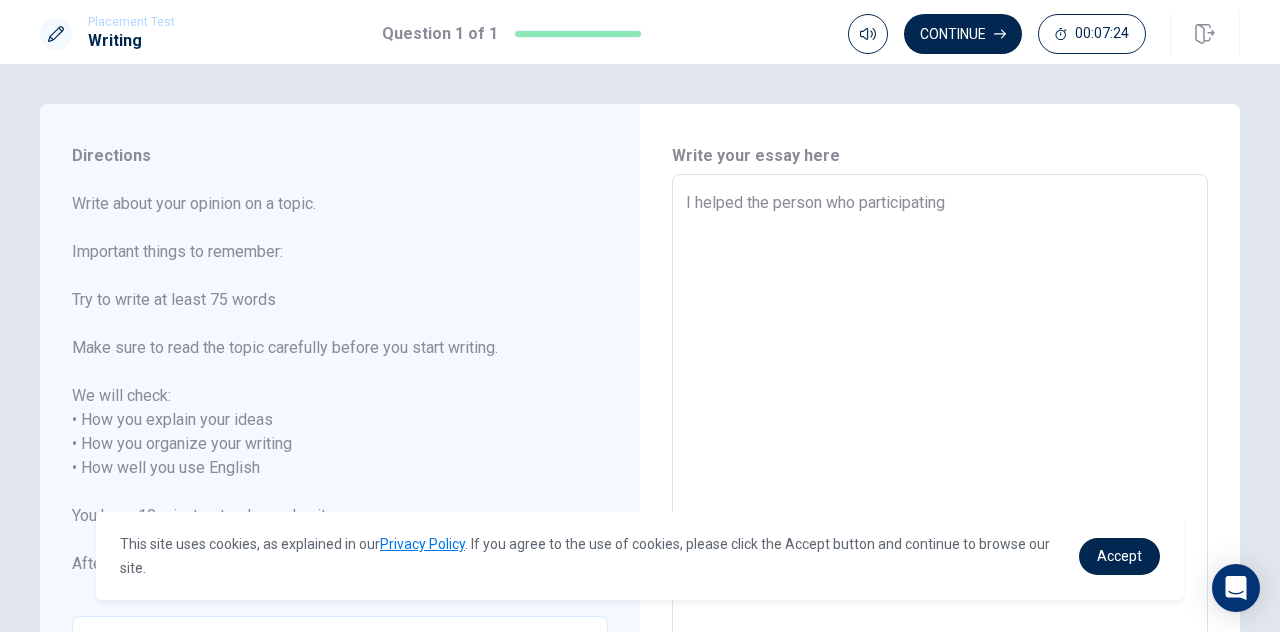 type on "x" 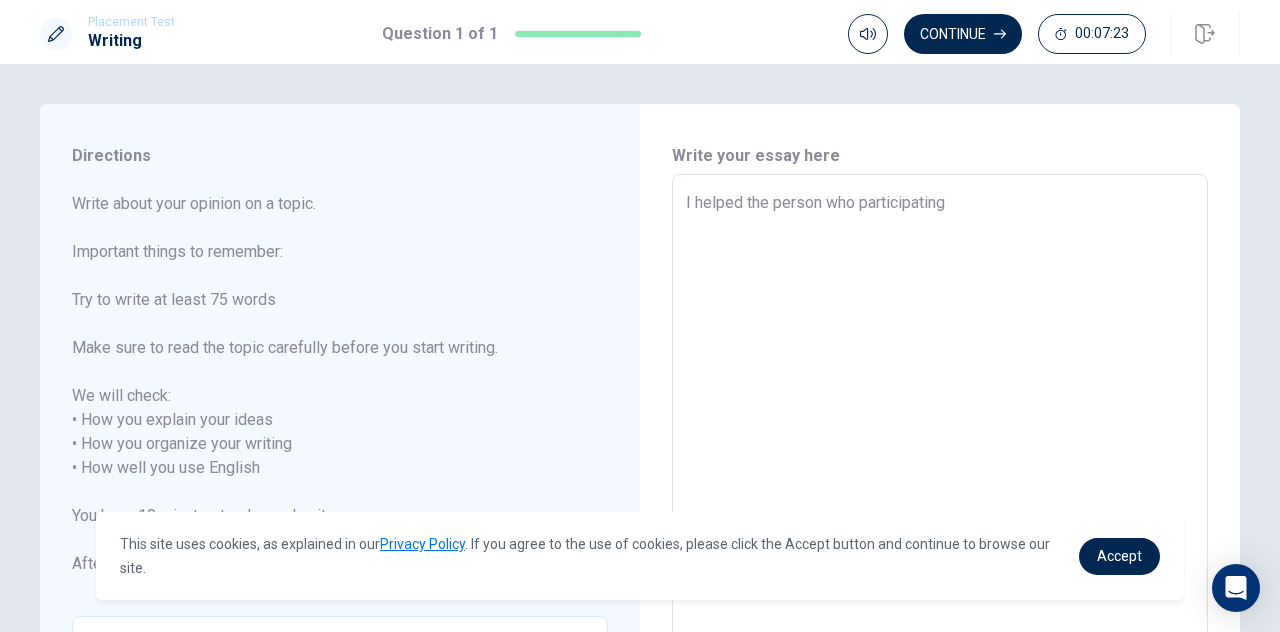 type on "I helped the person who participating" 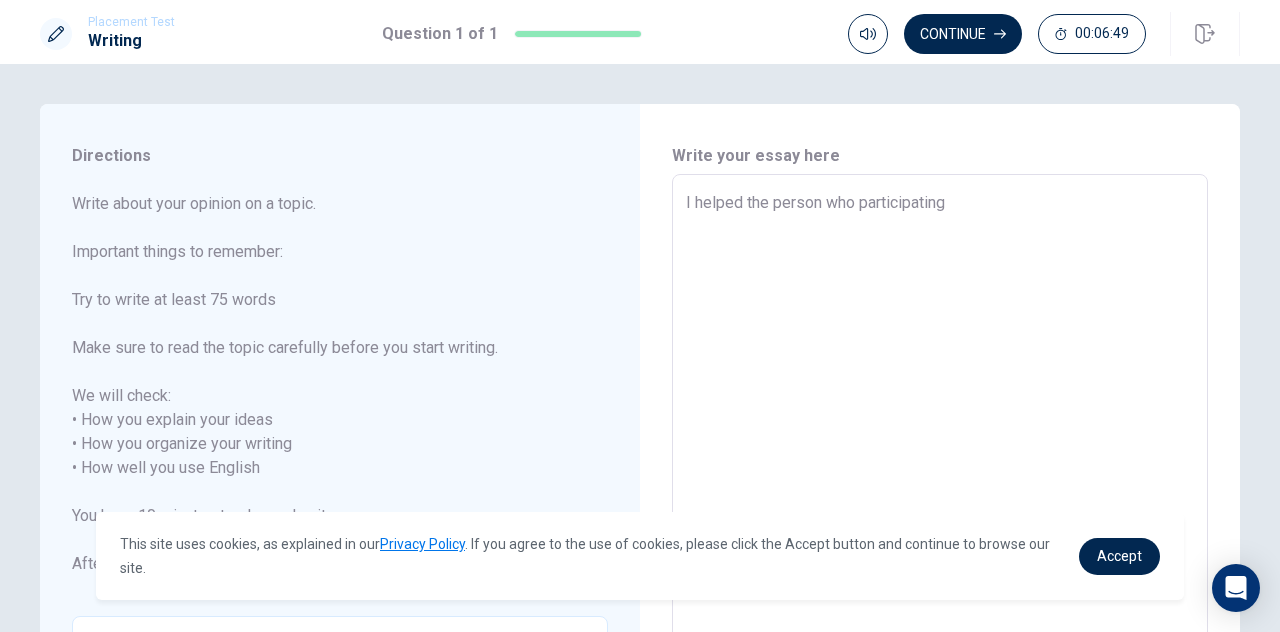 type on "x" 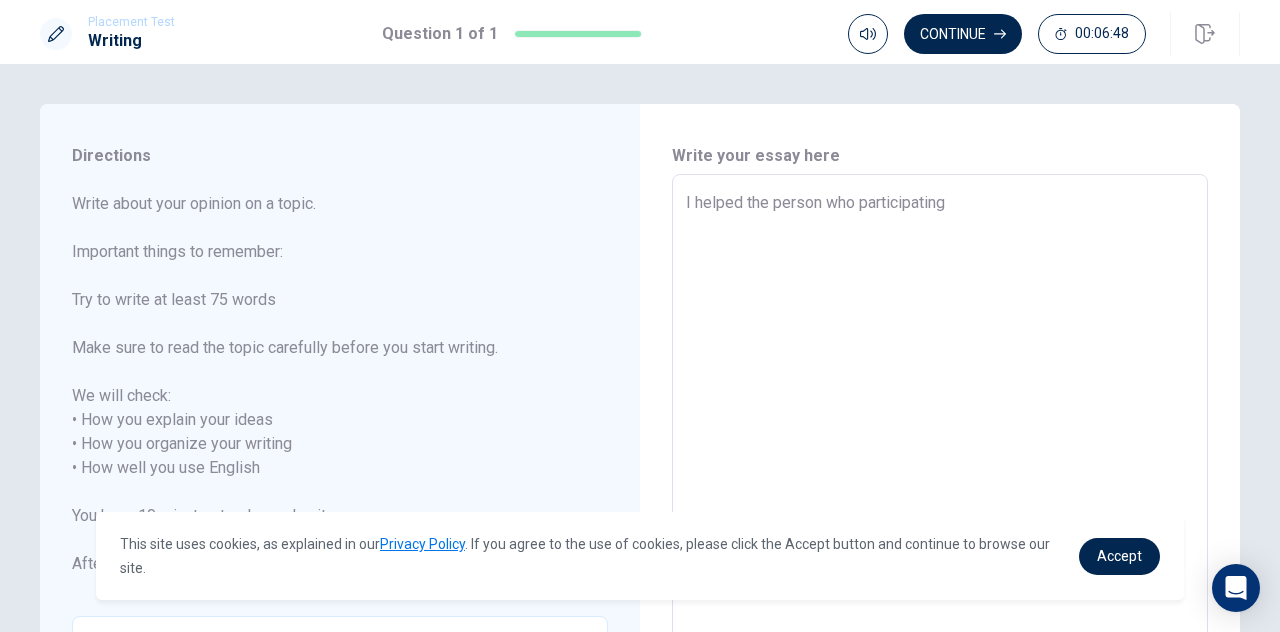 type on "I helped the person who participating s" 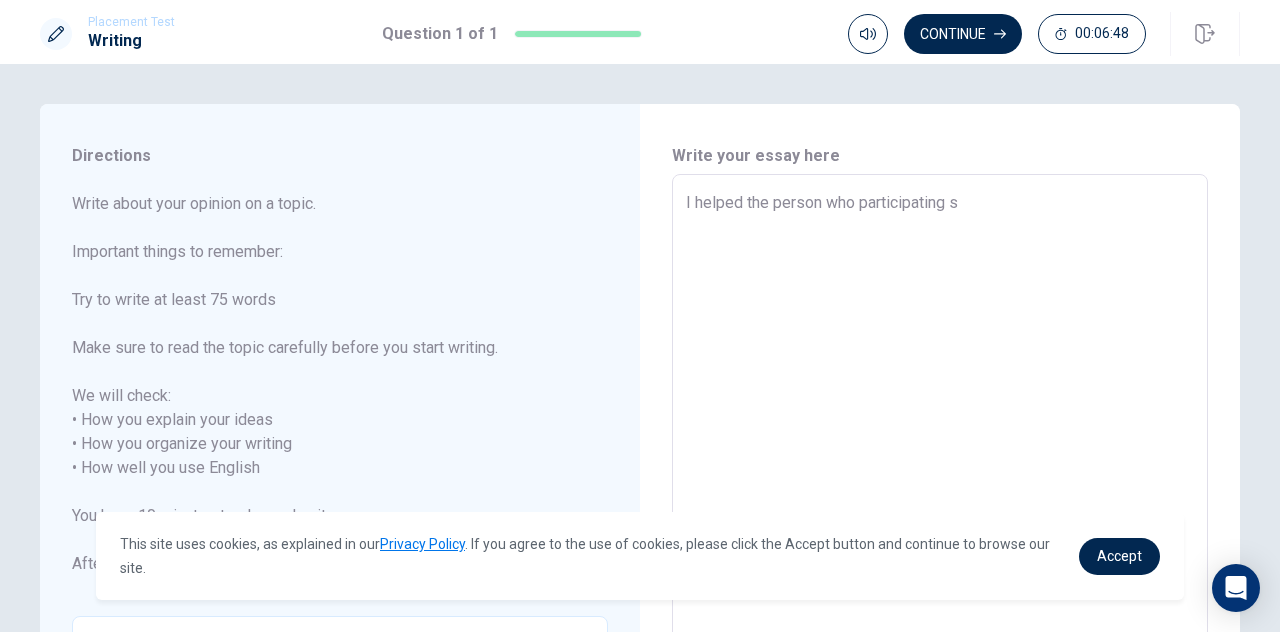type on "x" 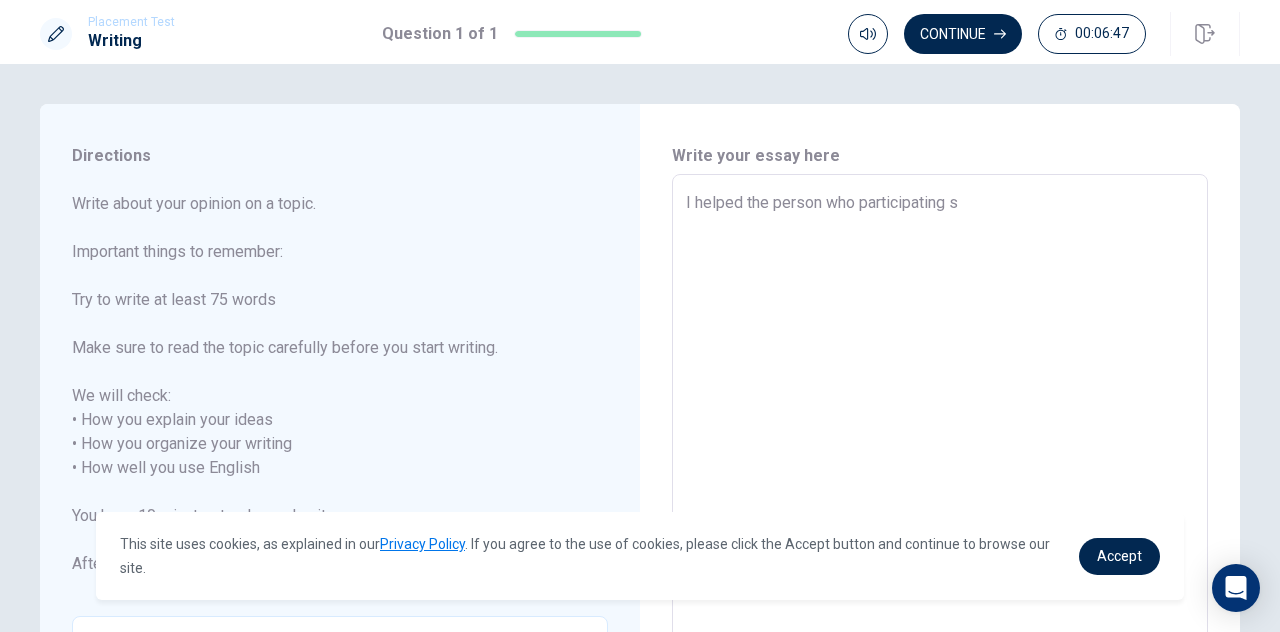 type on "I helped the person who participating sa" 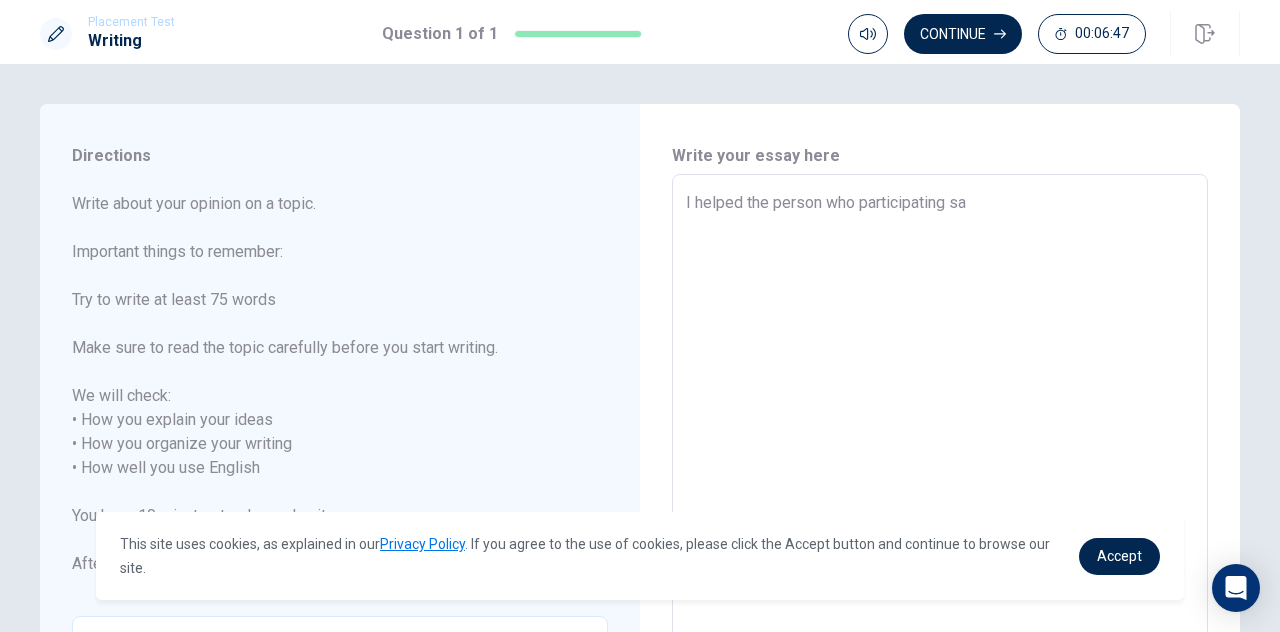 type on "x" 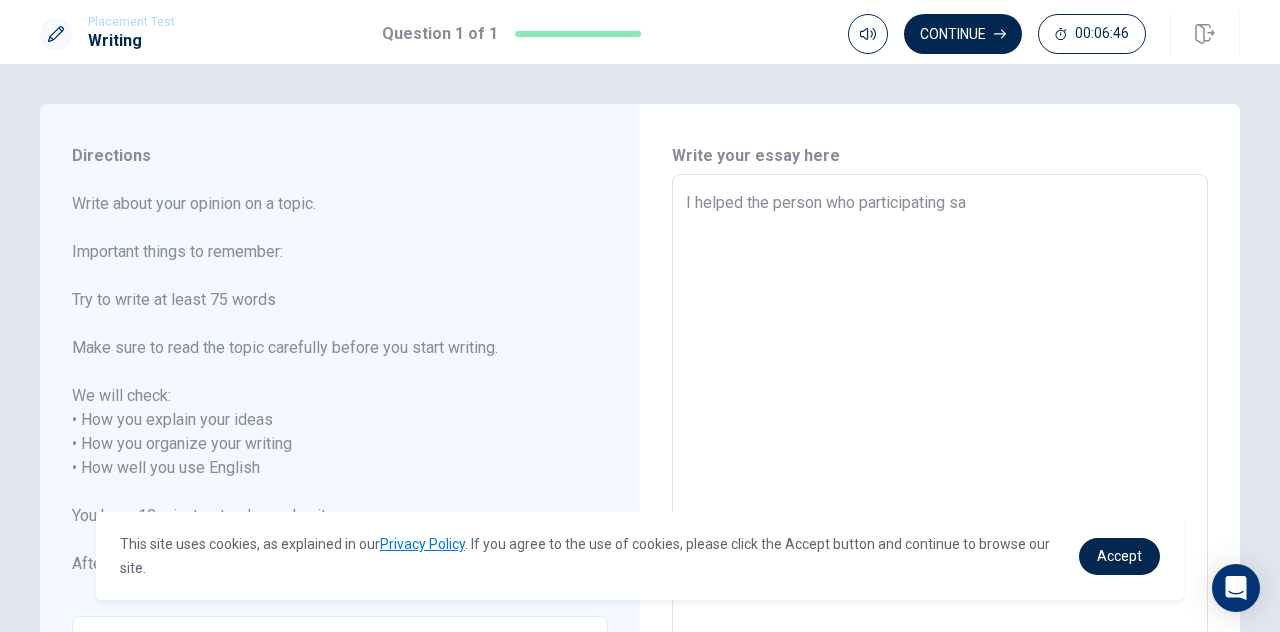 type on "I helped the person who participating sa." 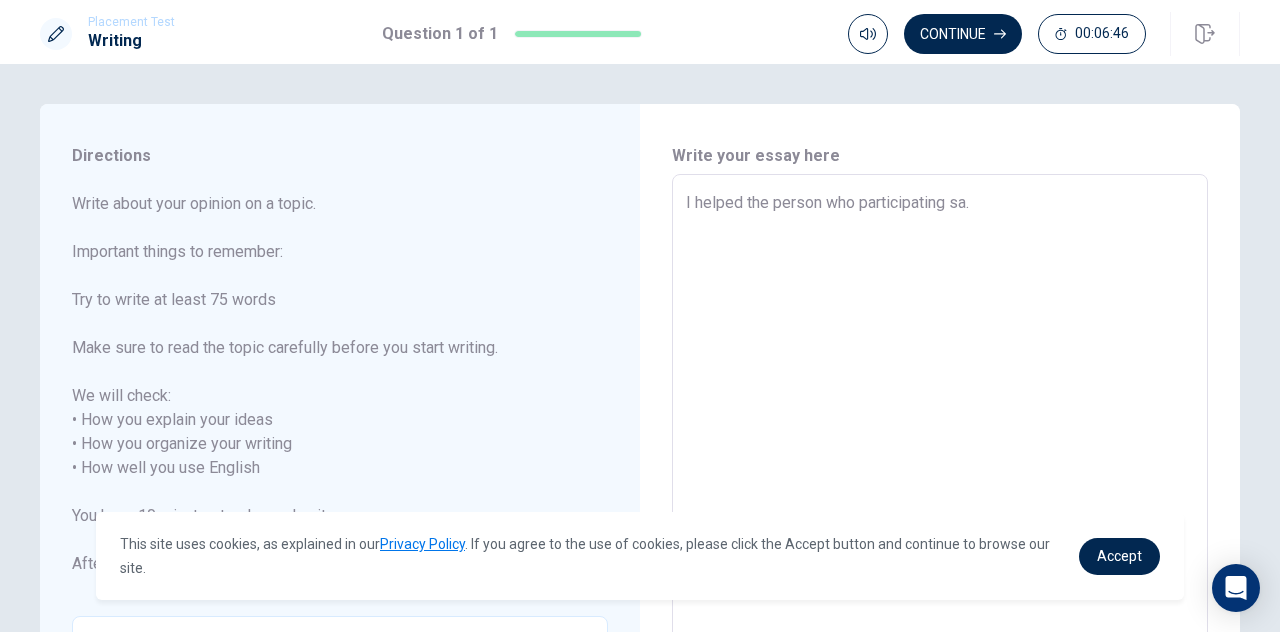 type on "x" 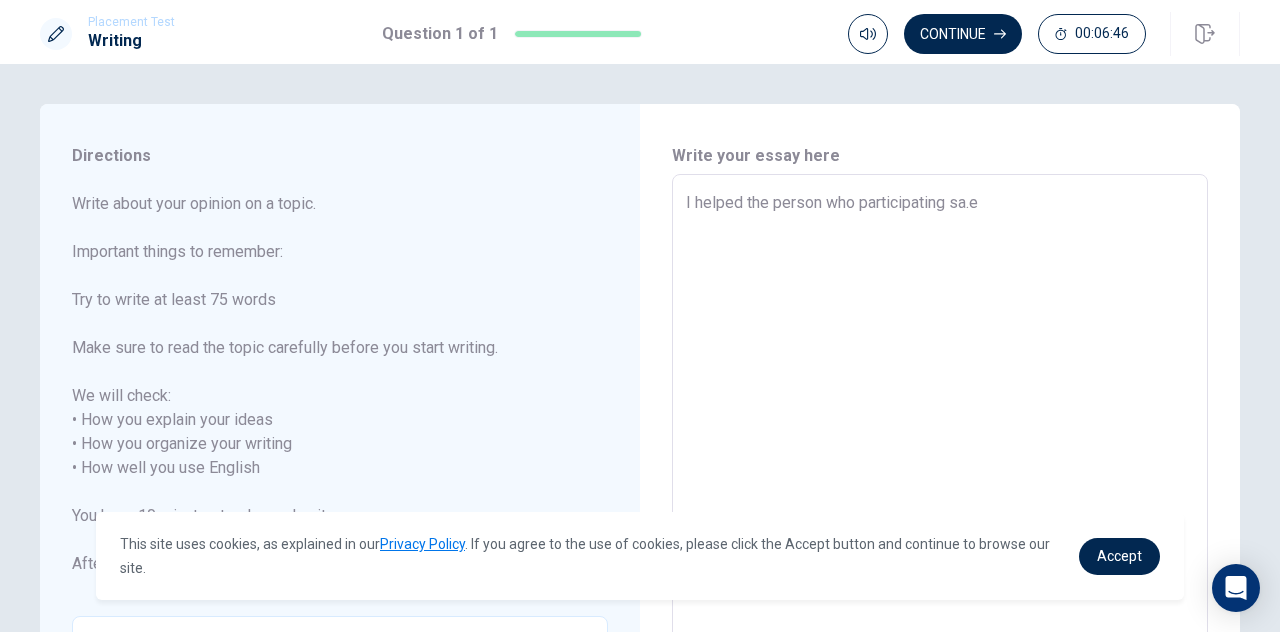 type on "x" 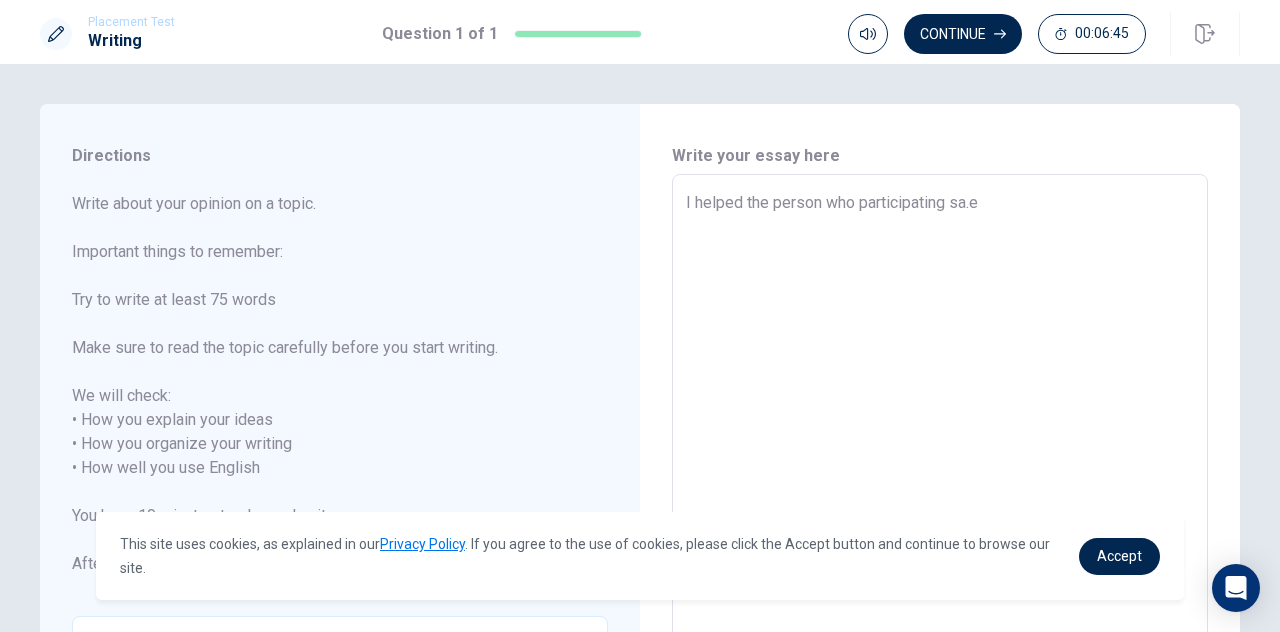 type on "I helped the person who participating sa." 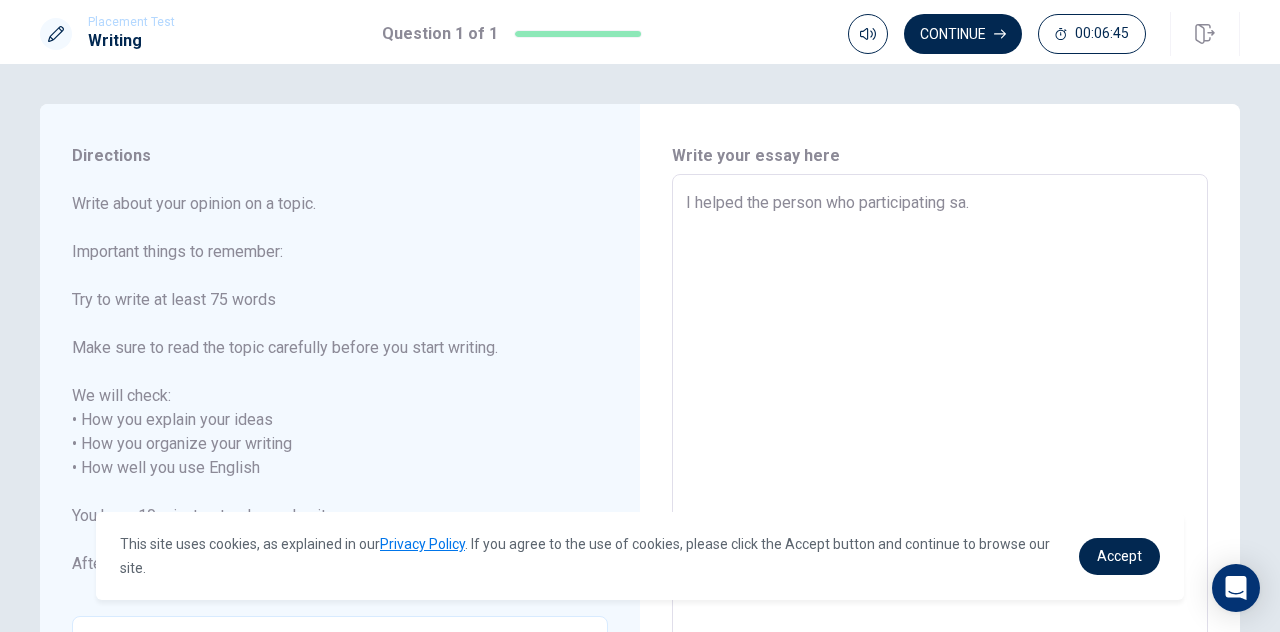 type on "x" 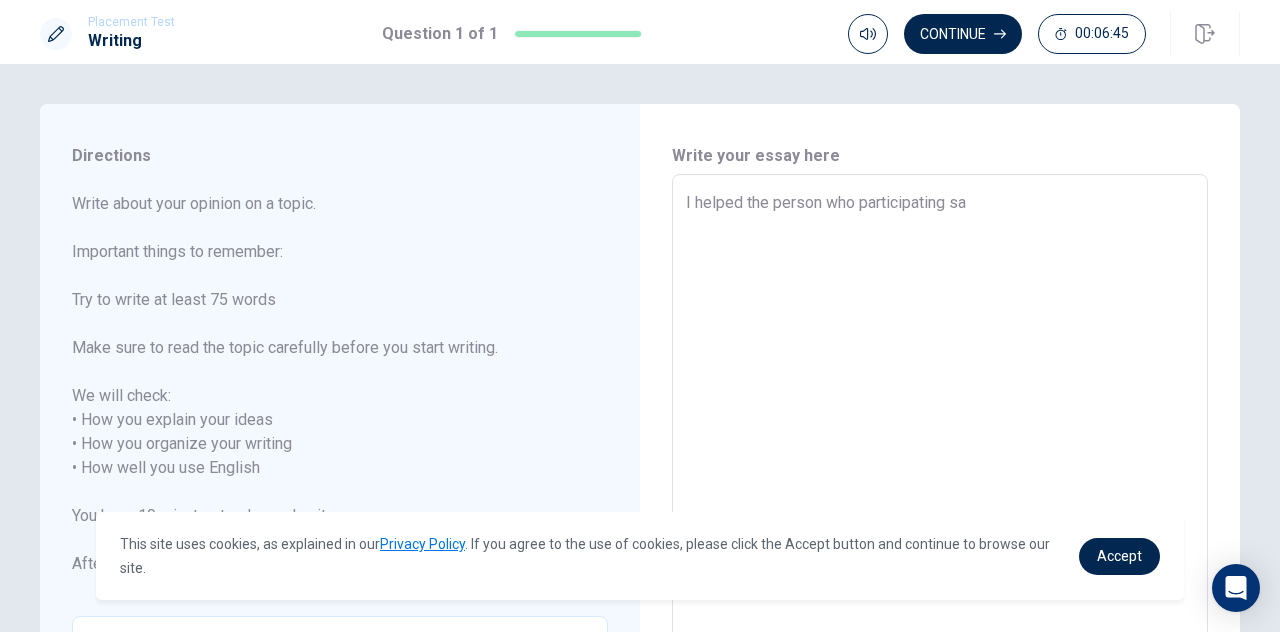 type on "x" 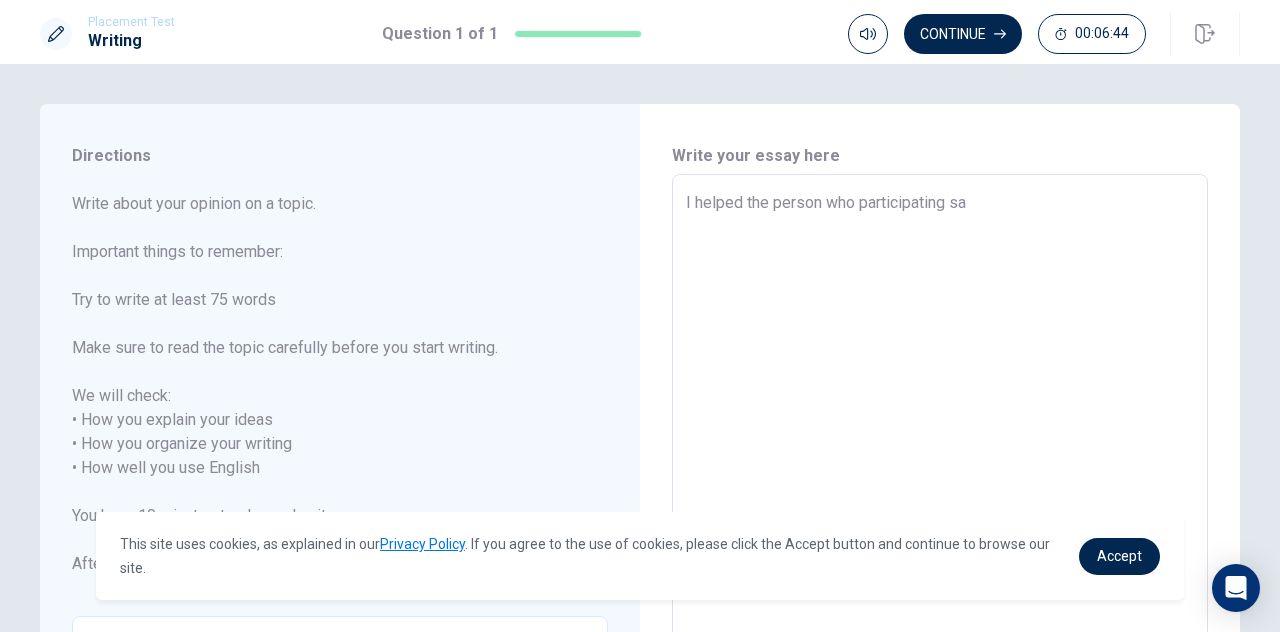type on "I helped the person who participating [PERSON_NAME]" 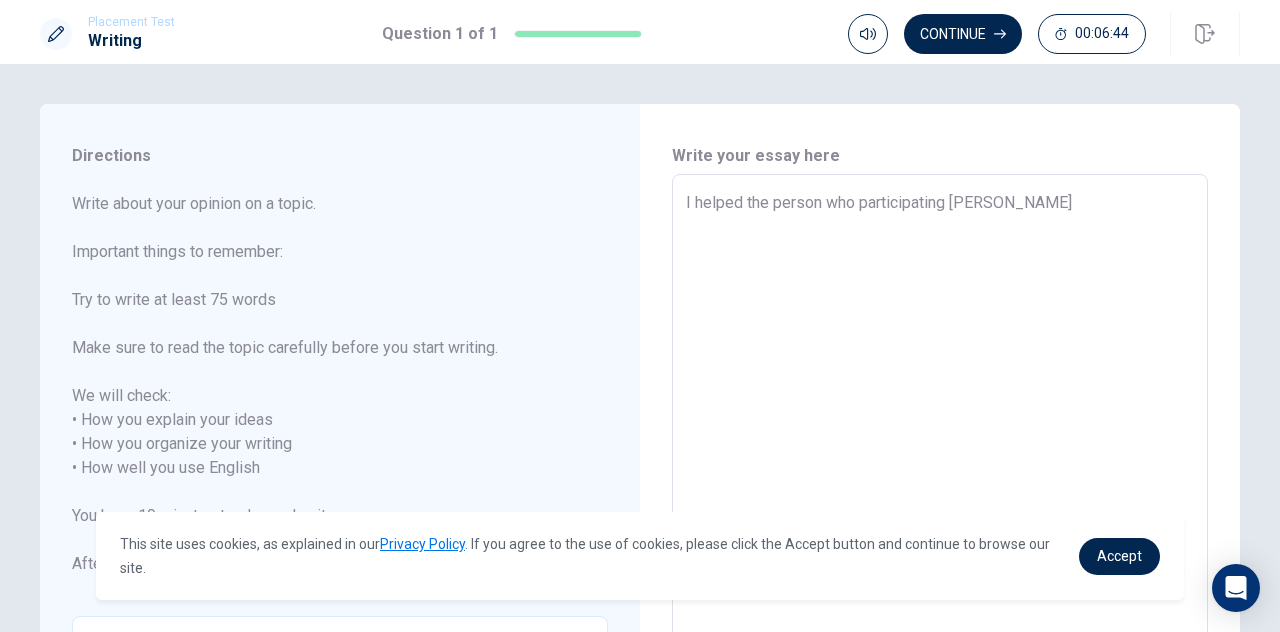 type on "x" 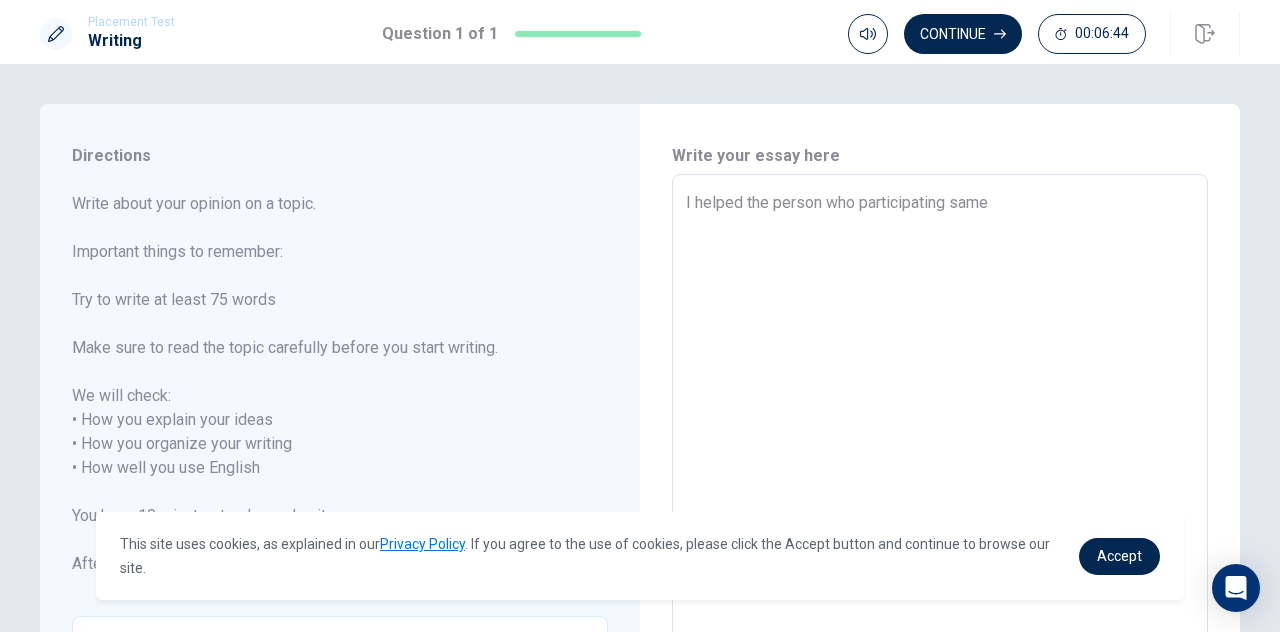 type on "x" 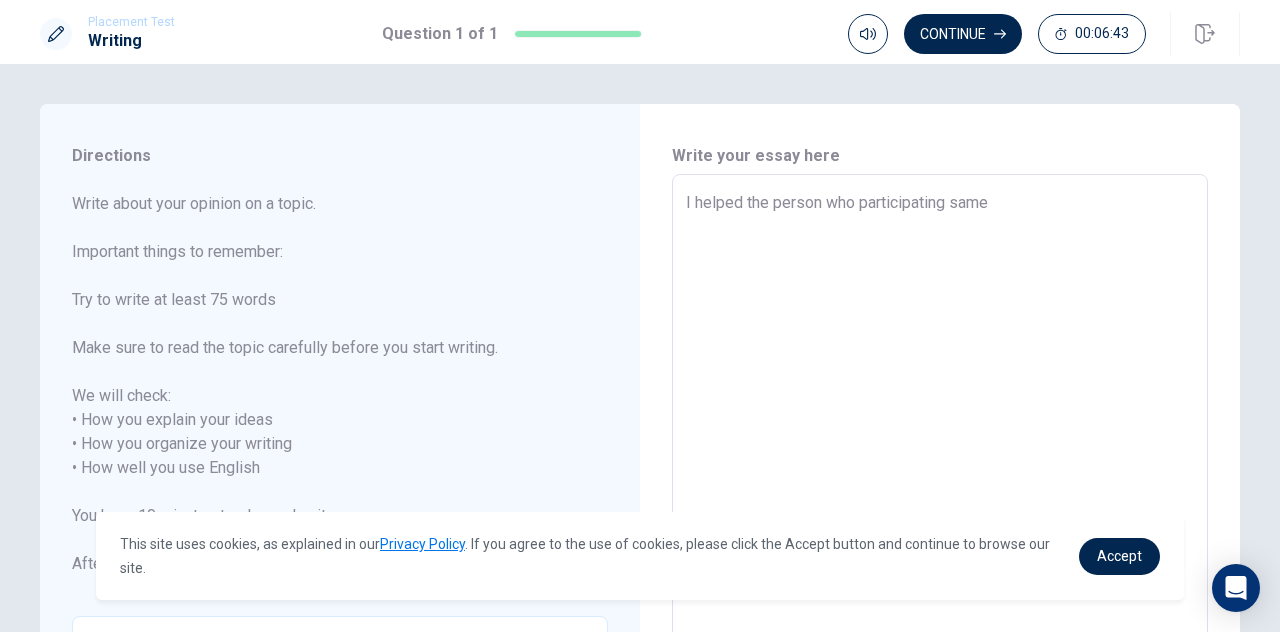 type on "I helped the person who participating same v" 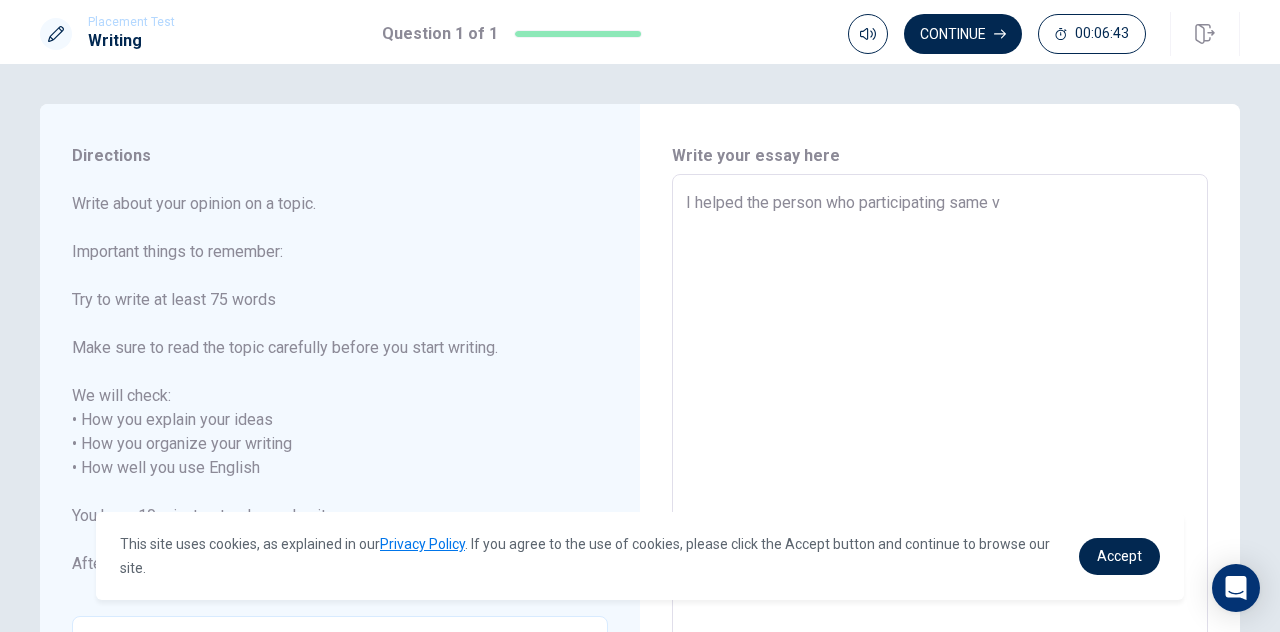 type on "x" 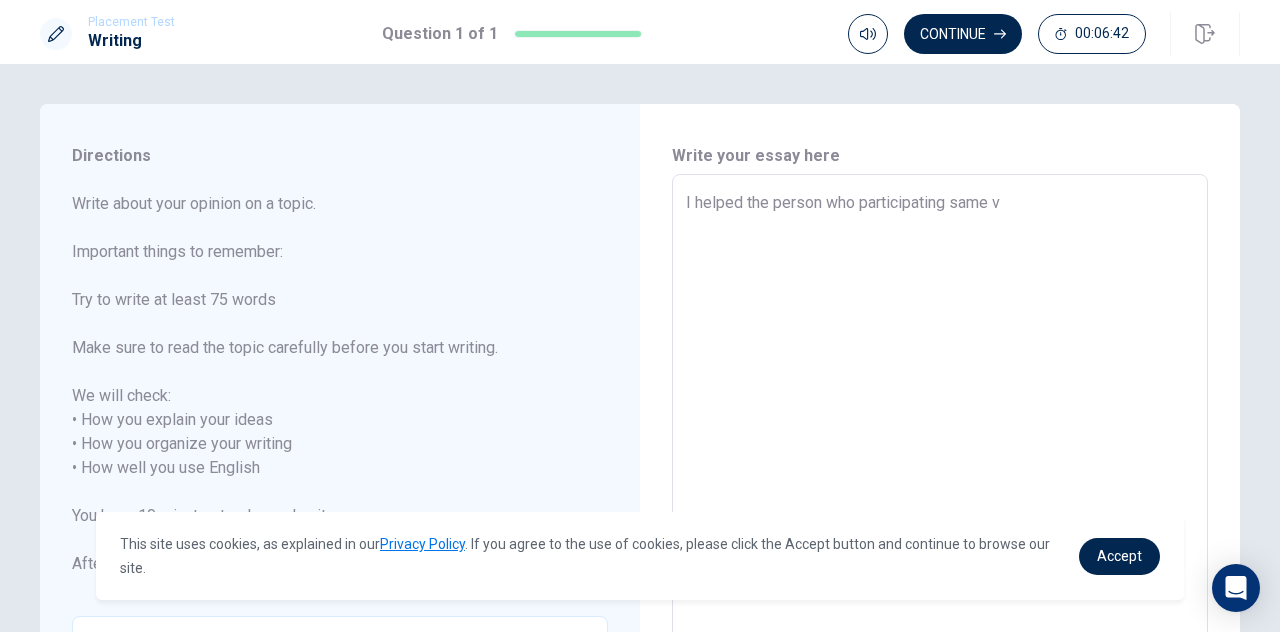 type on "I helped the person who participating same vl" 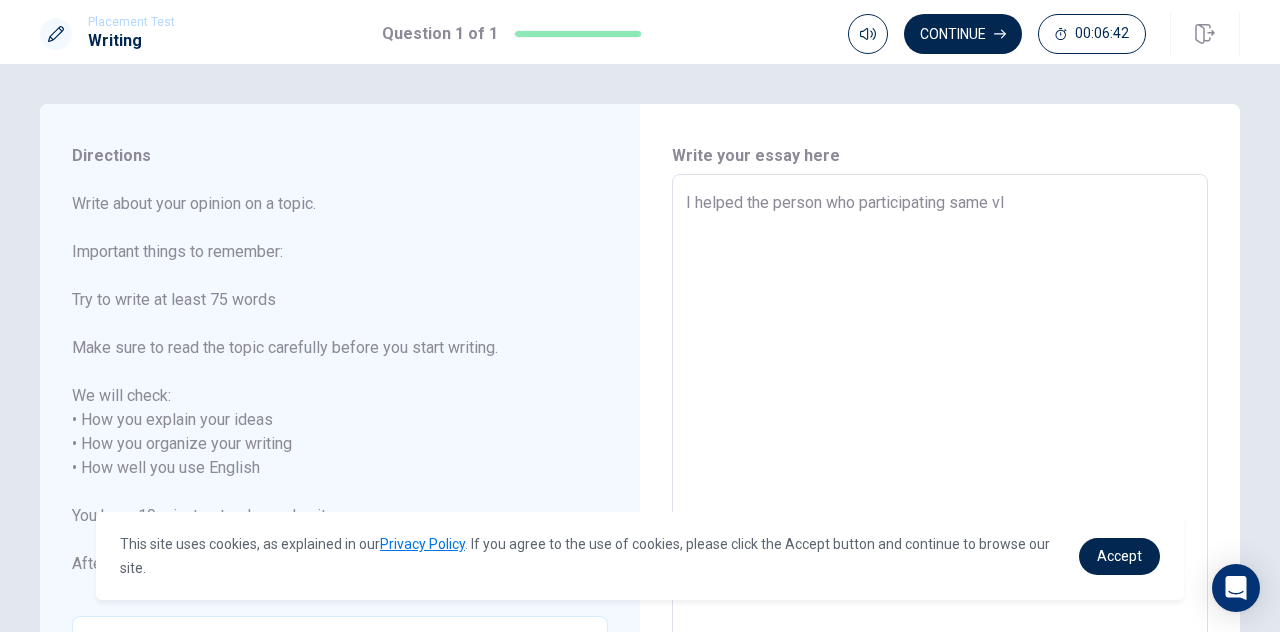 type on "x" 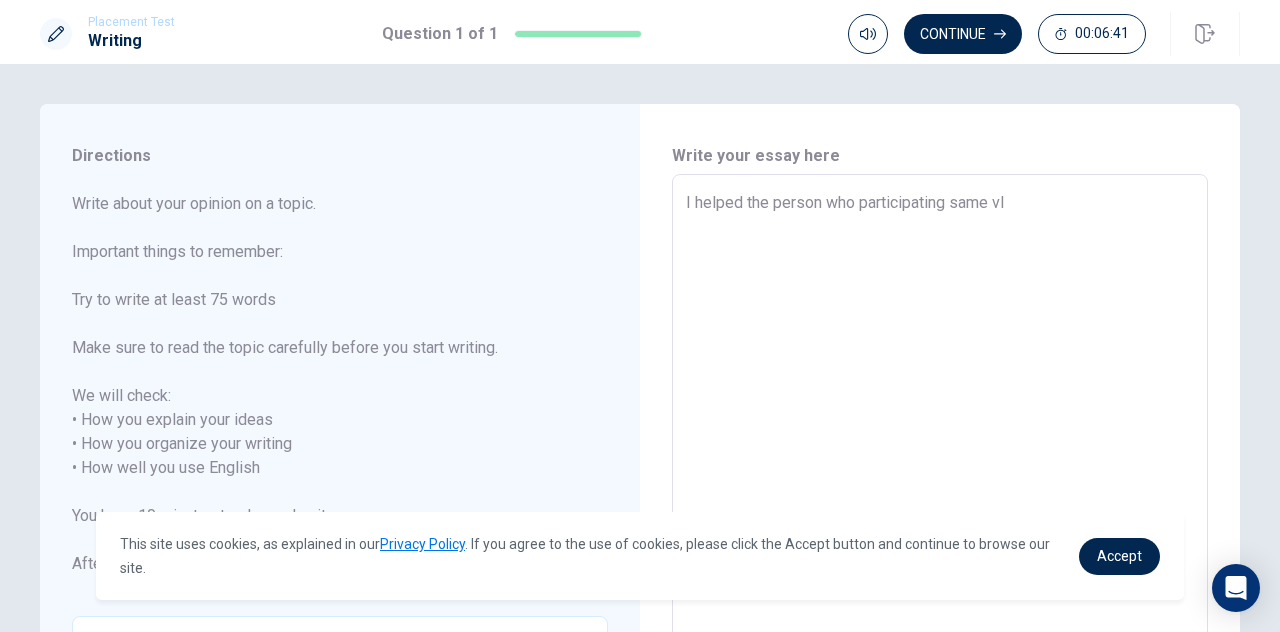 type on "I helped the person who participating same vlu" 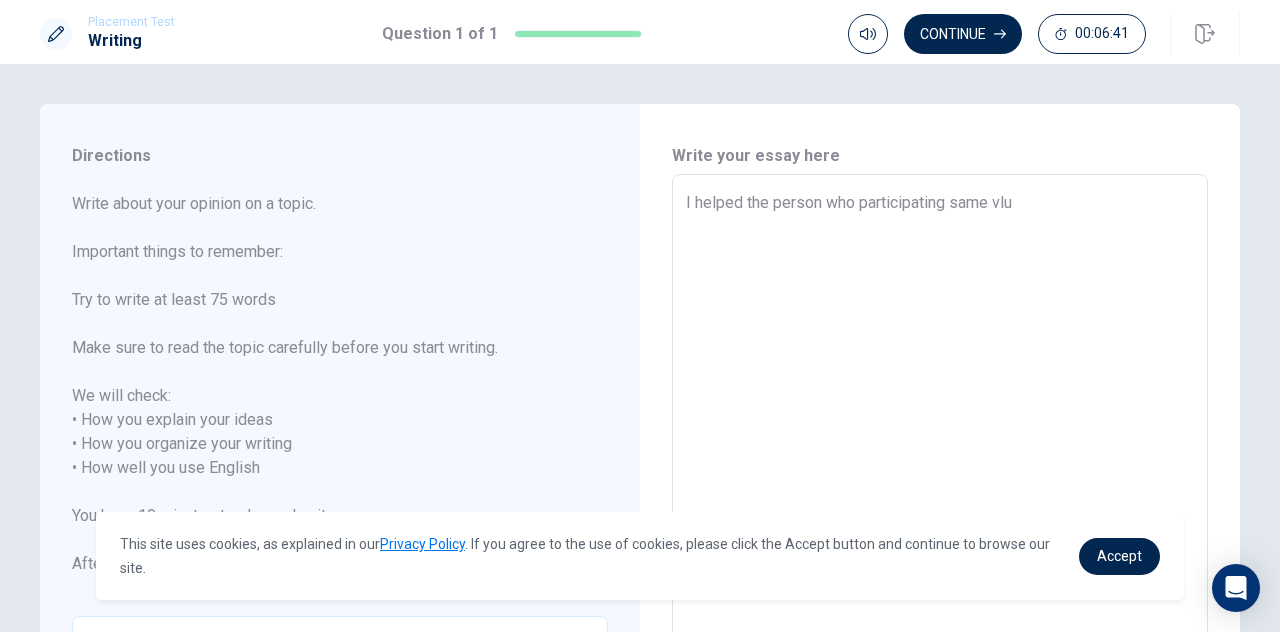type on "x" 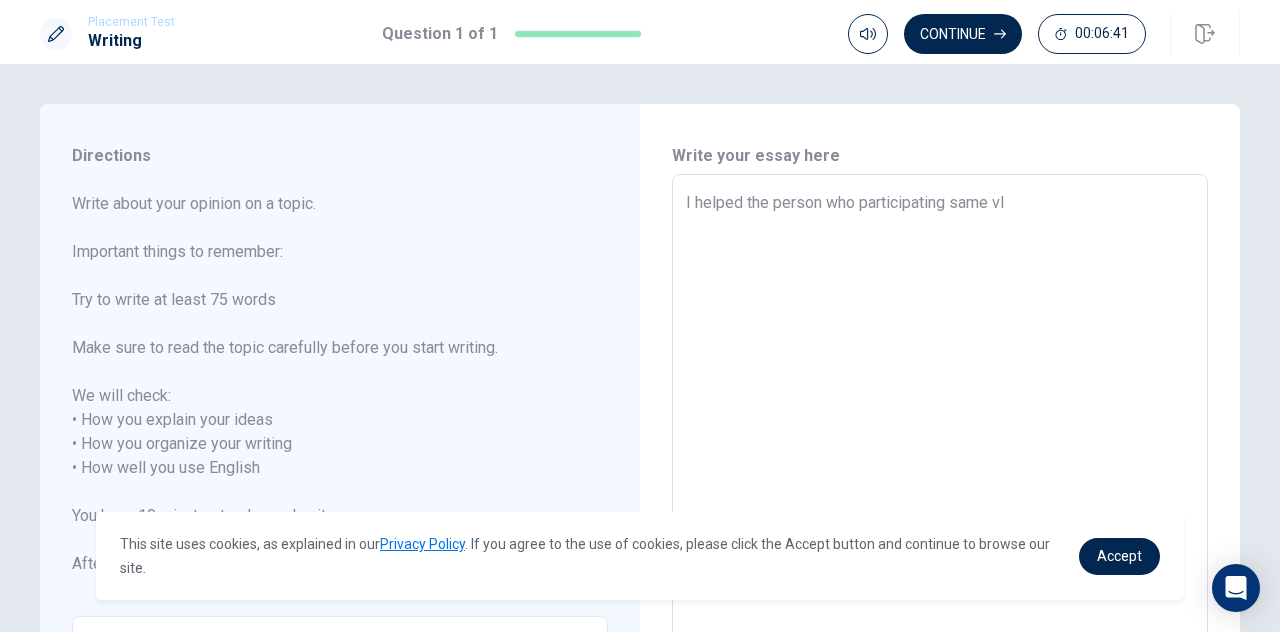 type on "x" 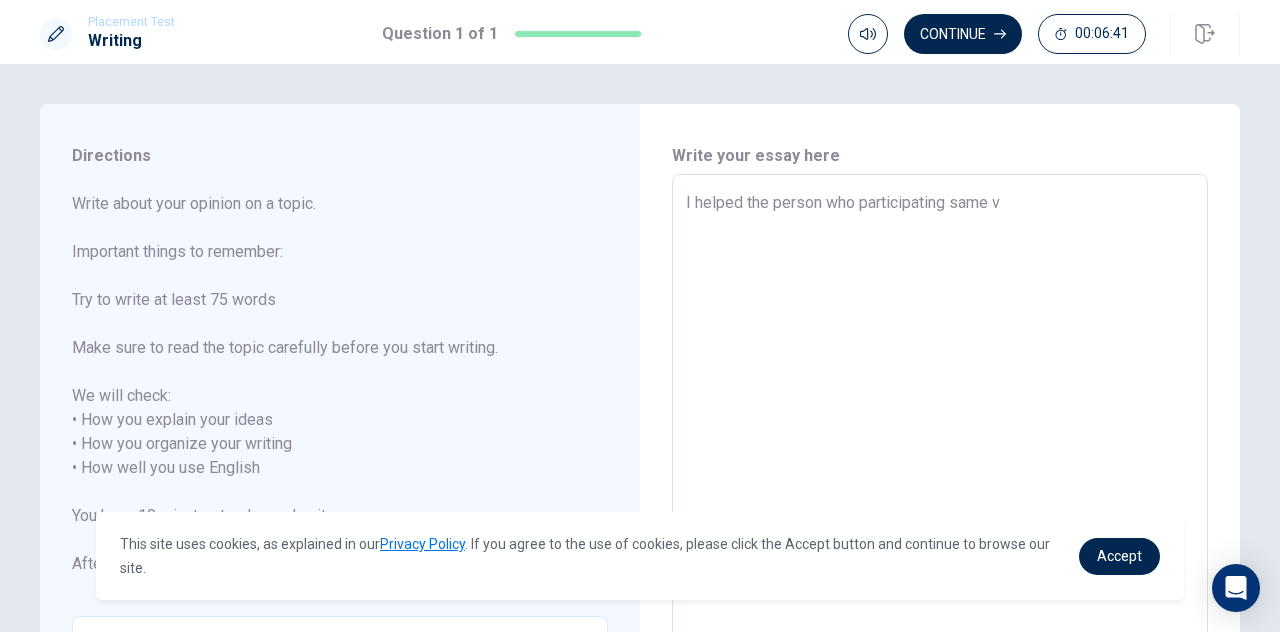 type on "x" 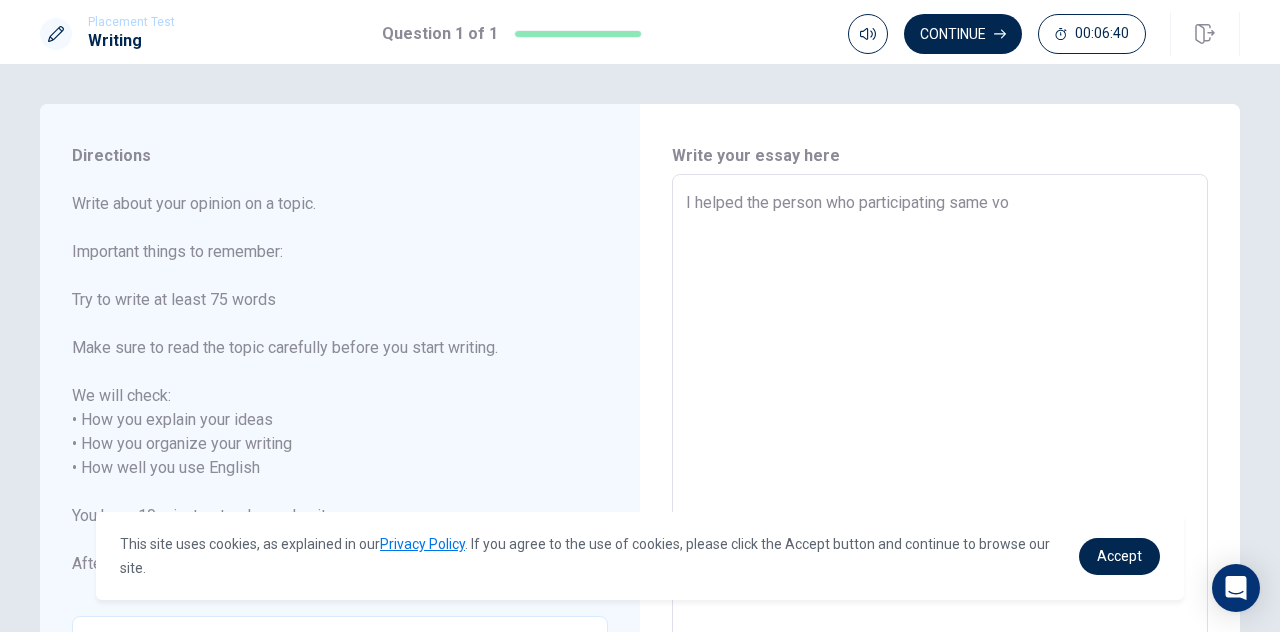 type on "x" 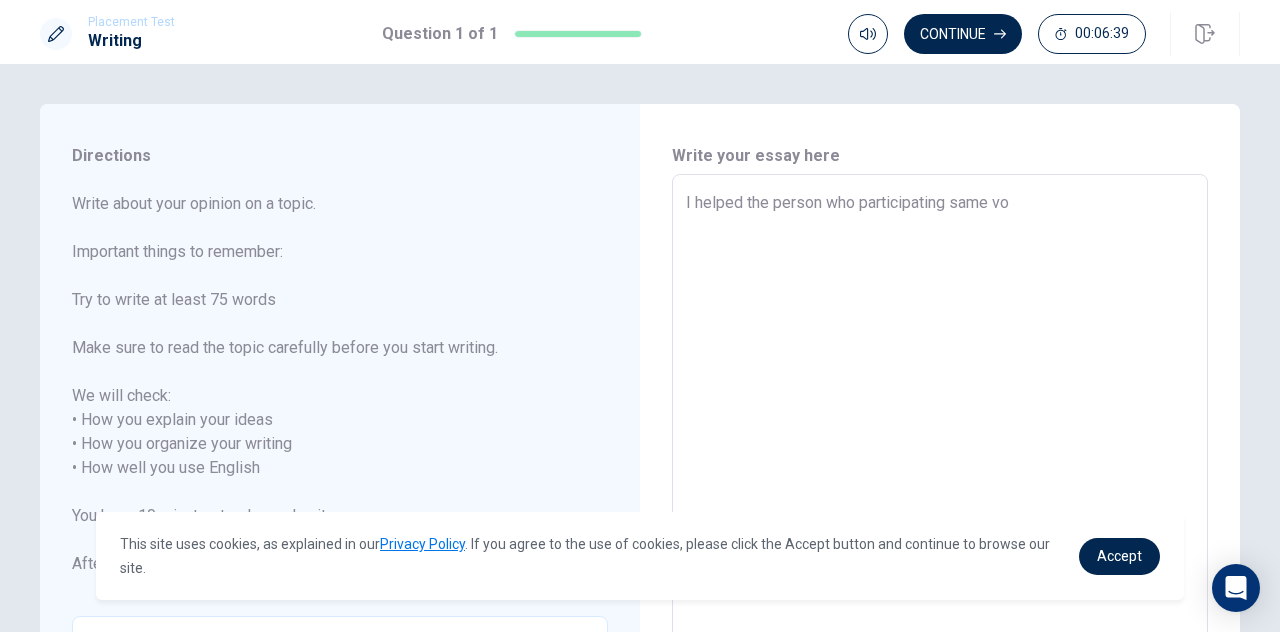 type on "I helped the person who participating same vou" 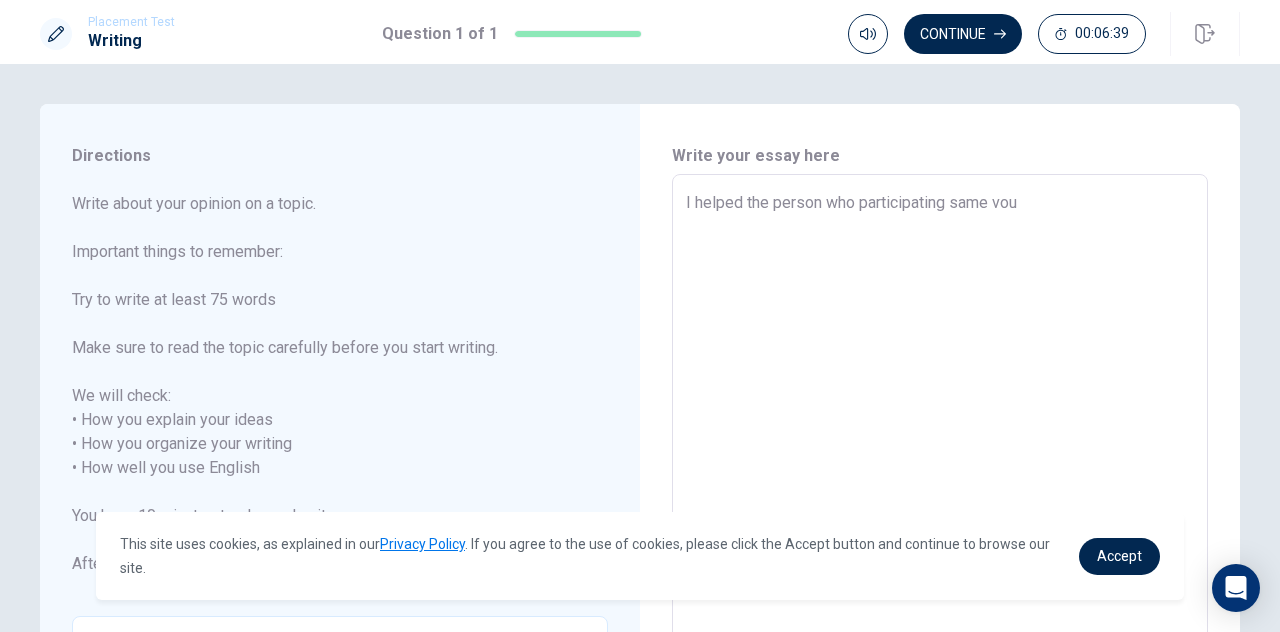type on "x" 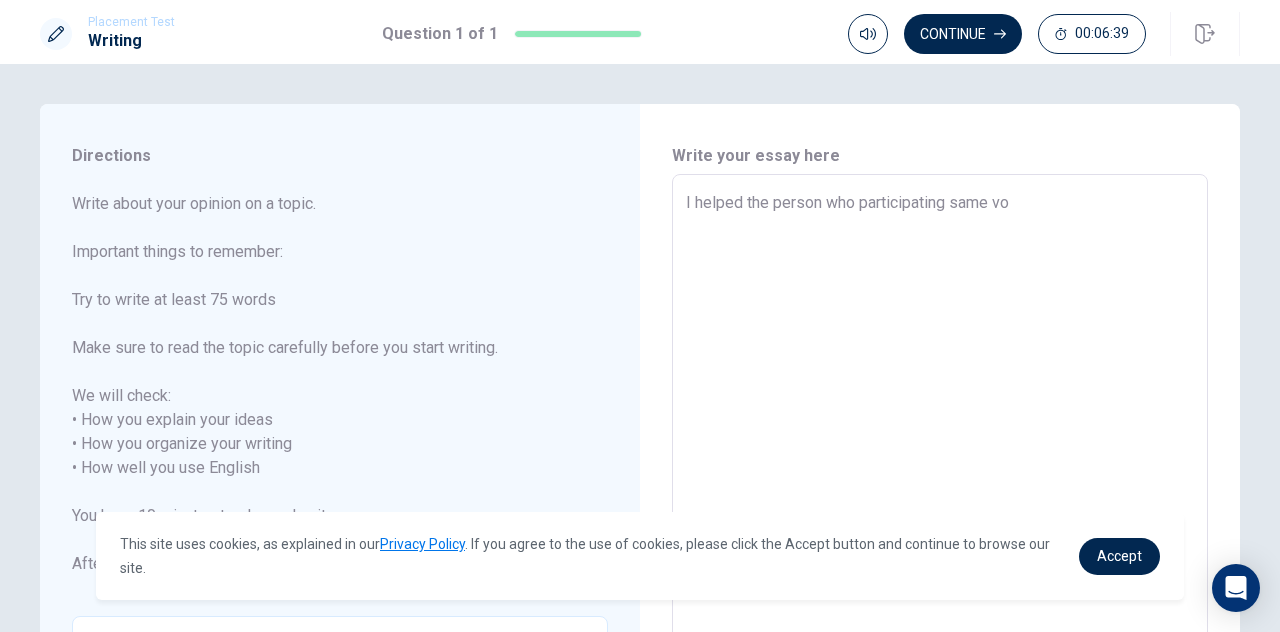 type on "x" 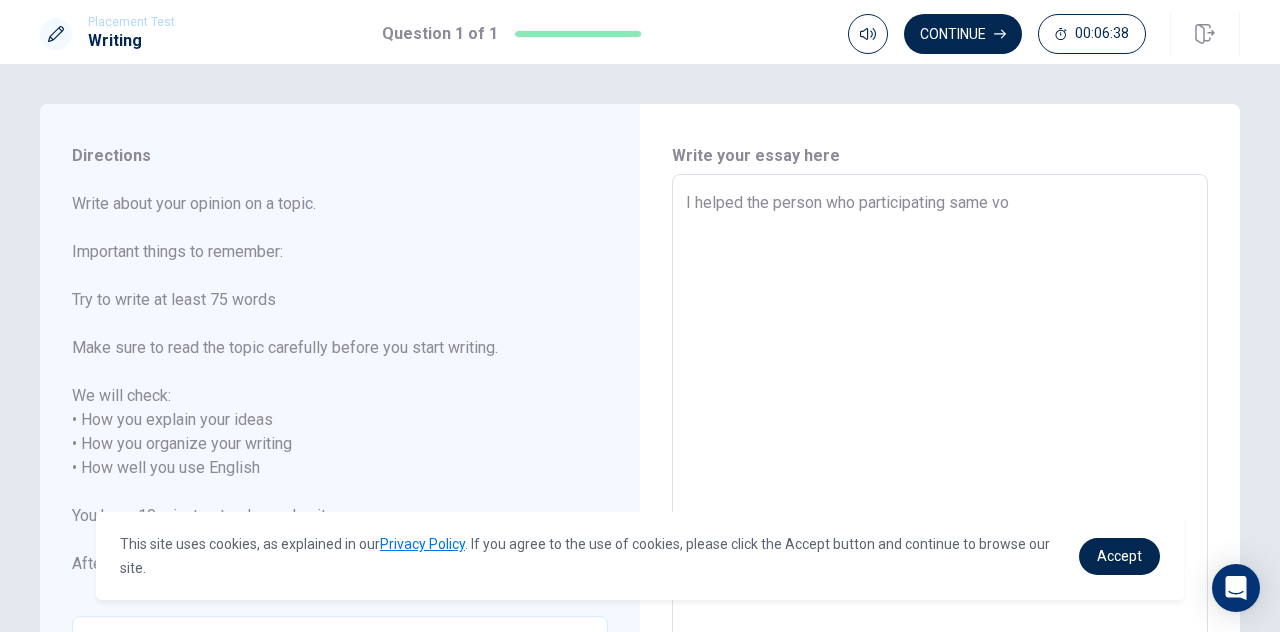 type on "I helped the person who participating same v" 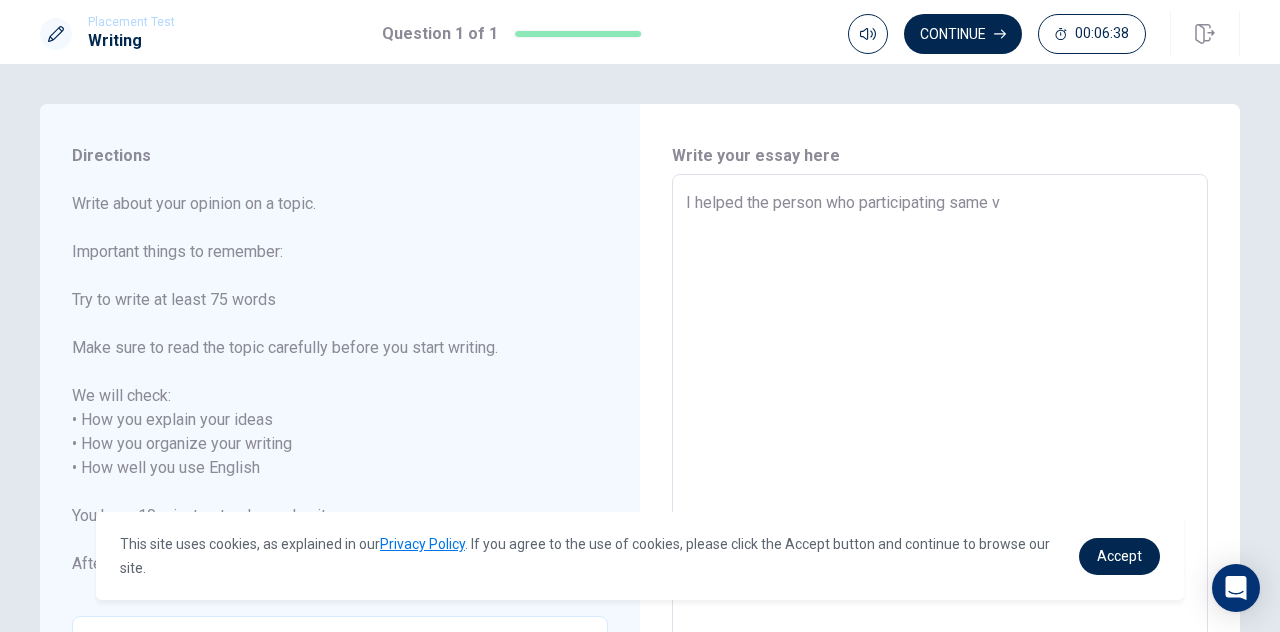 type on "x" 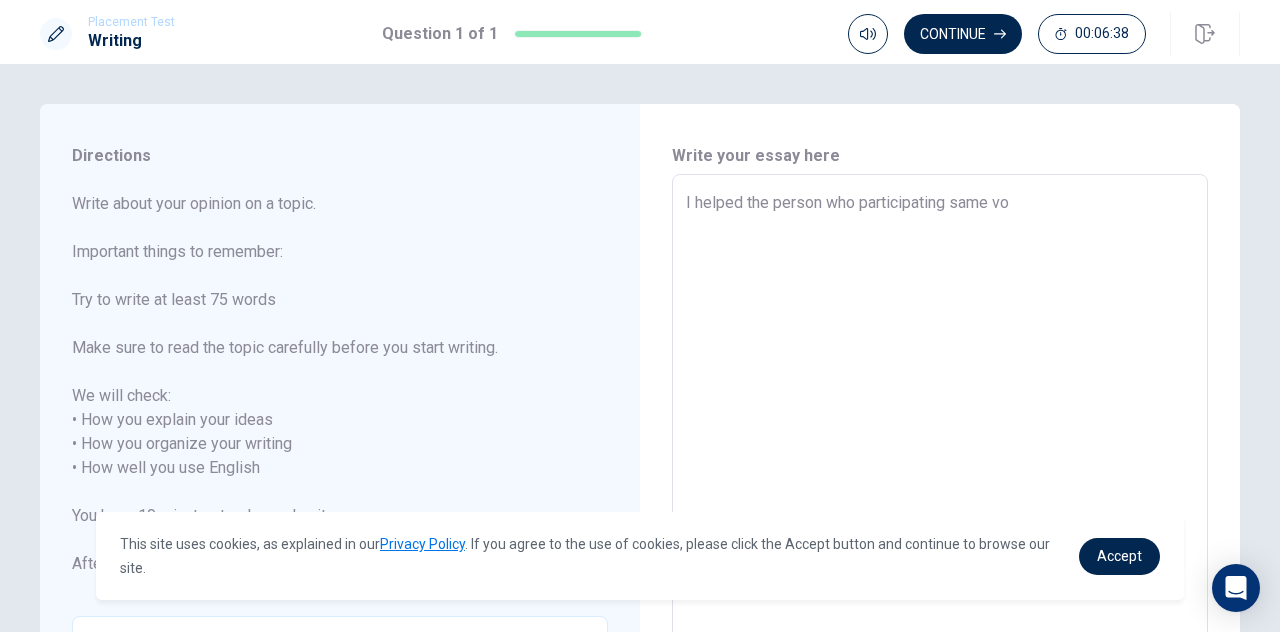 type on "x" 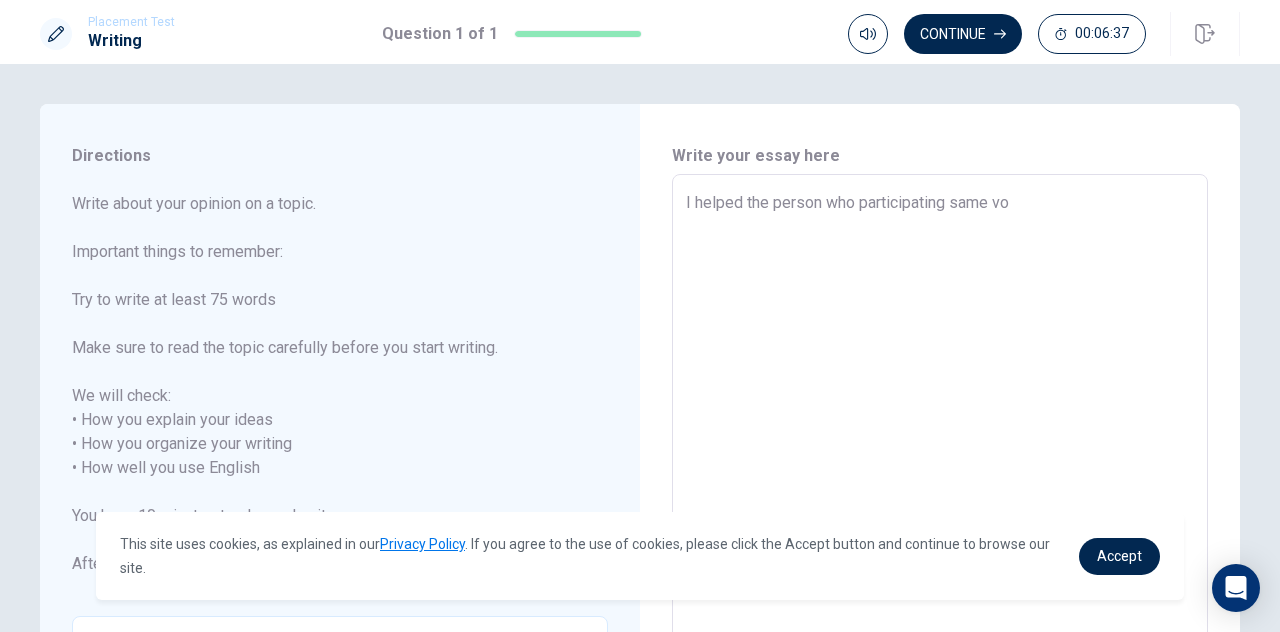 type on "I helped the person who participating same vol" 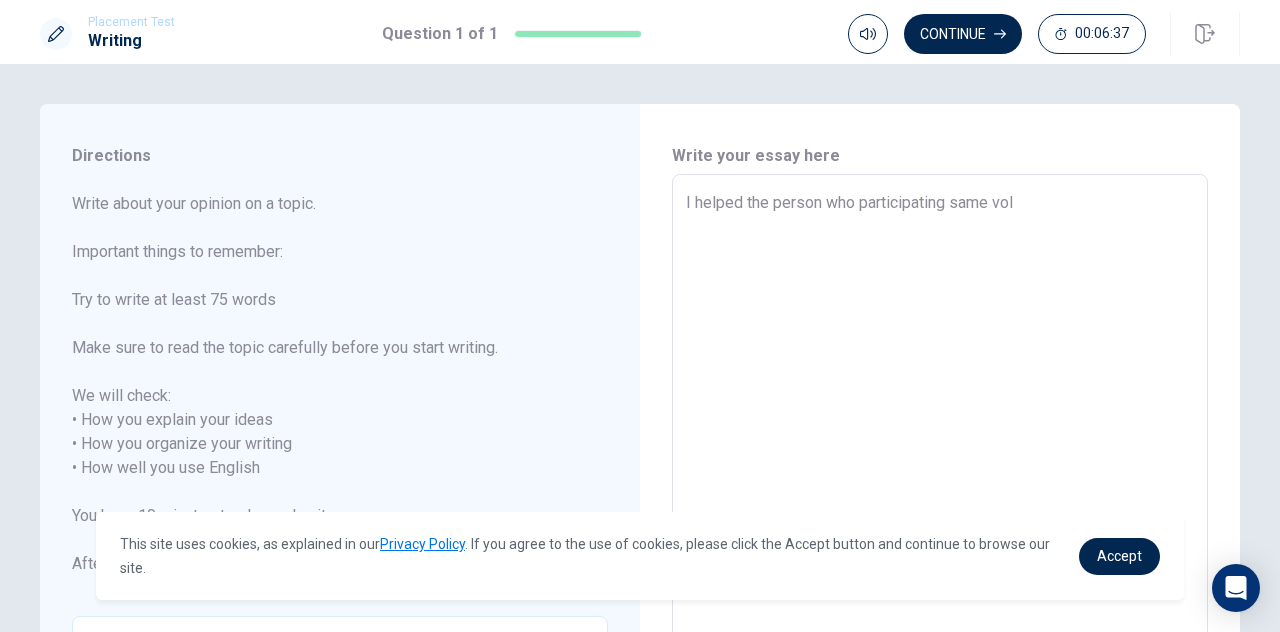 type on "x" 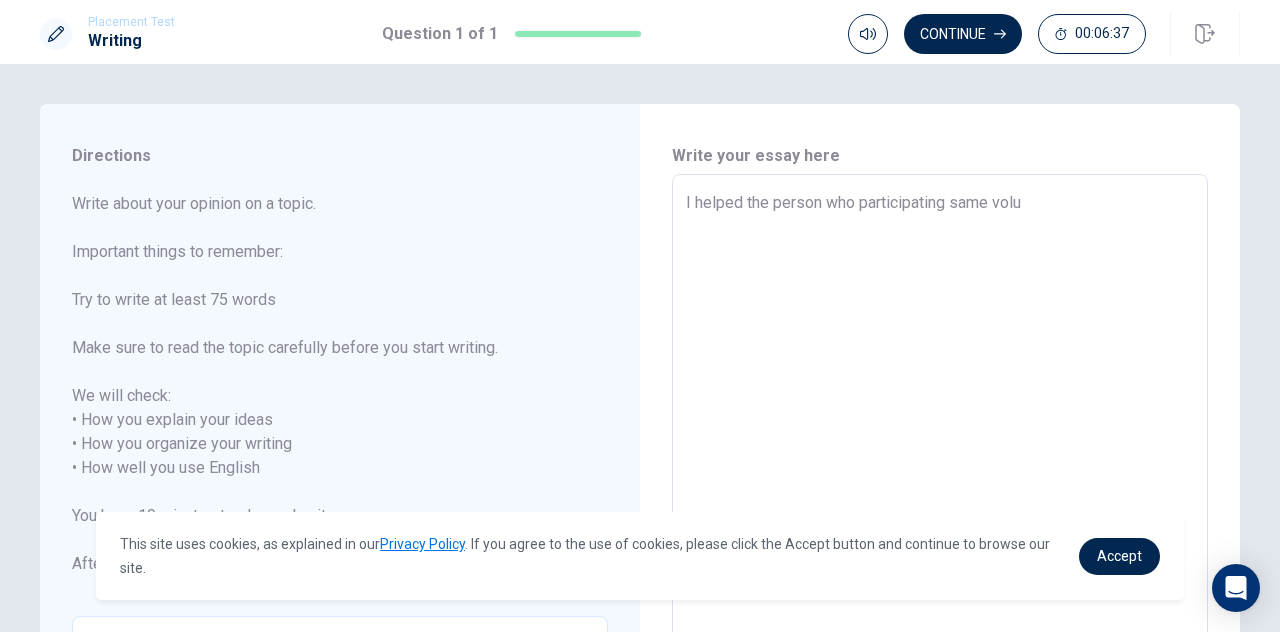 type on "x" 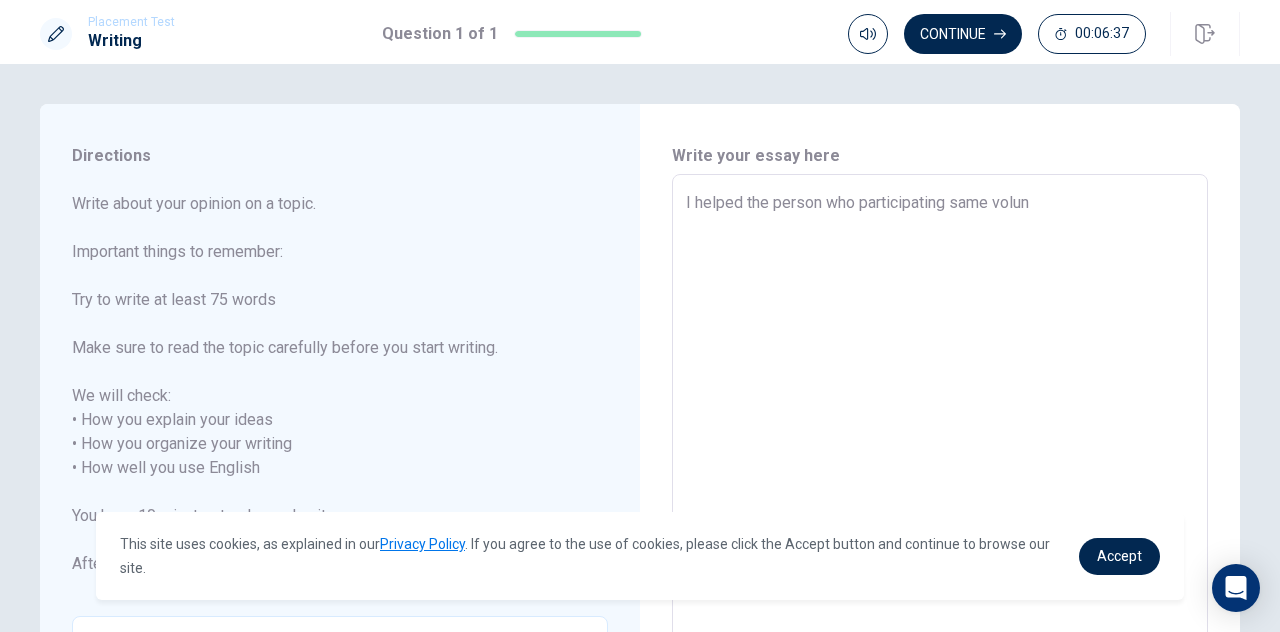 type on "x" 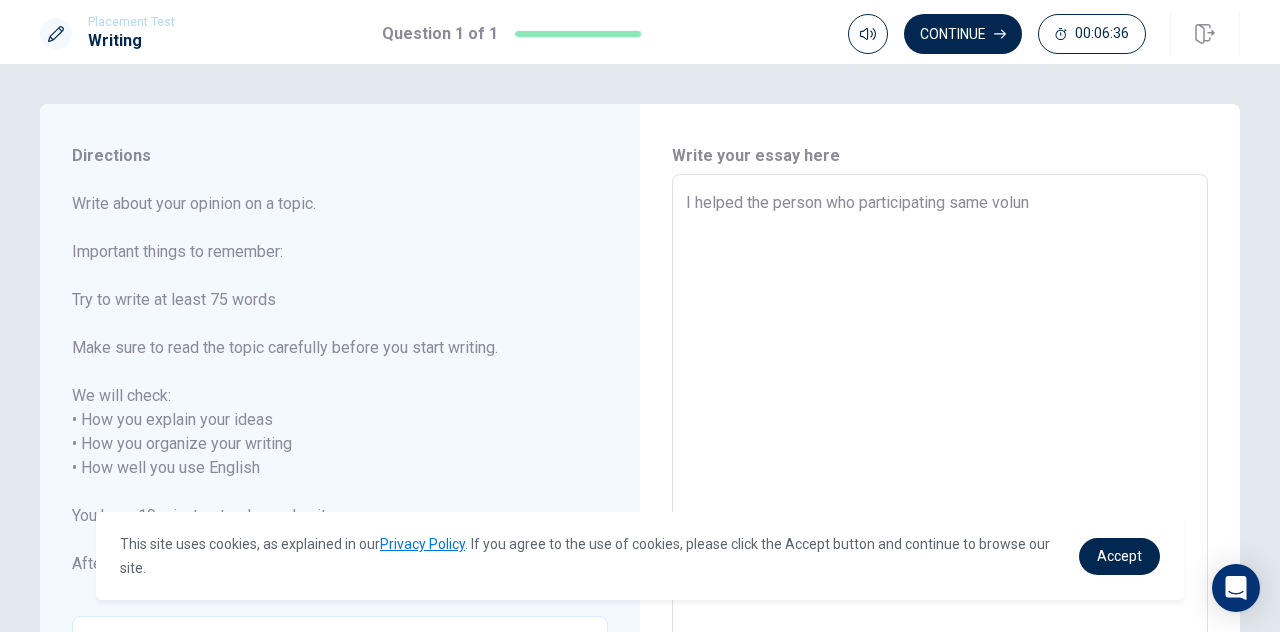 type on "I helped the person who participating same volunt" 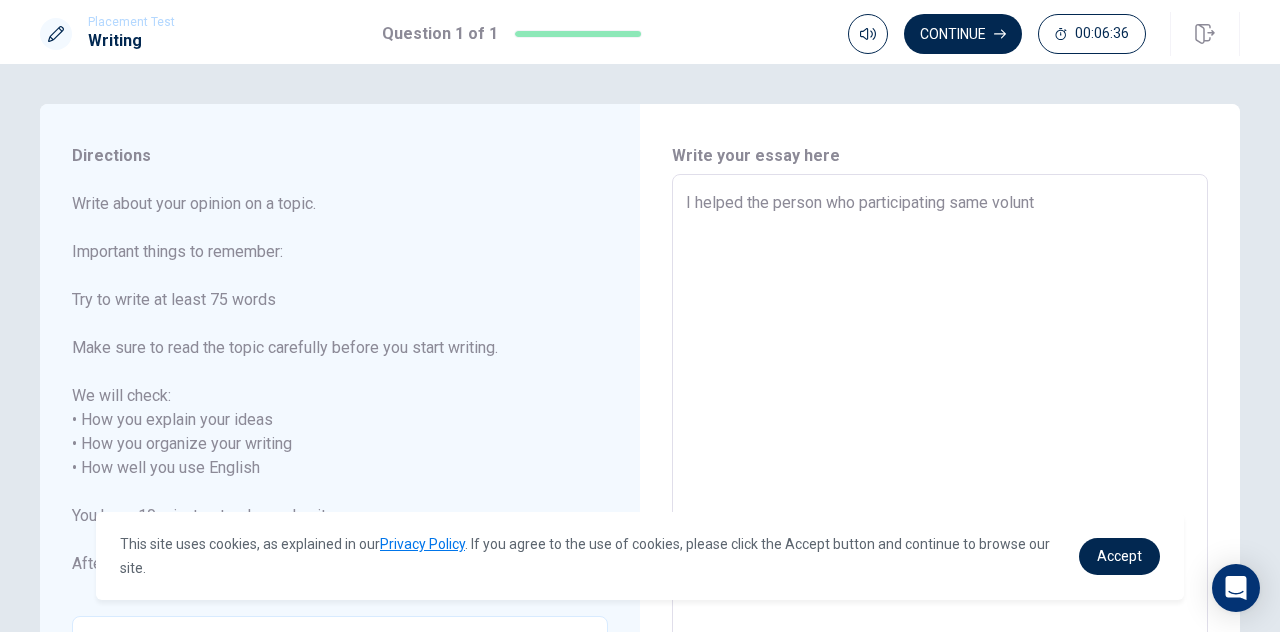 type on "x" 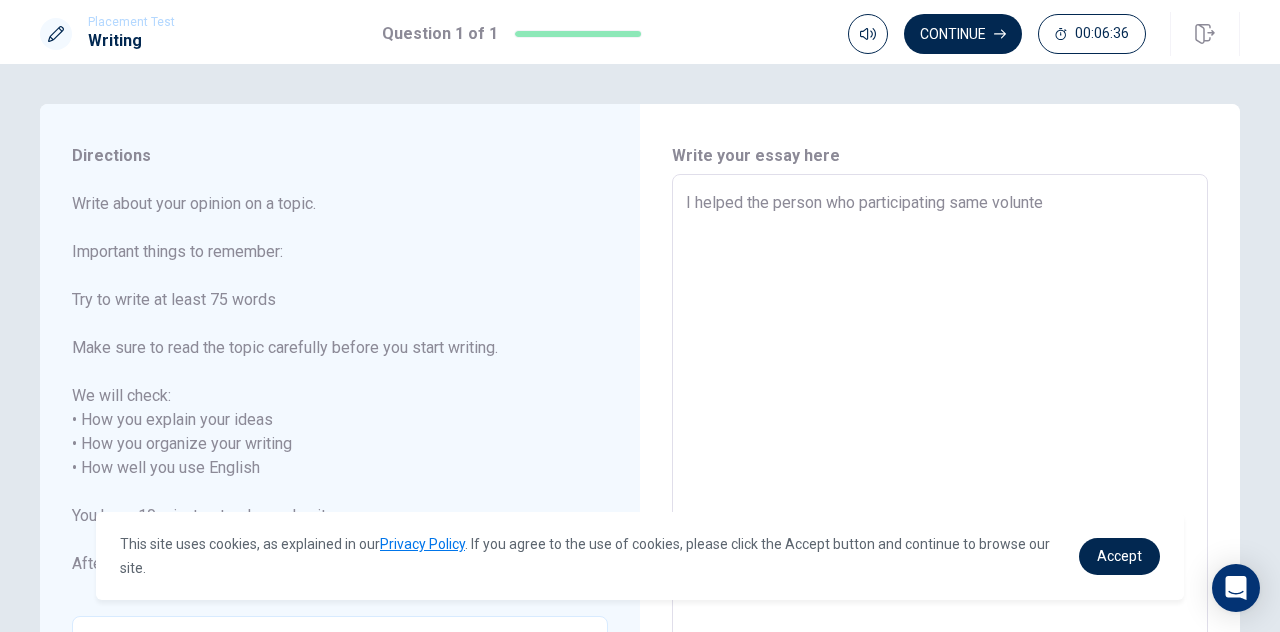 type on "x" 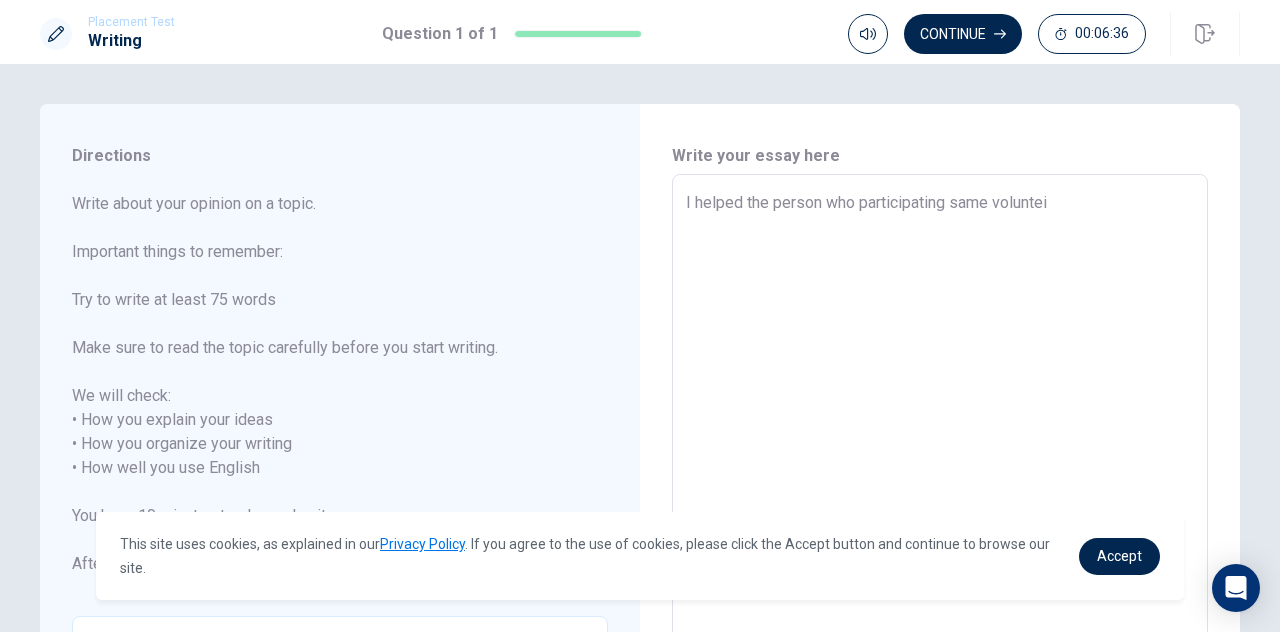 type on "x" 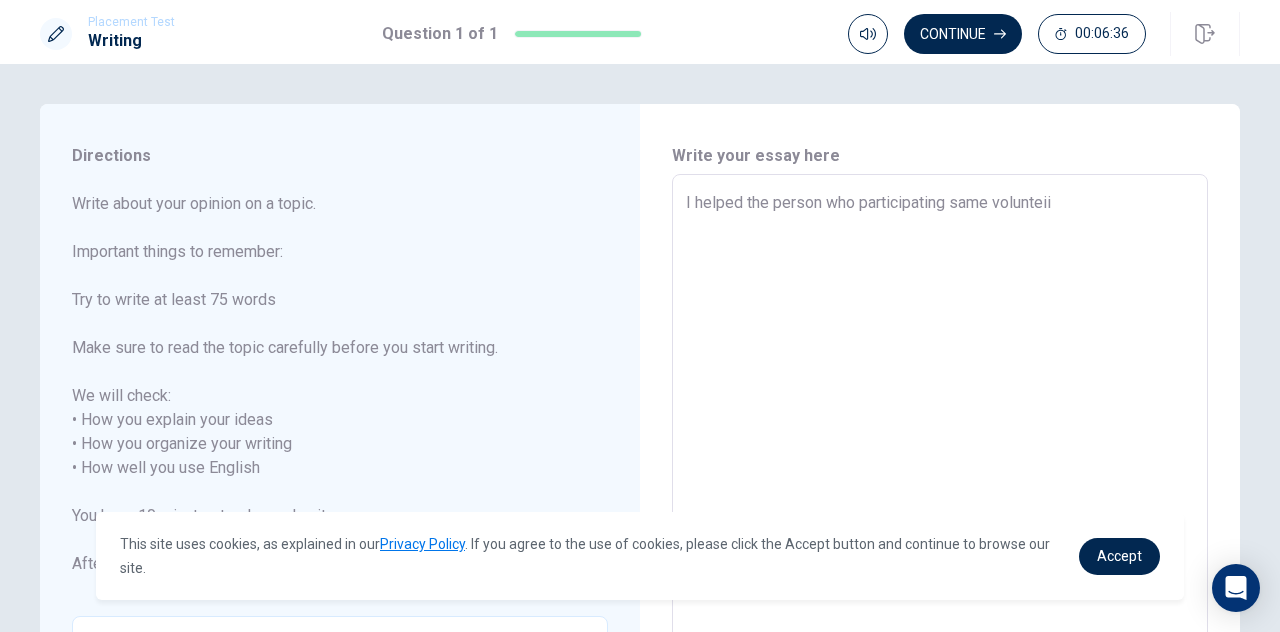 type on "x" 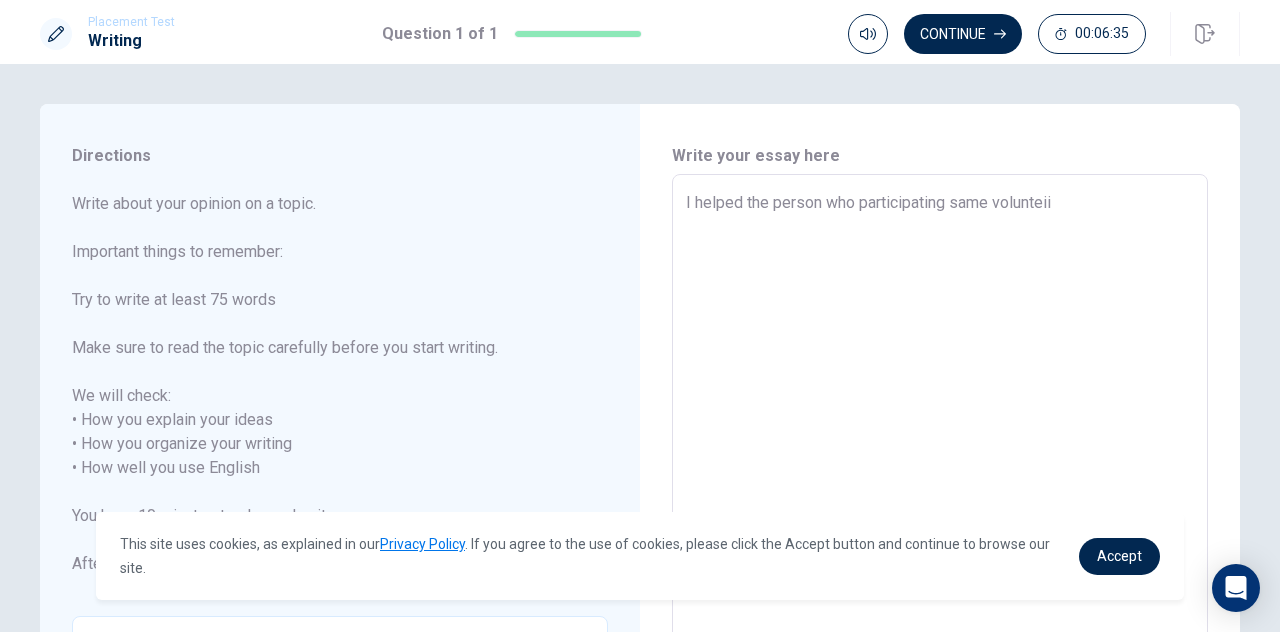 type on "I helped the person who participating same voluntei" 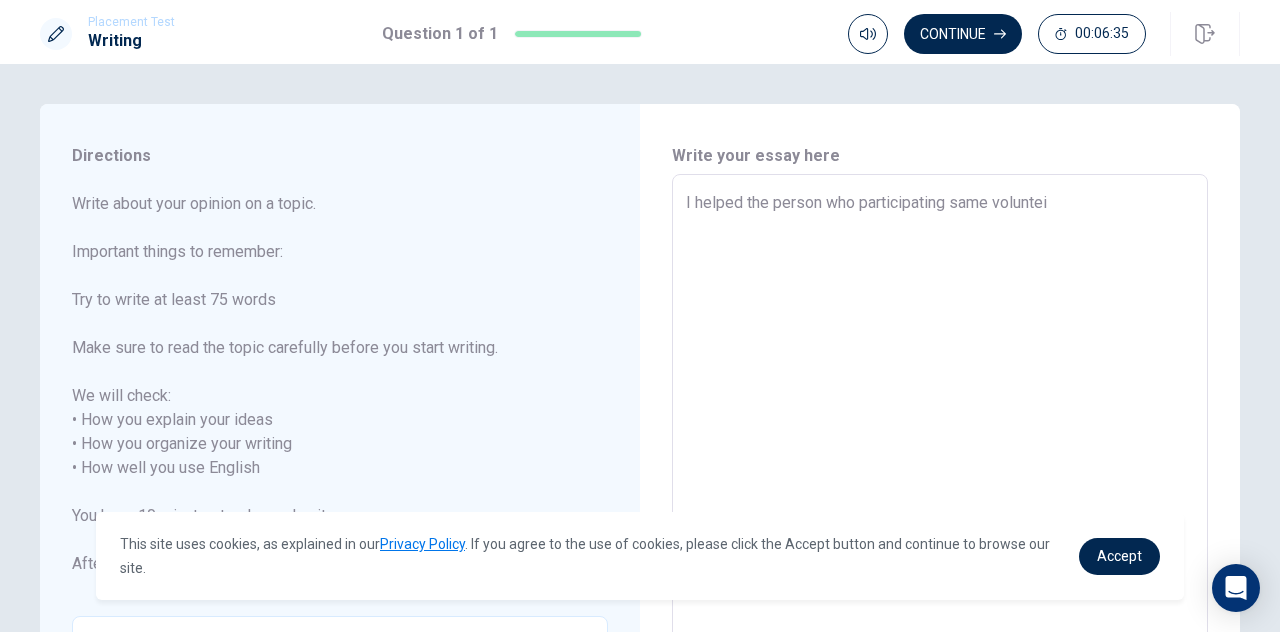 type on "x" 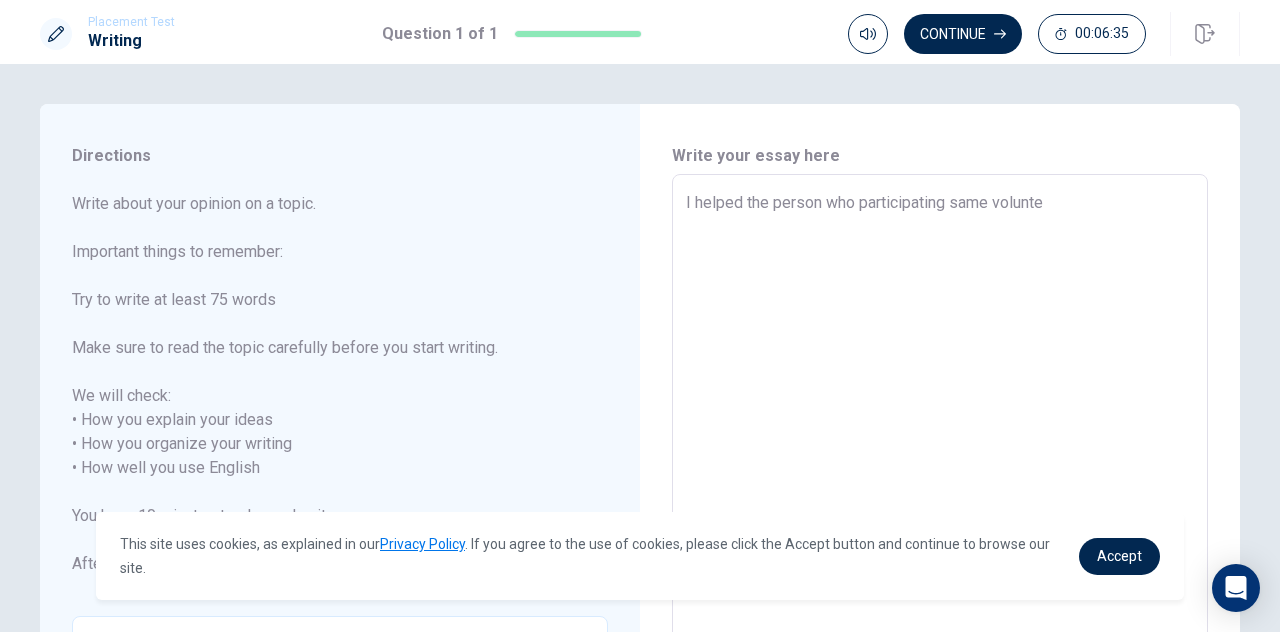 type on "x" 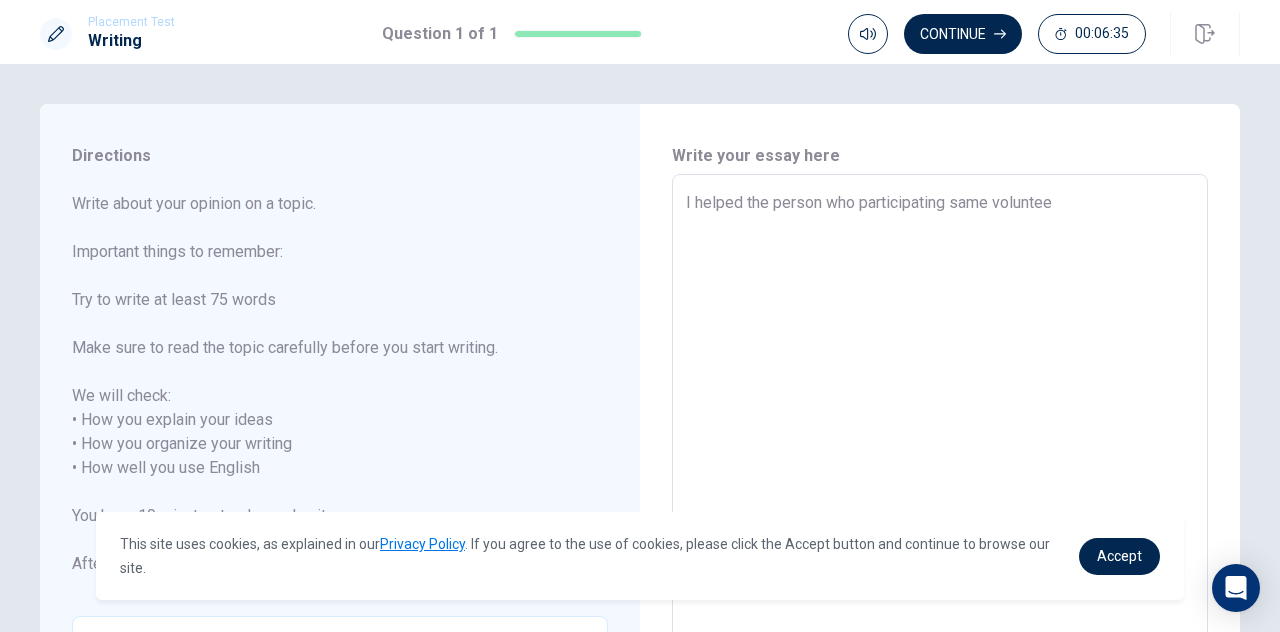 type on "x" 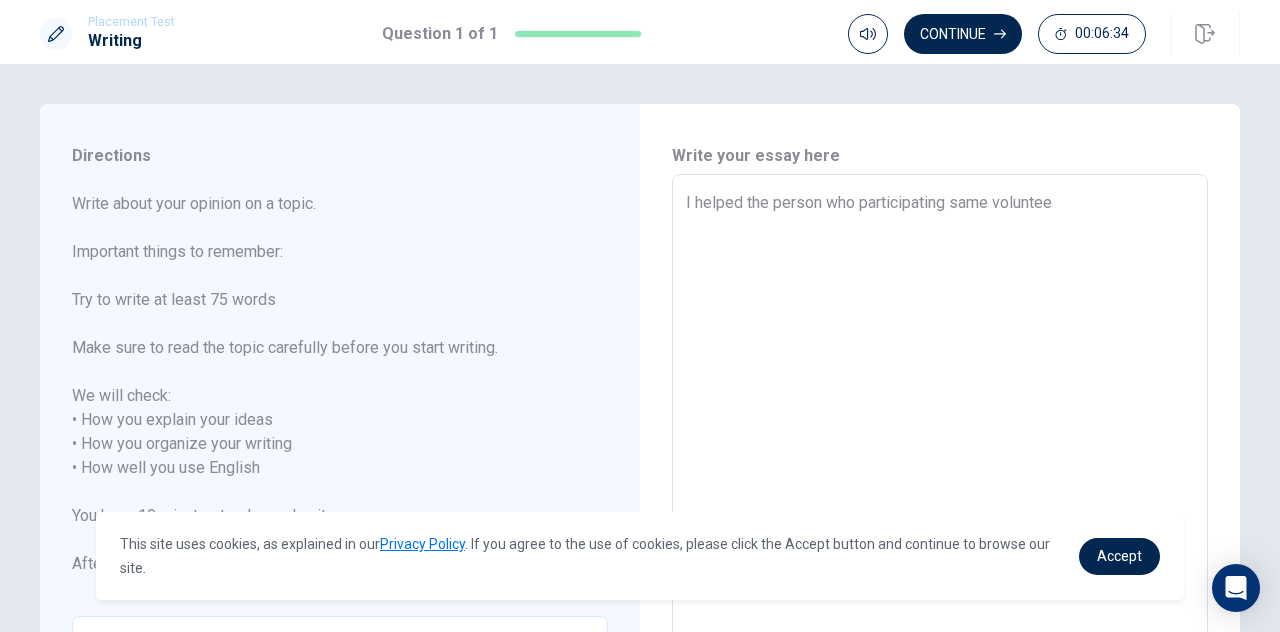 type on "I helped the person who participating same volunteer" 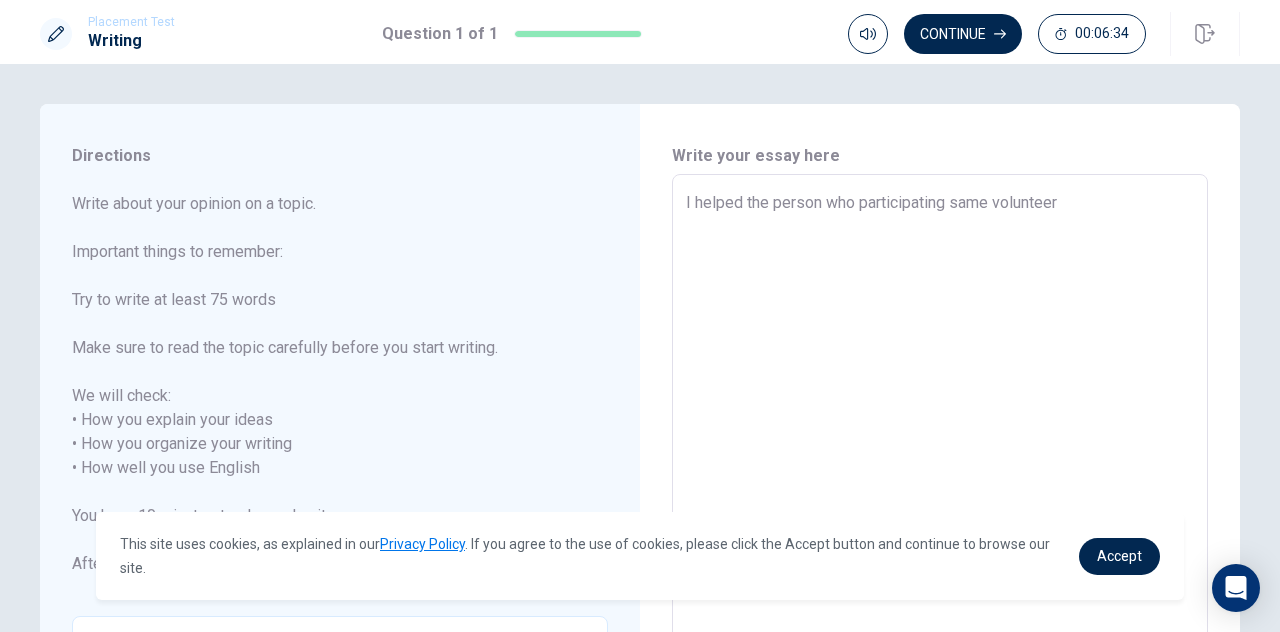 type on "x" 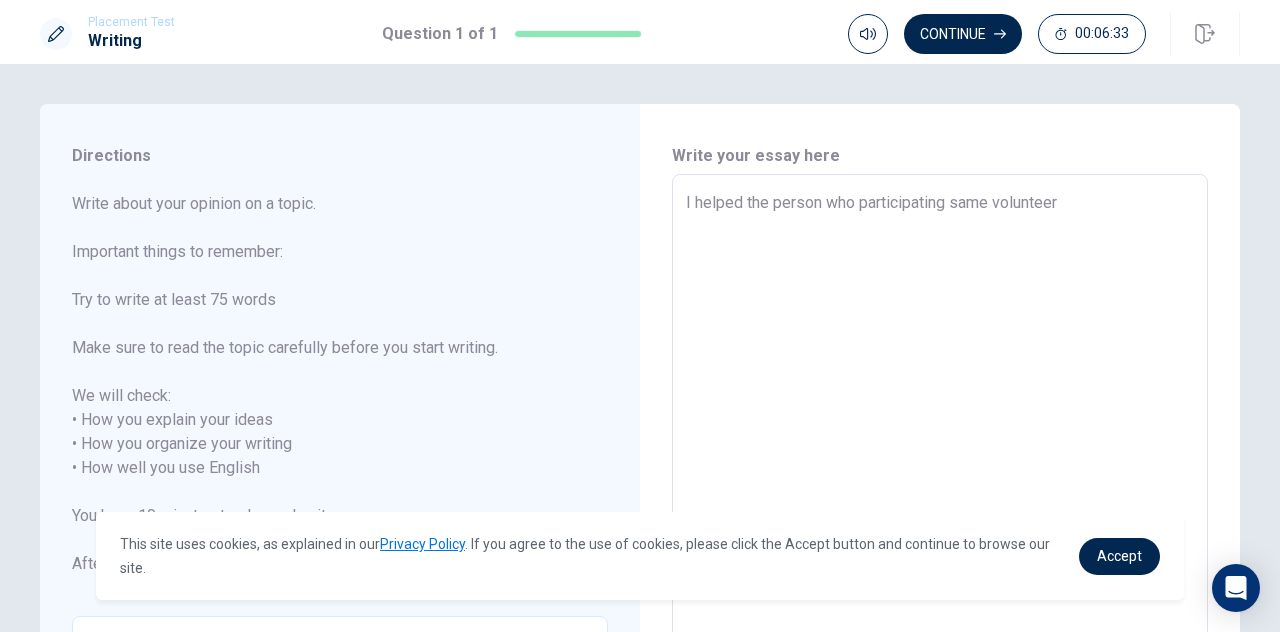 type on "I helped the person who participating same volunteer." 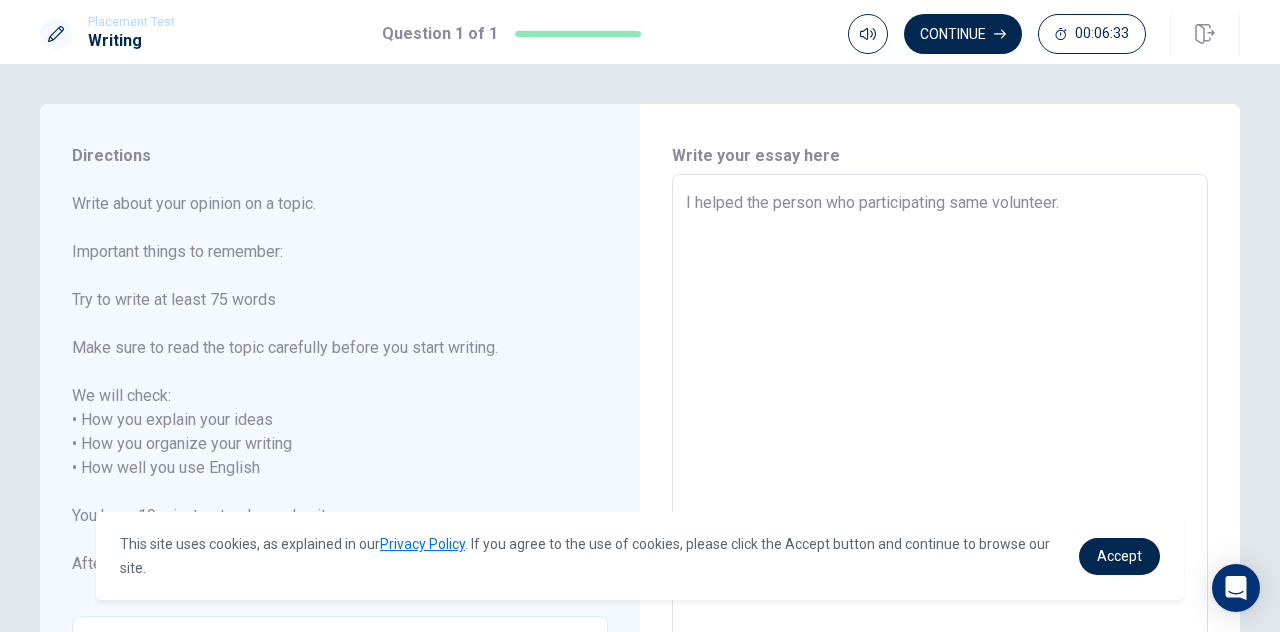 type on "x" 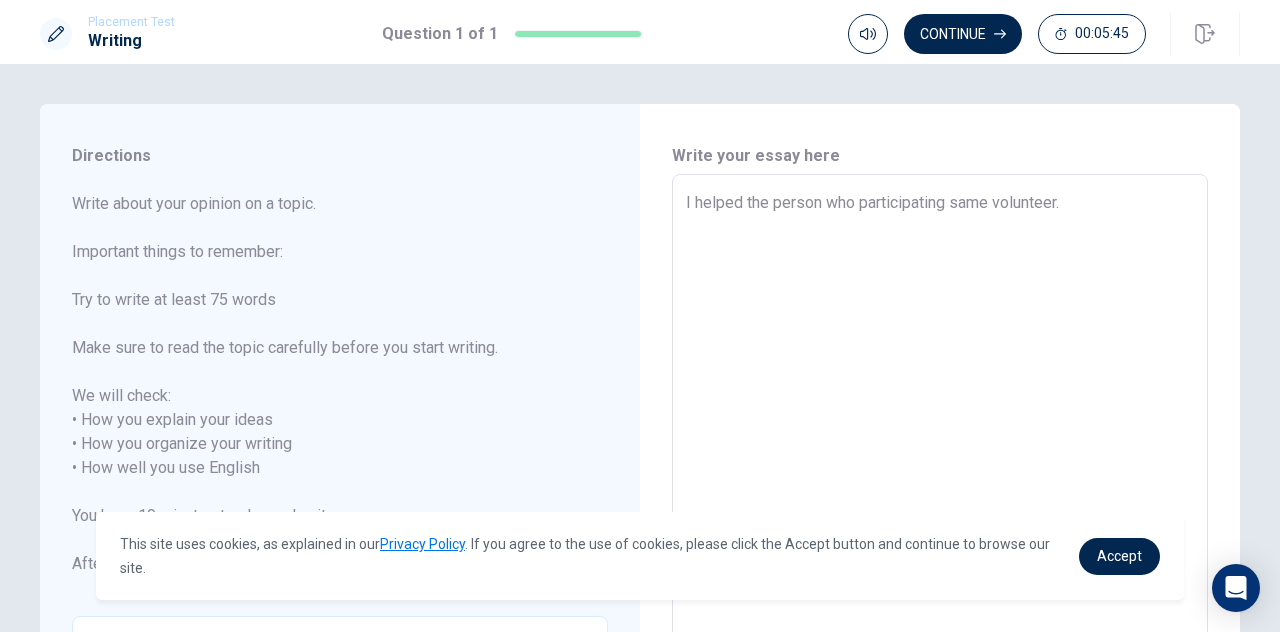 type on "x" 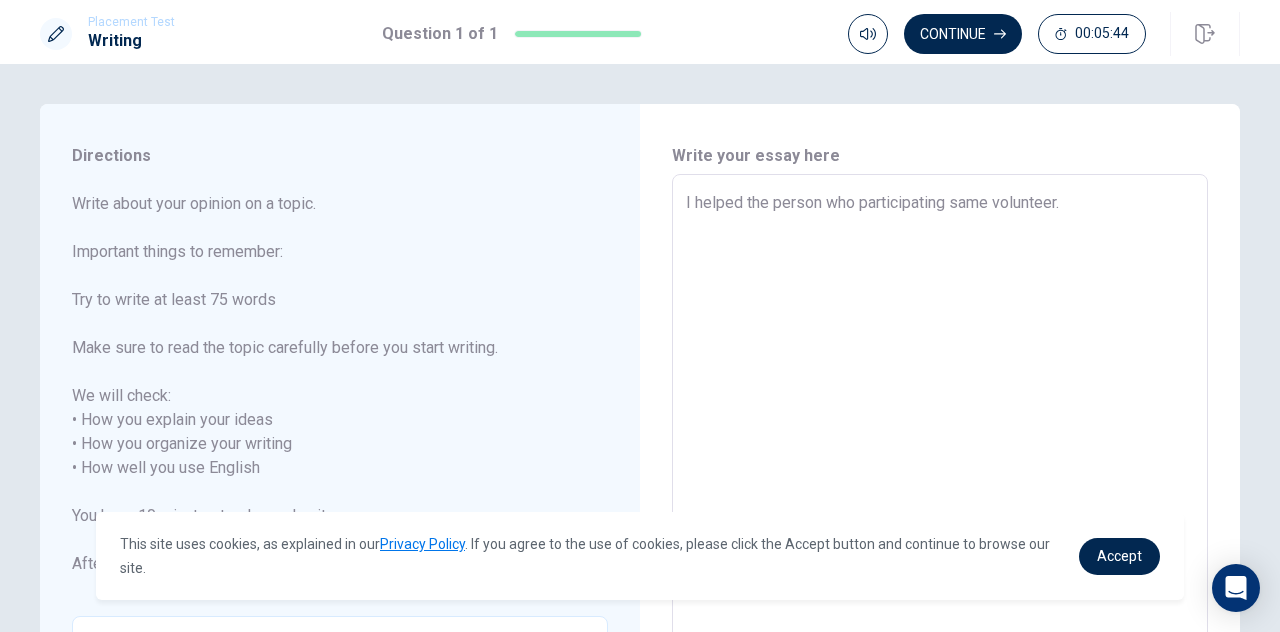 type on "I helped the person who participating same volunteer.
I" 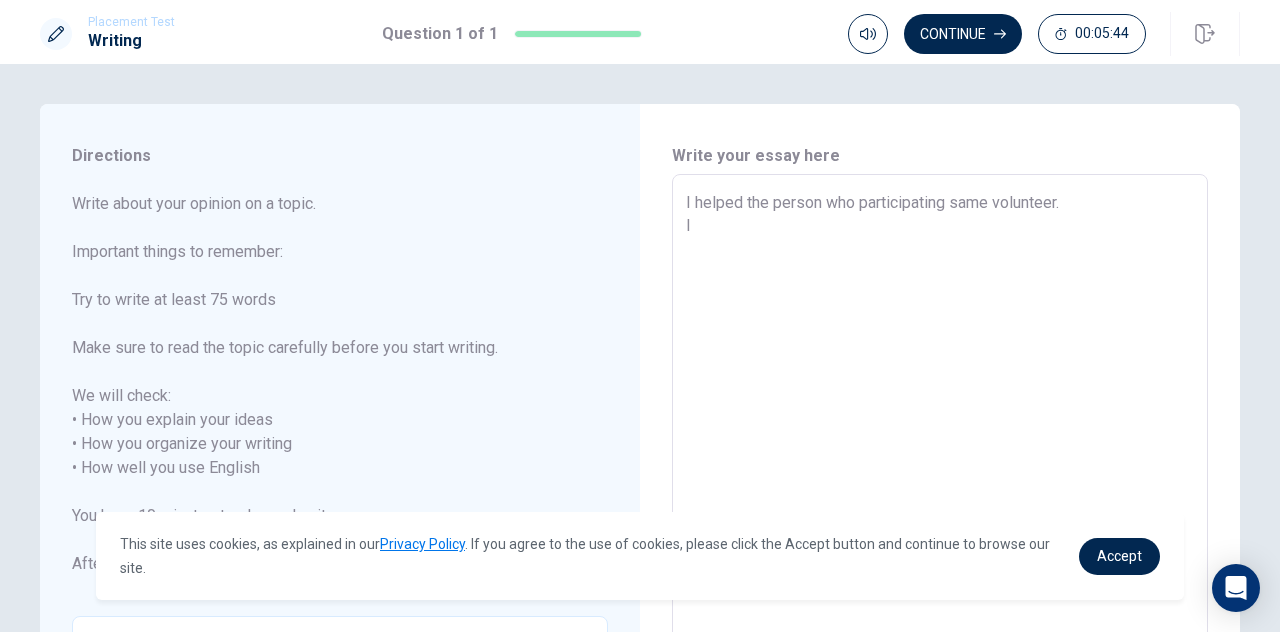 type on "x" 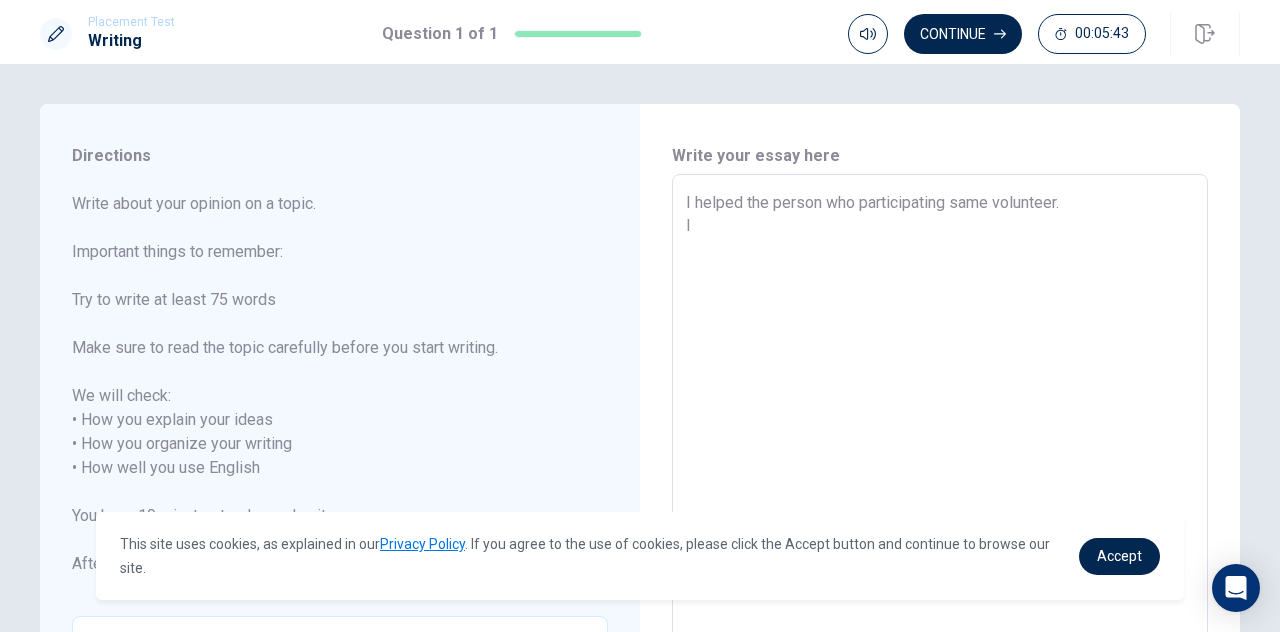 type on "I helped the person who participating same volunteer.
I l" 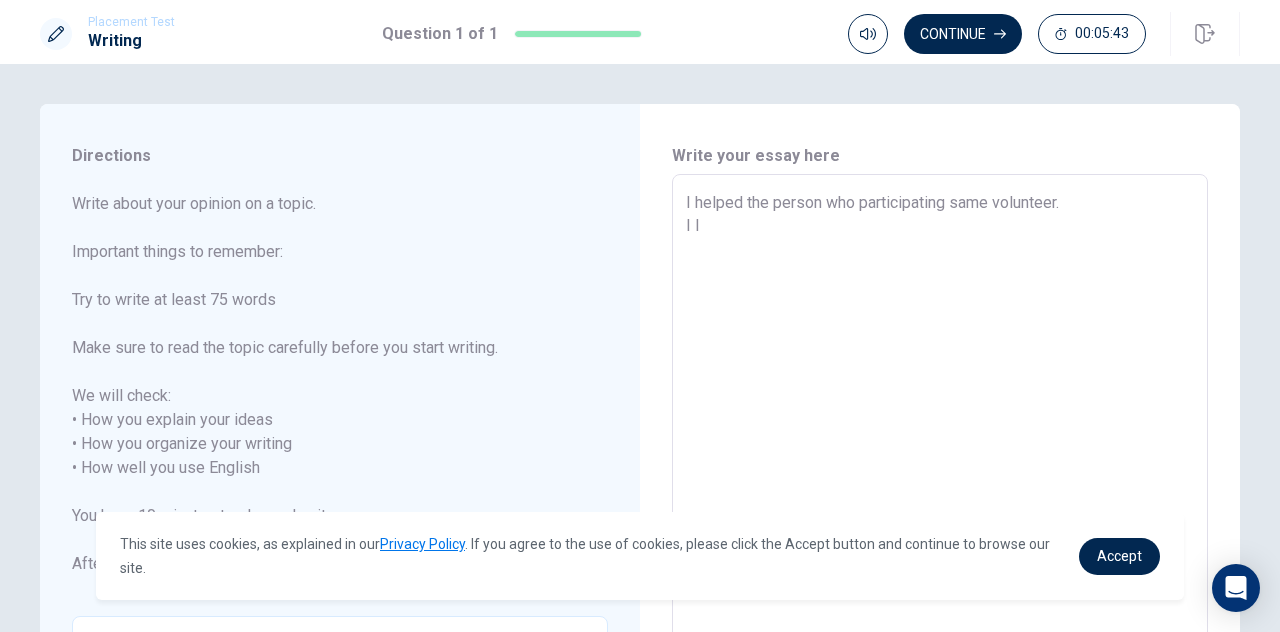 type on "x" 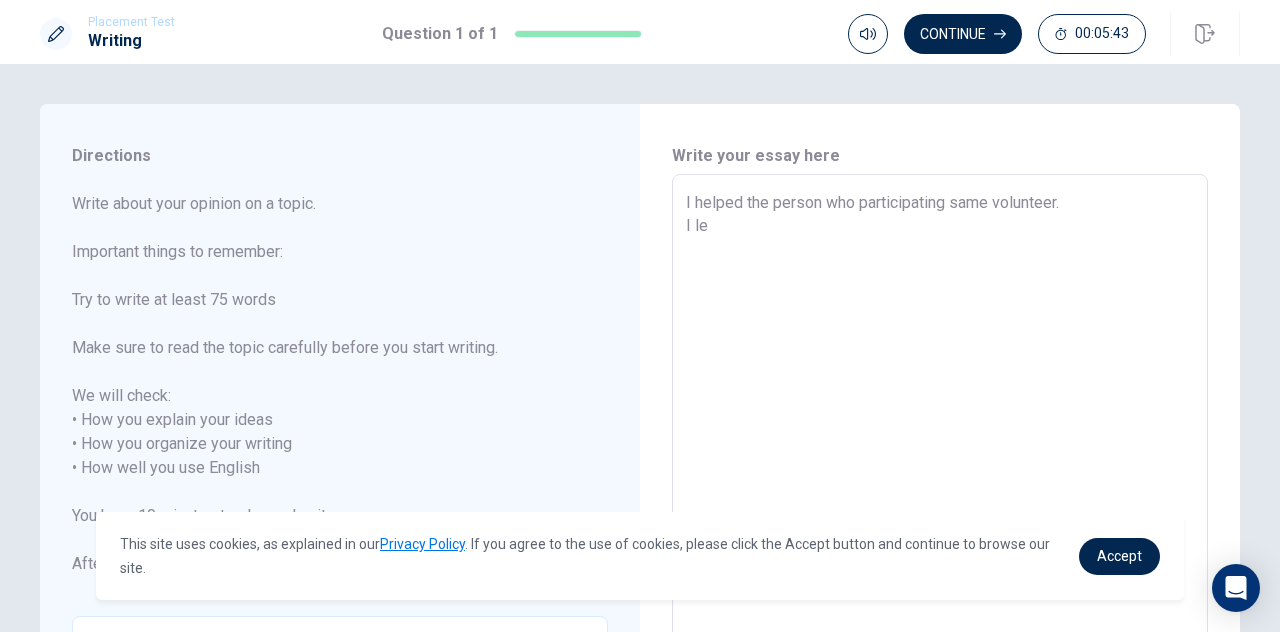 type on "x" 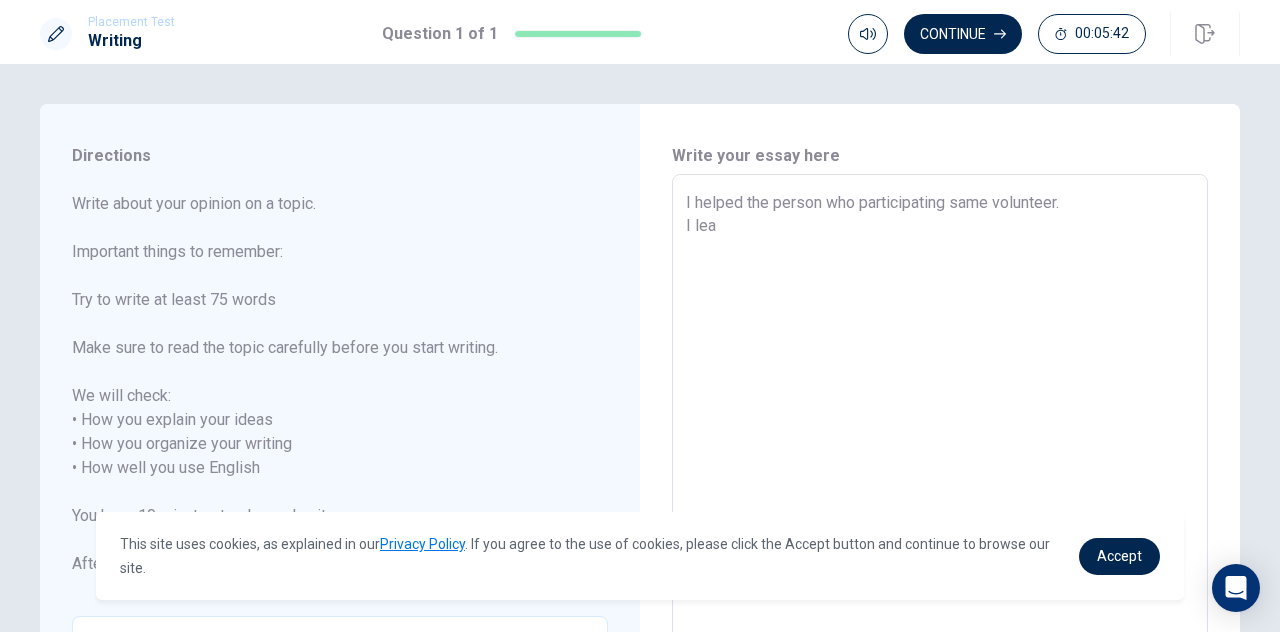 type on "x" 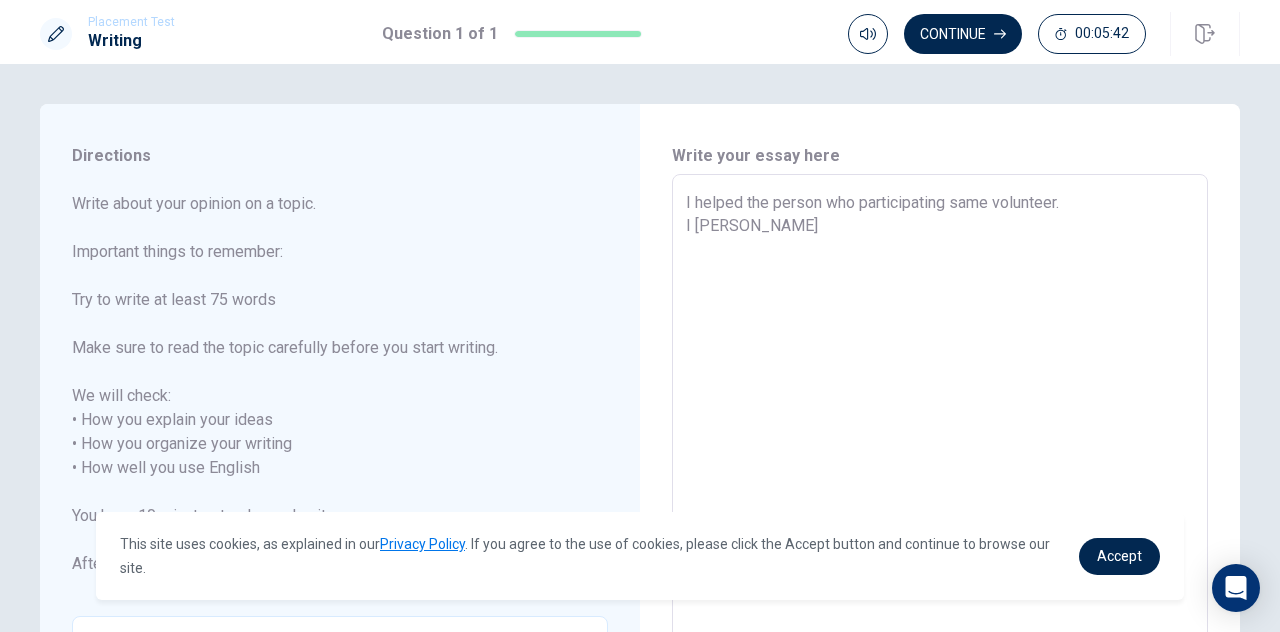 type on "x" 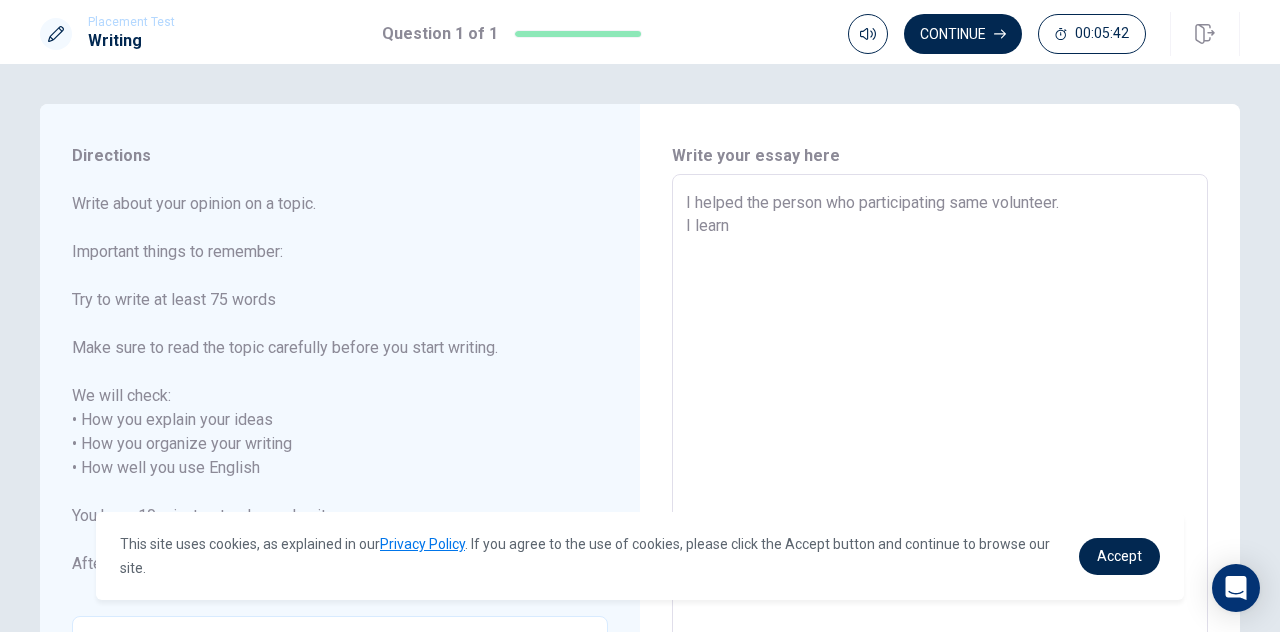 type on "x" 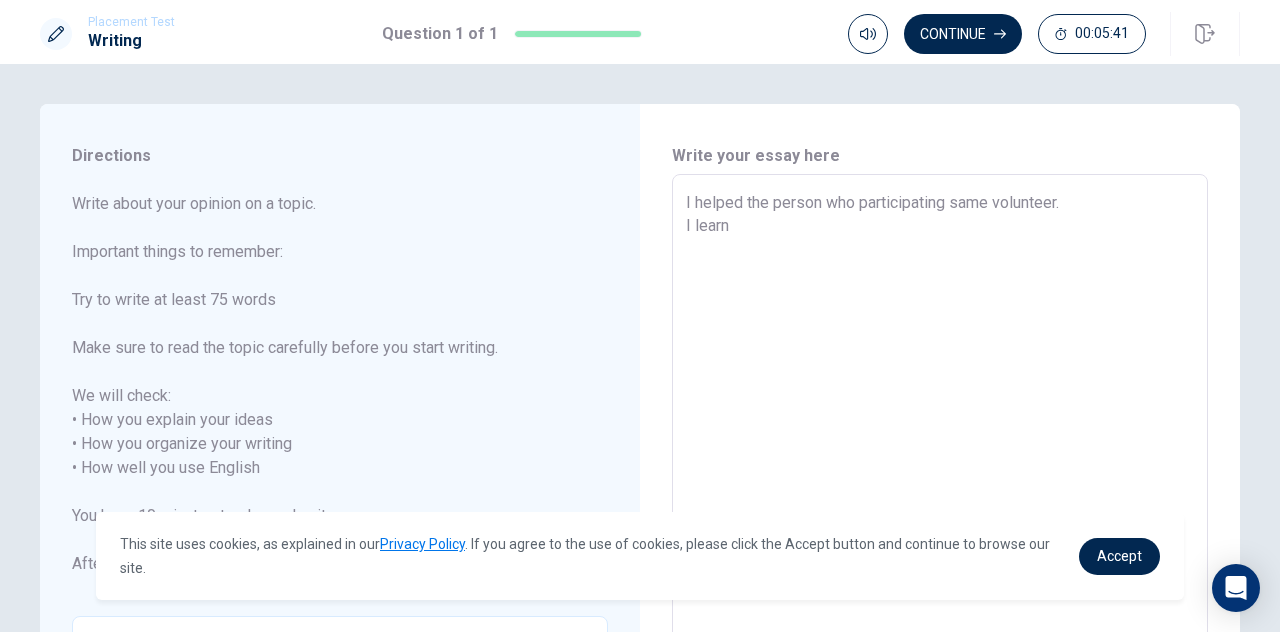 type on "I helped the person who participating same volunteer.
I learne" 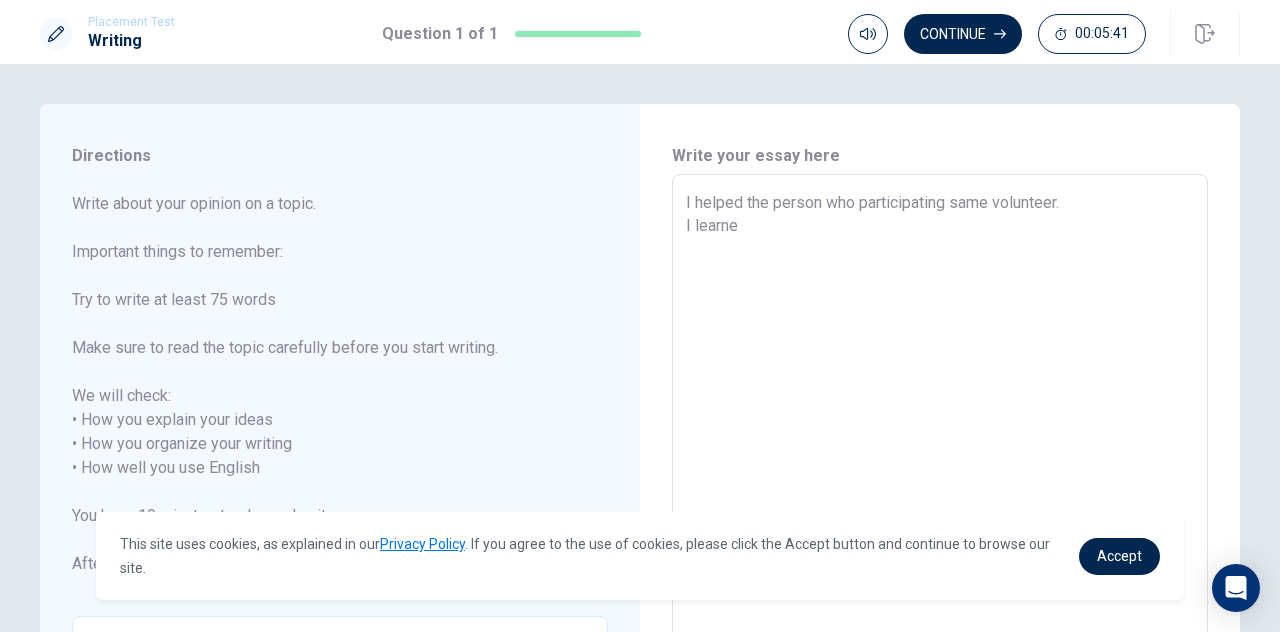 type on "x" 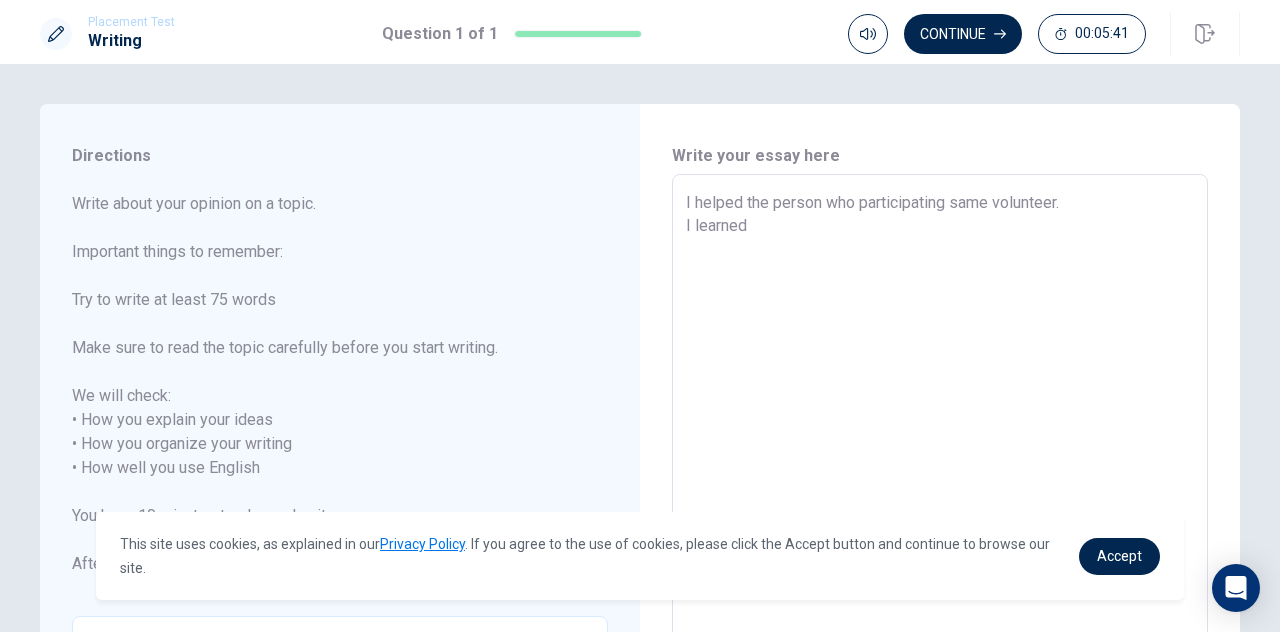 type on "x" 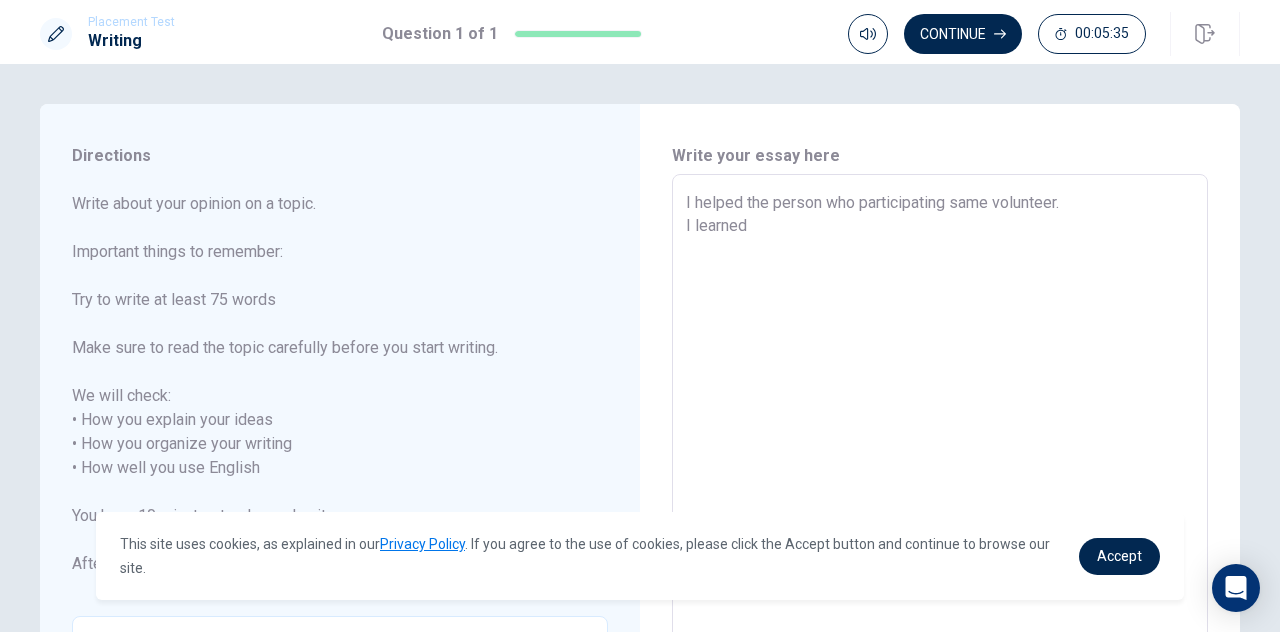type on "x" 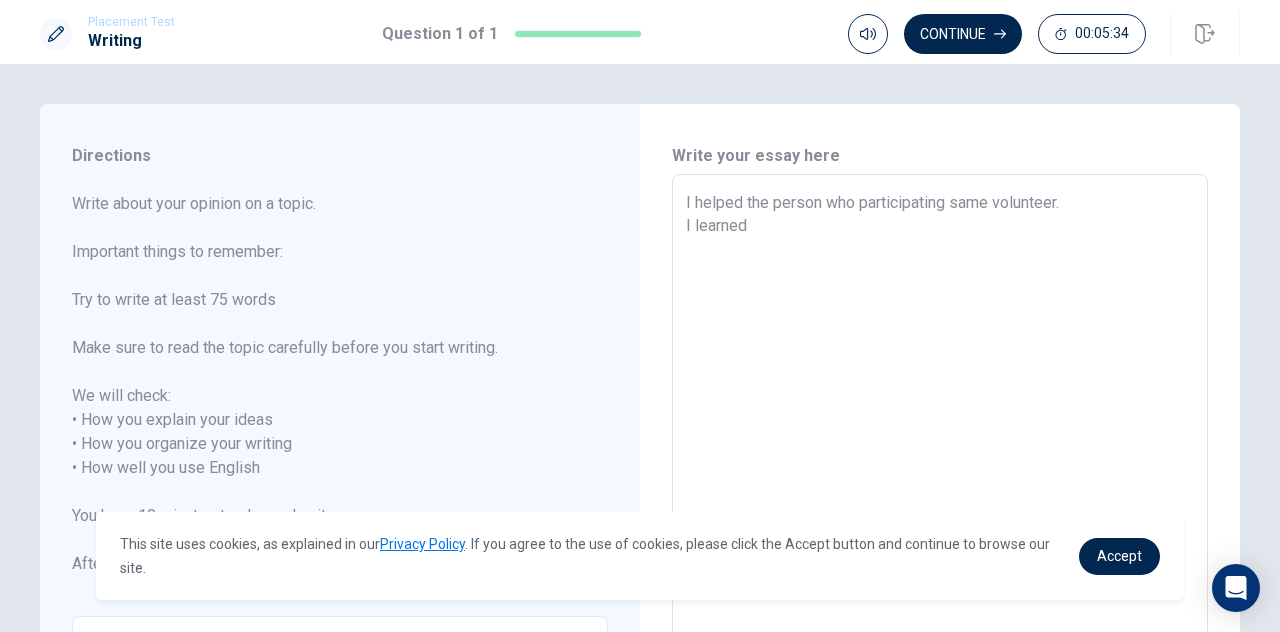 type on "I helped the person who participating same volunteer.
I learned i" 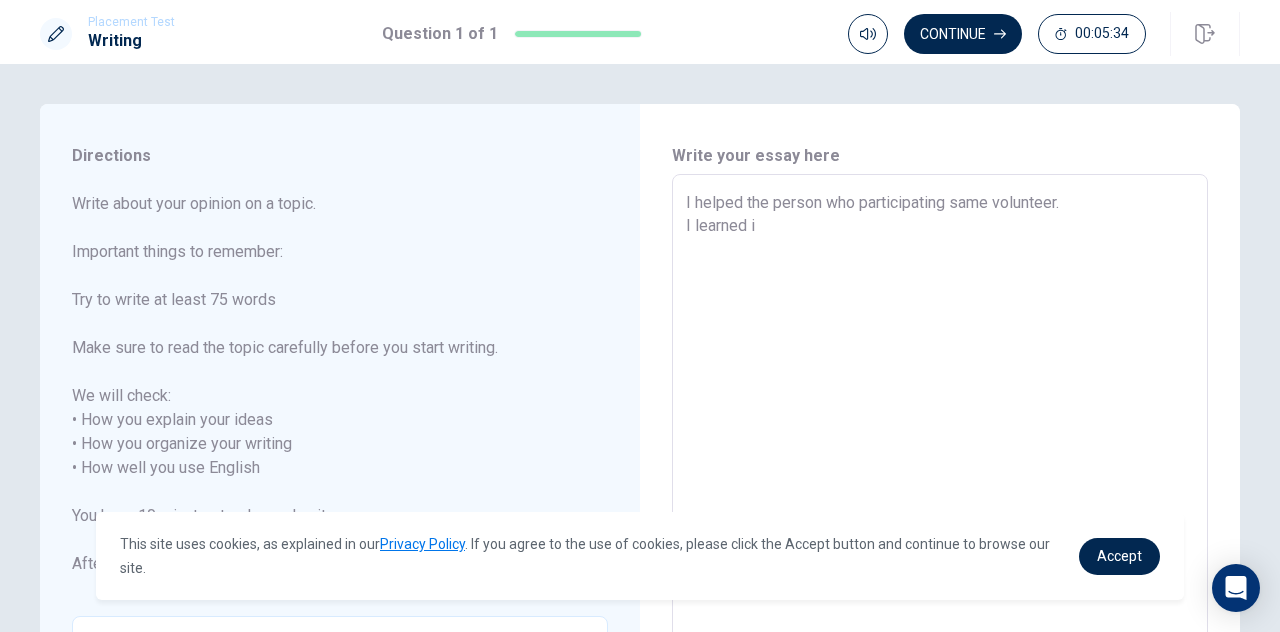 type on "x" 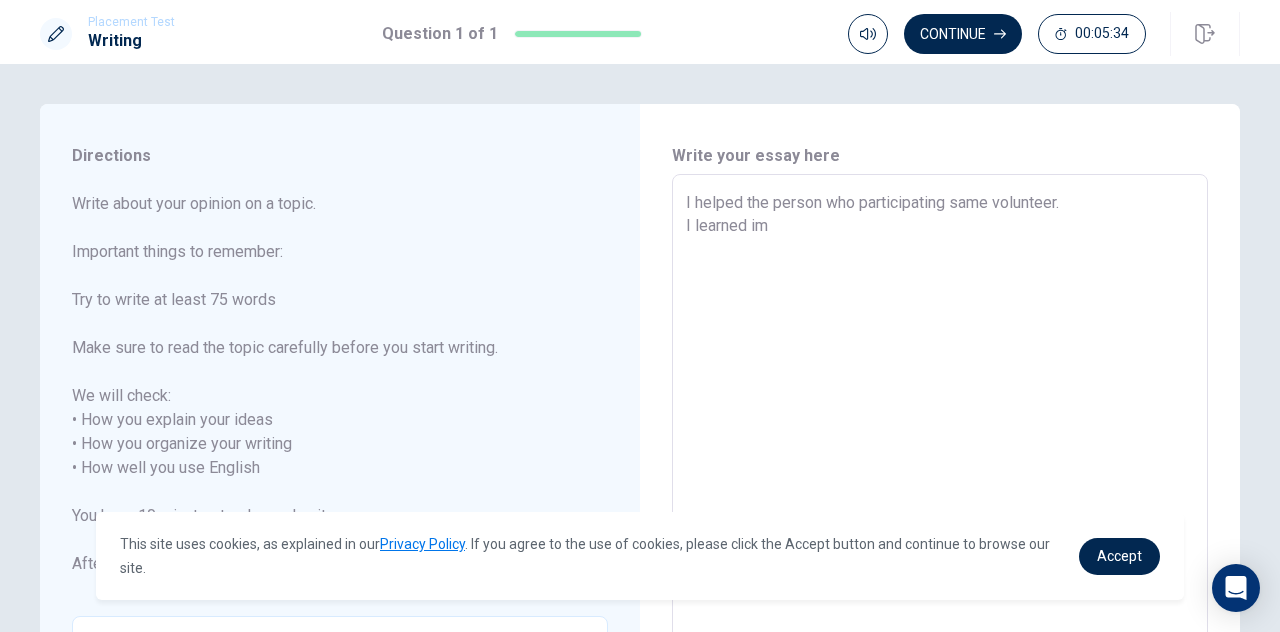 type on "x" 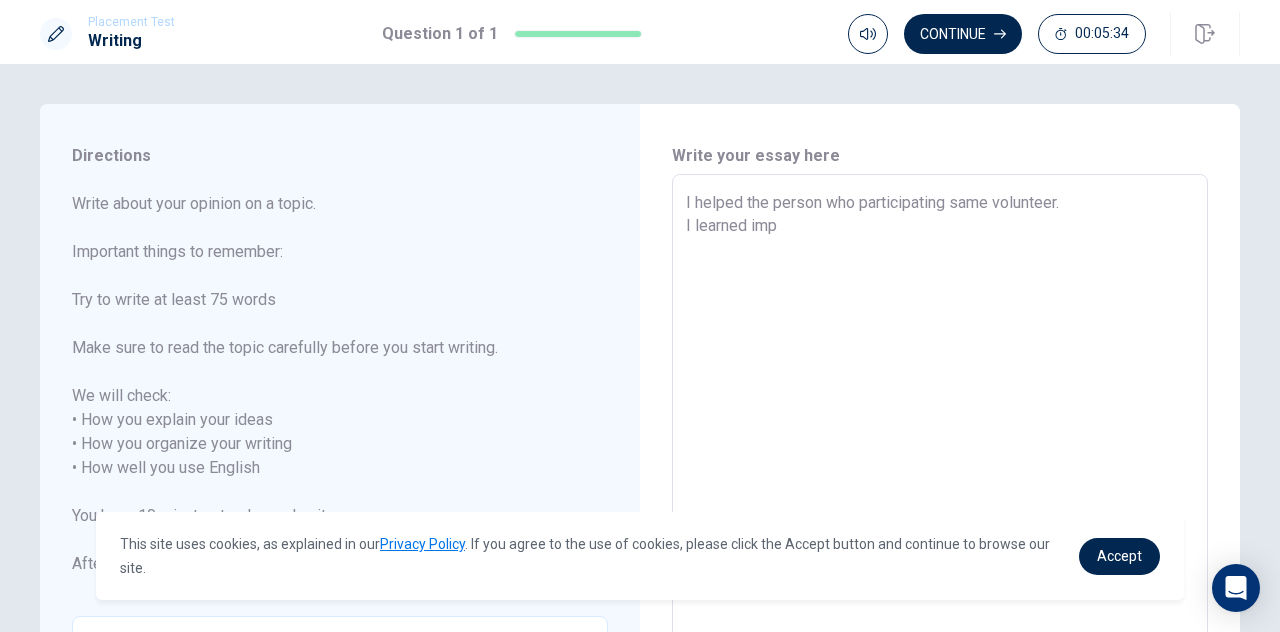 type on "x" 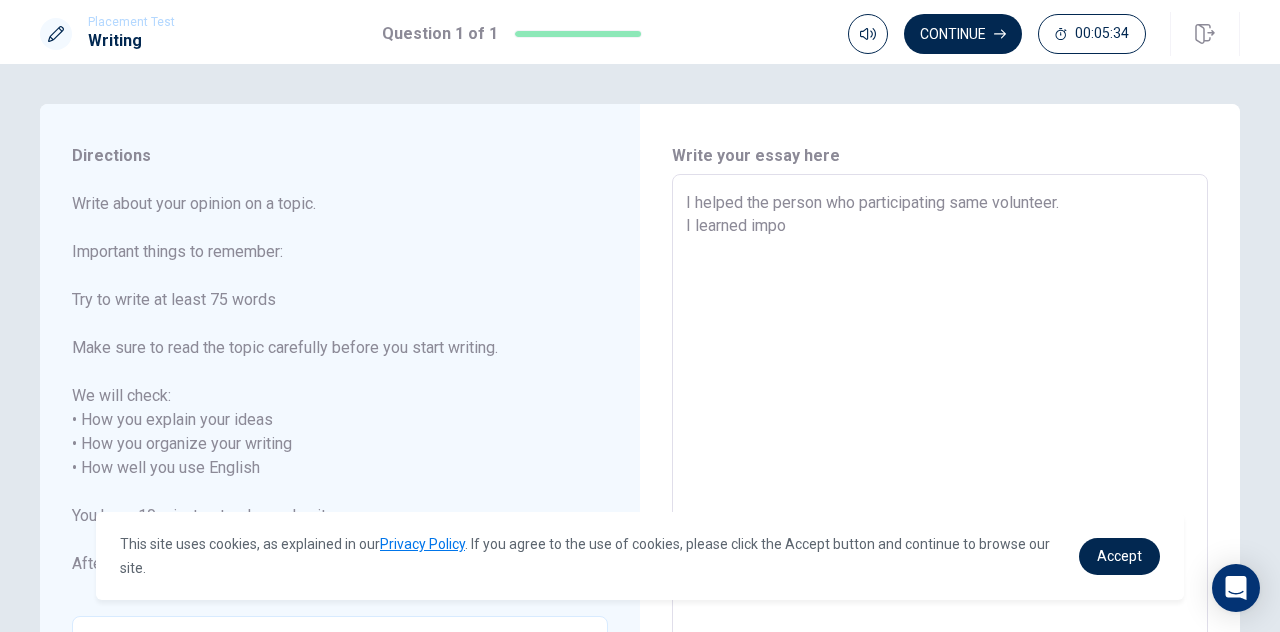type on "x" 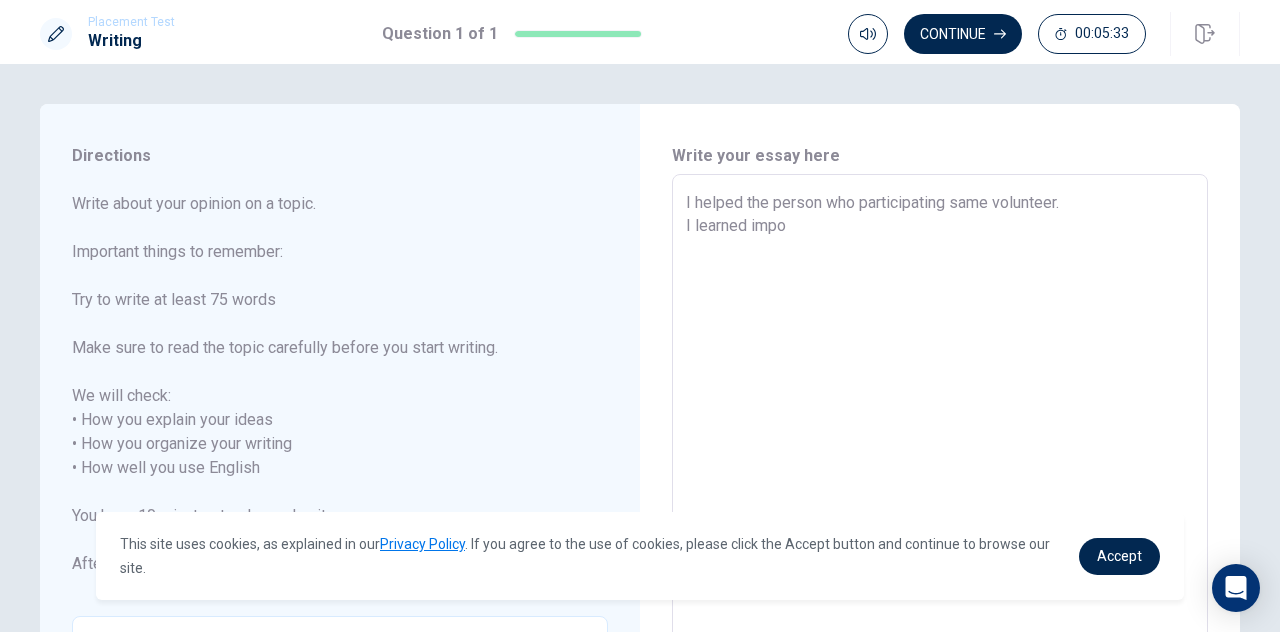 type on "I helped the person who participating same volunteer.
I learned impor" 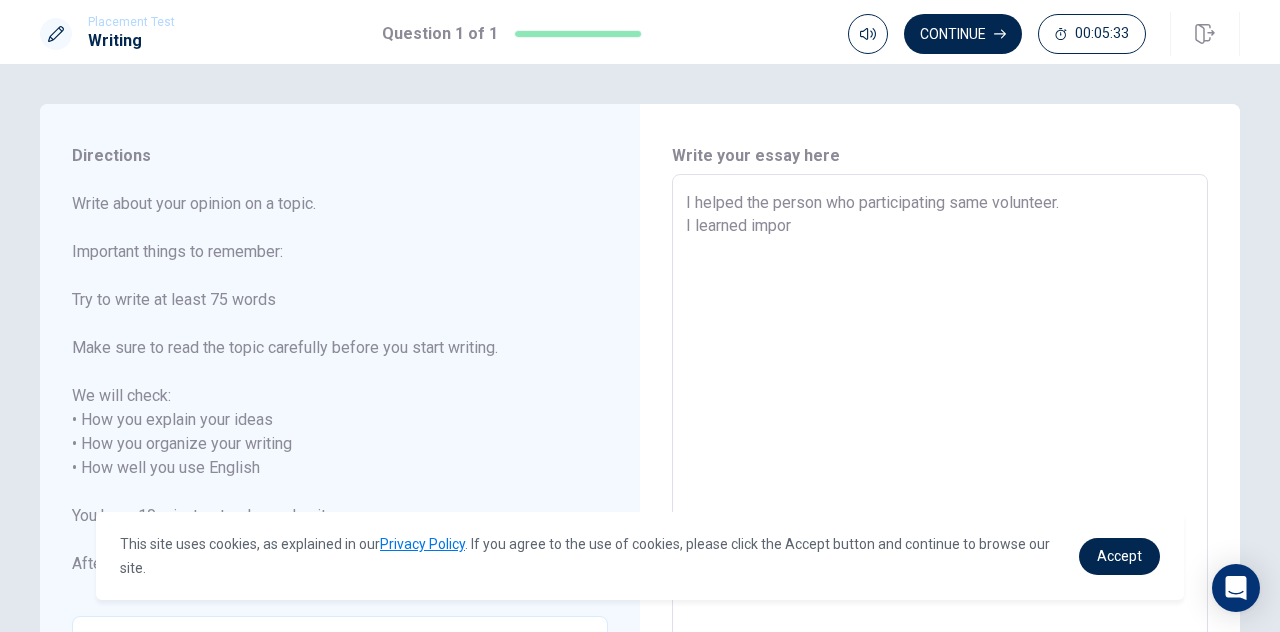 type on "x" 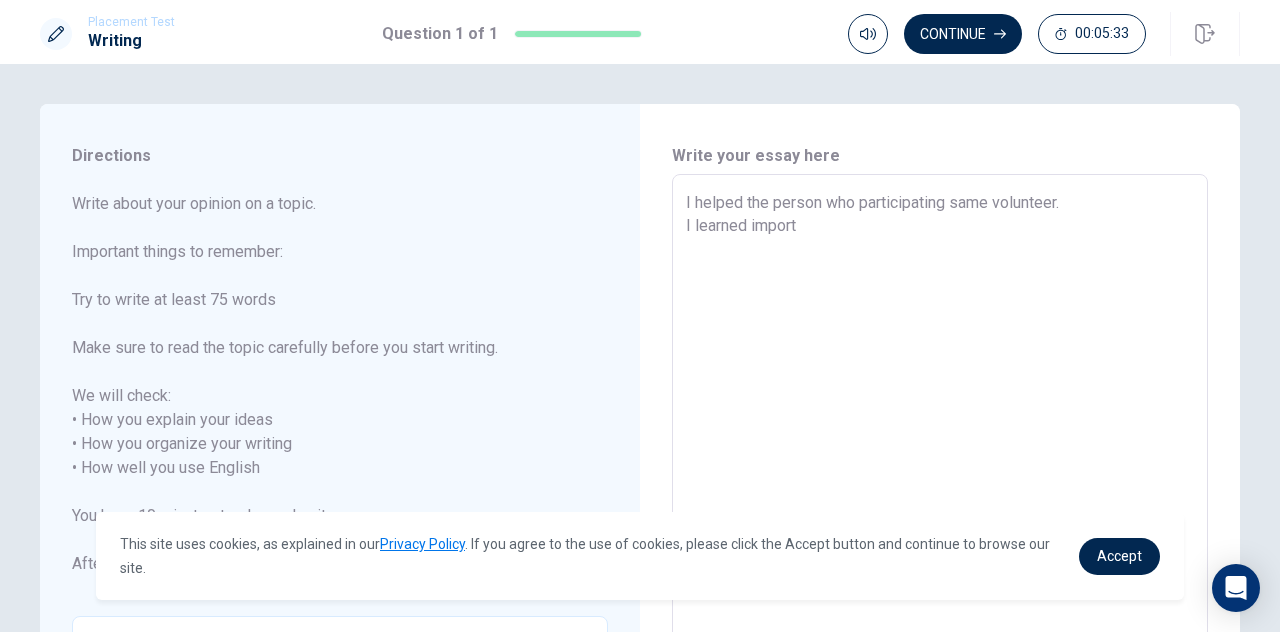 type on "x" 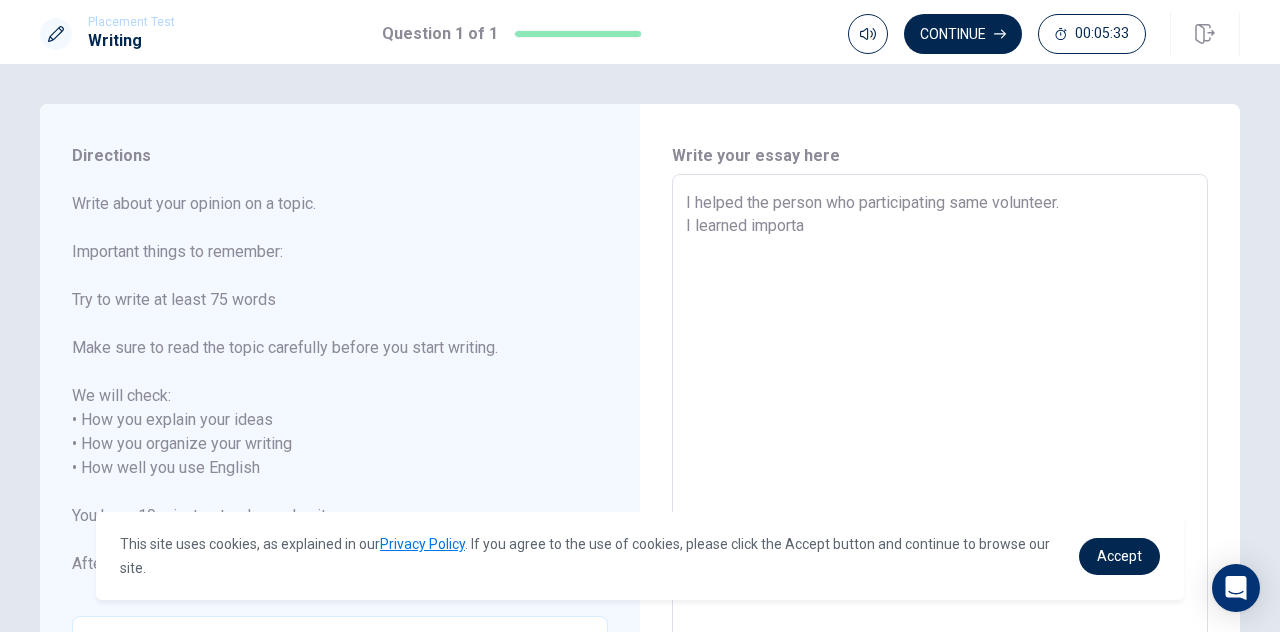 type on "x" 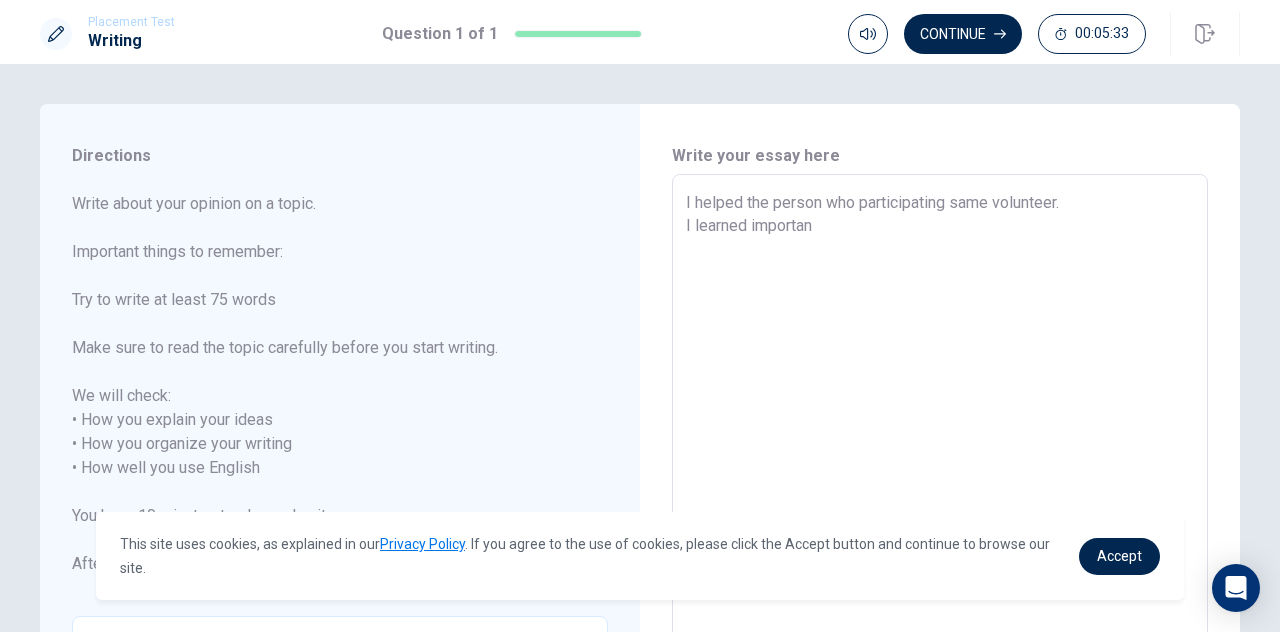type on "x" 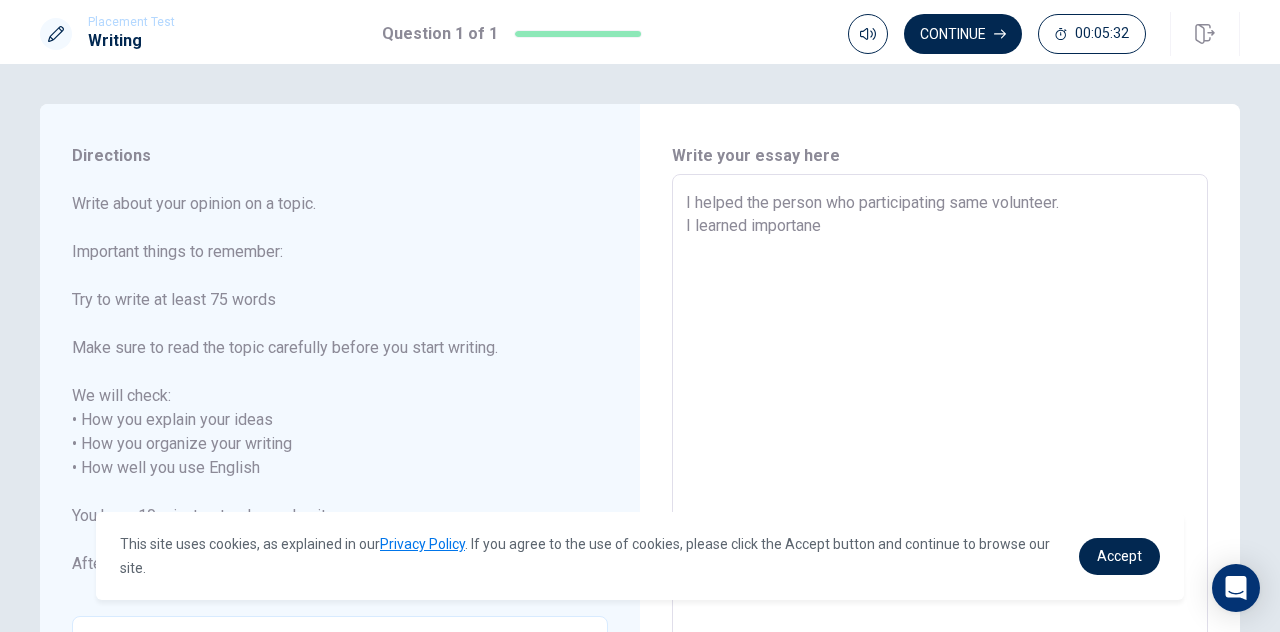 type on "x" 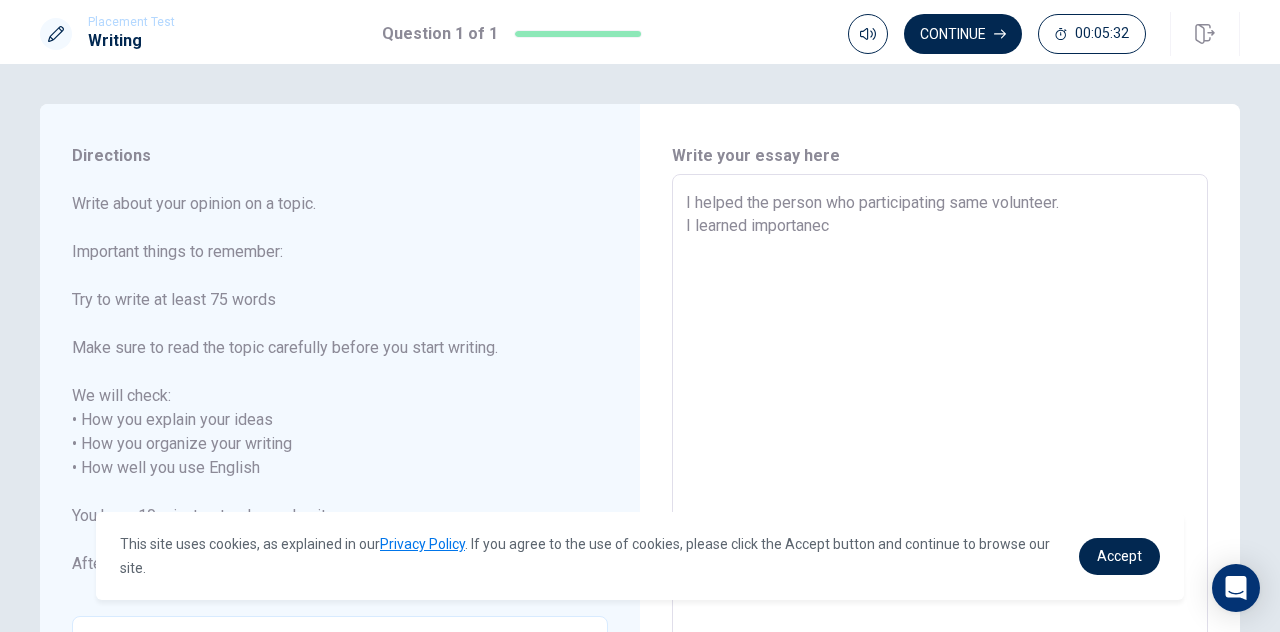 type on "x" 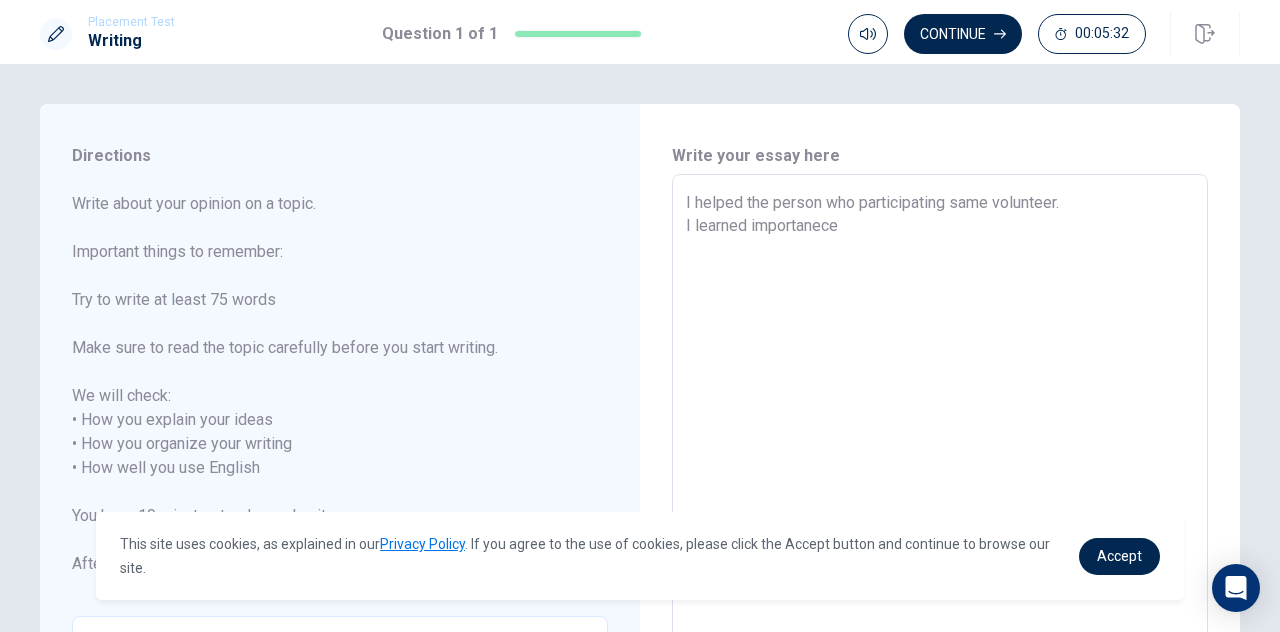 type on "x" 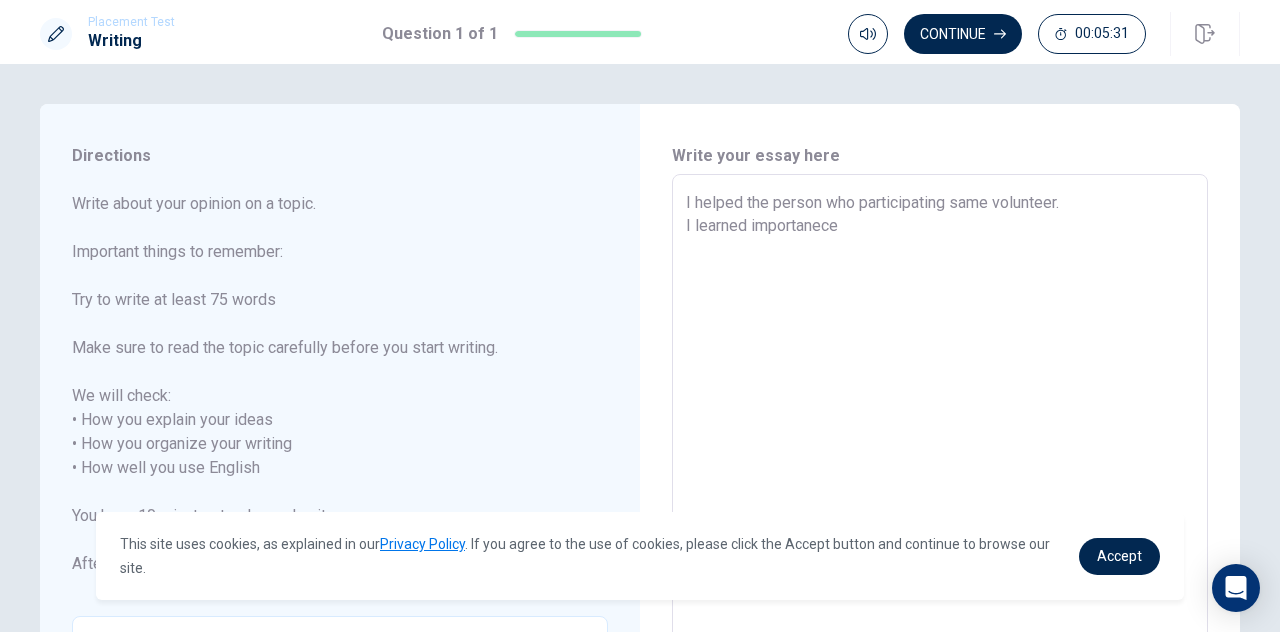 type on "I helped the person who participating same volunteer.
I learned importanece" 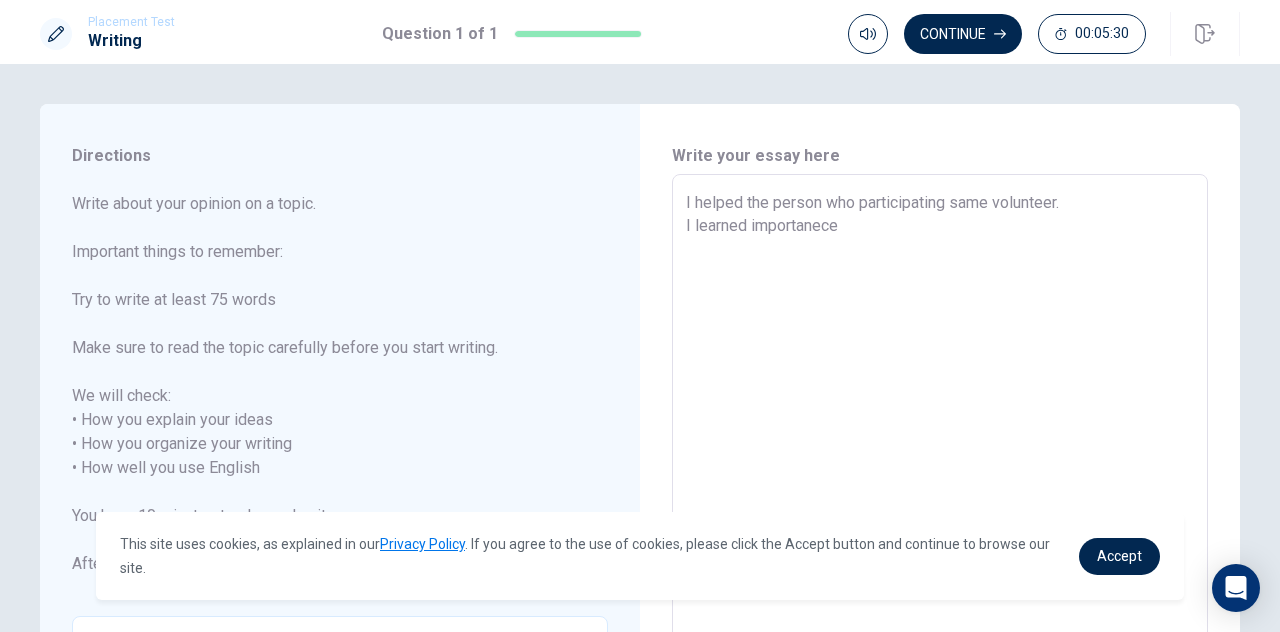 type on "I helped the person who participating same volunteer.
I learned importanece" 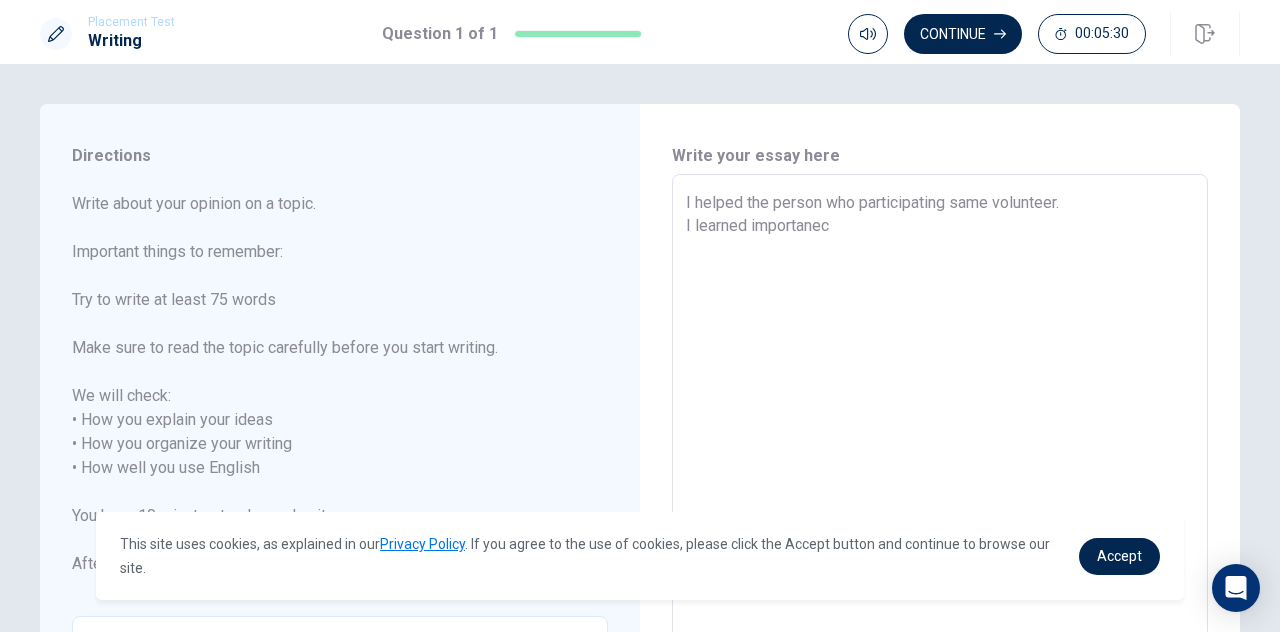 type 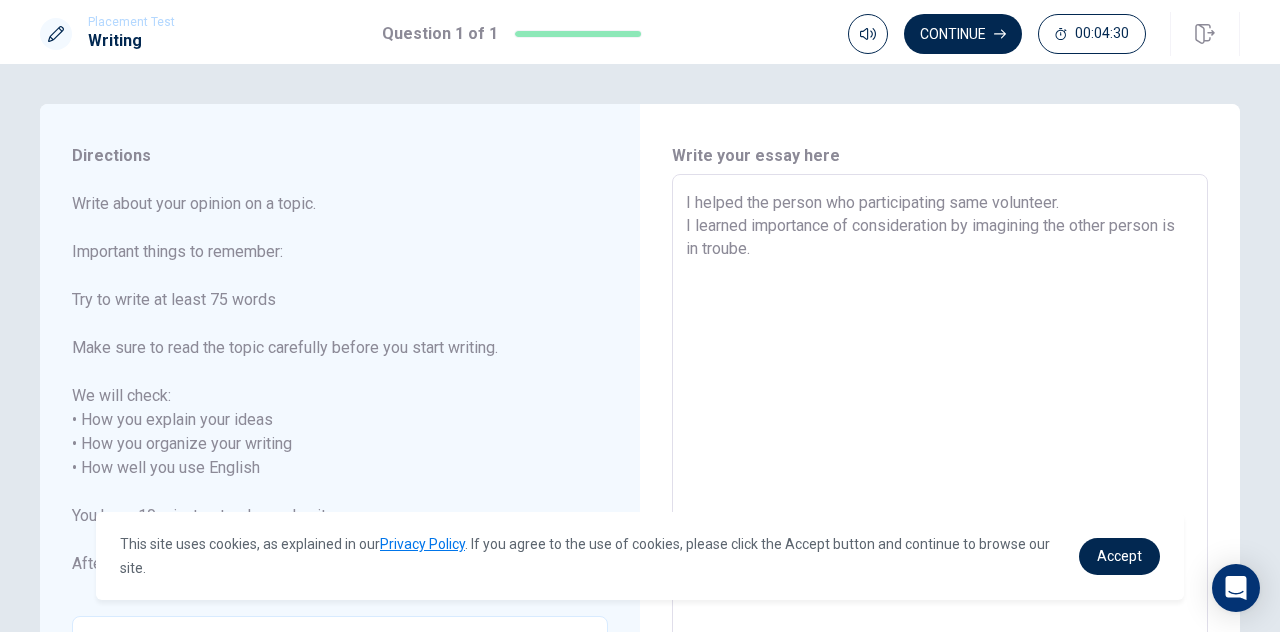 click on "I helped the person who participating same volunteer.
I learned importance of consideration by imagining the other person is in troube." at bounding box center (940, 468) 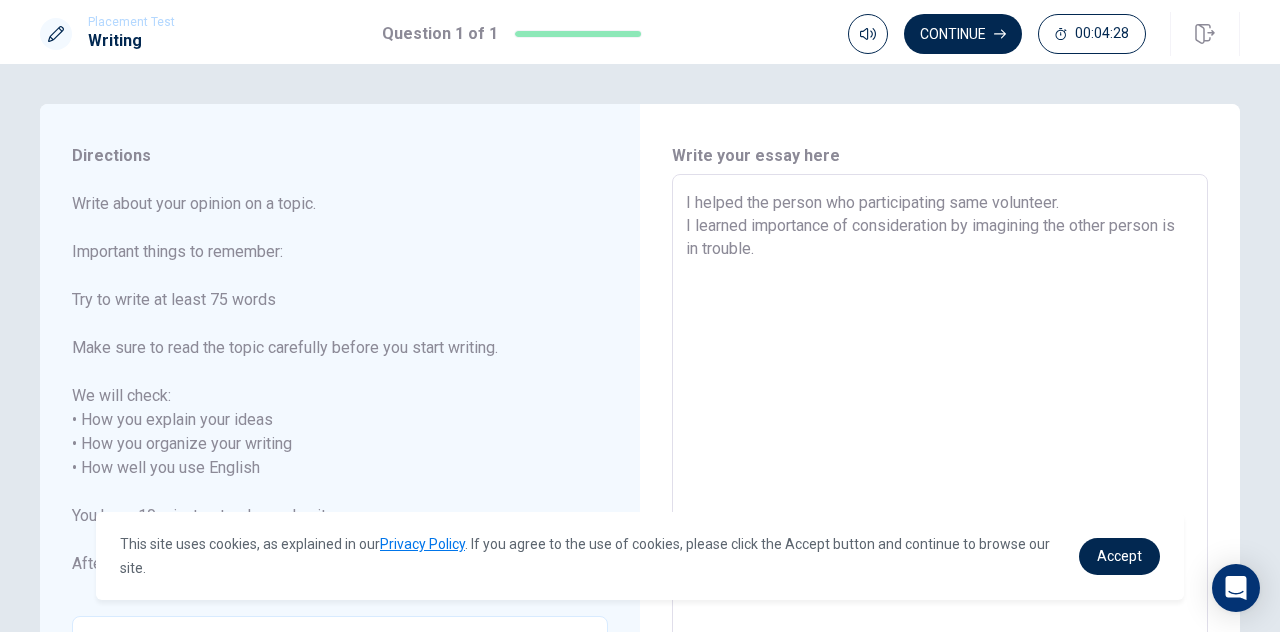 click on "I helped the person who participating same volunteer.
I learned importance of consideration by imagining the other person is in trouble." at bounding box center [940, 468] 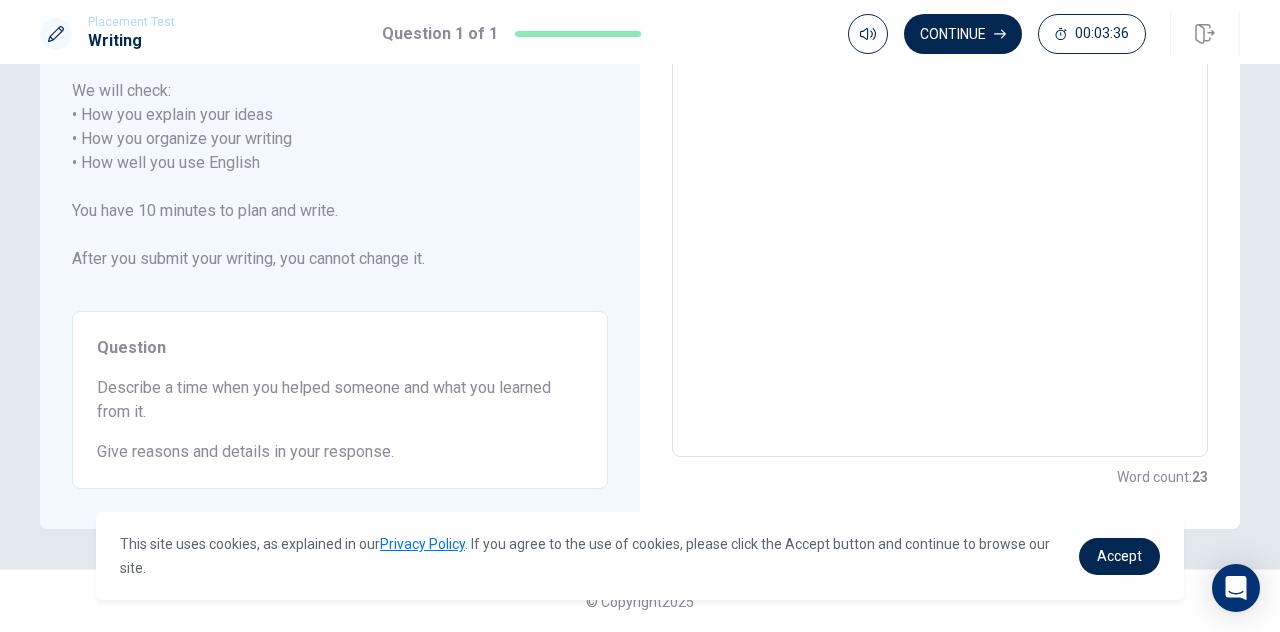 scroll, scrollTop: 0, scrollLeft: 0, axis: both 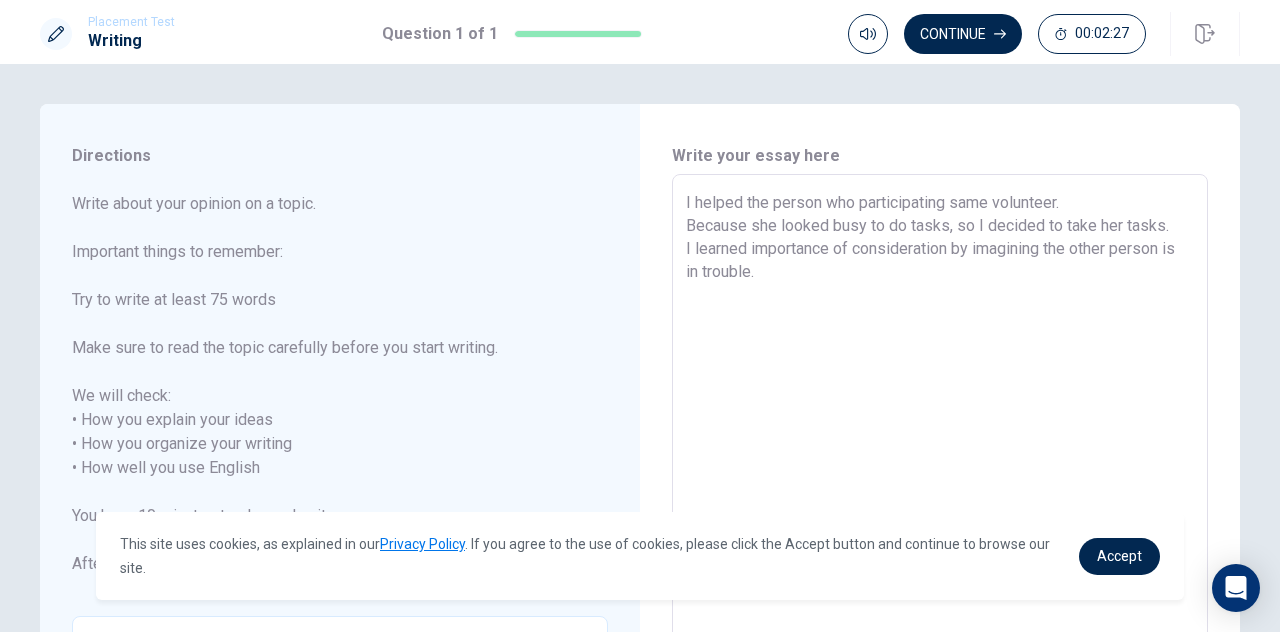 click on "I helped the person who participating same volunteer.
Because she looked busy to do tasks, so I decided to take her tasks.
I learned importance of consideration by imagining the other person is in trouble." at bounding box center (940, 468) 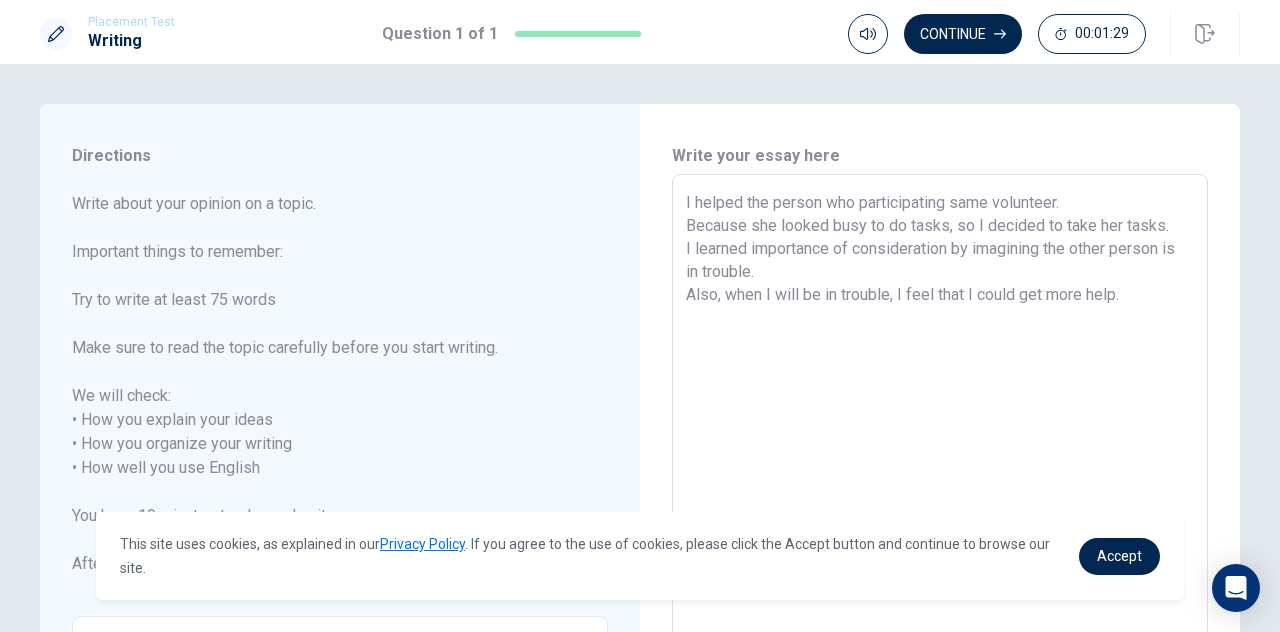 click on "I helped the person who participating same volunteer.
Because she looked busy to do tasks, so I decided to take her tasks.
I learned importance of consideration by imagining the other person is in trouble.
Also, when I will be in trouble, I feel that I could get more help." at bounding box center [940, 468] 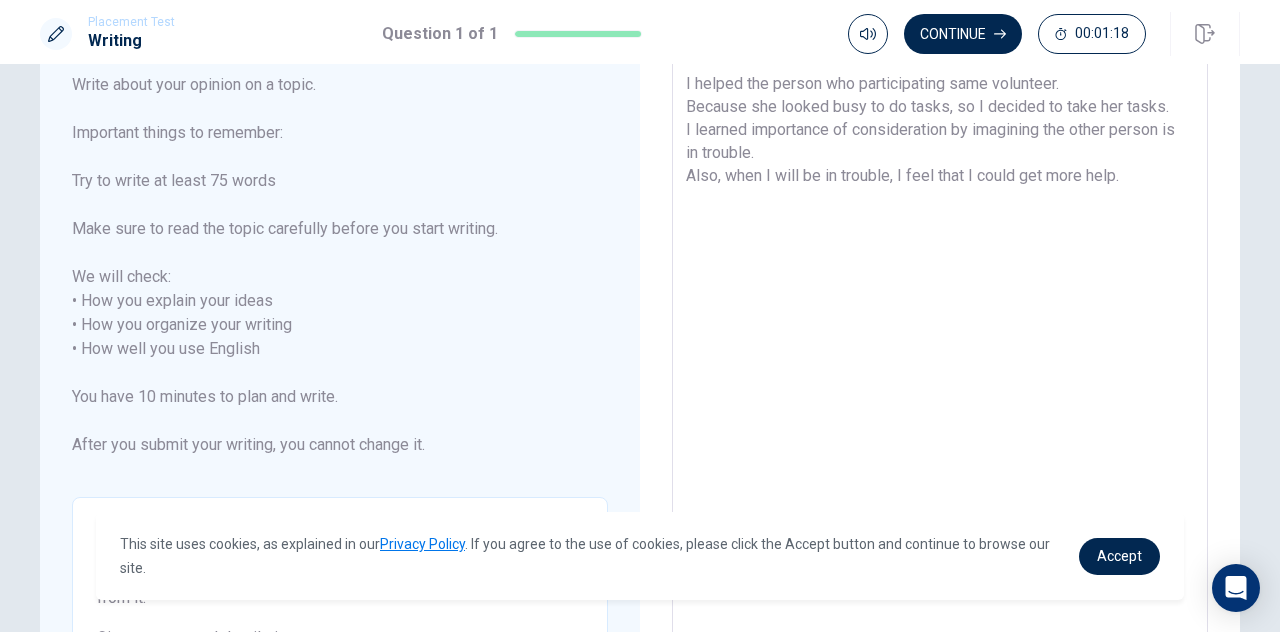 scroll, scrollTop: 0, scrollLeft: 0, axis: both 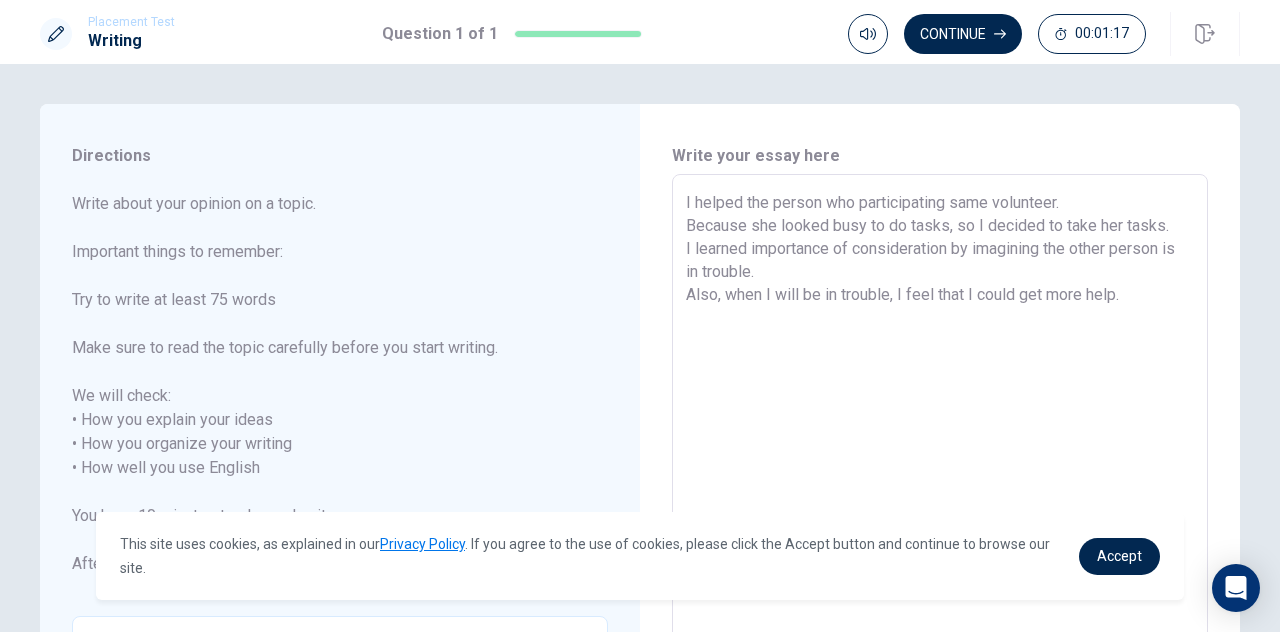 click on "I helped the person who participating same volunteer.
Because she looked busy to do tasks, so I decided to take her tasks.
I learned importance of consideration by imagining the other person is in trouble.
Also, when I will be in trouble, I feel that I could get more help." at bounding box center [940, 468] 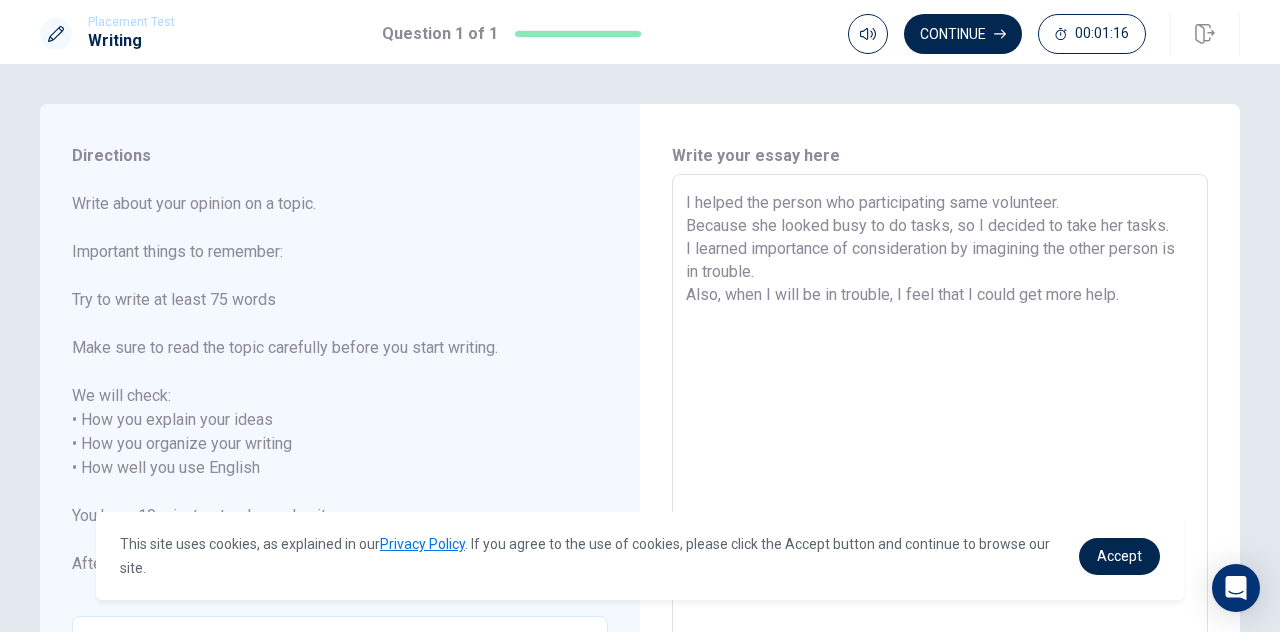 click on "I helped the person who participating same volunteer.
Because she looked busy to do tasks, so I decided to take her tasks.
I learned importance of consideration by imagining the other person is in trouble.
Also, when I will be in trouble, I feel that I could get more help." at bounding box center (940, 468) 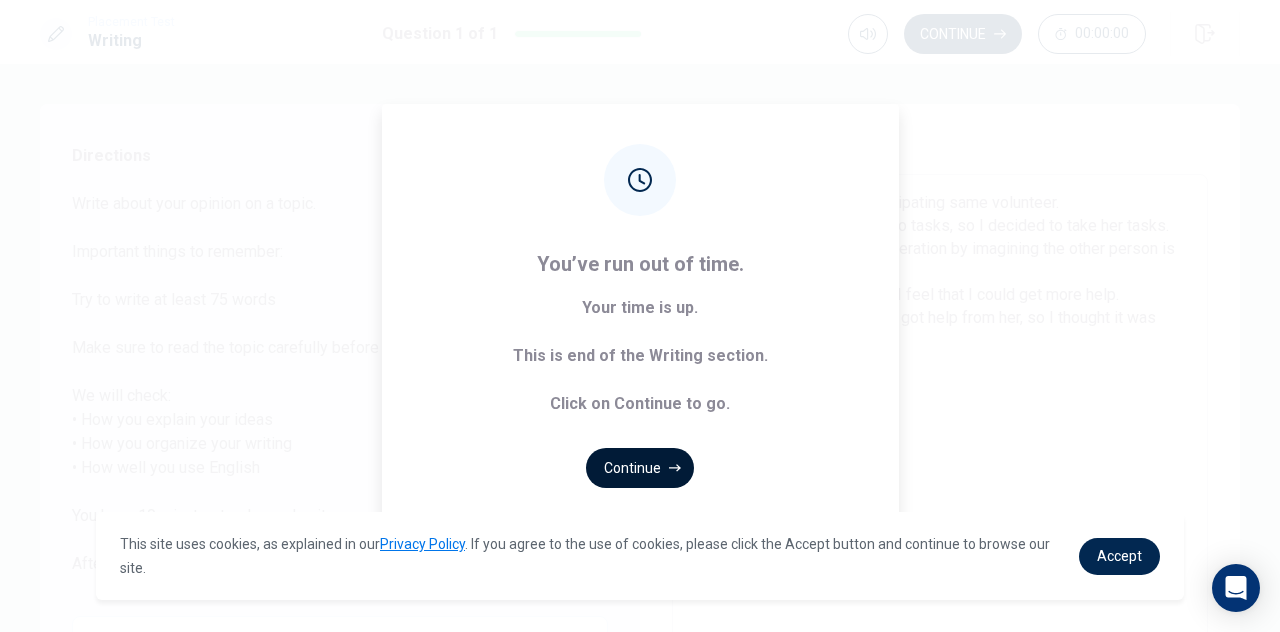 click on "Continue" at bounding box center [640, 468] 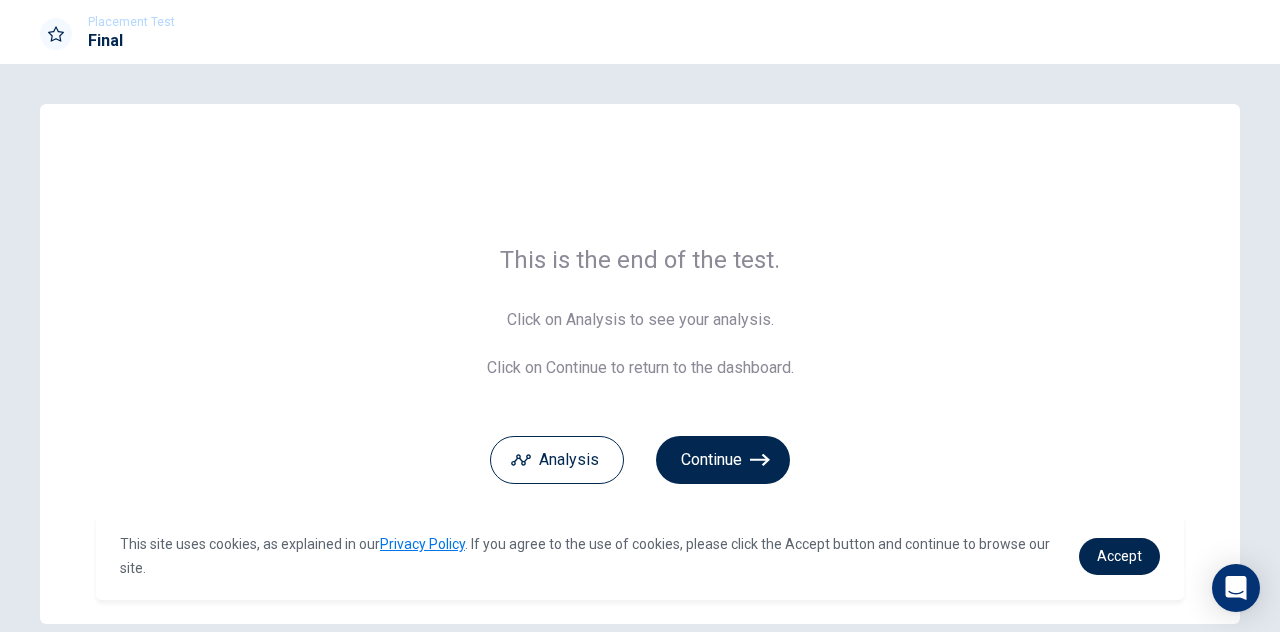 scroll, scrollTop: 96, scrollLeft: 0, axis: vertical 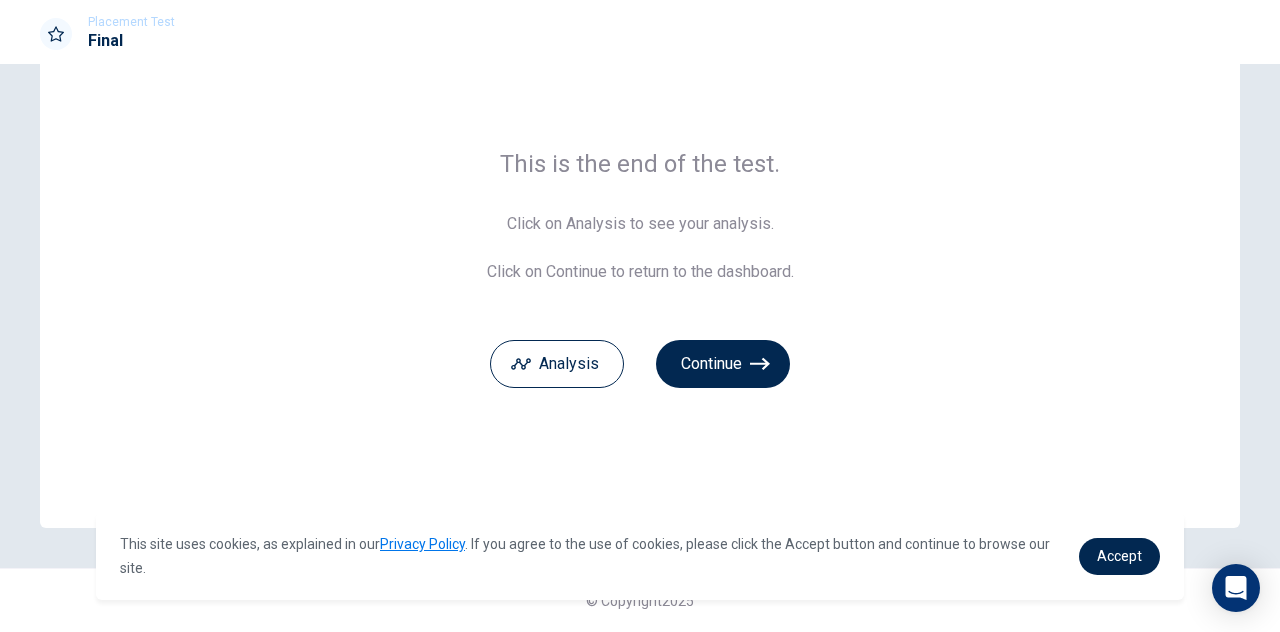 drag, startPoint x: 622, startPoint y: 266, endPoint x: 678, endPoint y: 281, distance: 57.974133 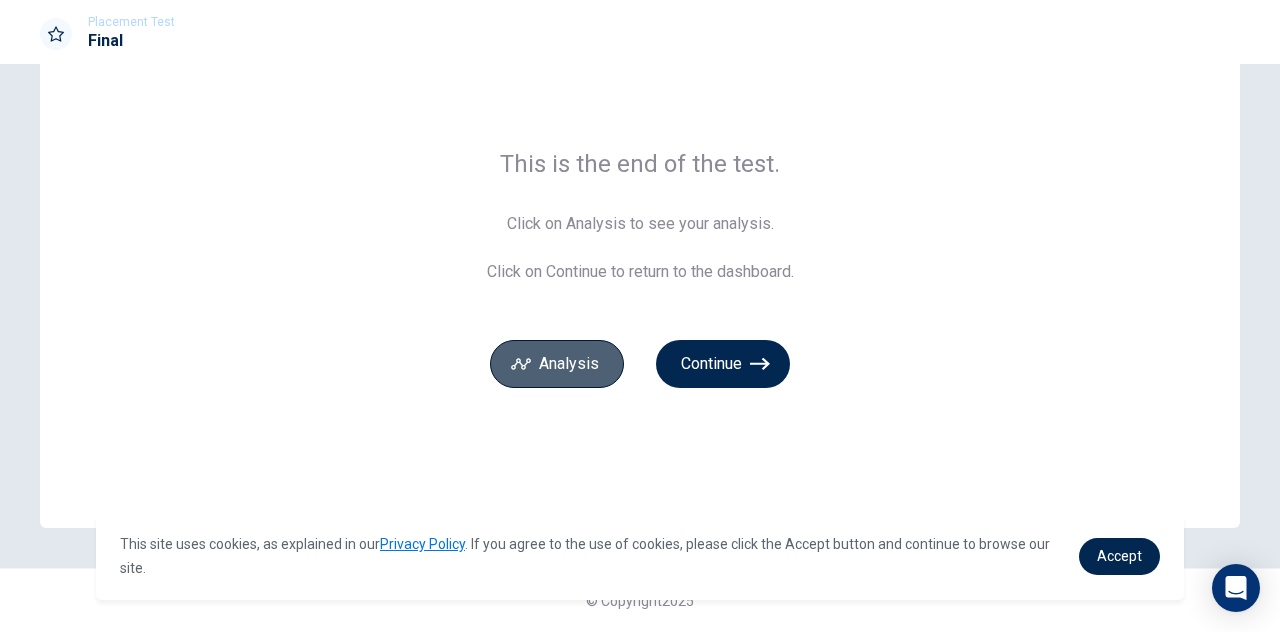 click on "Analysis" at bounding box center (557, 364) 